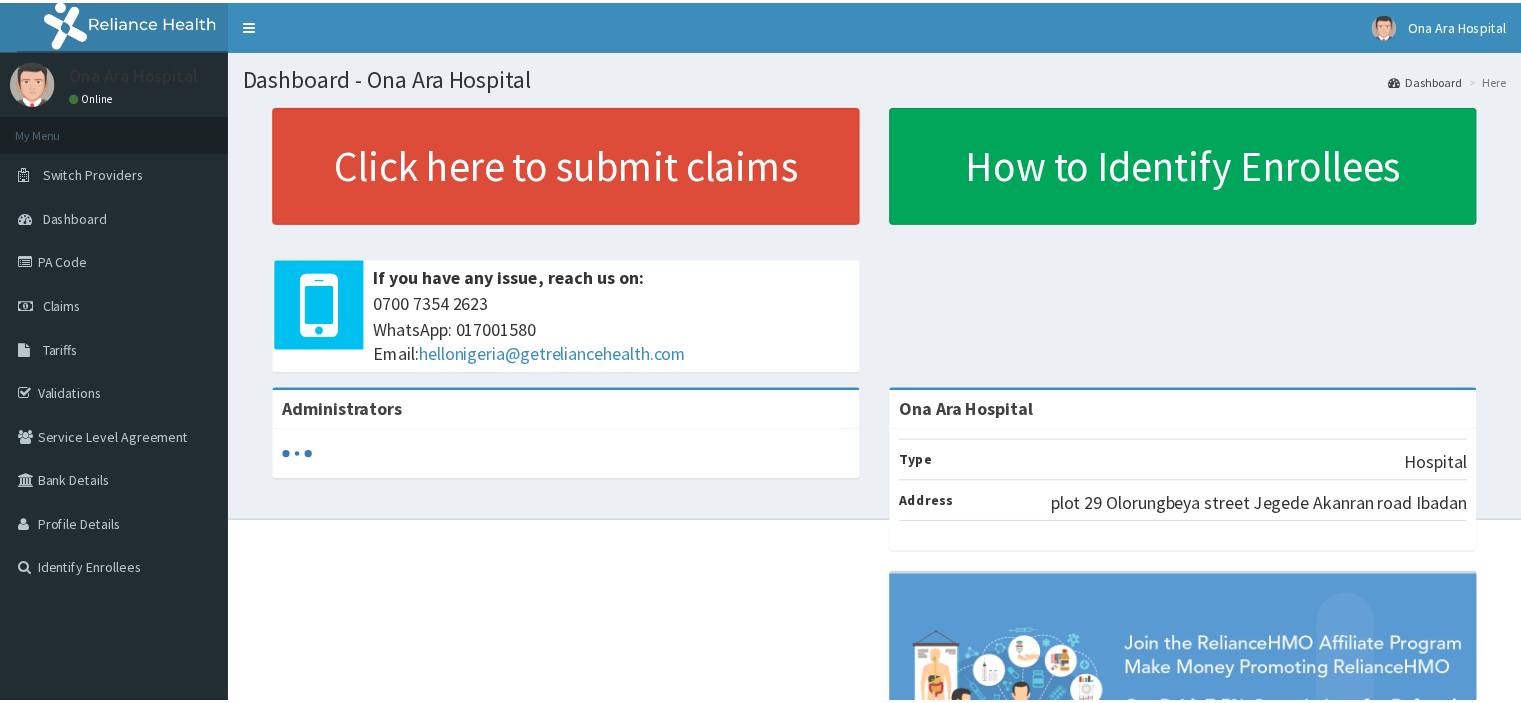 scroll, scrollTop: 0, scrollLeft: 0, axis: both 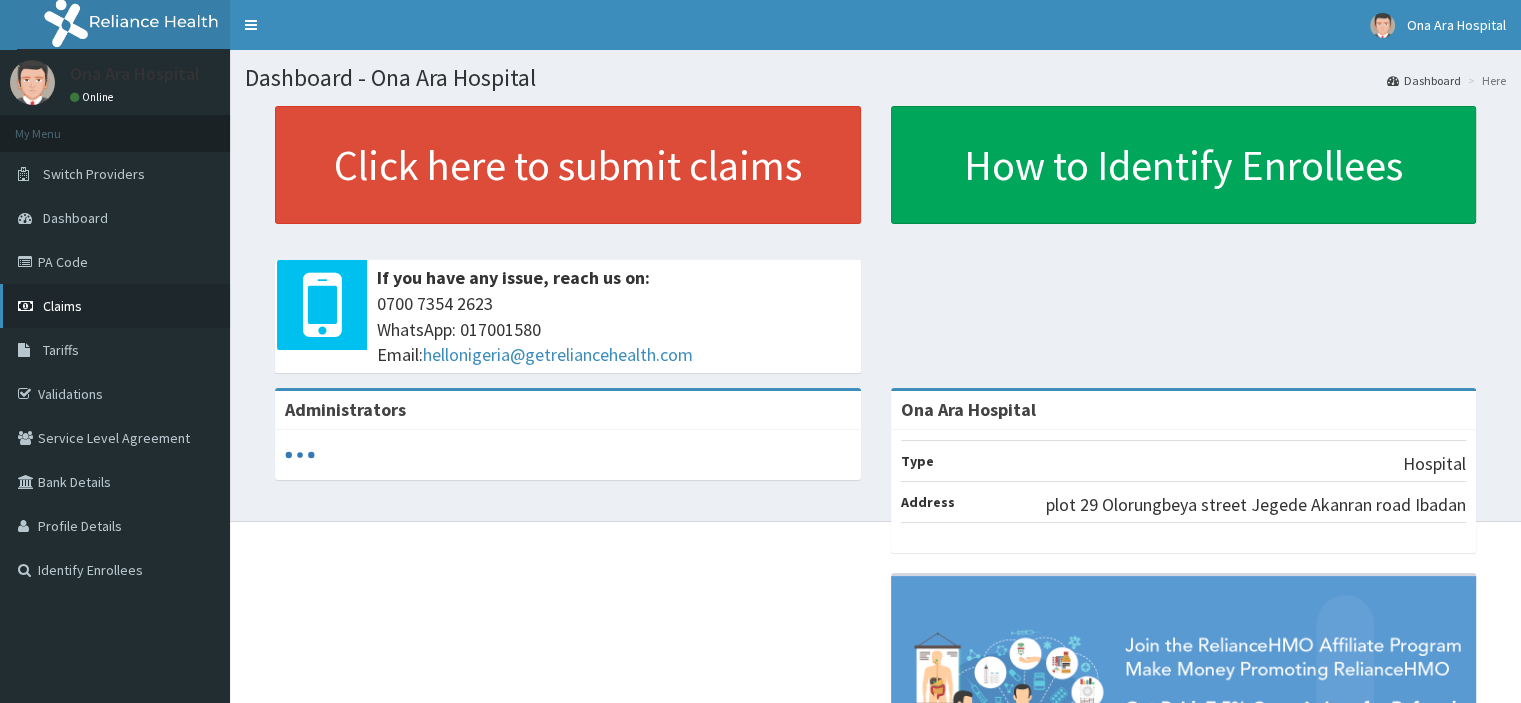 click on "Claims" at bounding box center (115, 306) 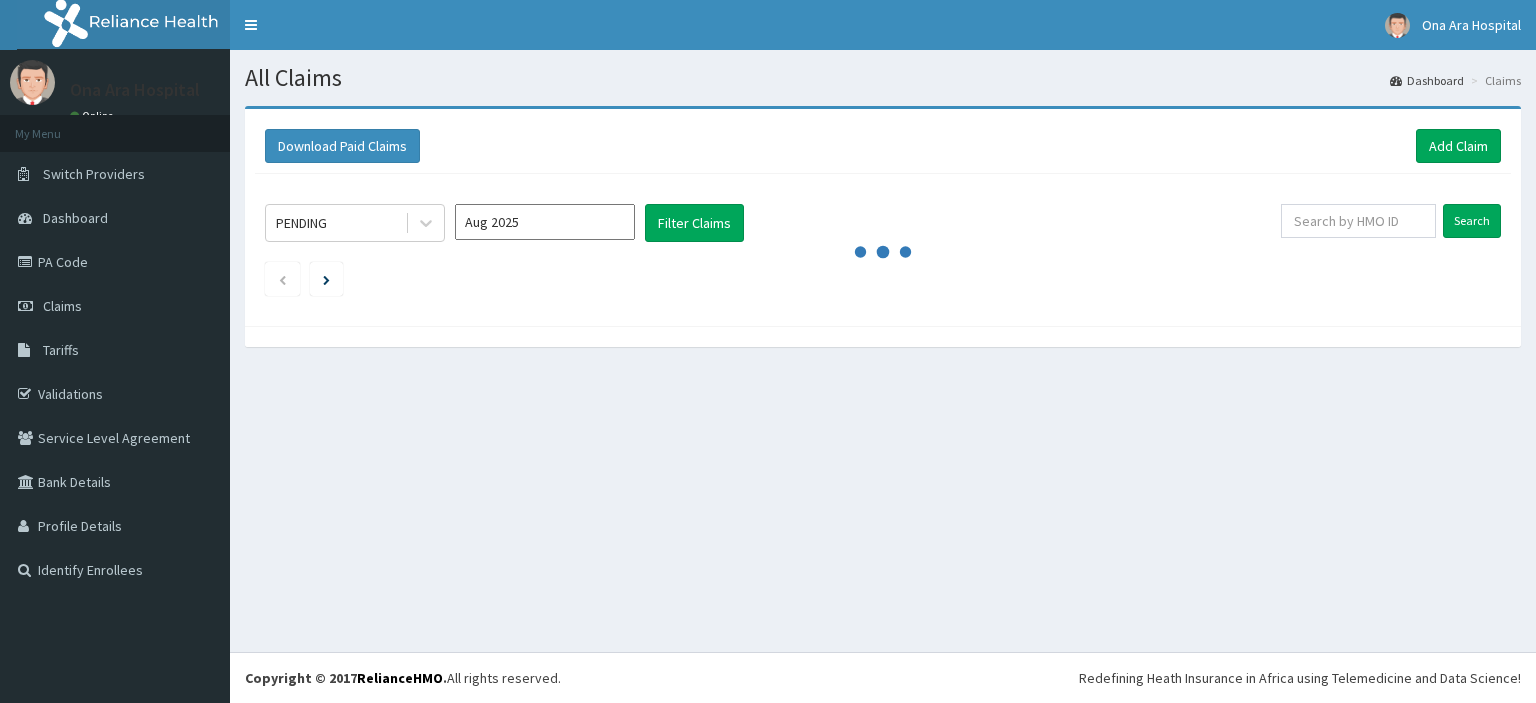 scroll, scrollTop: 0, scrollLeft: 0, axis: both 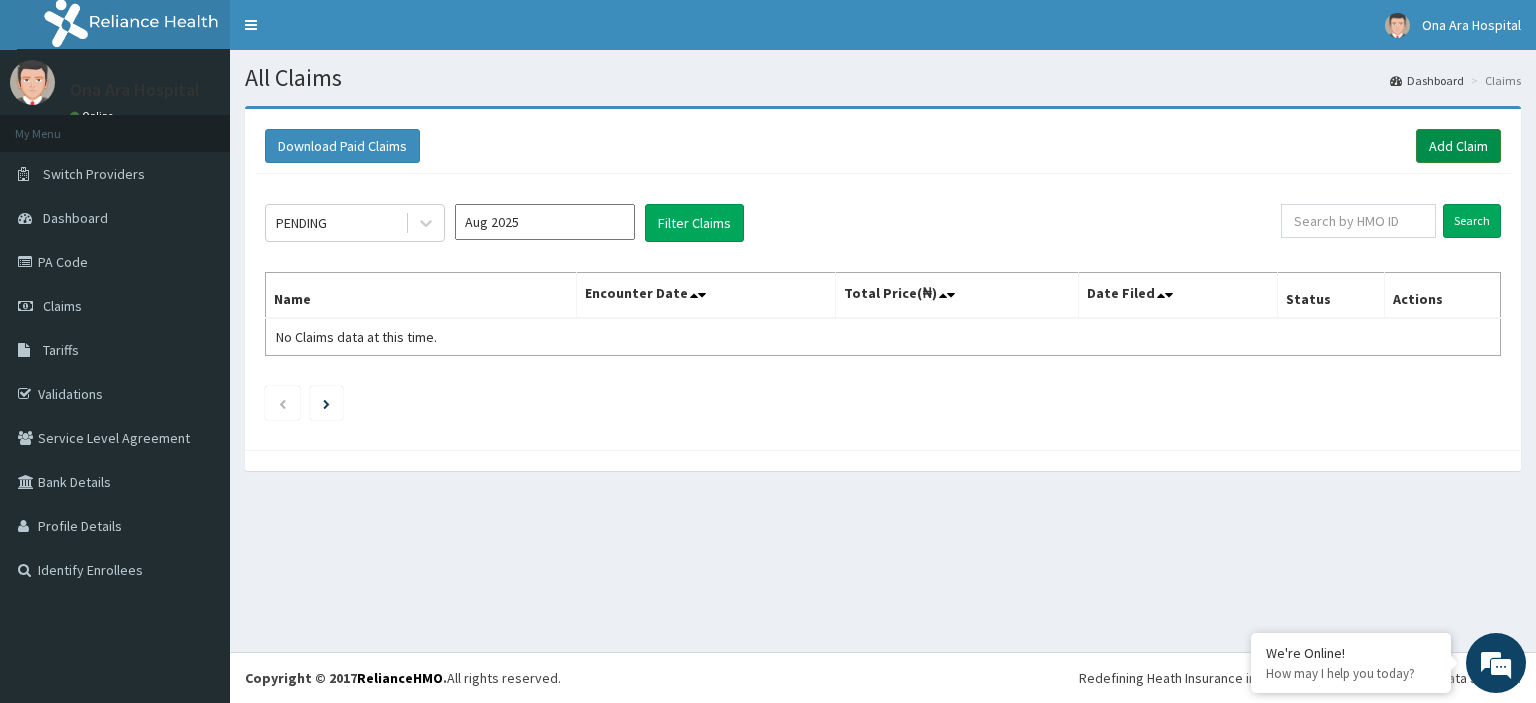 click on "Add Claim" at bounding box center (1458, 146) 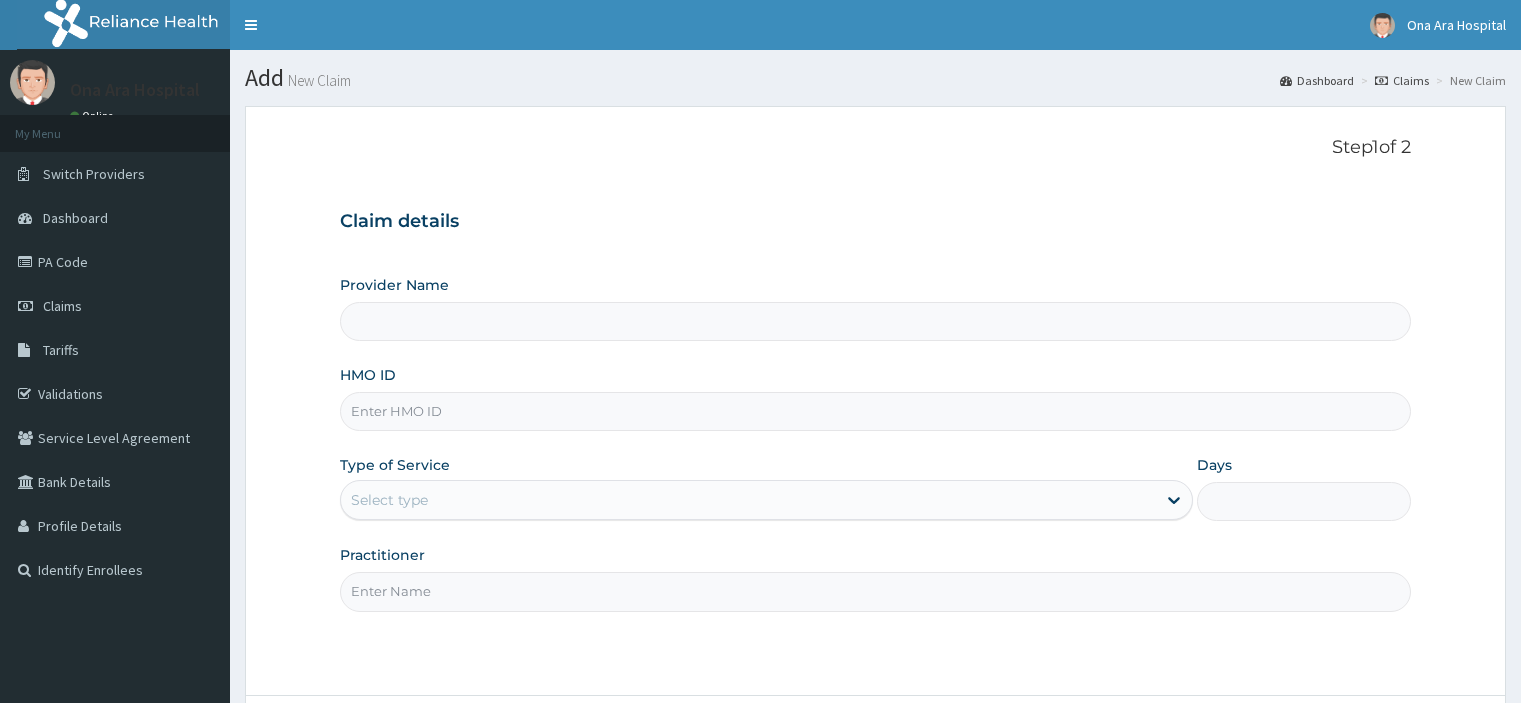 scroll, scrollTop: 0, scrollLeft: 0, axis: both 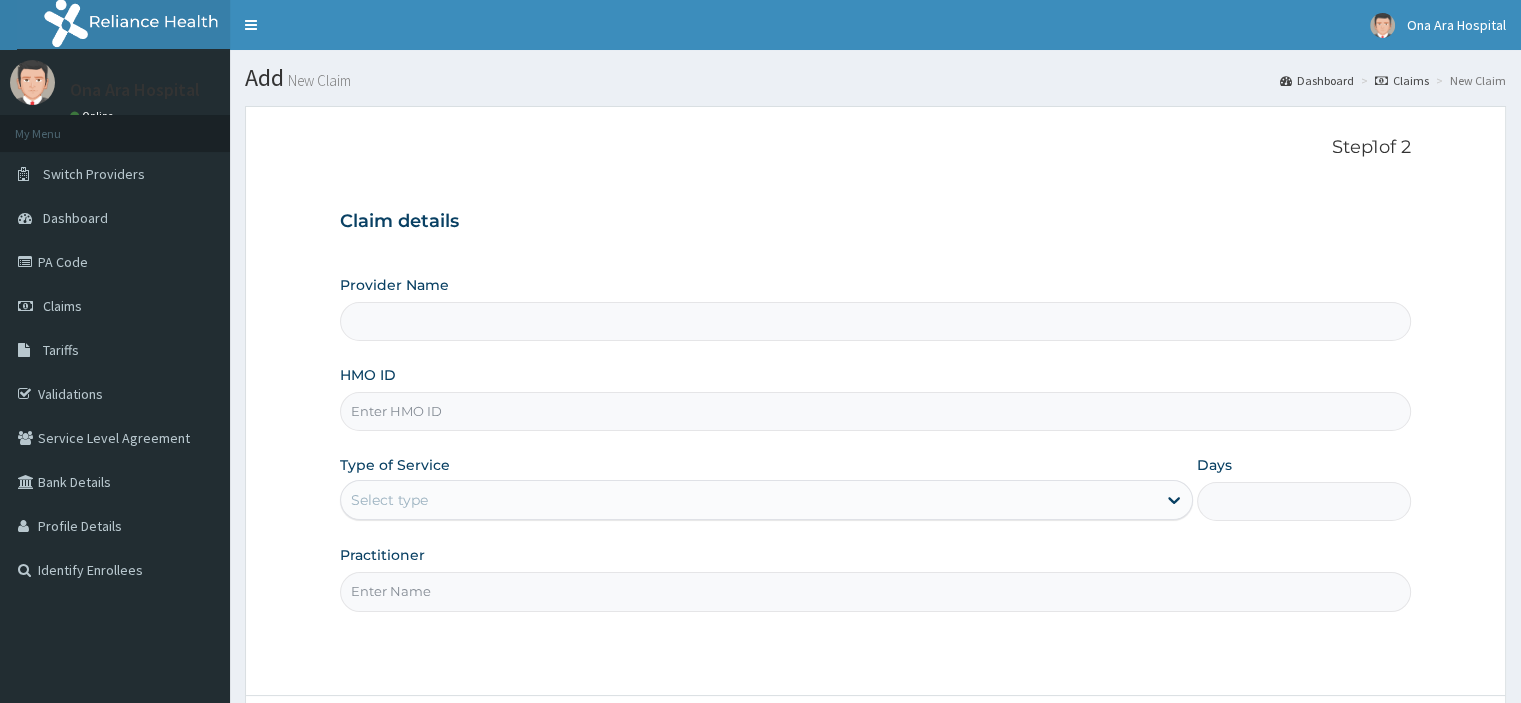 type on "Ona Ara Hospital" 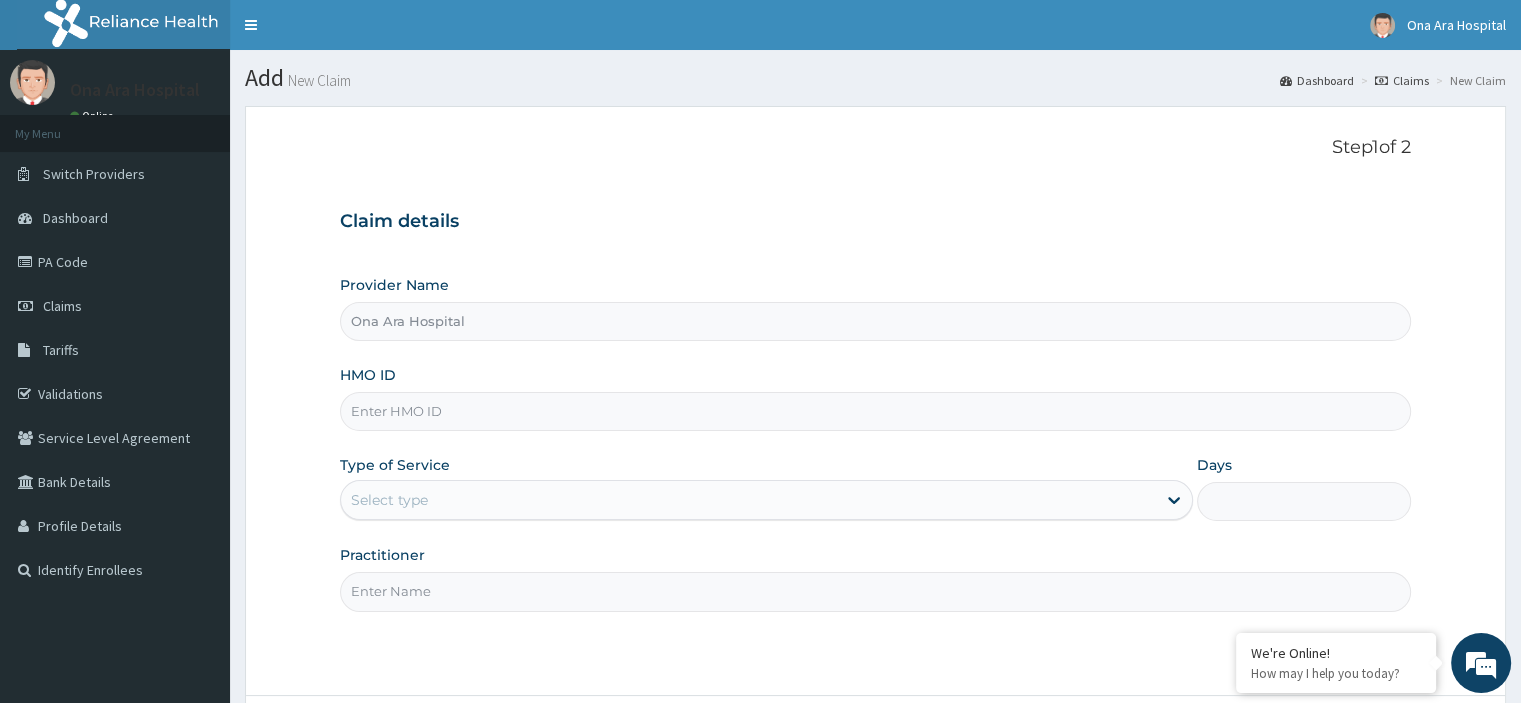 click on "HMO ID" at bounding box center (875, 411) 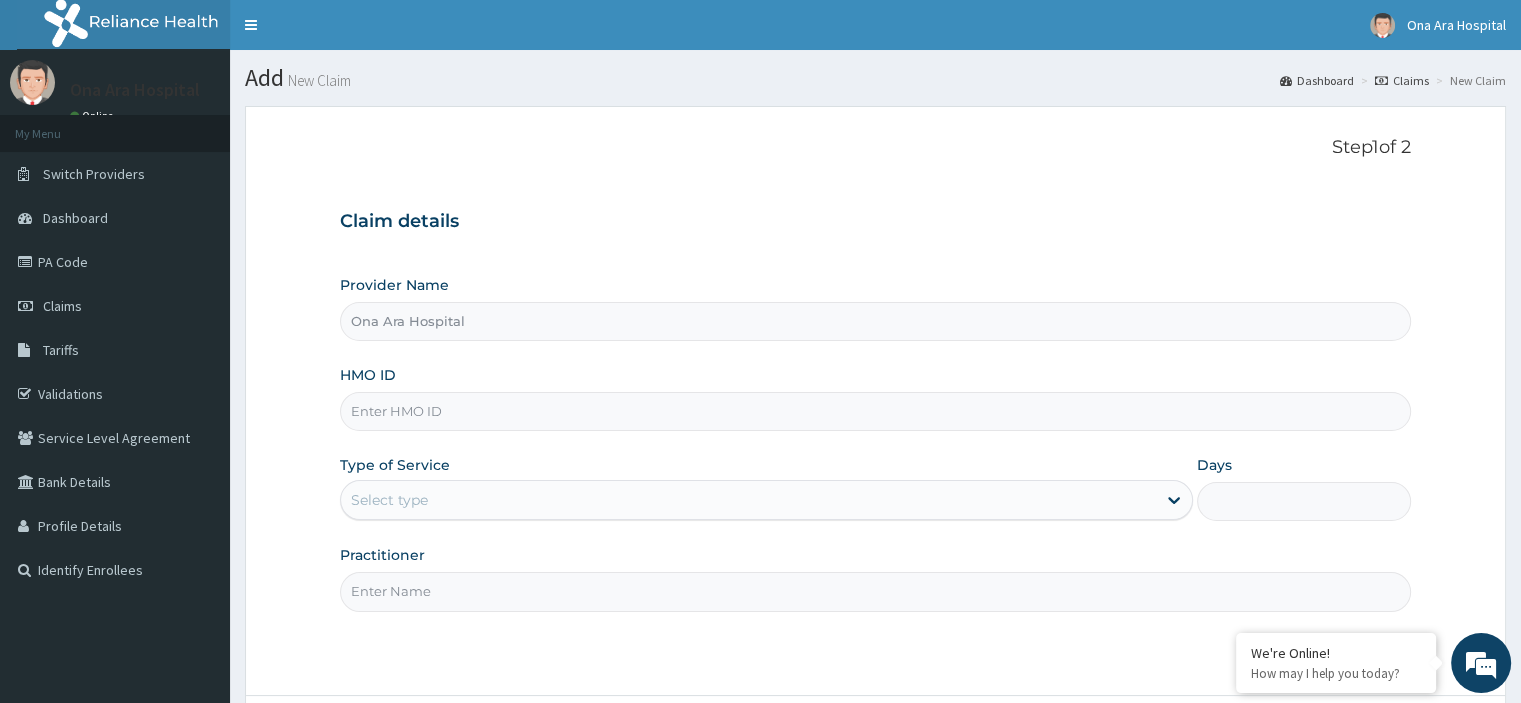 scroll, scrollTop: 0, scrollLeft: 0, axis: both 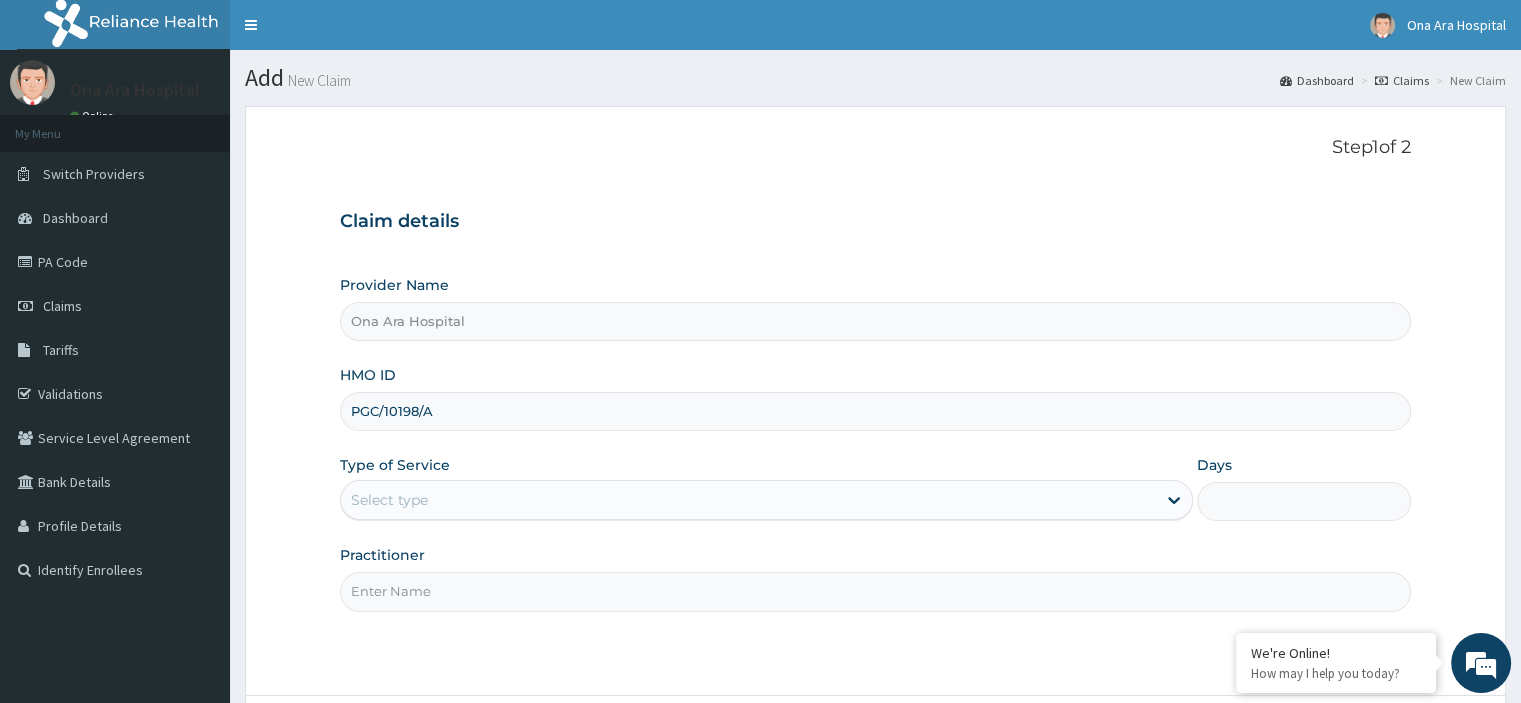 type on "PGC/10198/A" 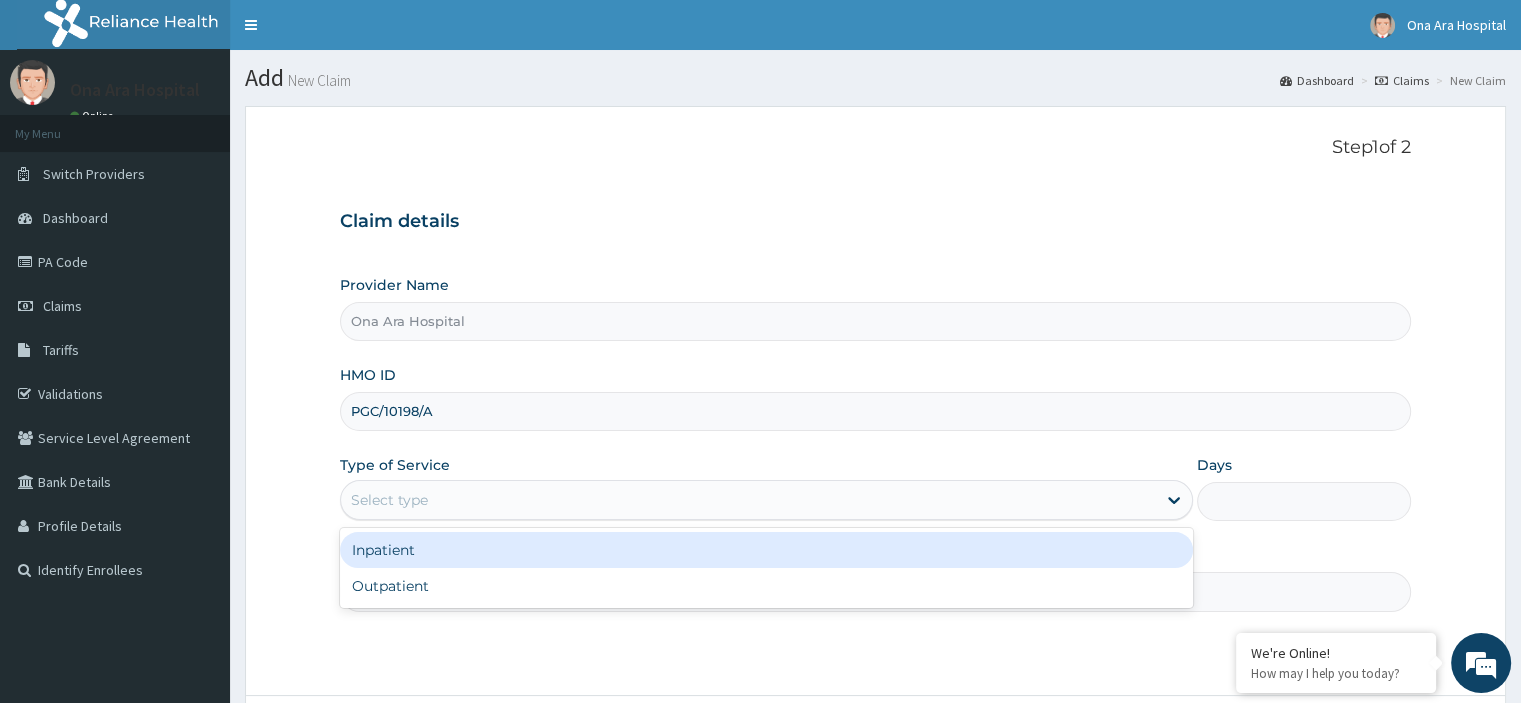 click on "Select type" at bounding box center [748, 500] 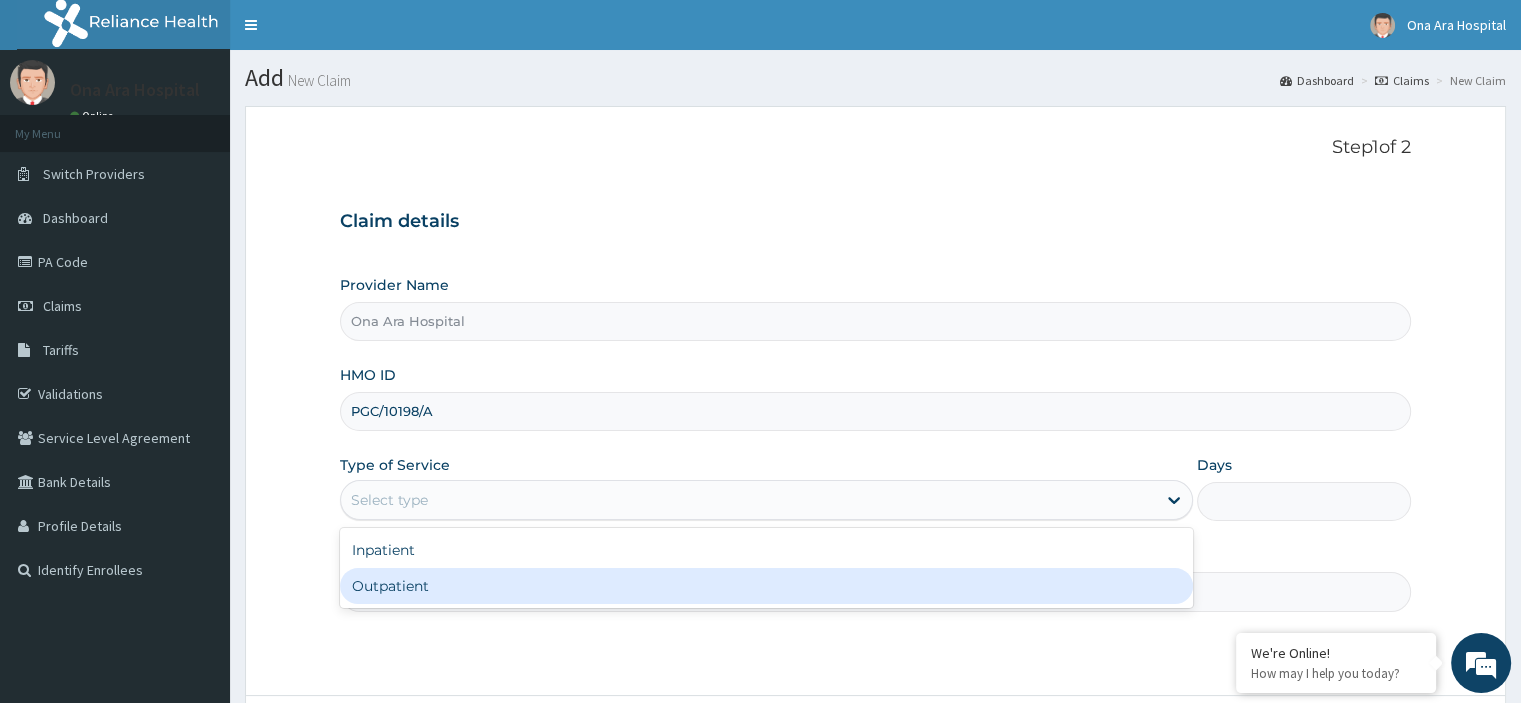 click on "Outpatient" at bounding box center [766, 586] 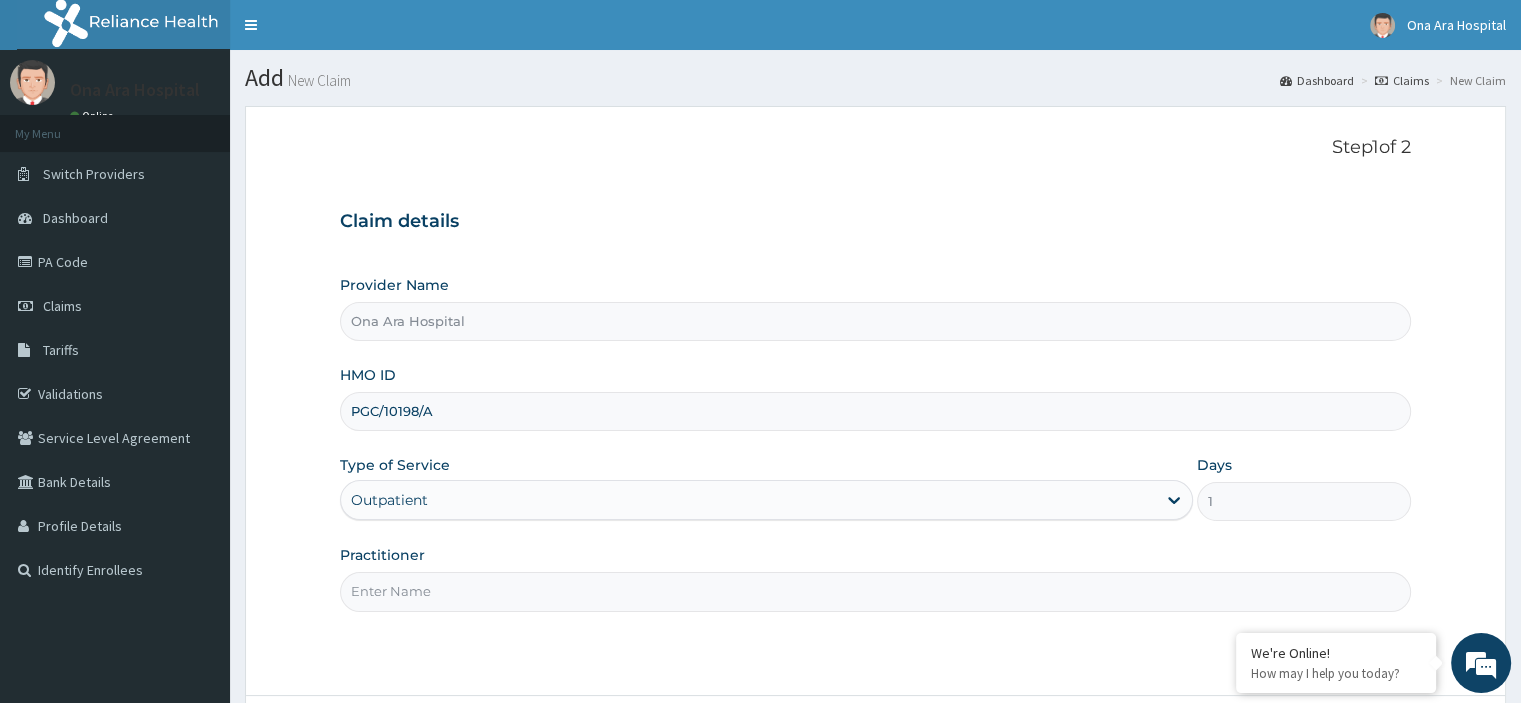 click on "Practitioner" at bounding box center [875, 591] 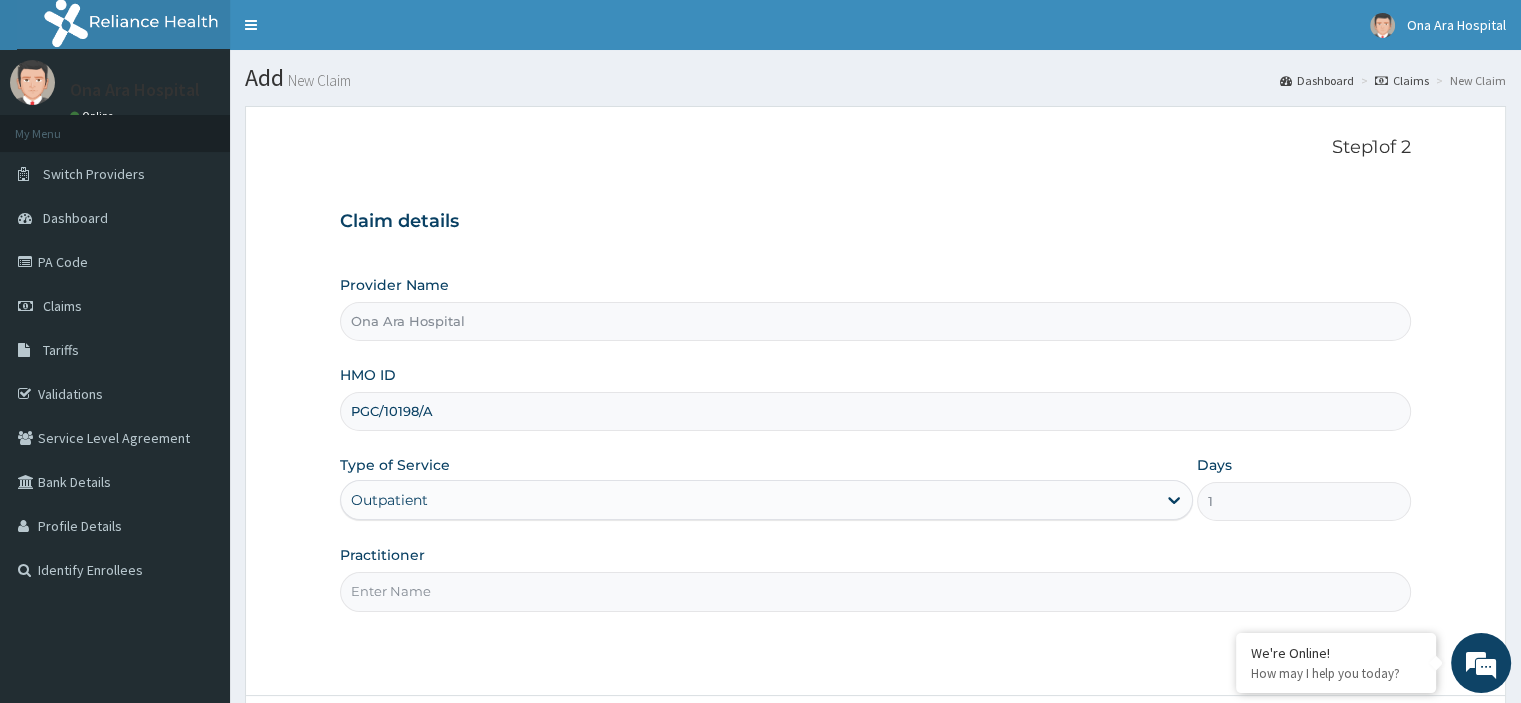 type on "O" 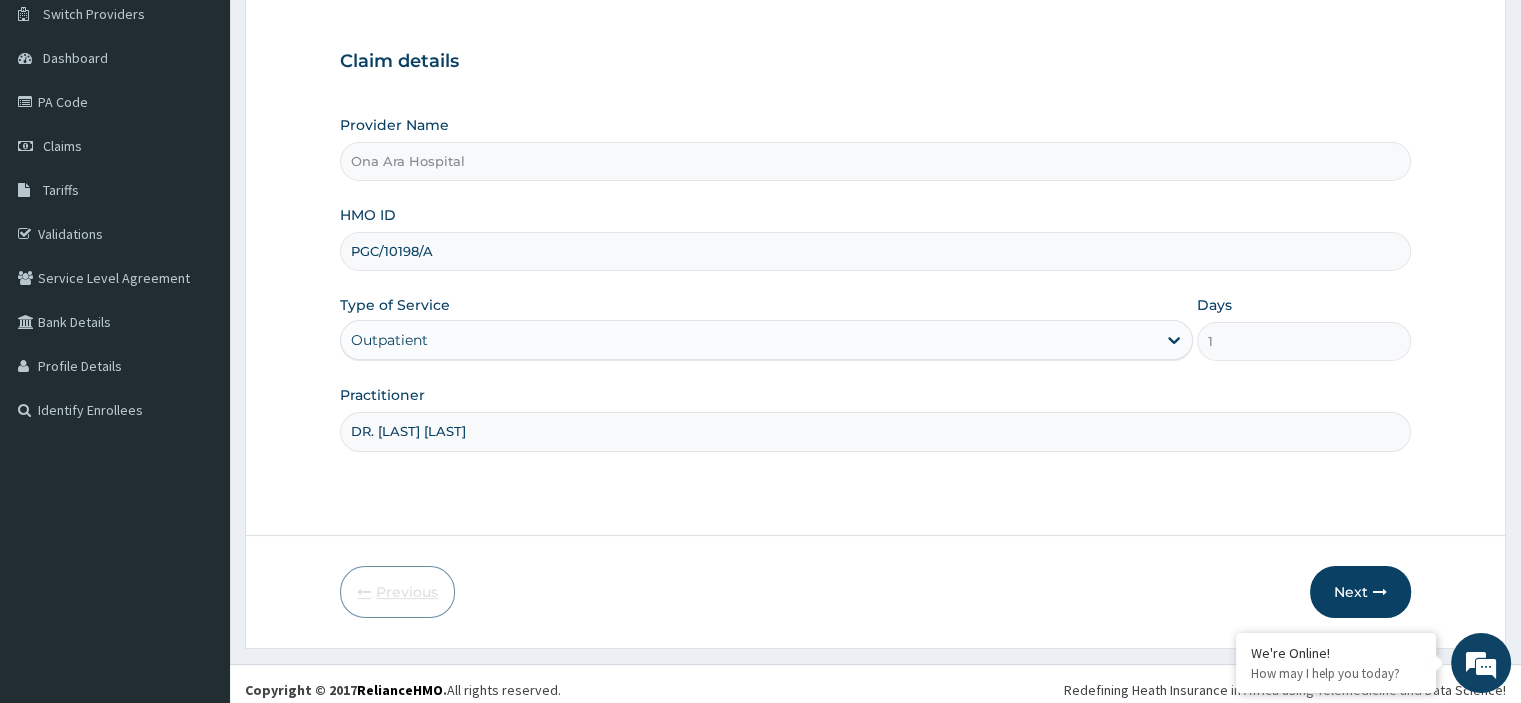 scroll, scrollTop: 171, scrollLeft: 0, axis: vertical 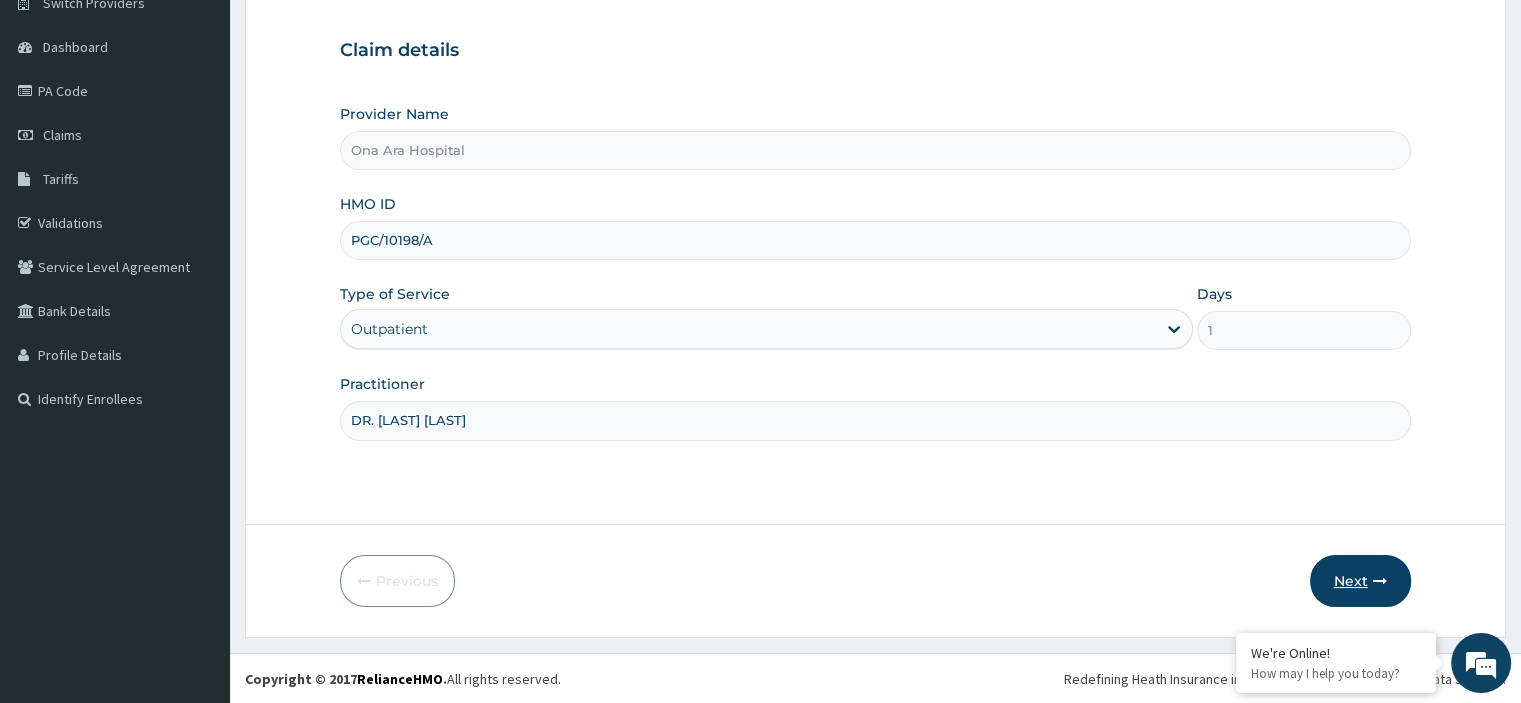 type on "DR. E.A OLADIPO" 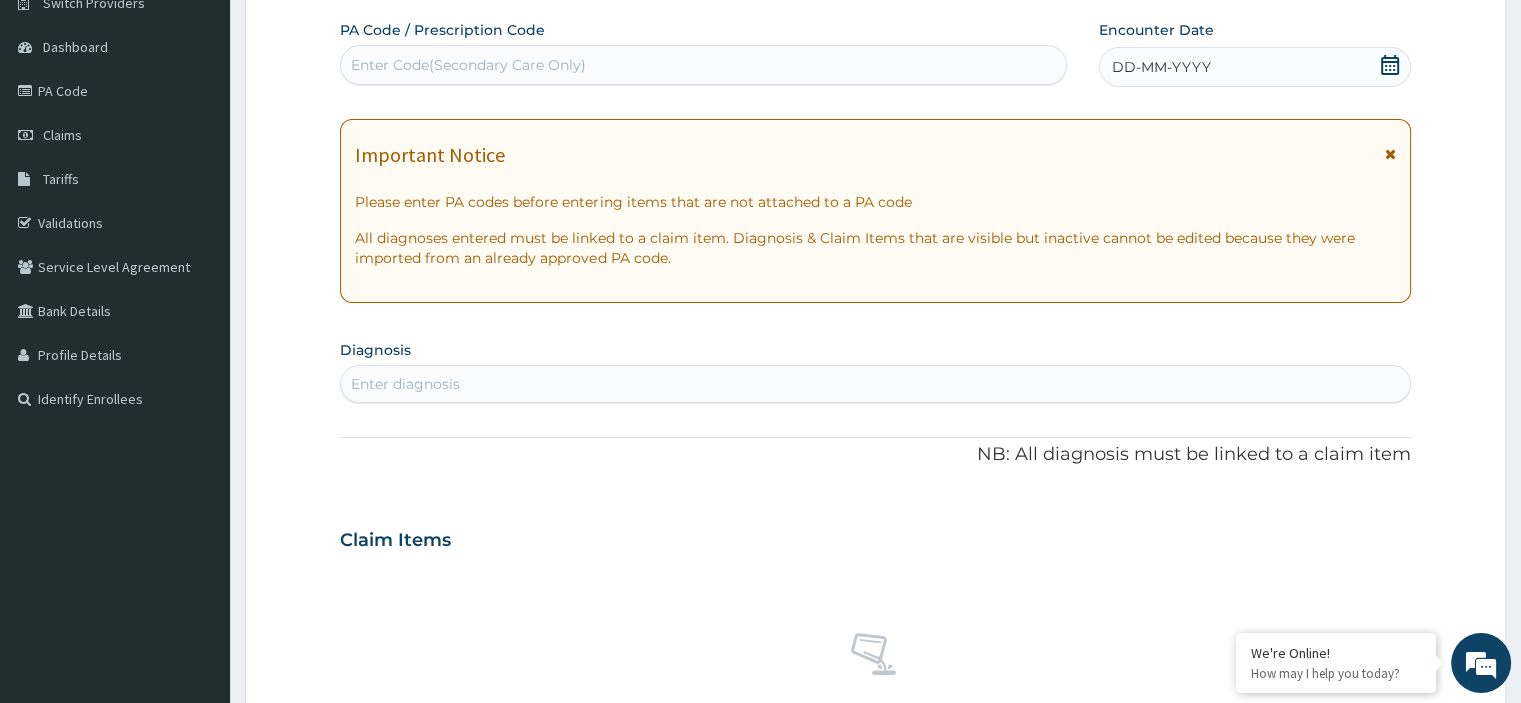click 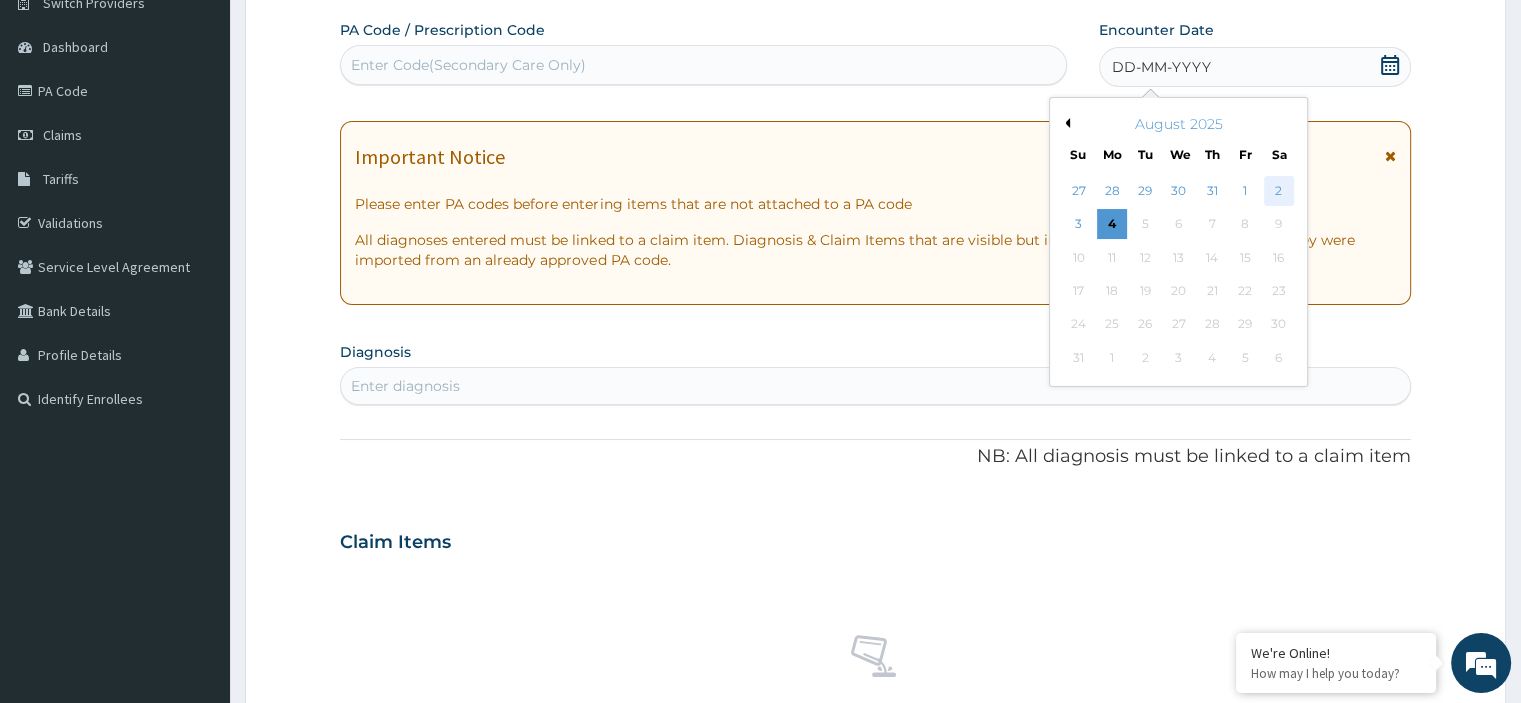 click on "2" at bounding box center (1279, 191) 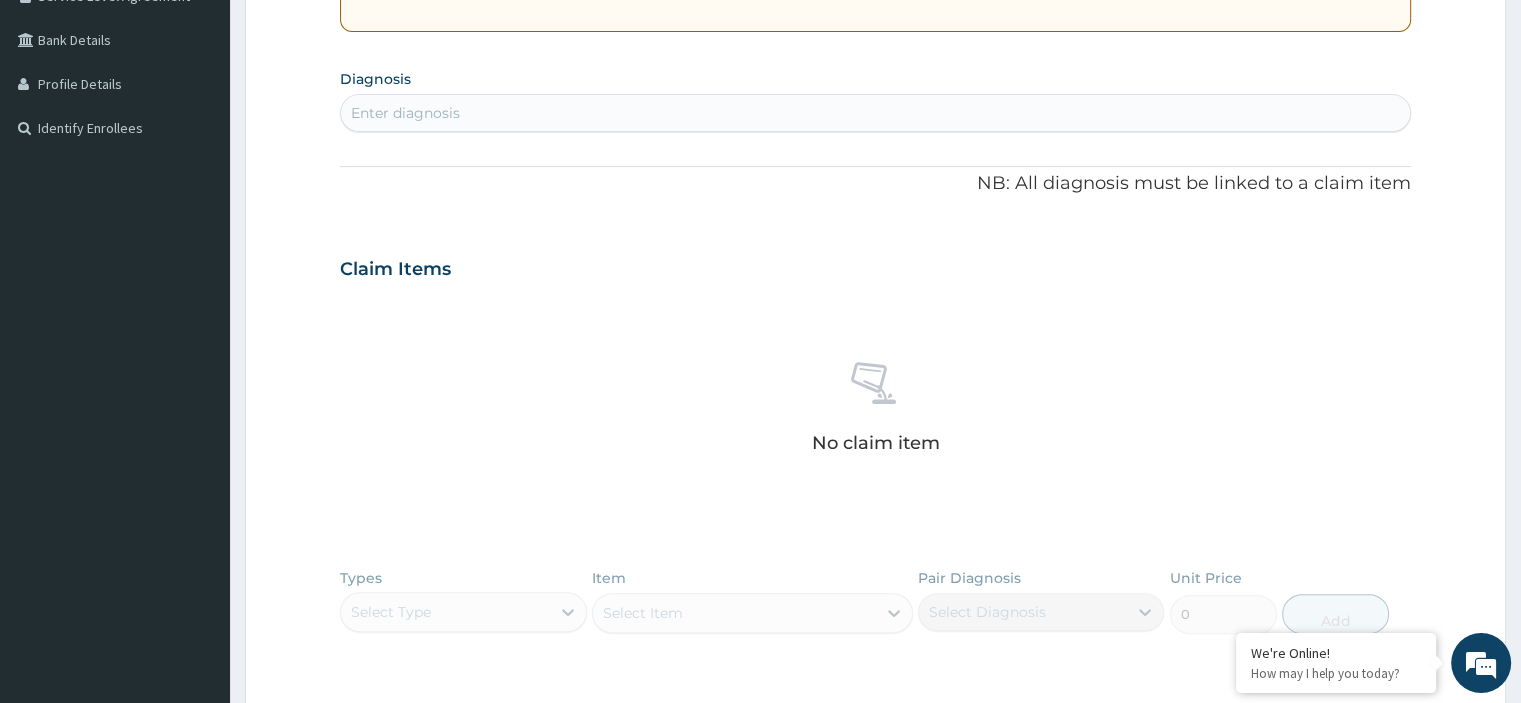 scroll, scrollTop: 431, scrollLeft: 0, axis: vertical 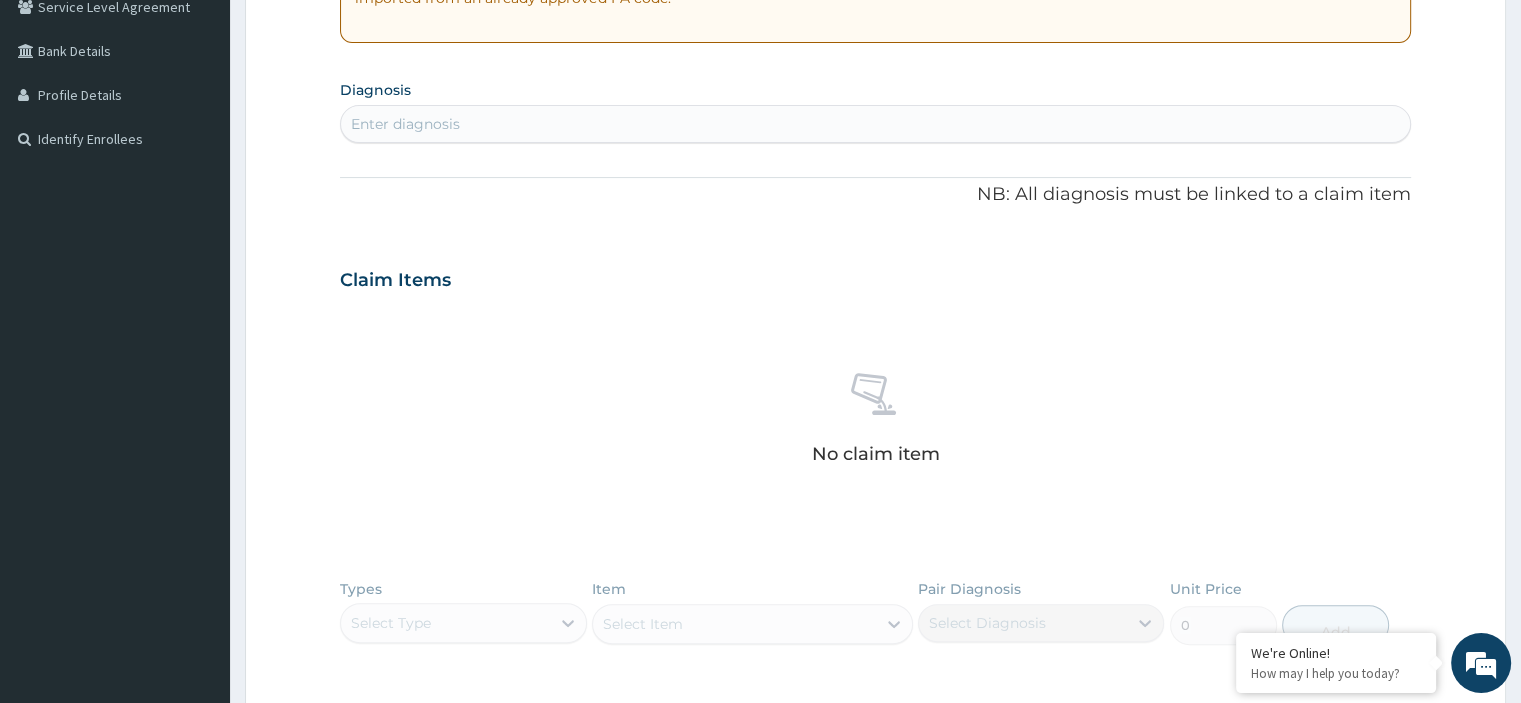 click on "Enter diagnosis" at bounding box center (875, 124) 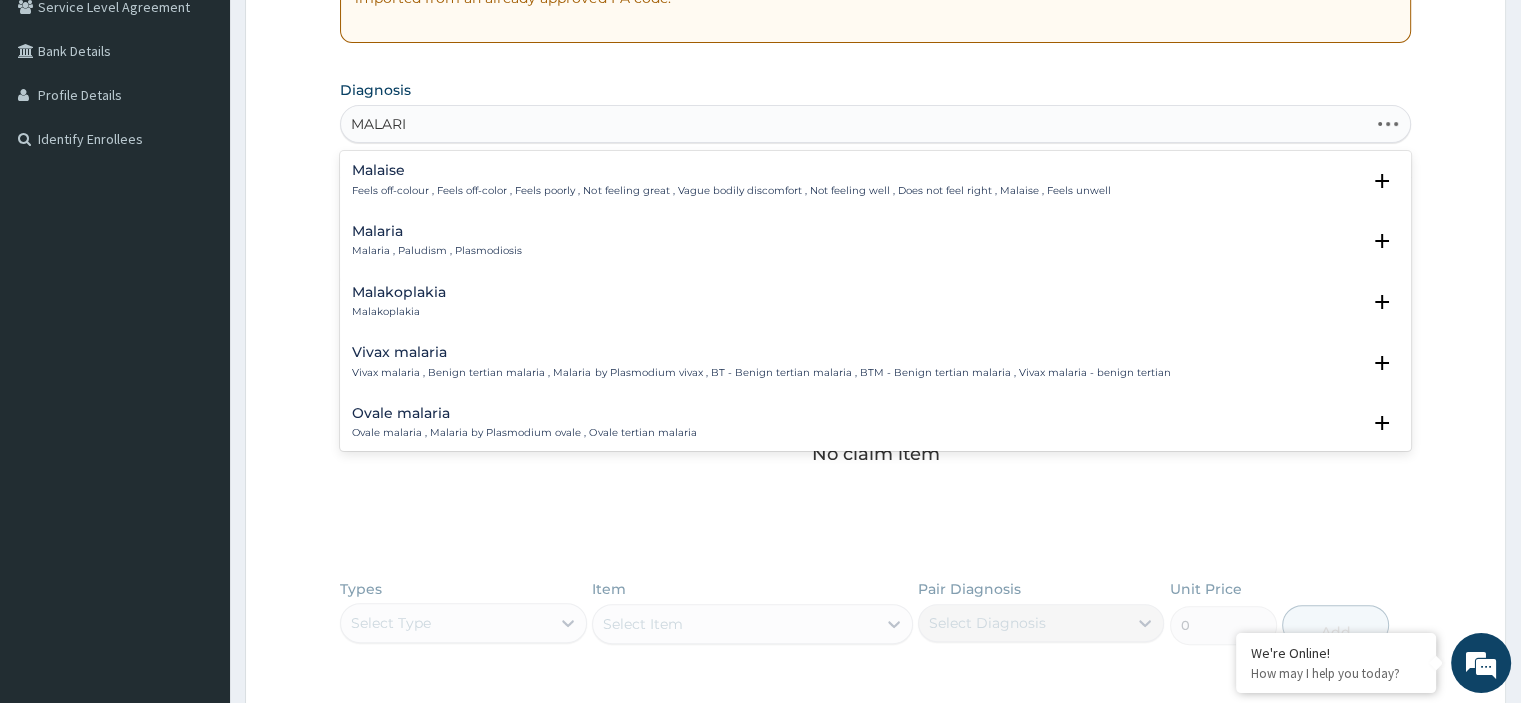type on "MALARIA" 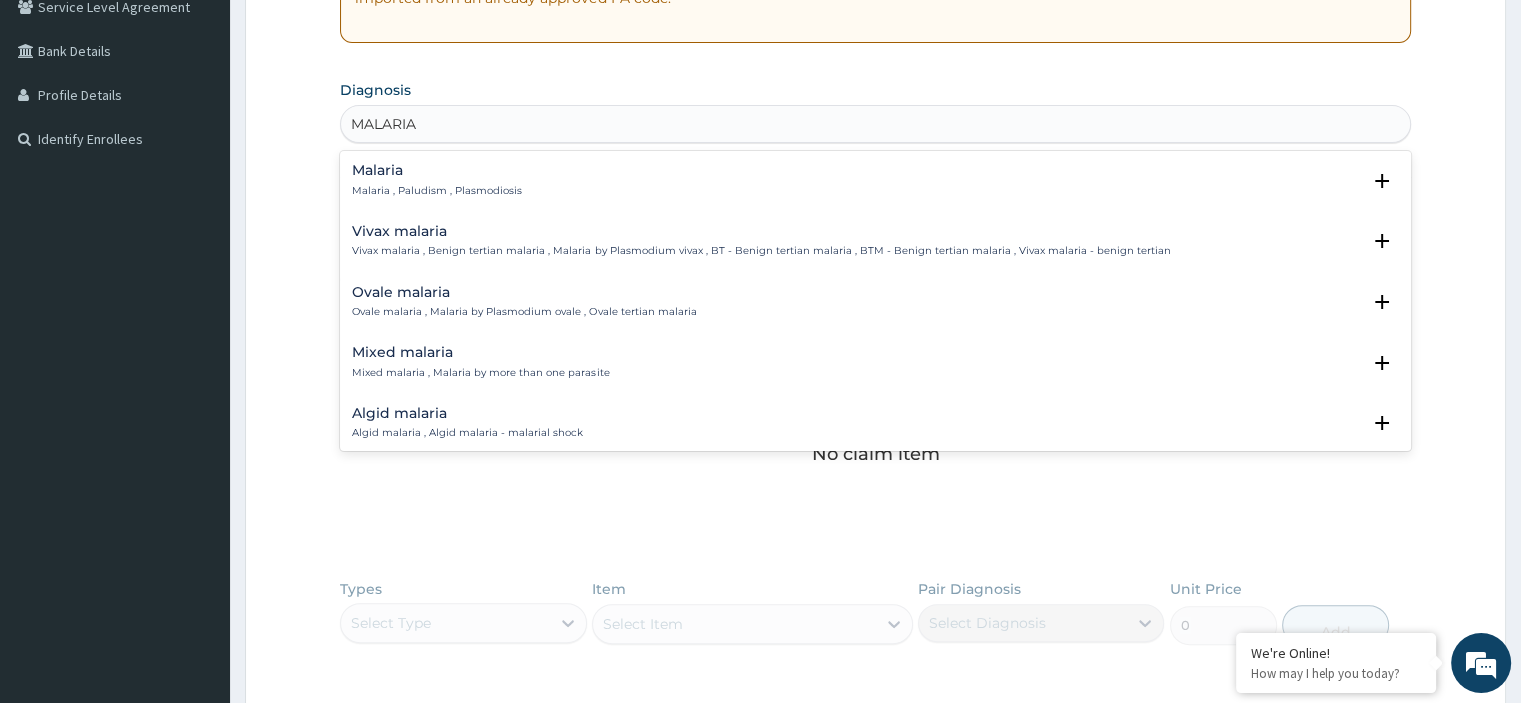 click on "Malaria , Paludism , Plasmodiosis" at bounding box center [437, 191] 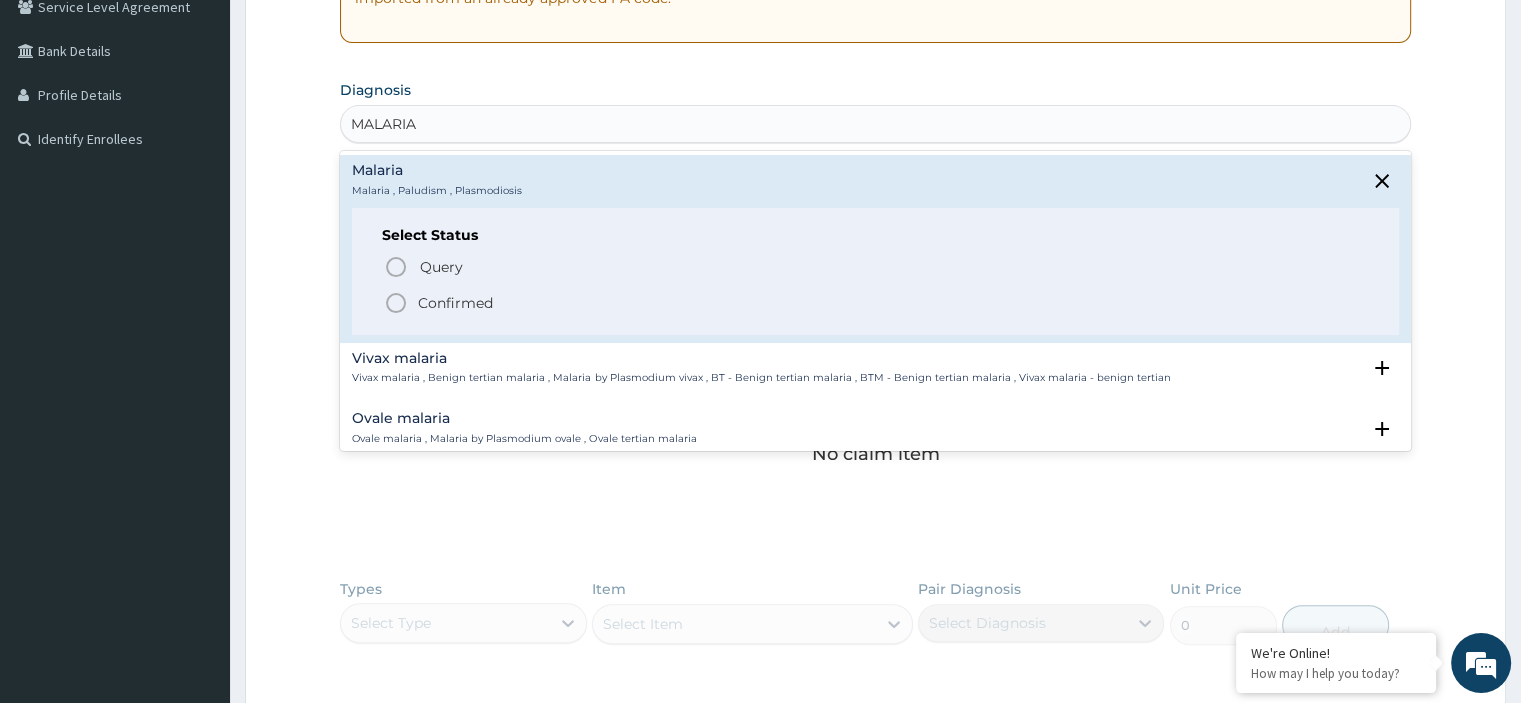 click on "Confirmed" at bounding box center (876, 303) 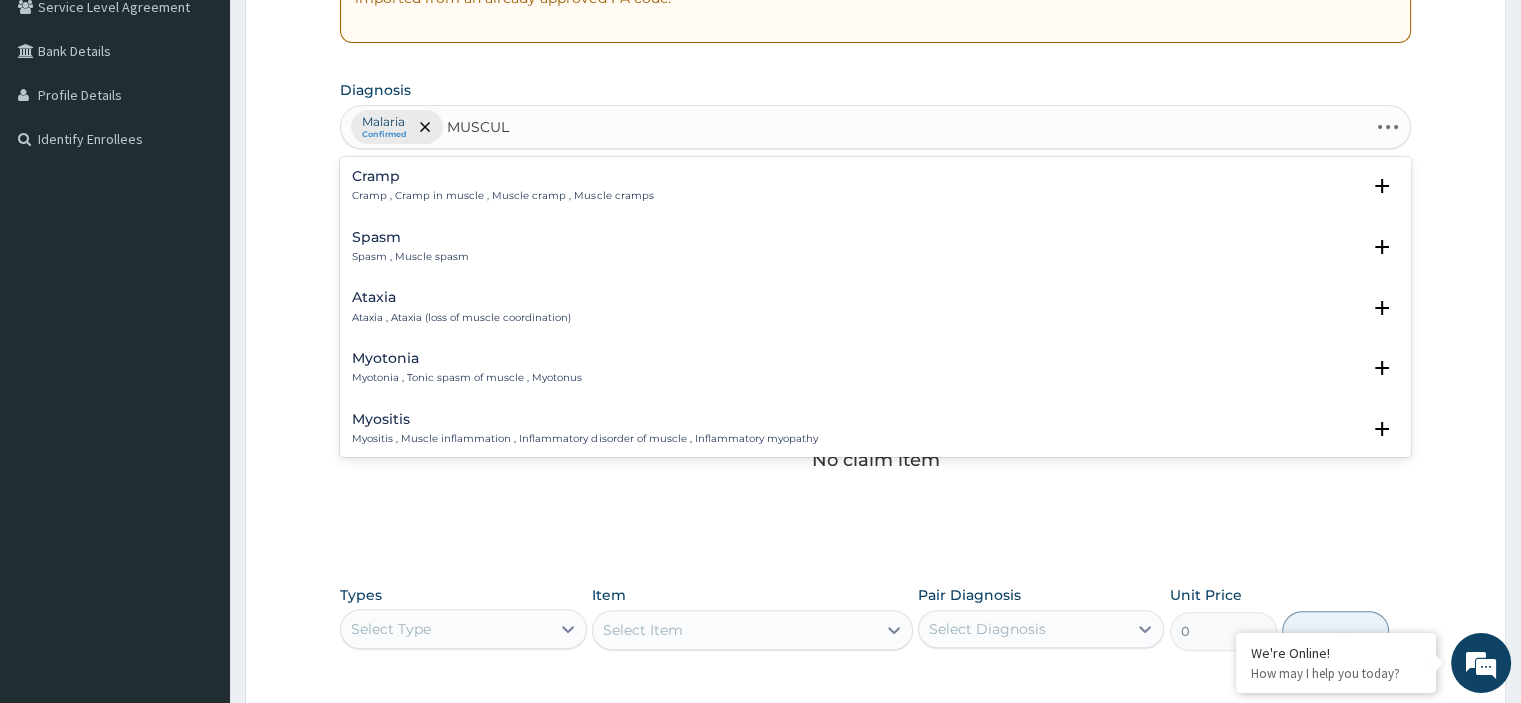 type on "MUSCULO" 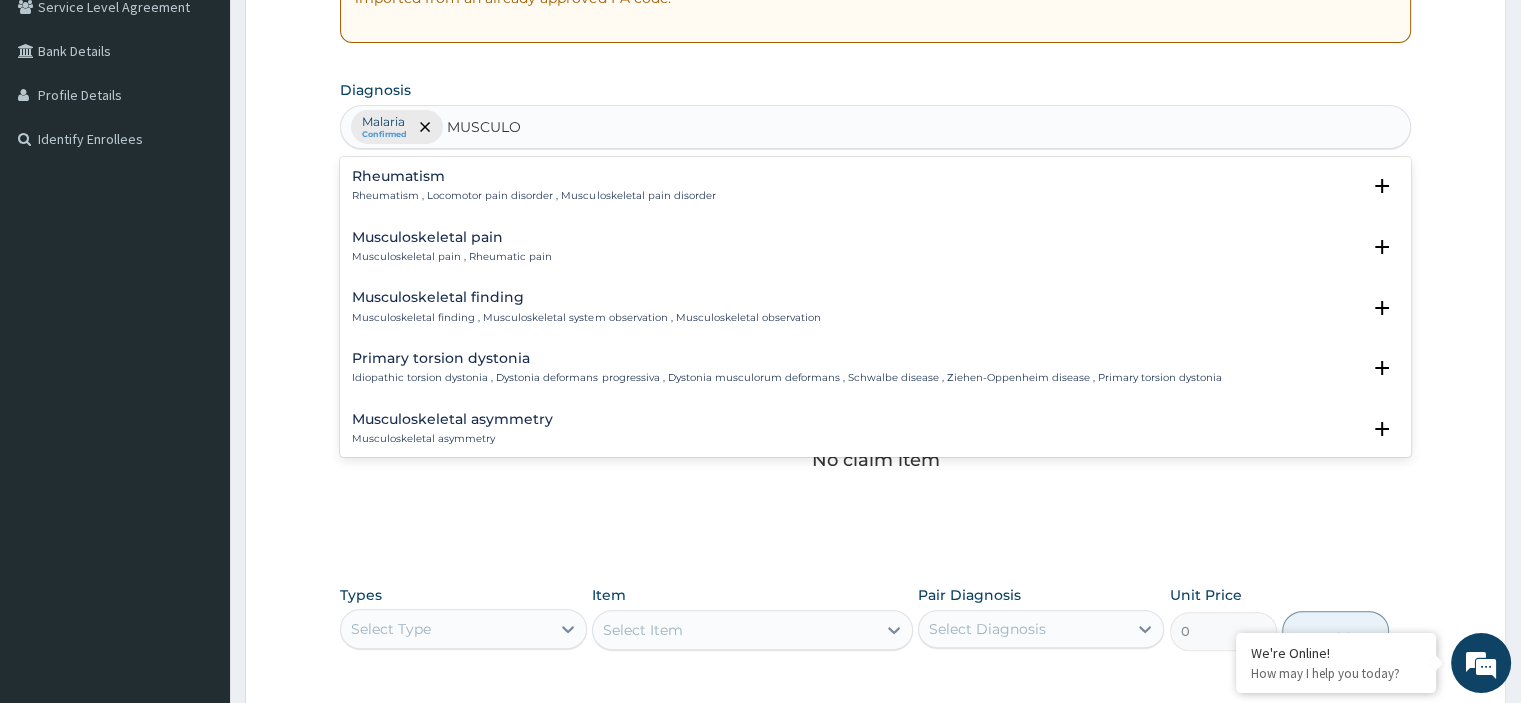 click on "Musculoskeletal pain" at bounding box center [452, 237] 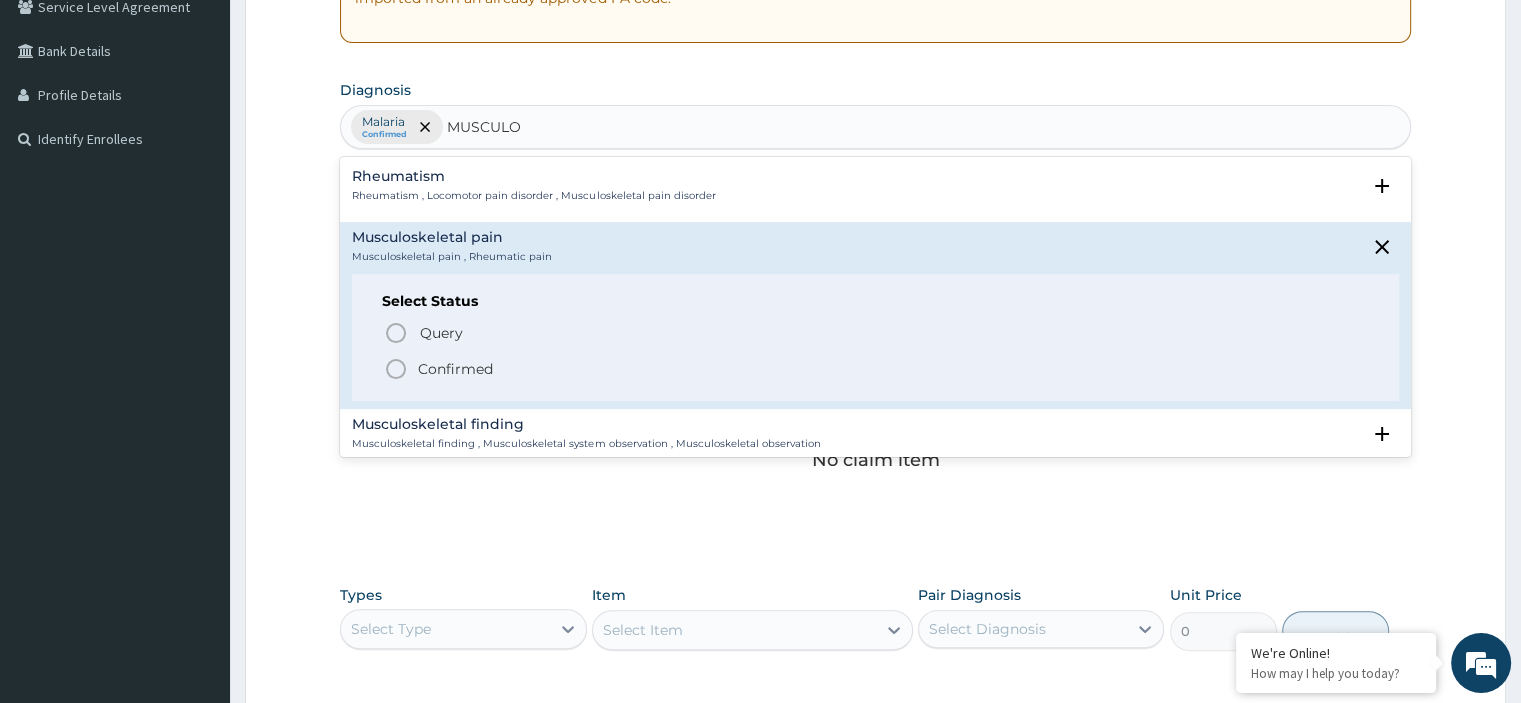 click on "Confirmed" at bounding box center (876, 369) 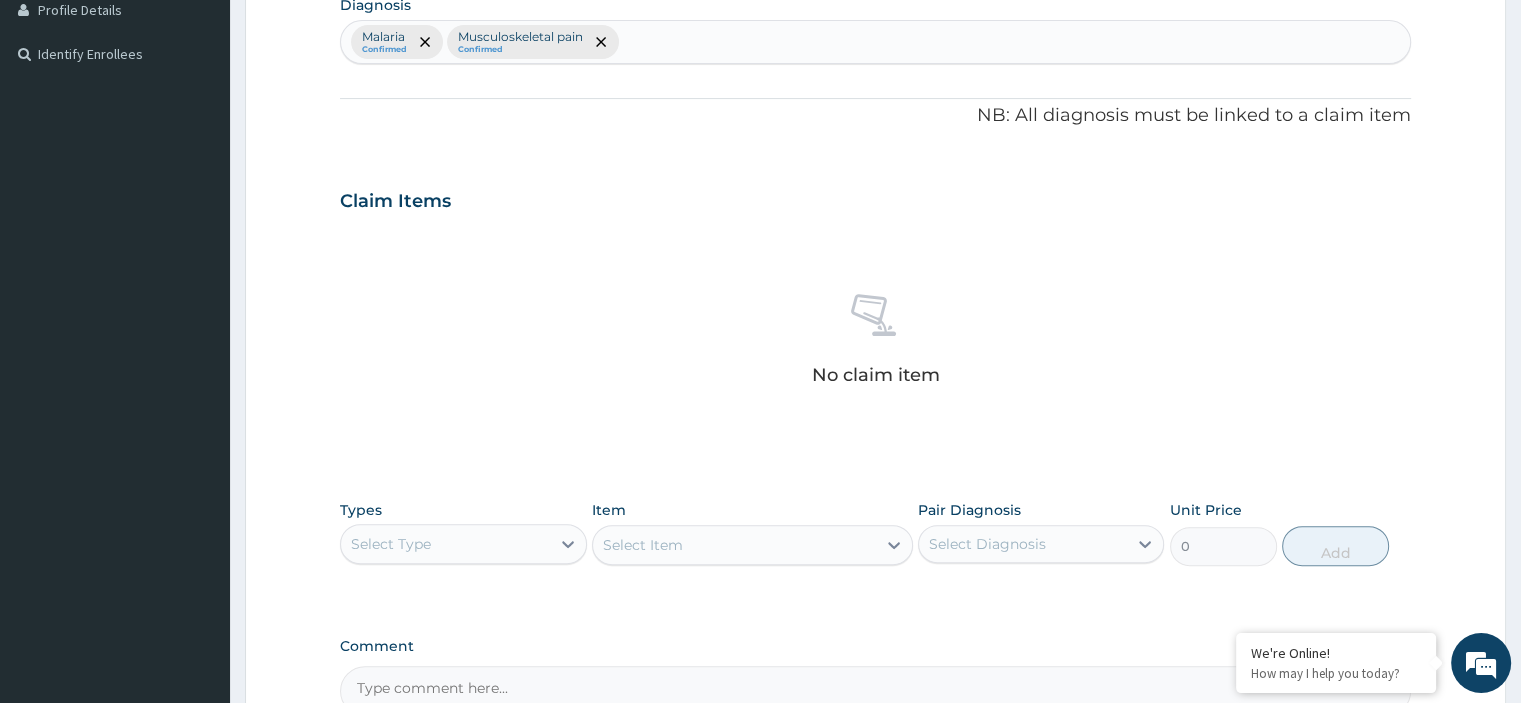 scroll, scrollTop: 631, scrollLeft: 0, axis: vertical 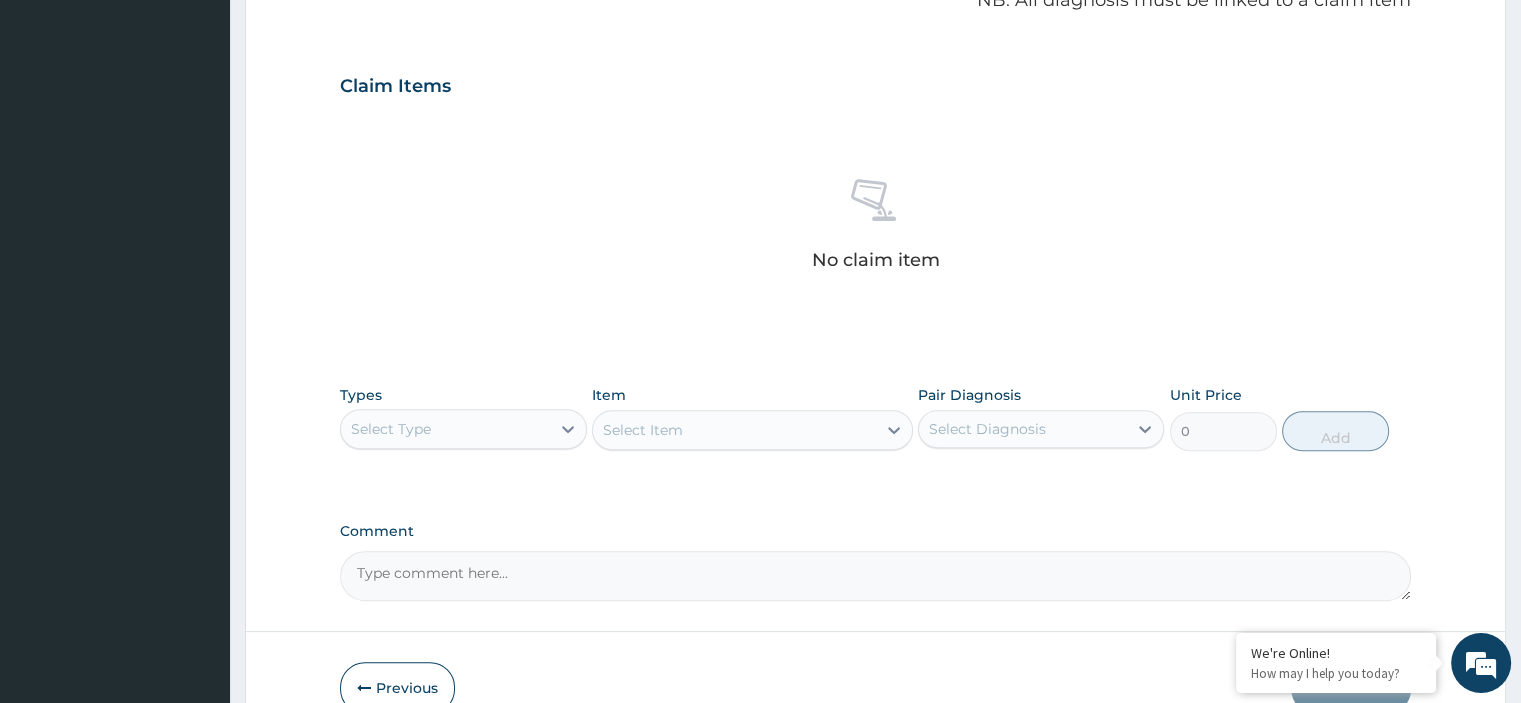 click on "Select Type" at bounding box center [445, 429] 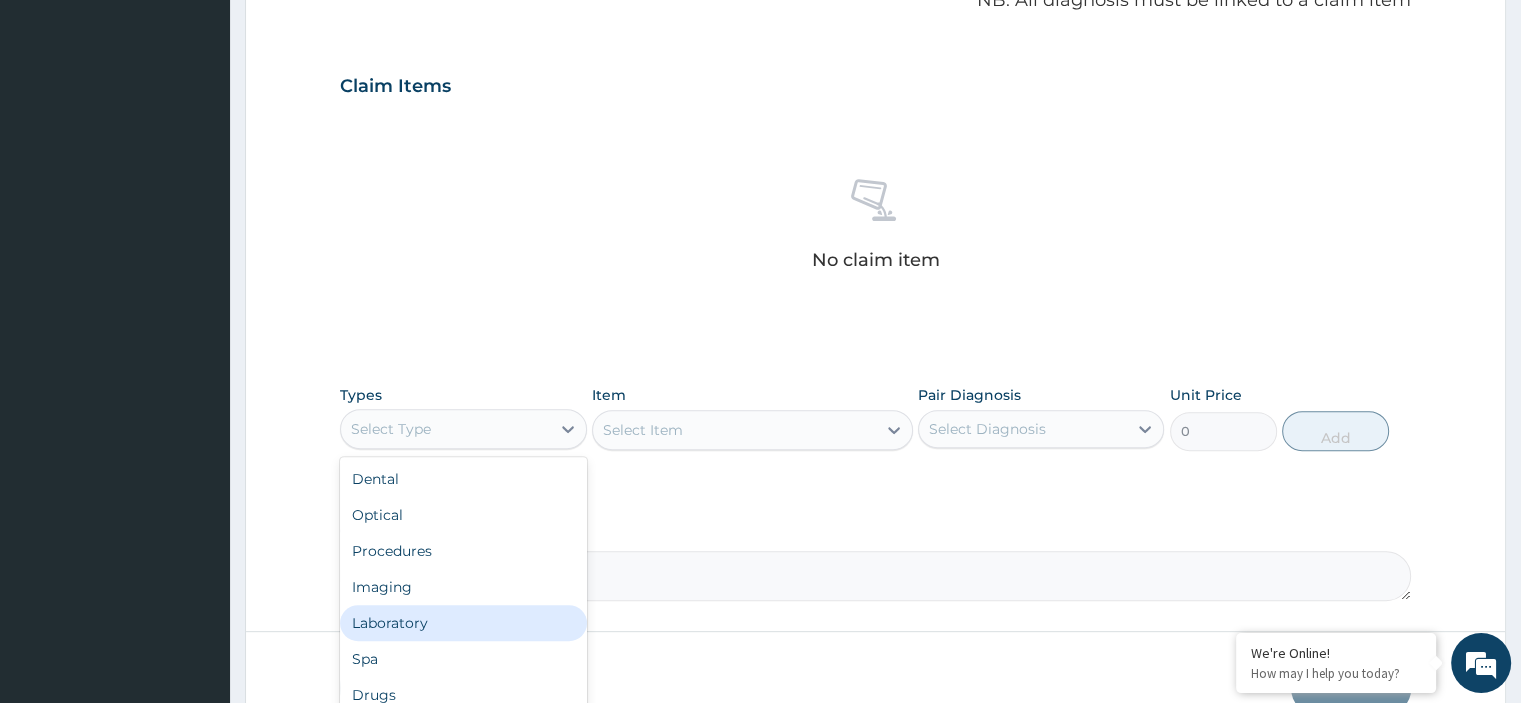 drag, startPoint x: 434, startPoint y: 621, endPoint x: 454, endPoint y: 603, distance: 26.907248 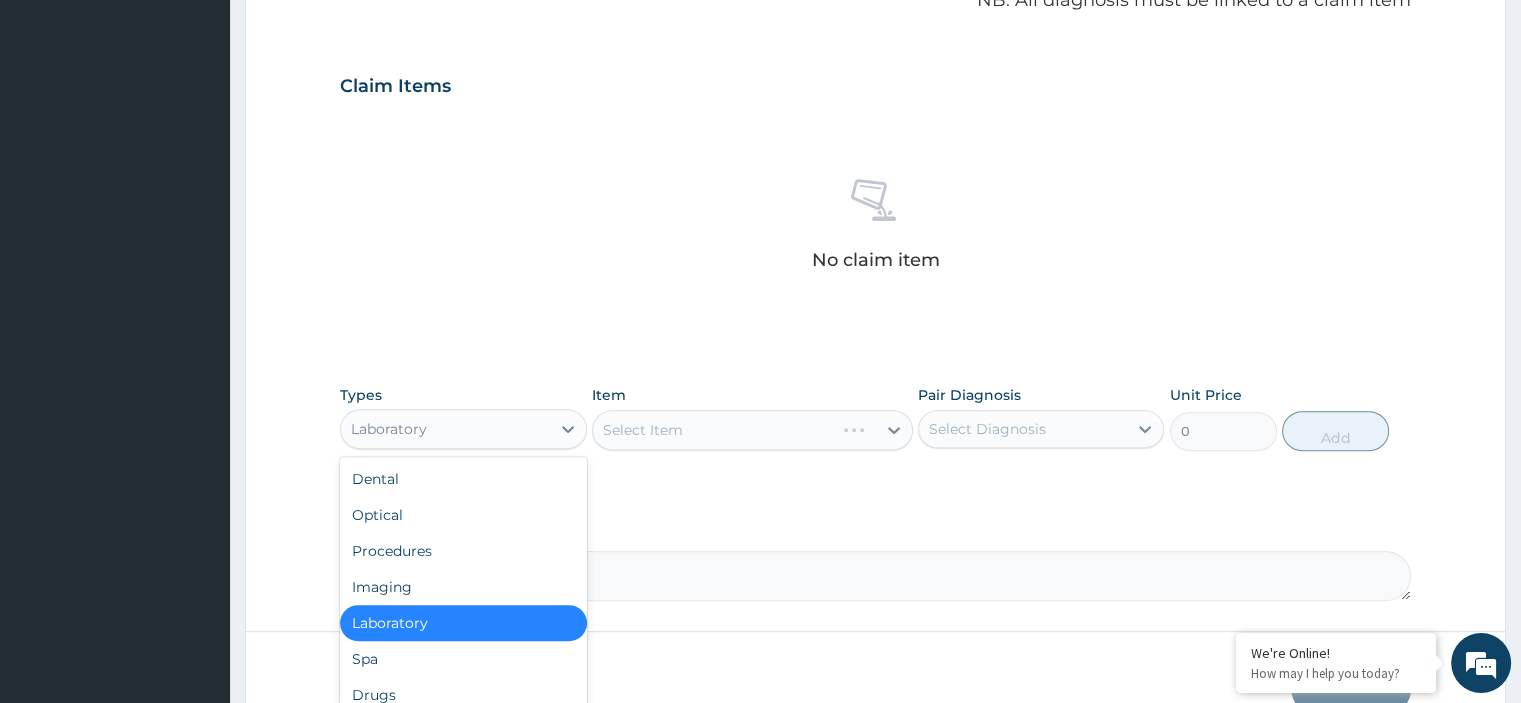 click on "Laboratory" at bounding box center (445, 429) 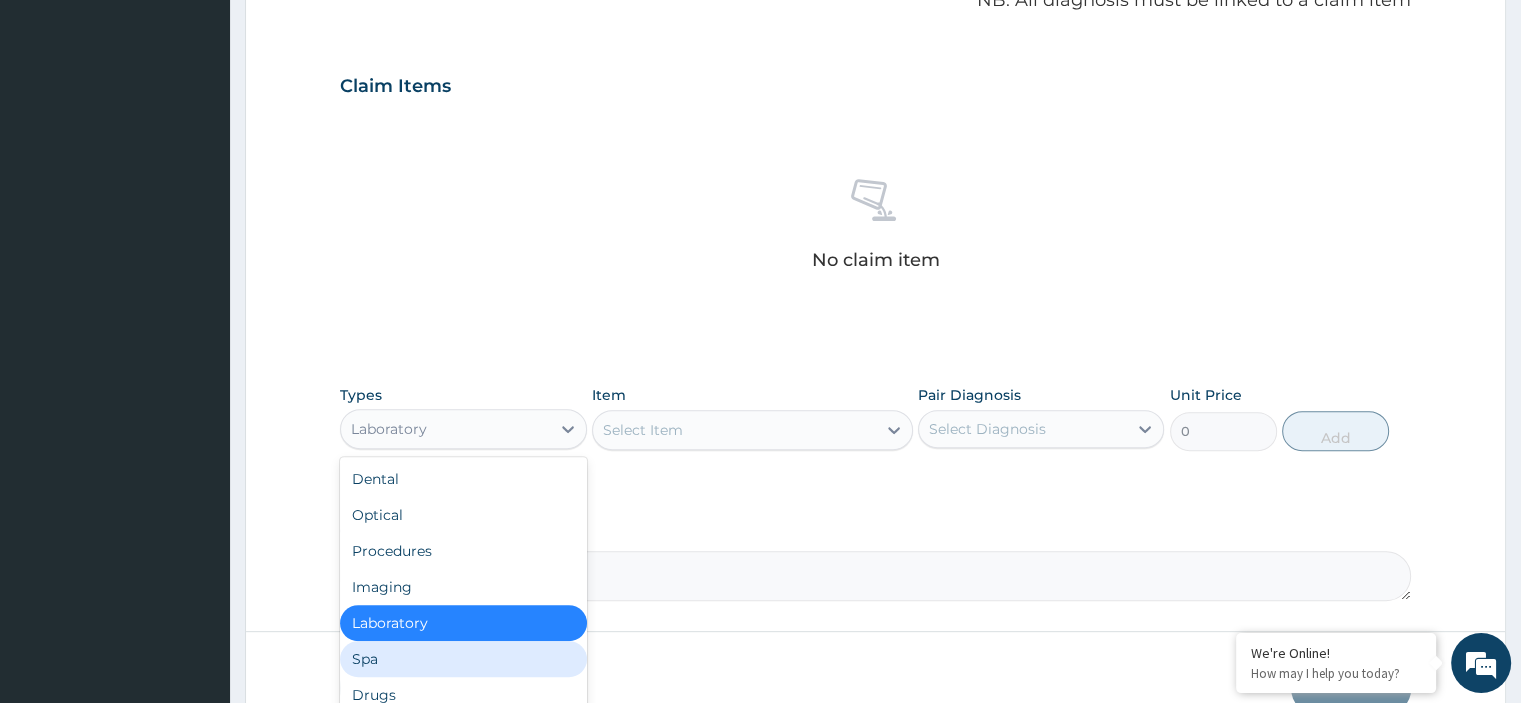 scroll, scrollTop: 68, scrollLeft: 0, axis: vertical 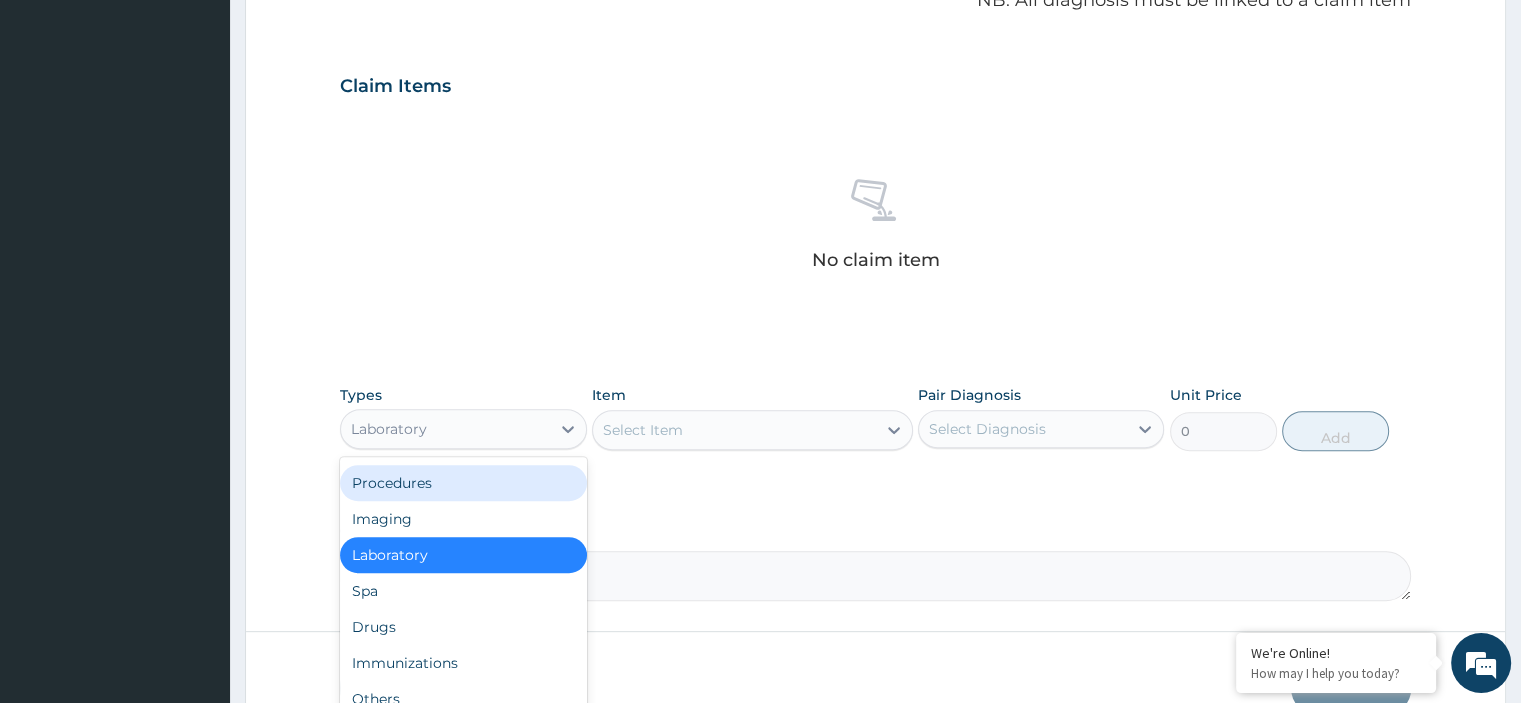 click on "Procedures" at bounding box center [463, 483] 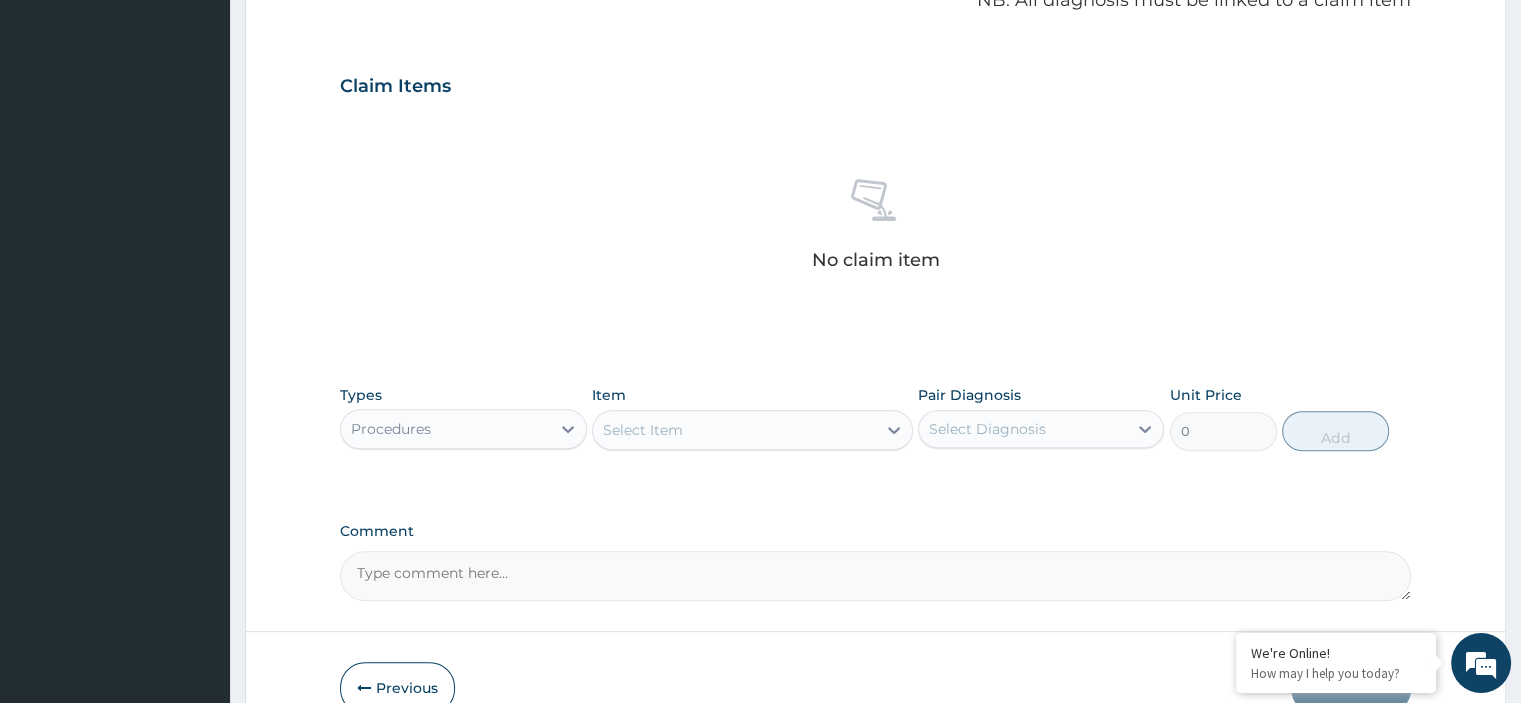 click on "Select Item" at bounding box center [643, 430] 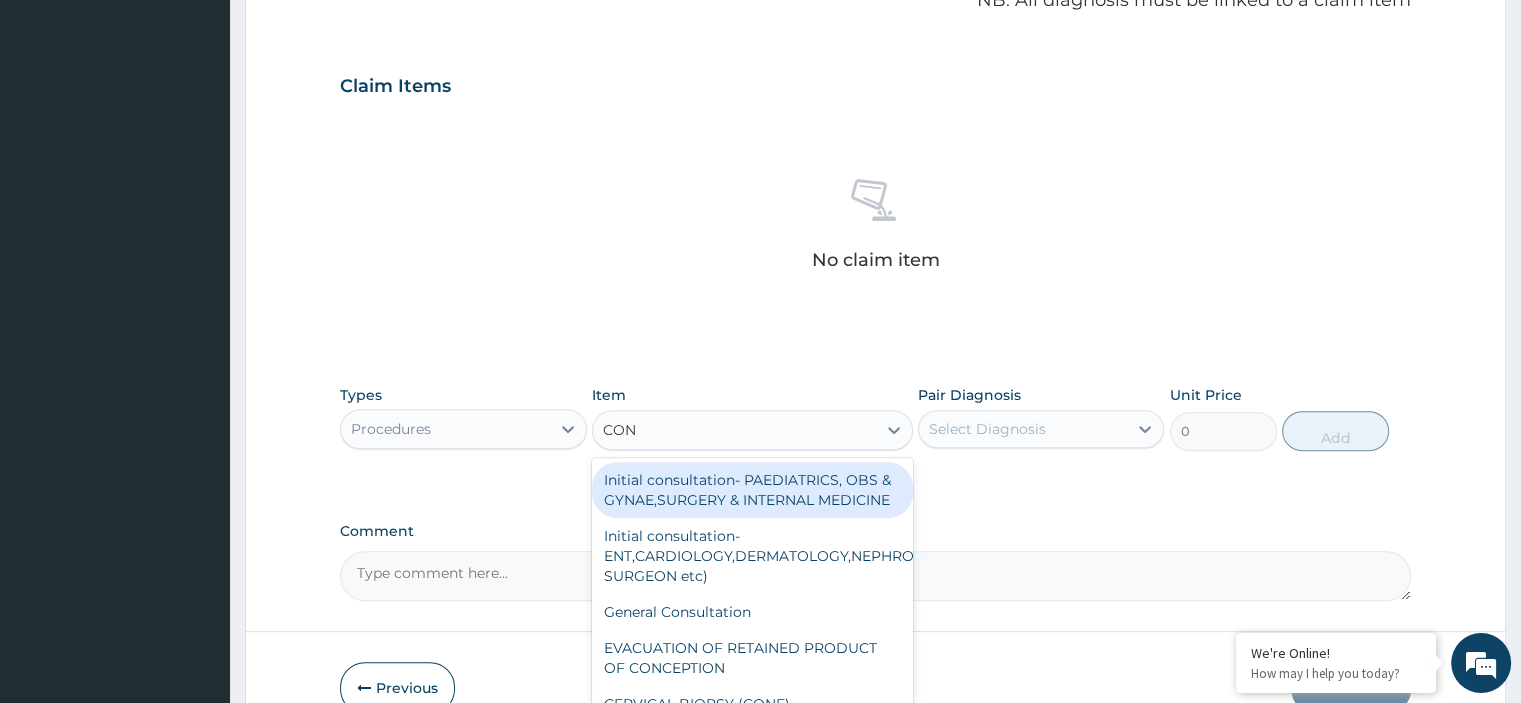 type on "CONS" 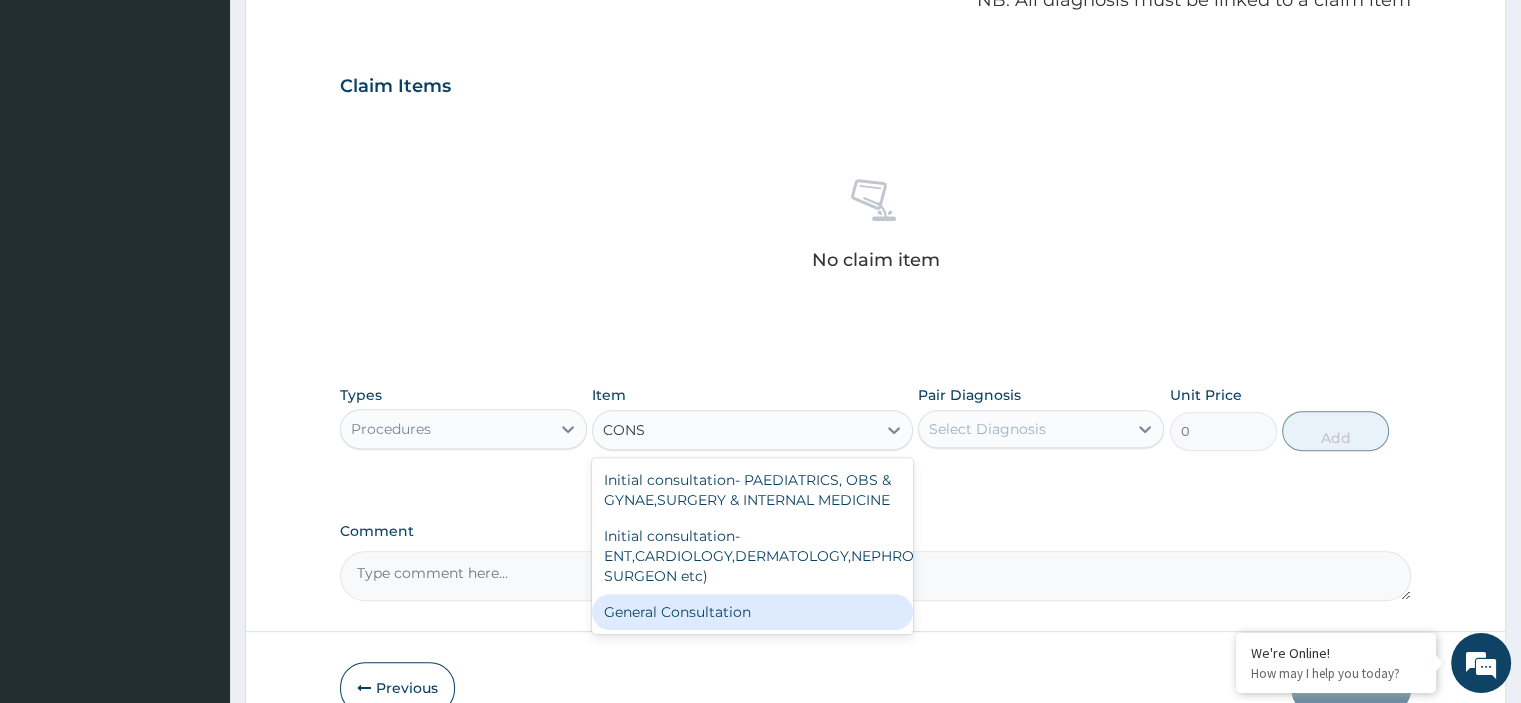 click on "General Consultation" at bounding box center (752, 612) 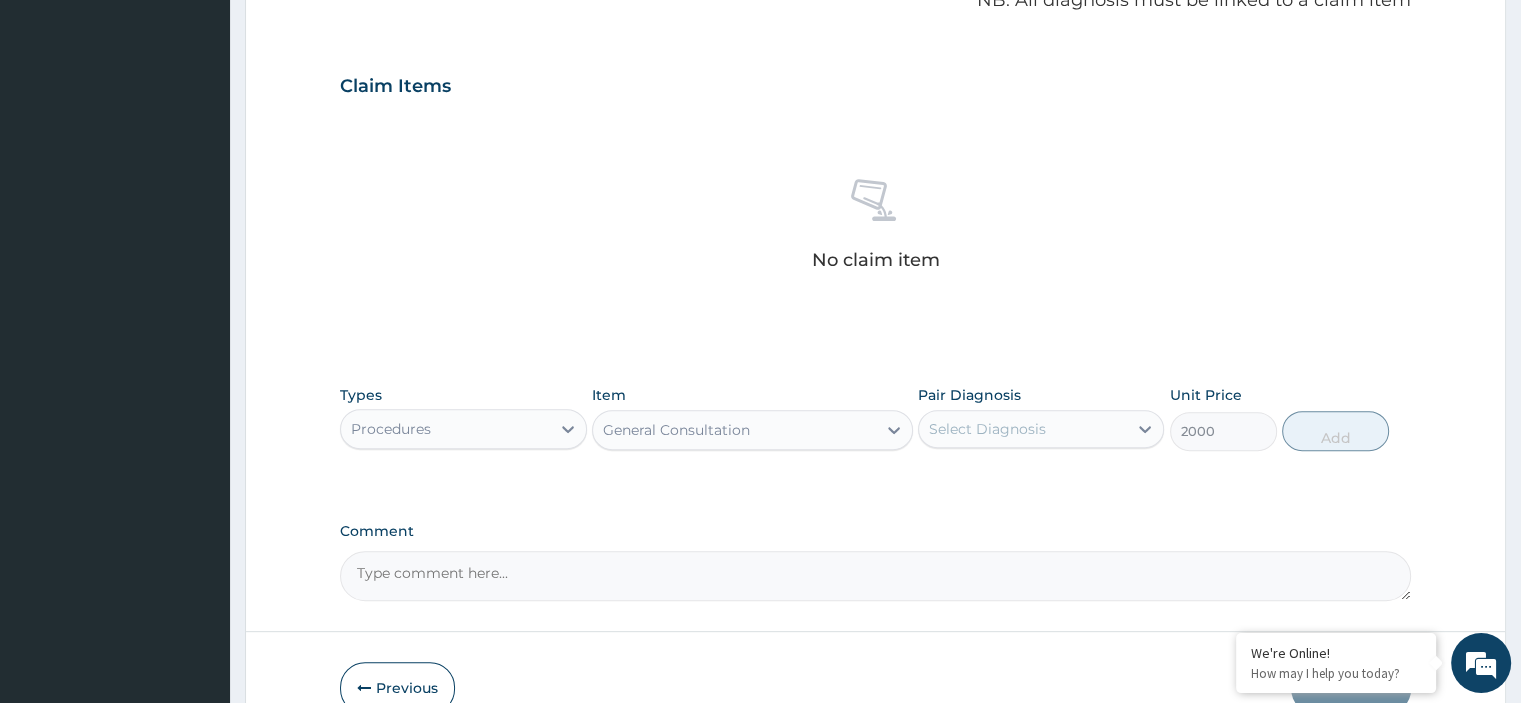 click on "Select Diagnosis" at bounding box center (1023, 429) 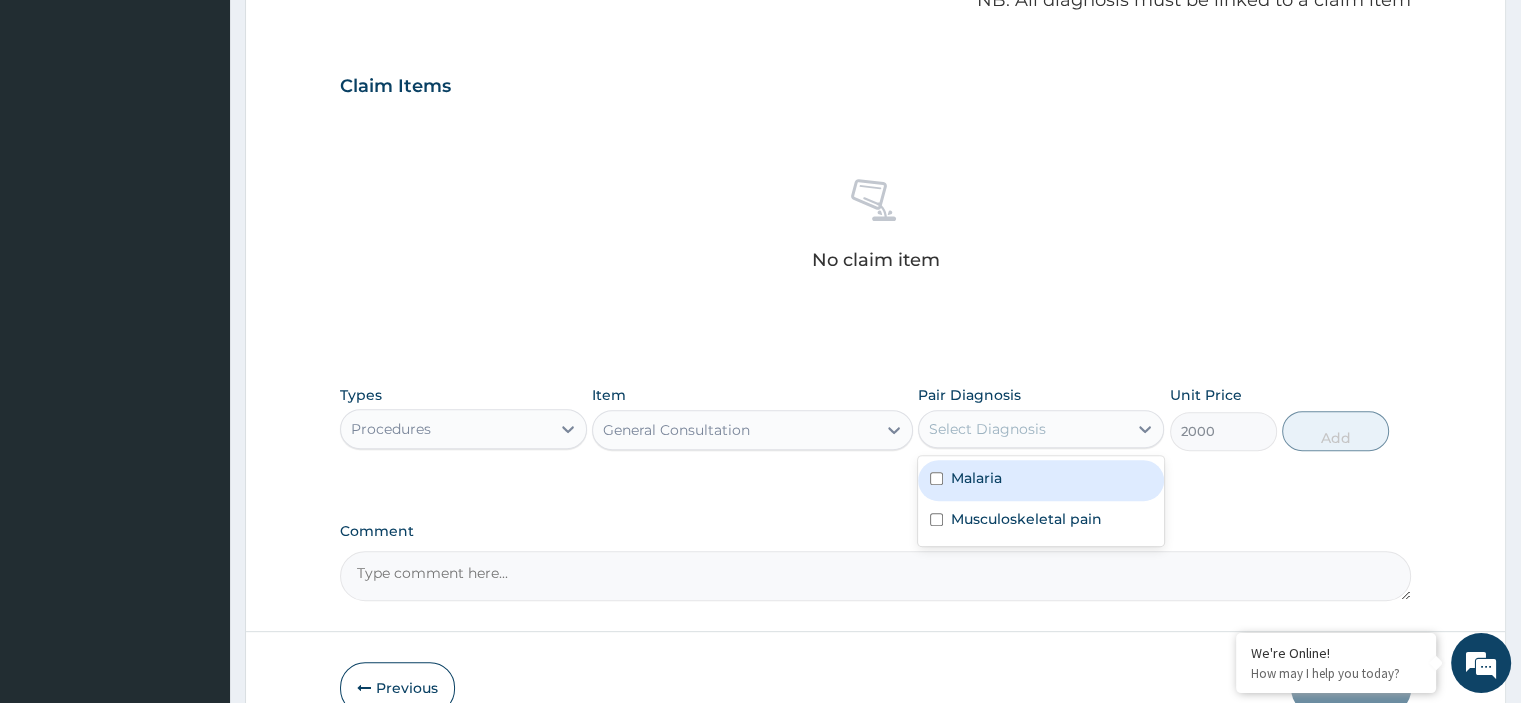 click on "Malaria" at bounding box center (1041, 480) 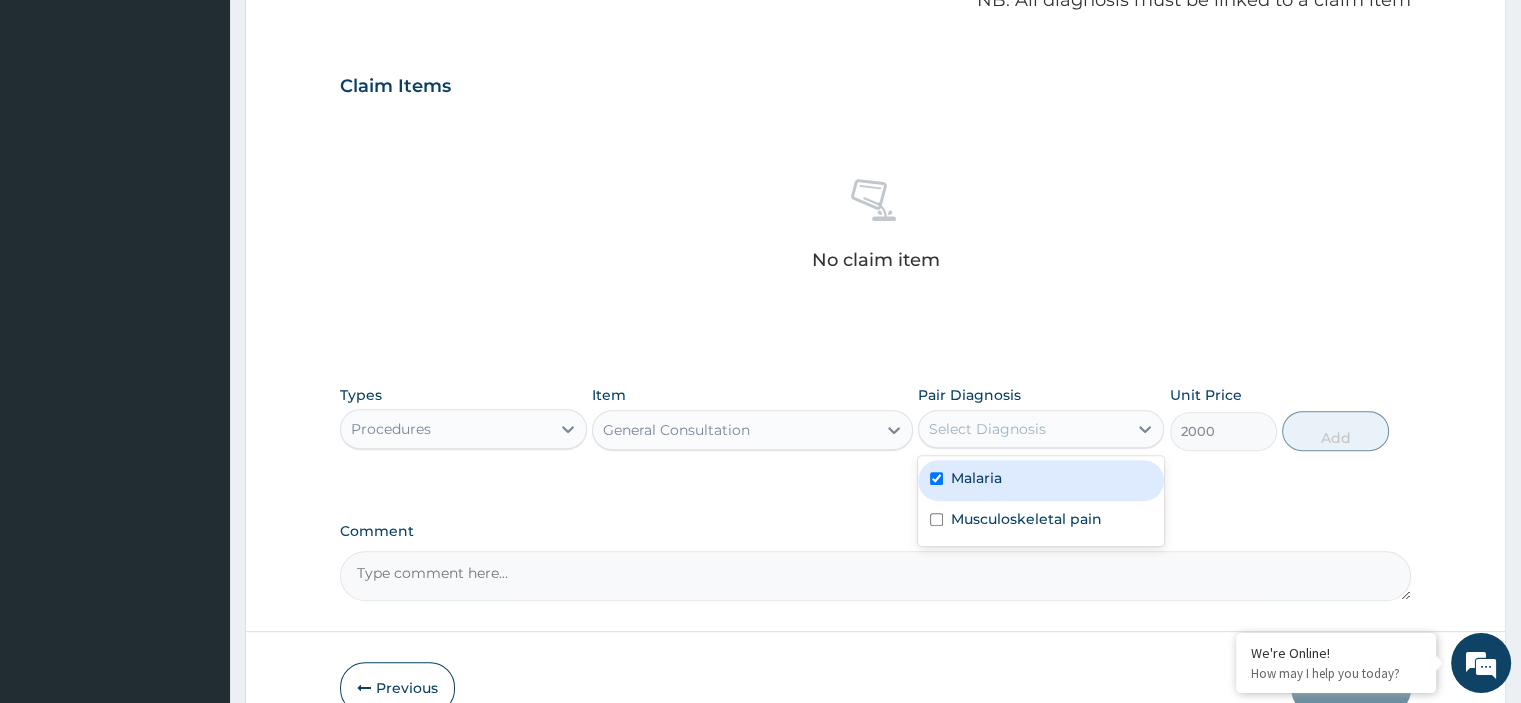 checkbox on "true" 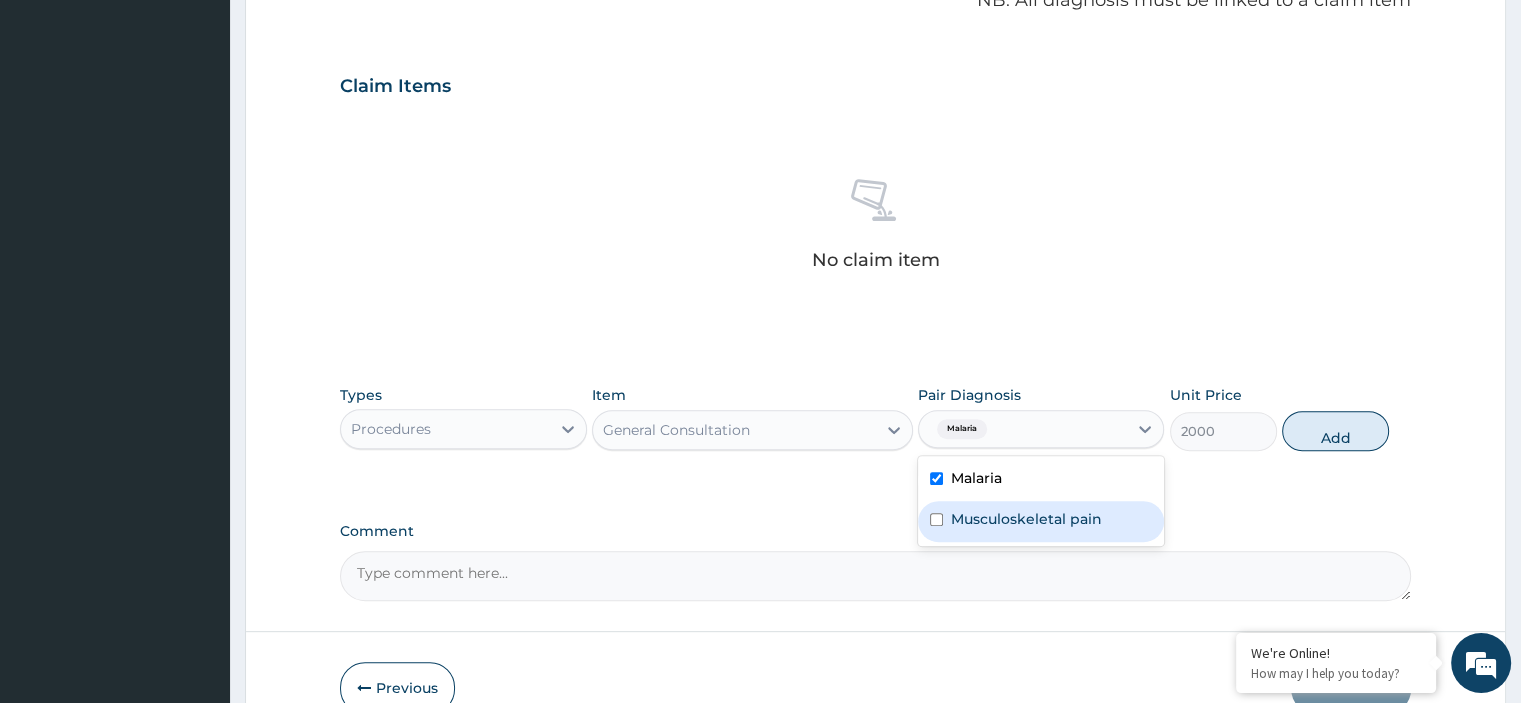 click on "Musculoskeletal pain" at bounding box center [1026, 519] 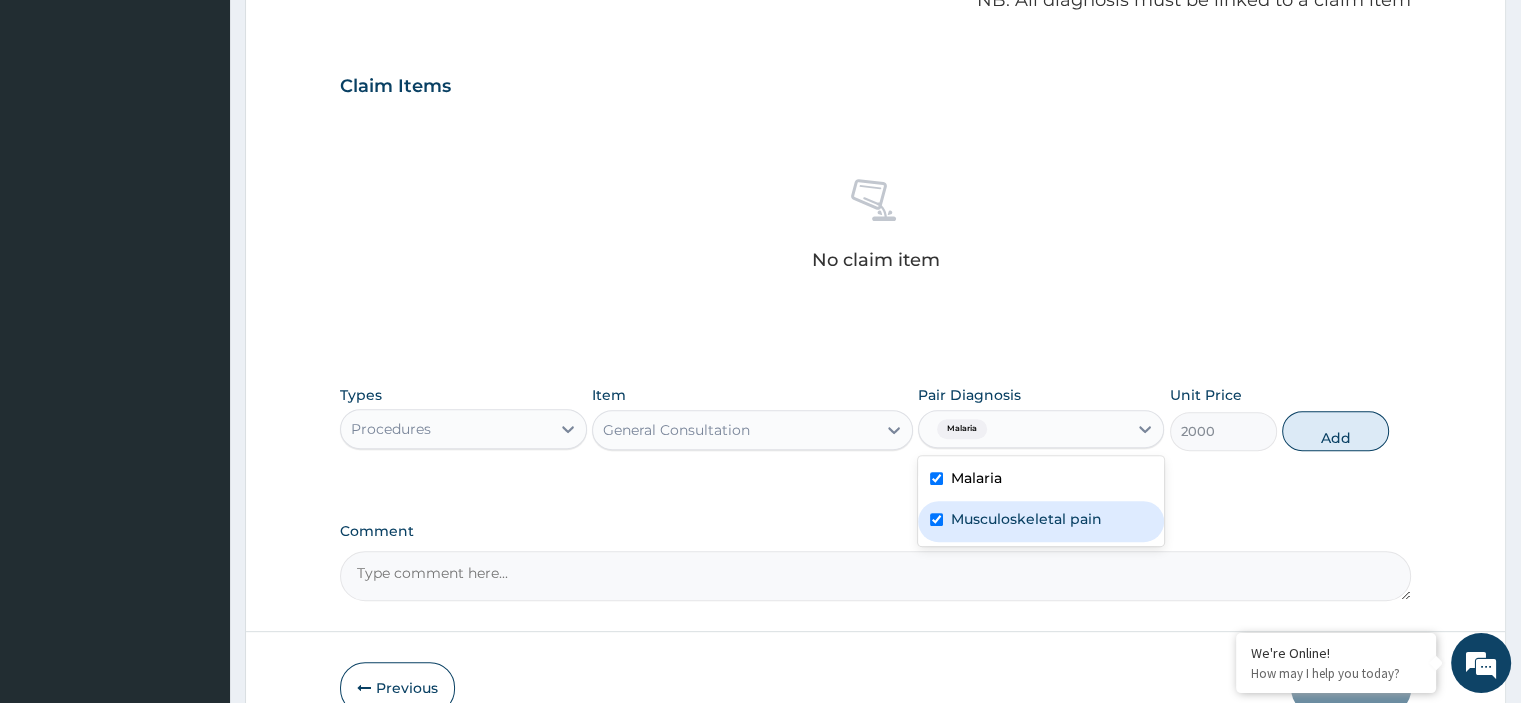 checkbox on "true" 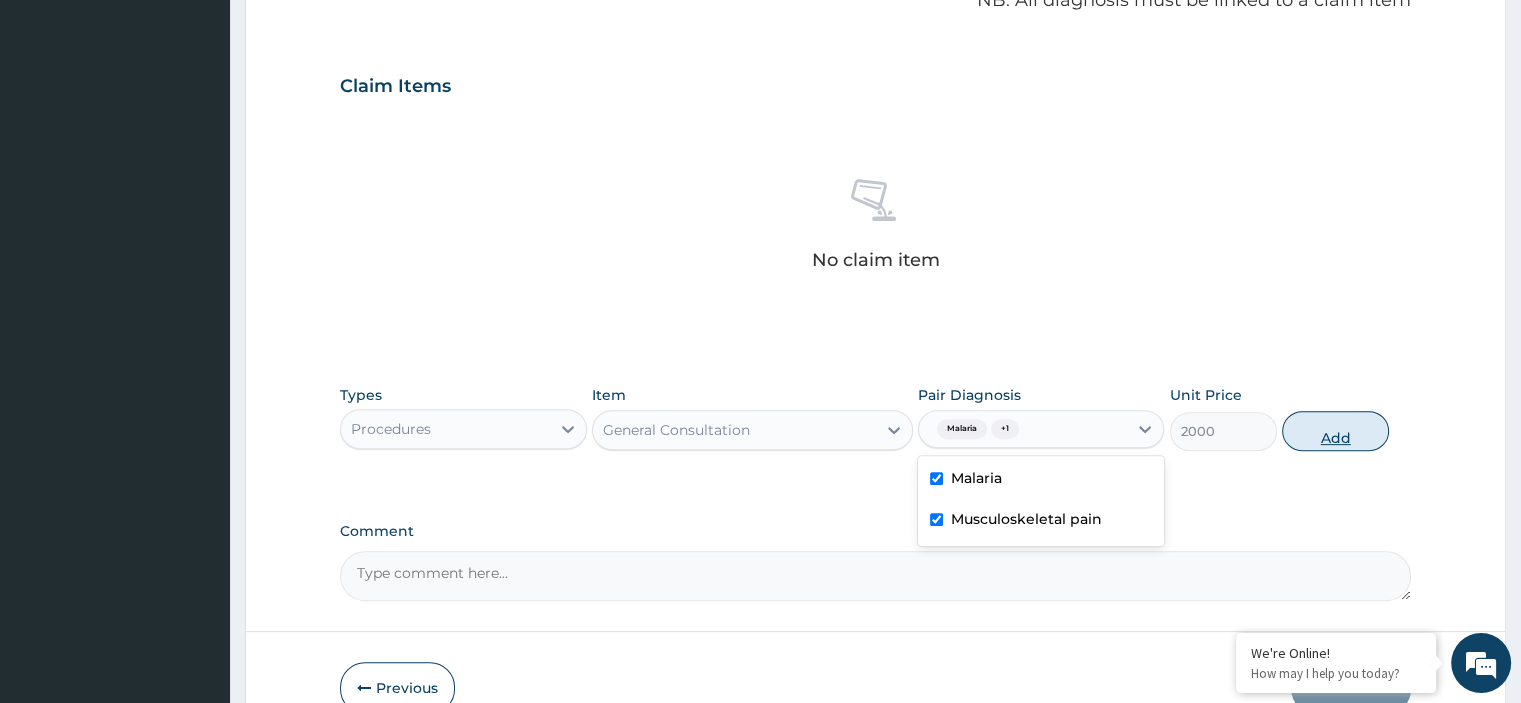 click on "Add" at bounding box center (1335, 431) 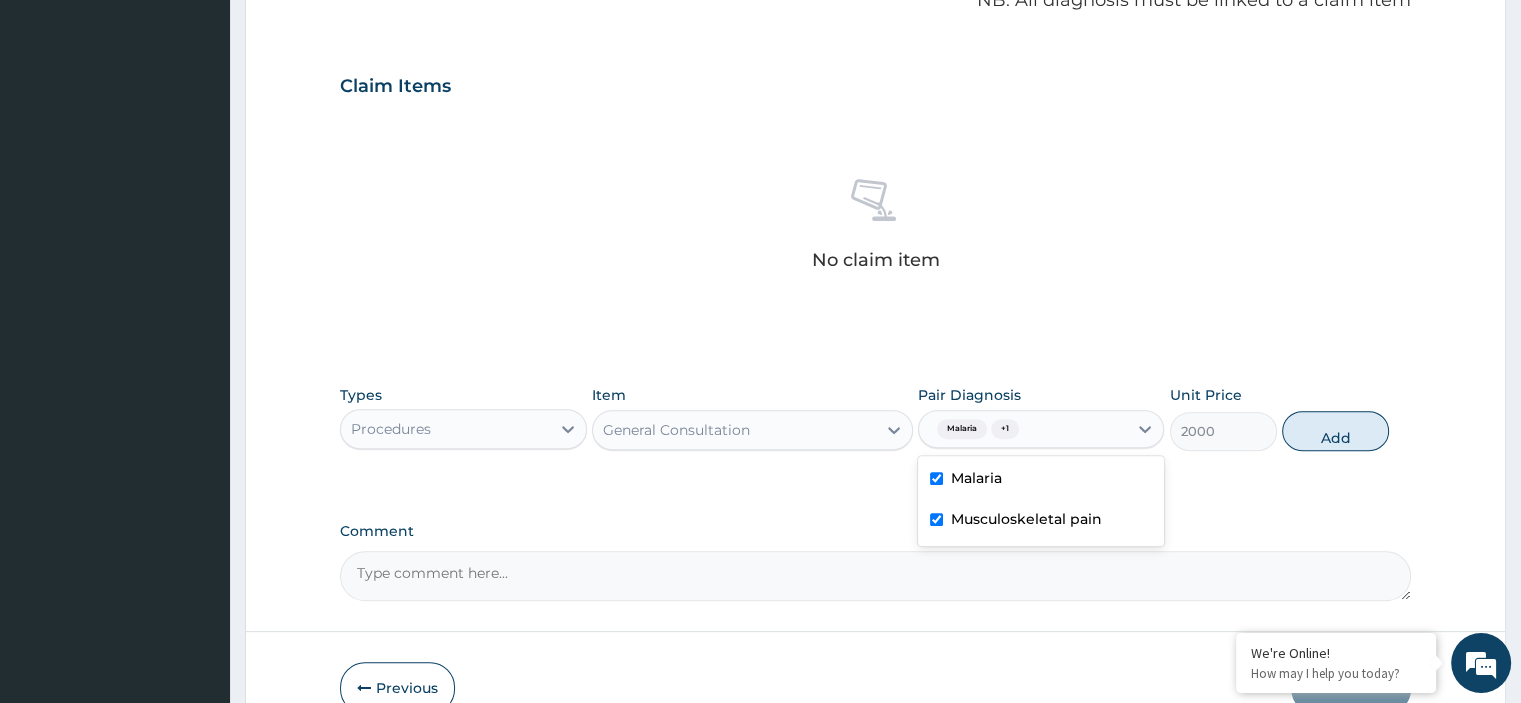 type on "0" 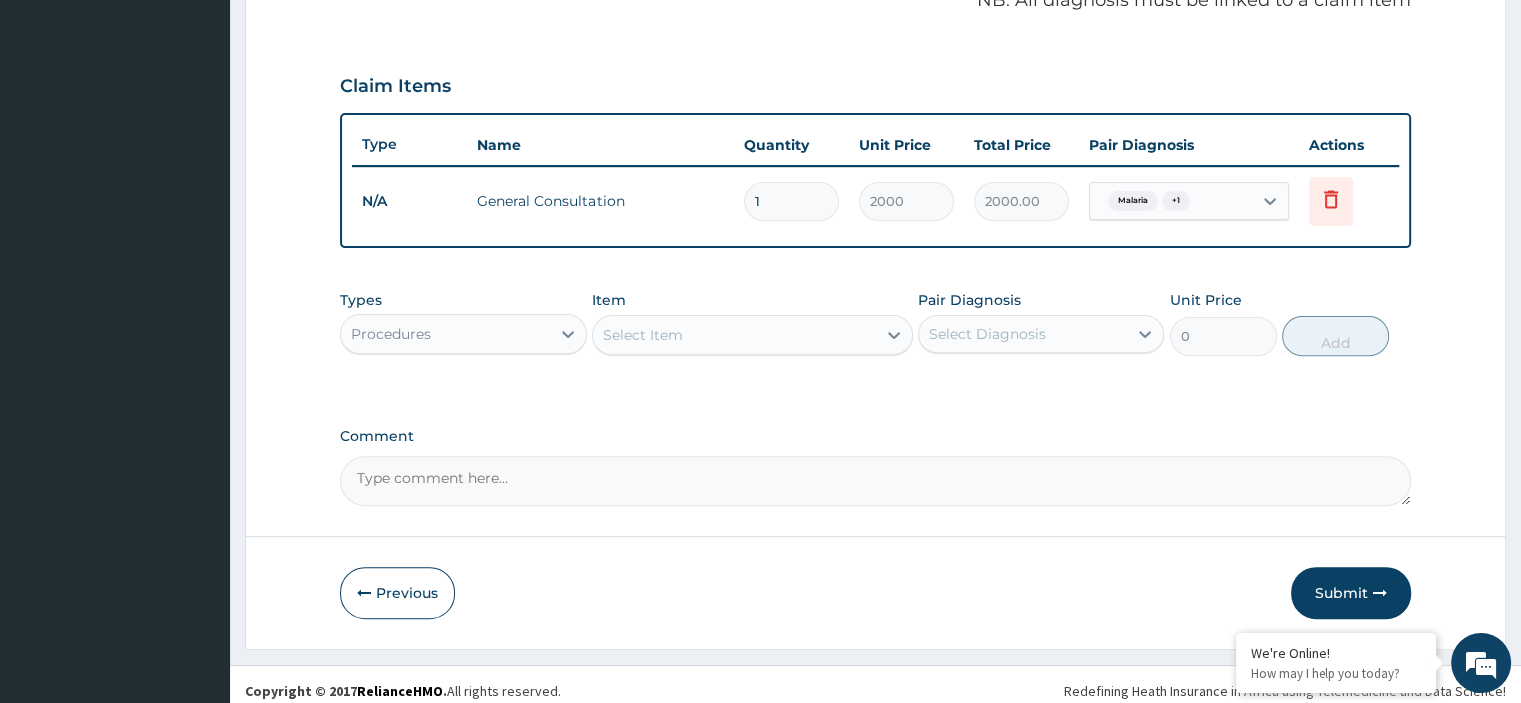 click on "Select Item" at bounding box center [734, 335] 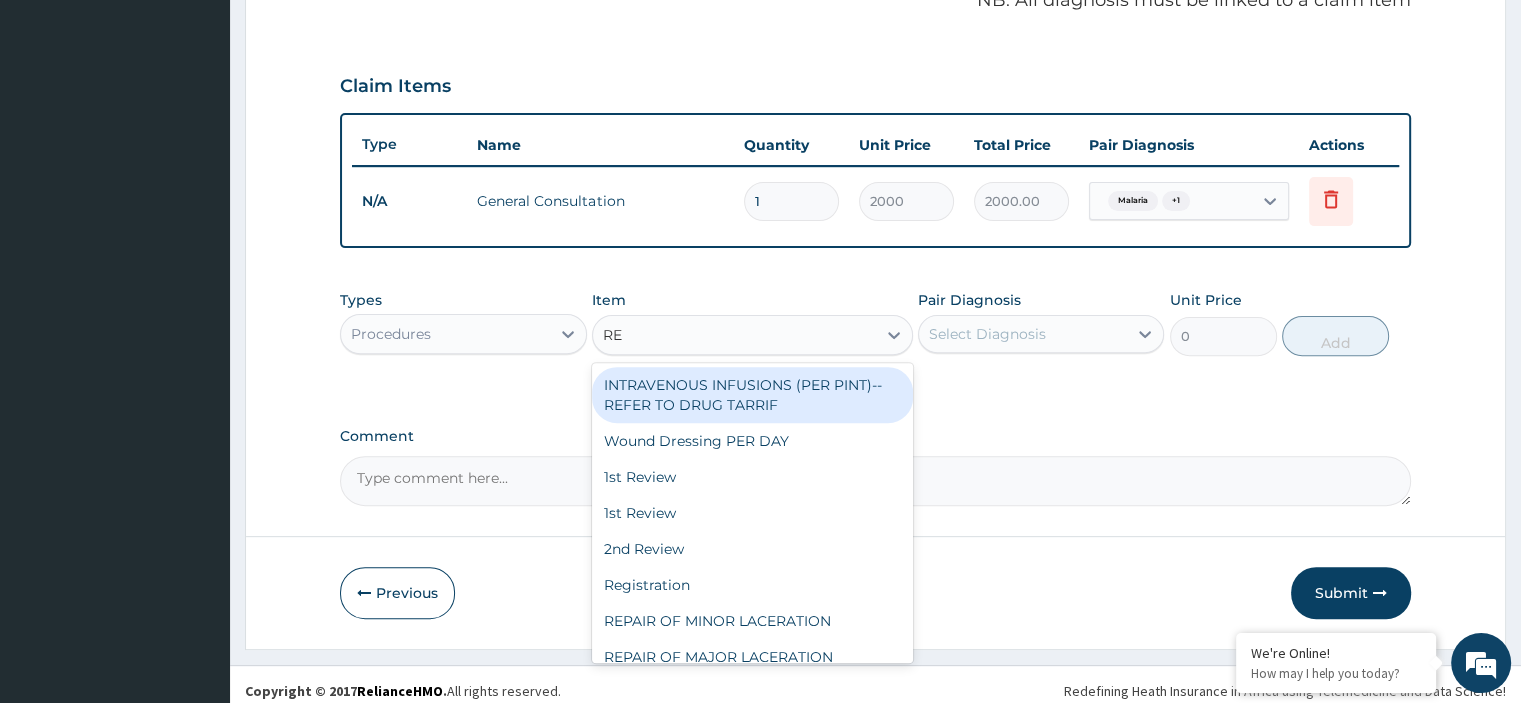 type on "REG" 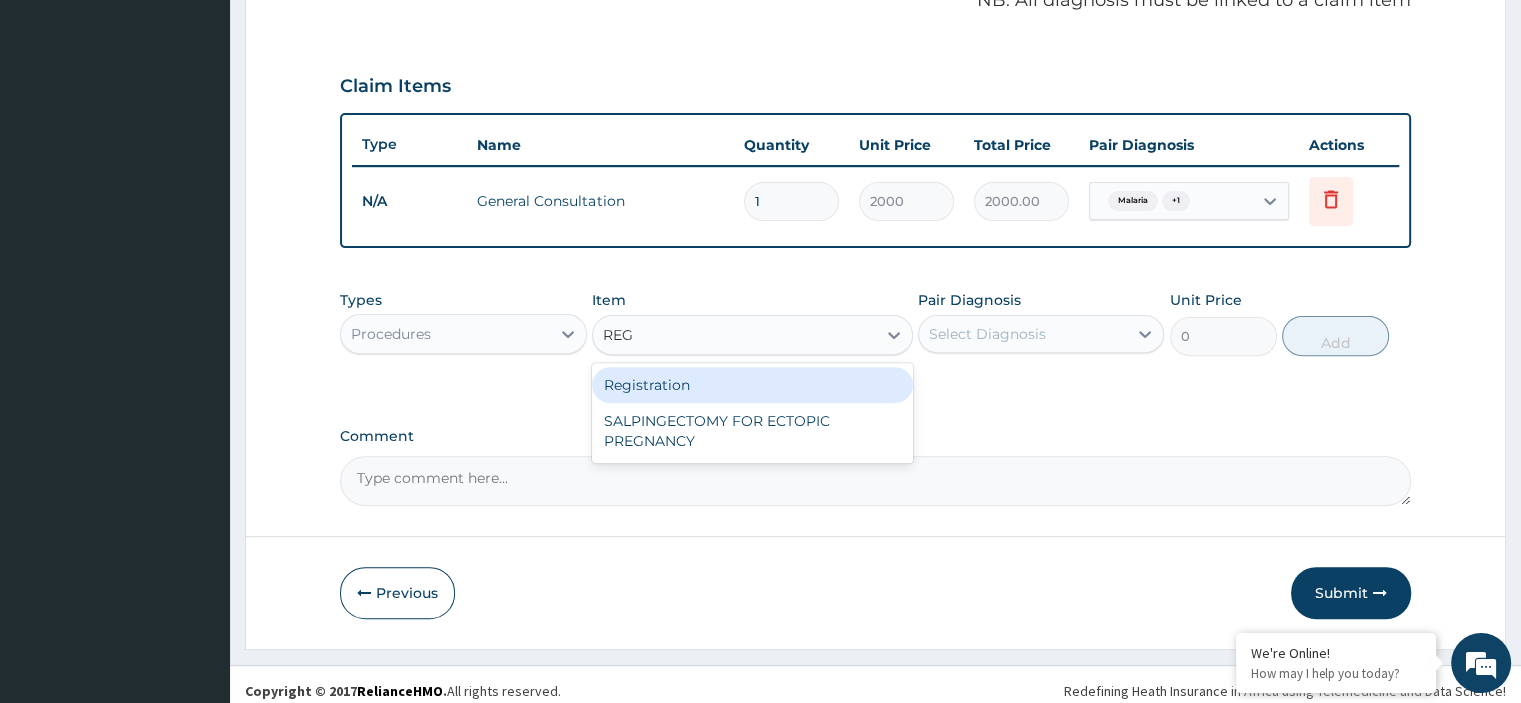 click on "Registration" at bounding box center (752, 385) 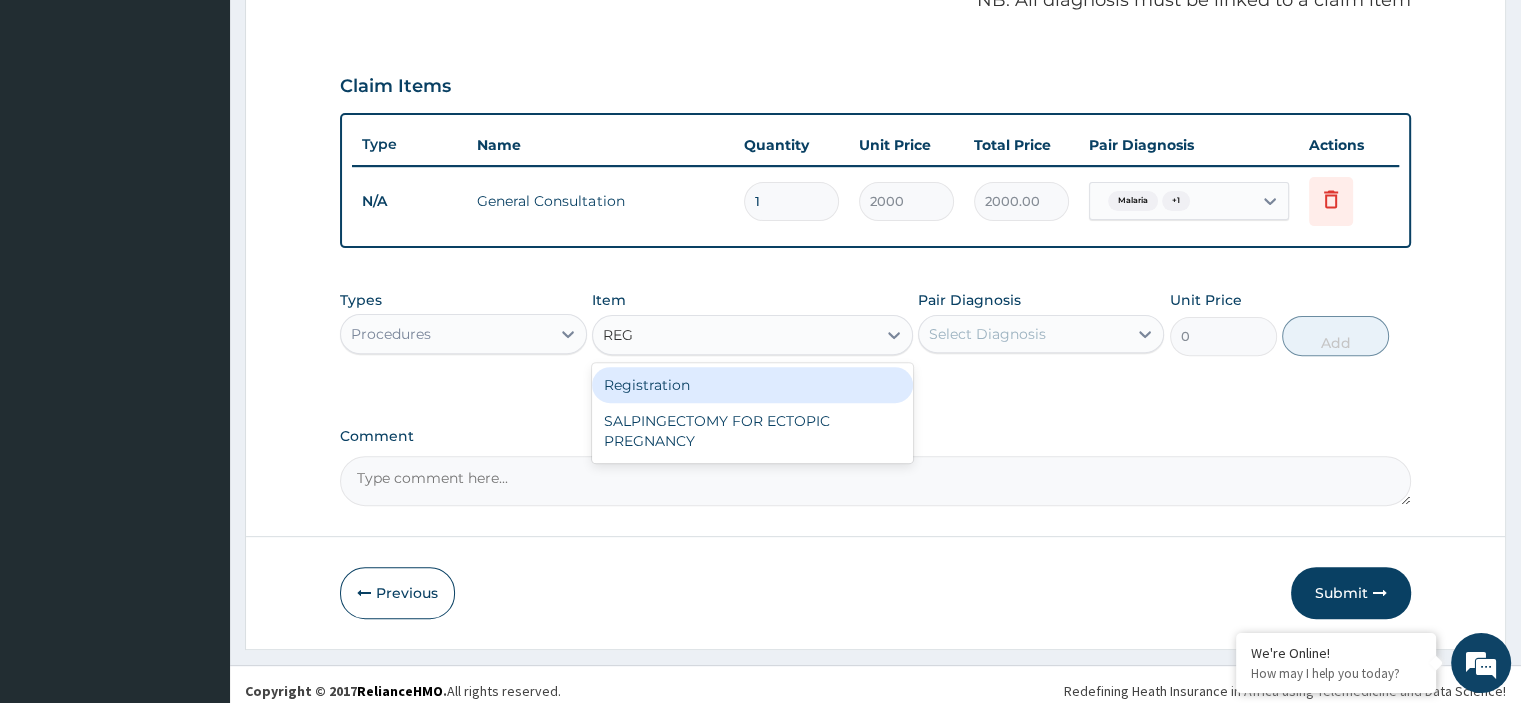 type 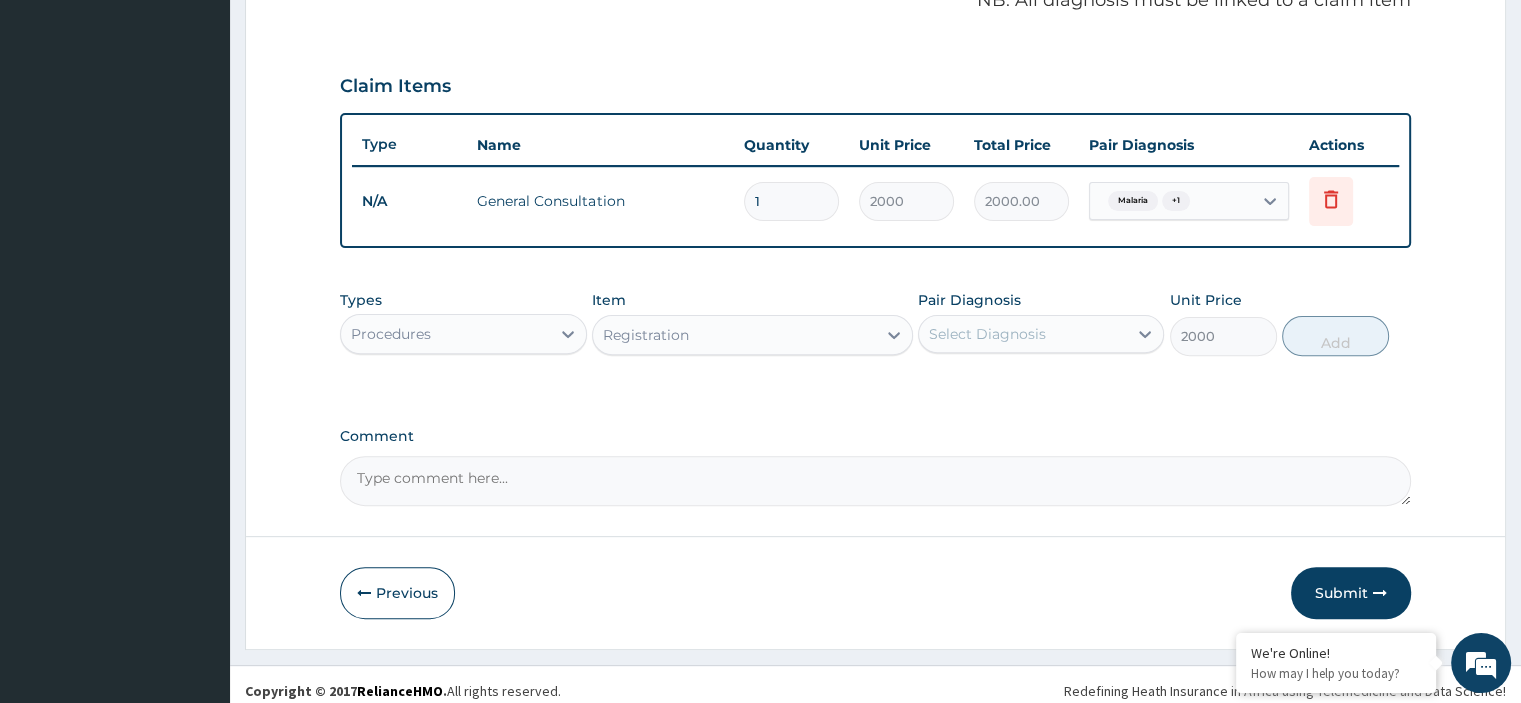 click on "Select Diagnosis" at bounding box center (987, 334) 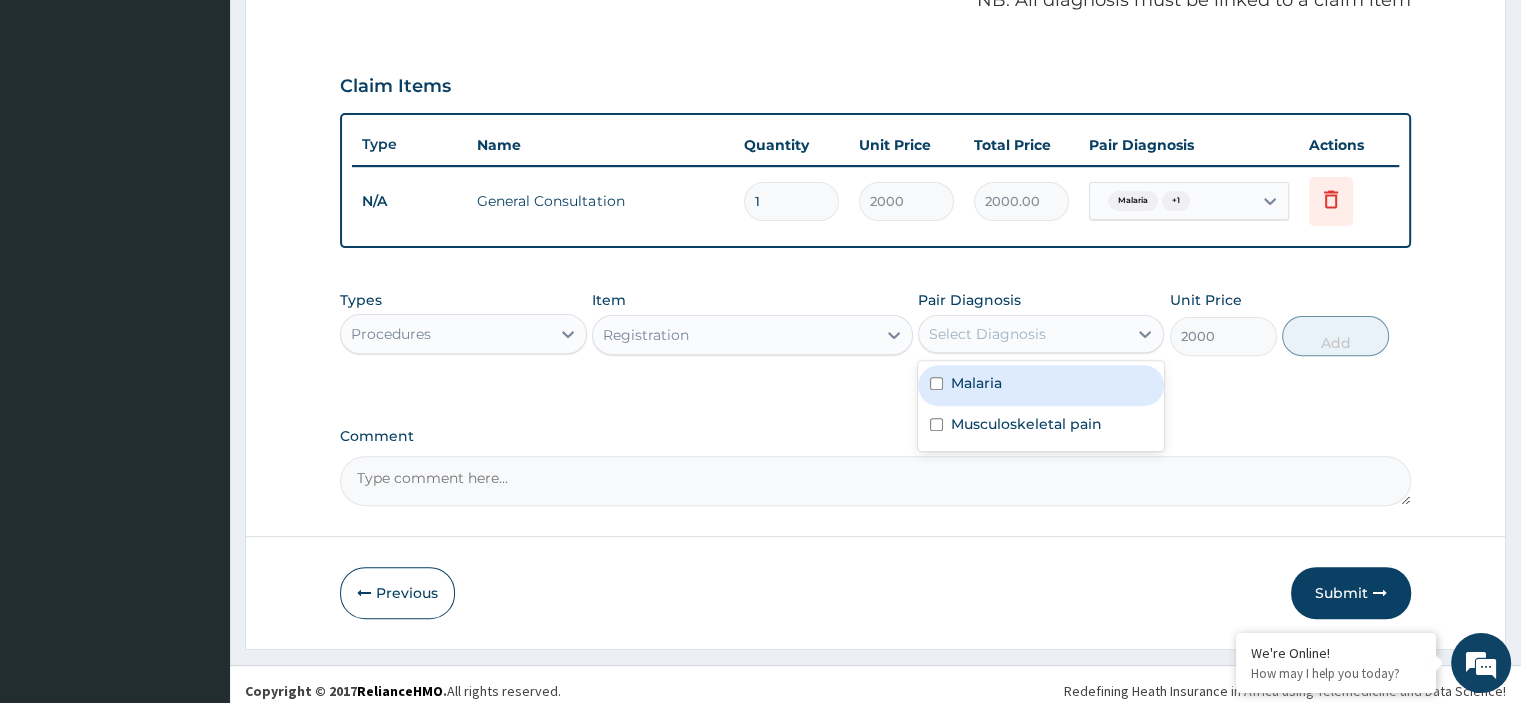 click on "Malaria Musculoskeletal pain" at bounding box center (1041, 406) 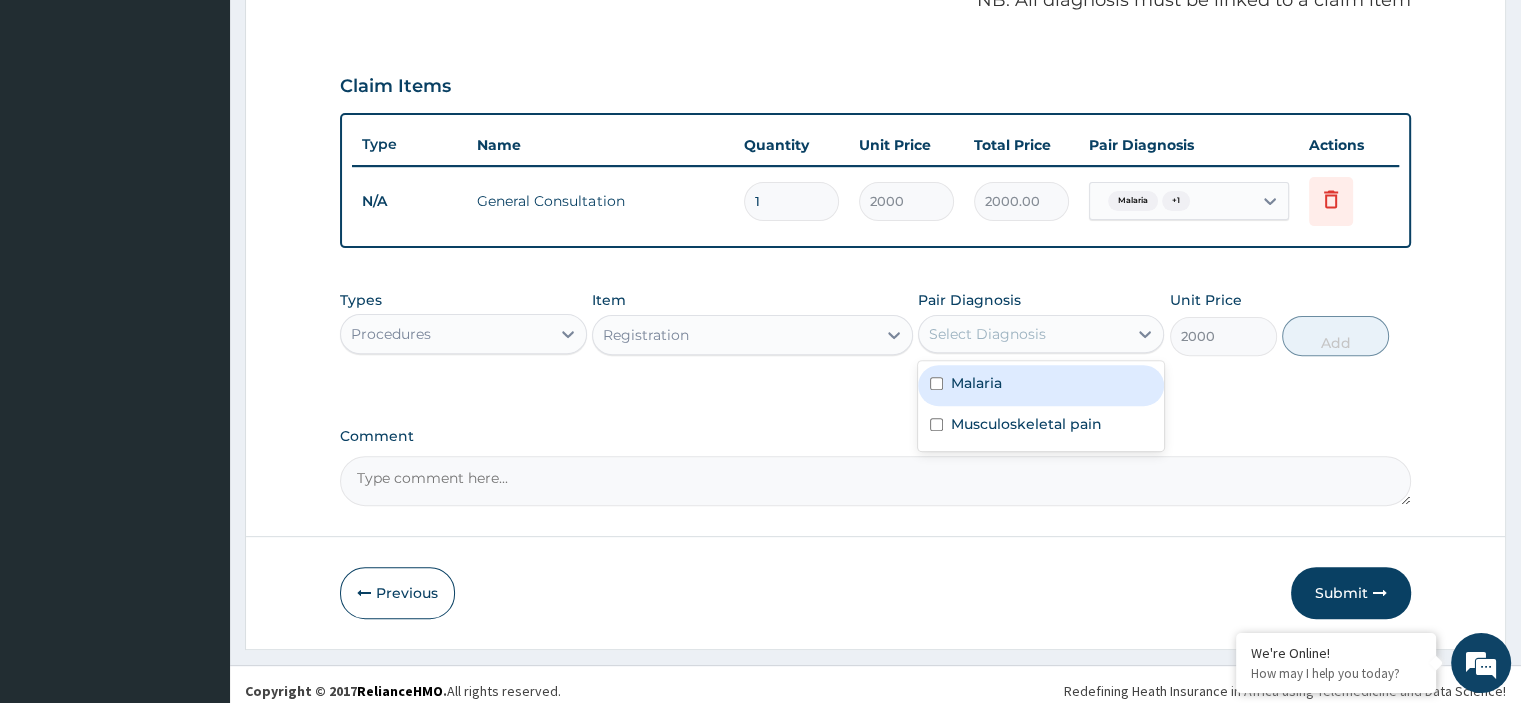 click on "Malaria" at bounding box center (976, 383) 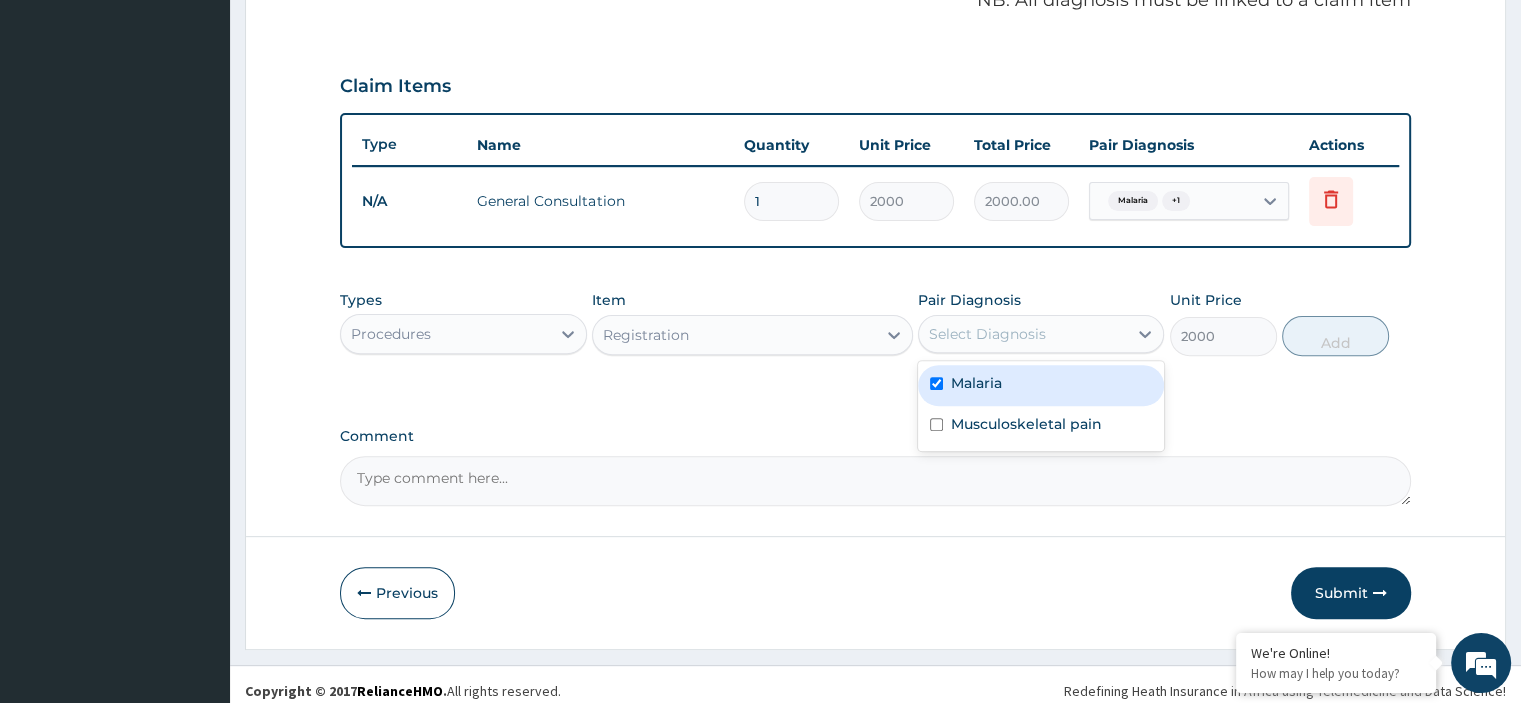checkbox on "true" 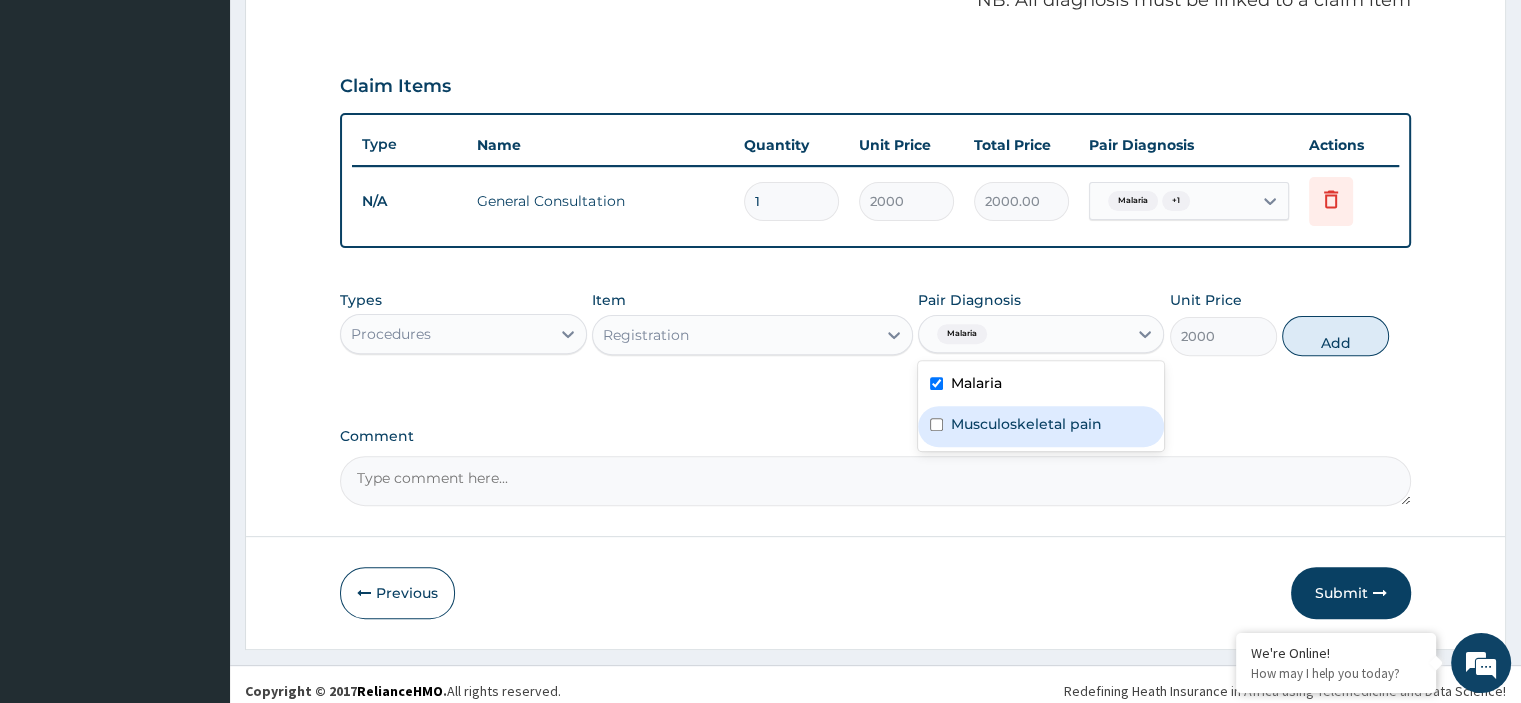 click on "Musculoskeletal pain" at bounding box center [1041, 426] 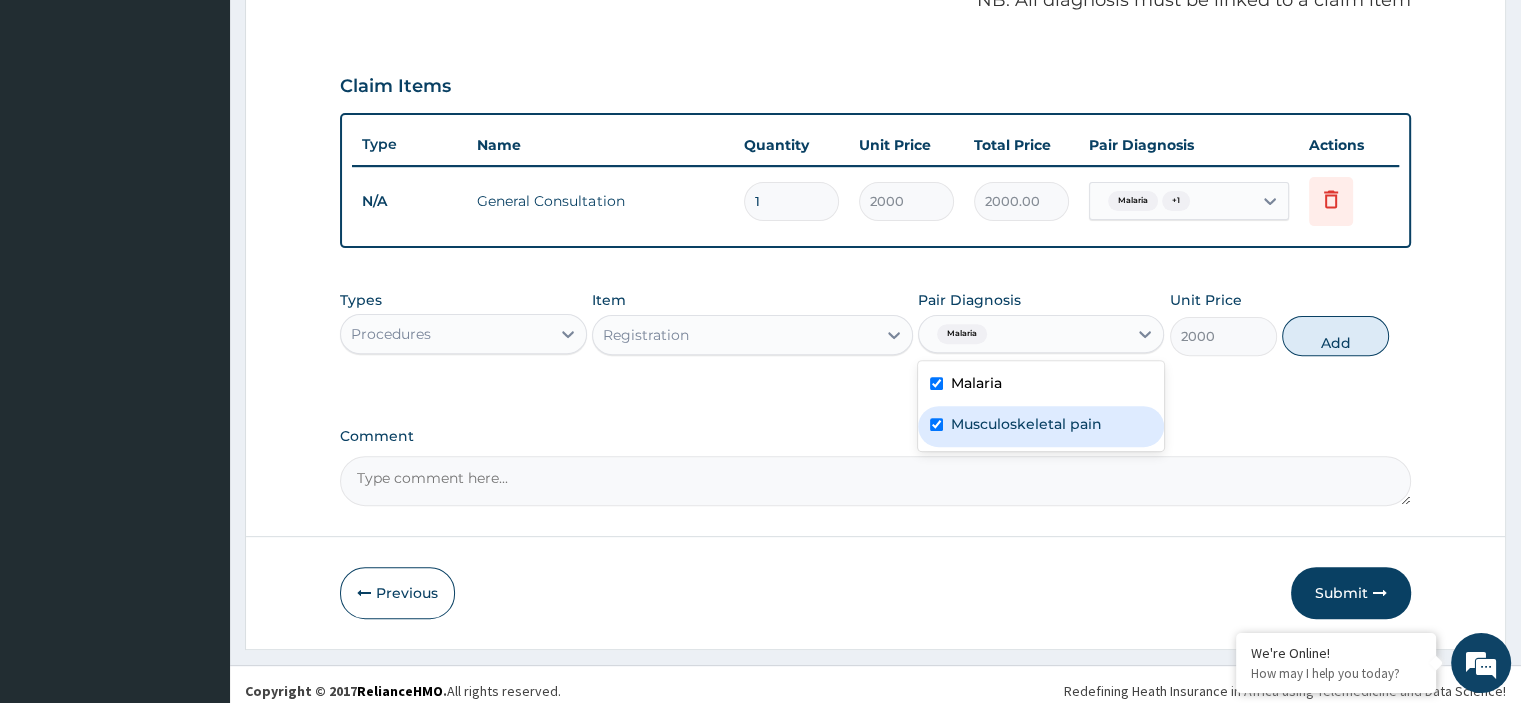 checkbox on "true" 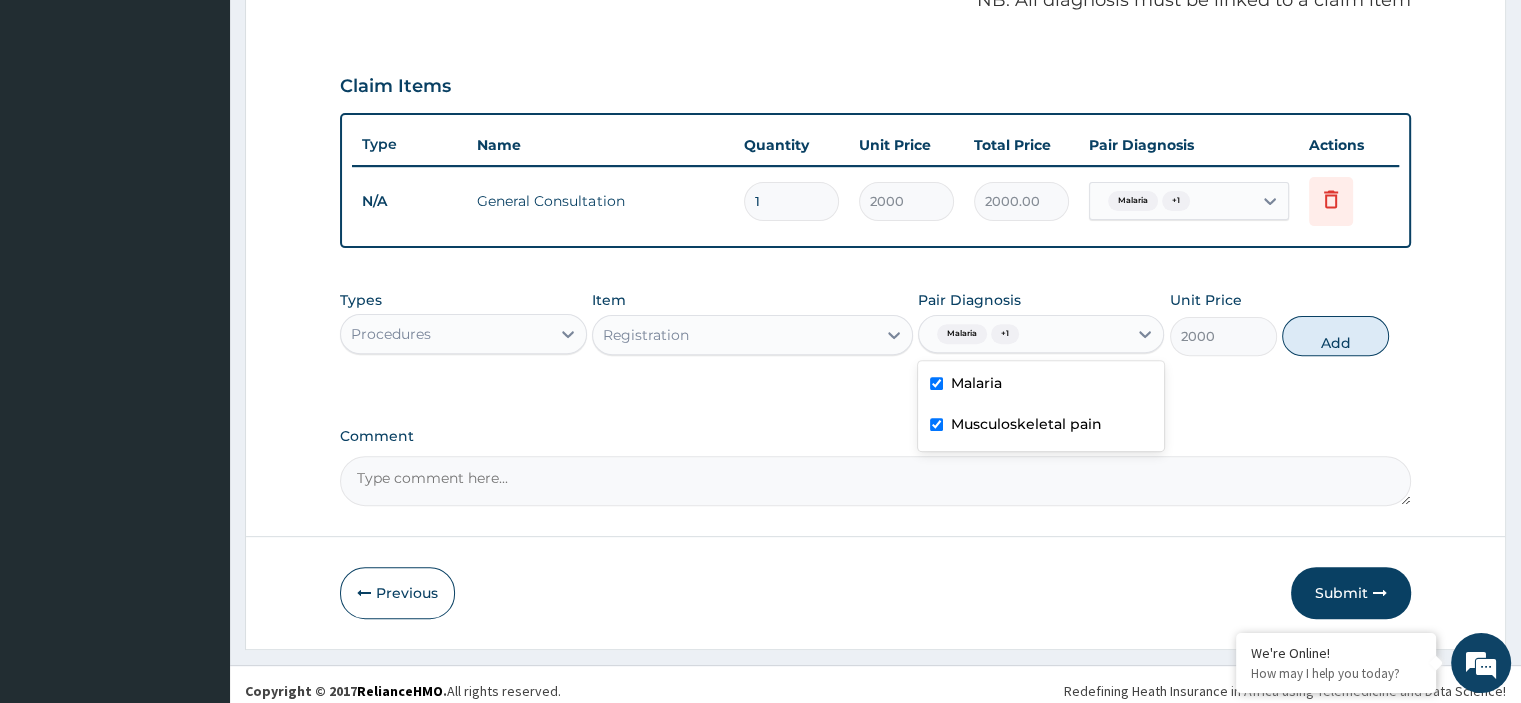 drag, startPoint x: 1317, startPoint y: 333, endPoint x: 1301, endPoint y: 347, distance: 21.260292 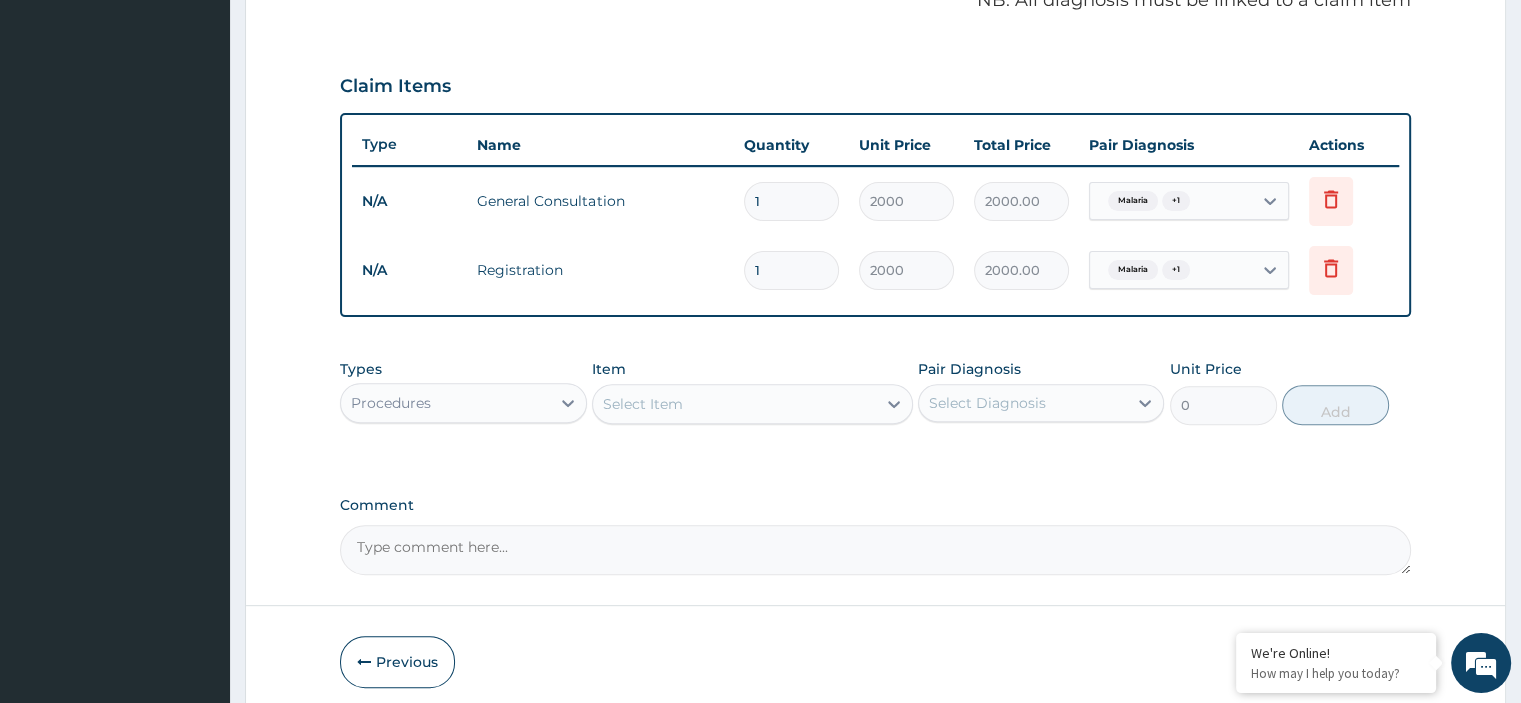 click on "Procedures" at bounding box center (445, 403) 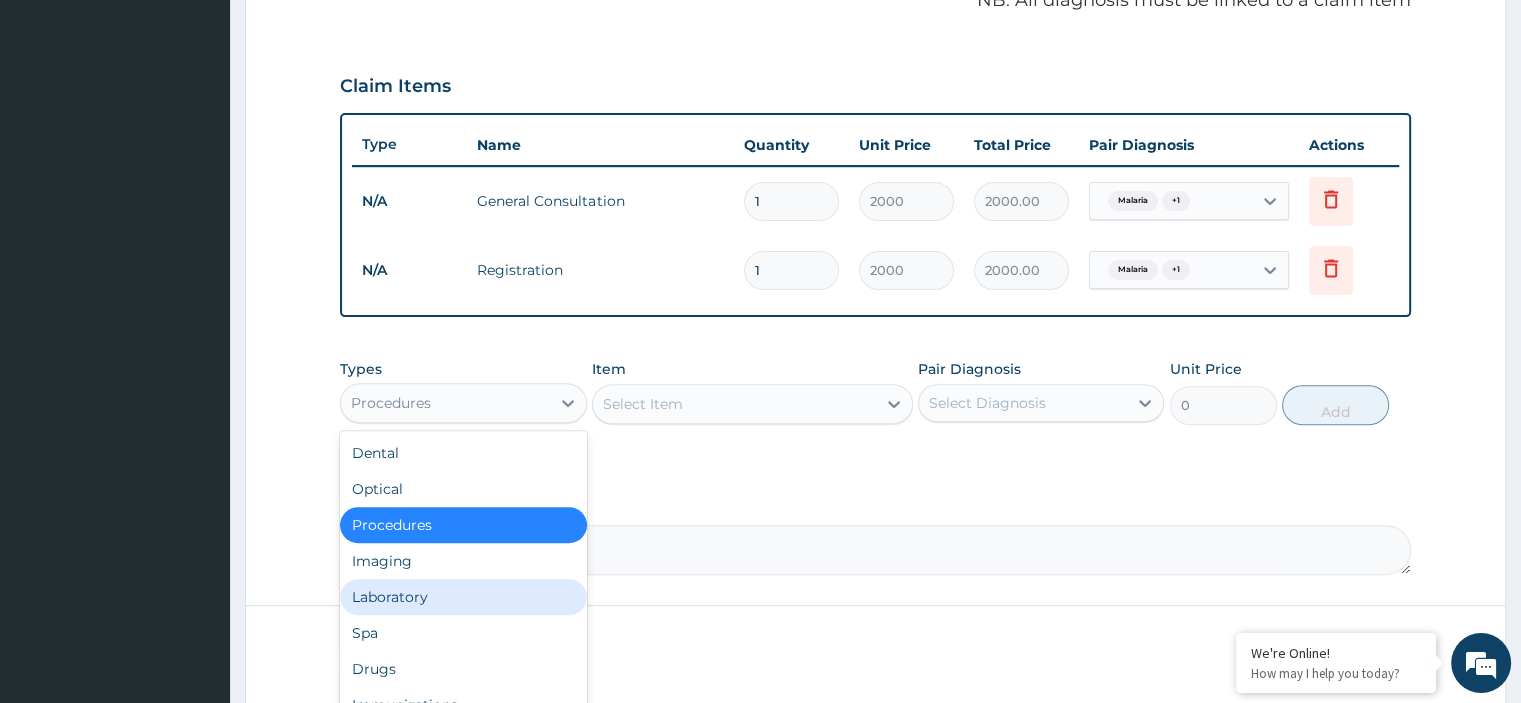 click on "Laboratory" at bounding box center [463, 597] 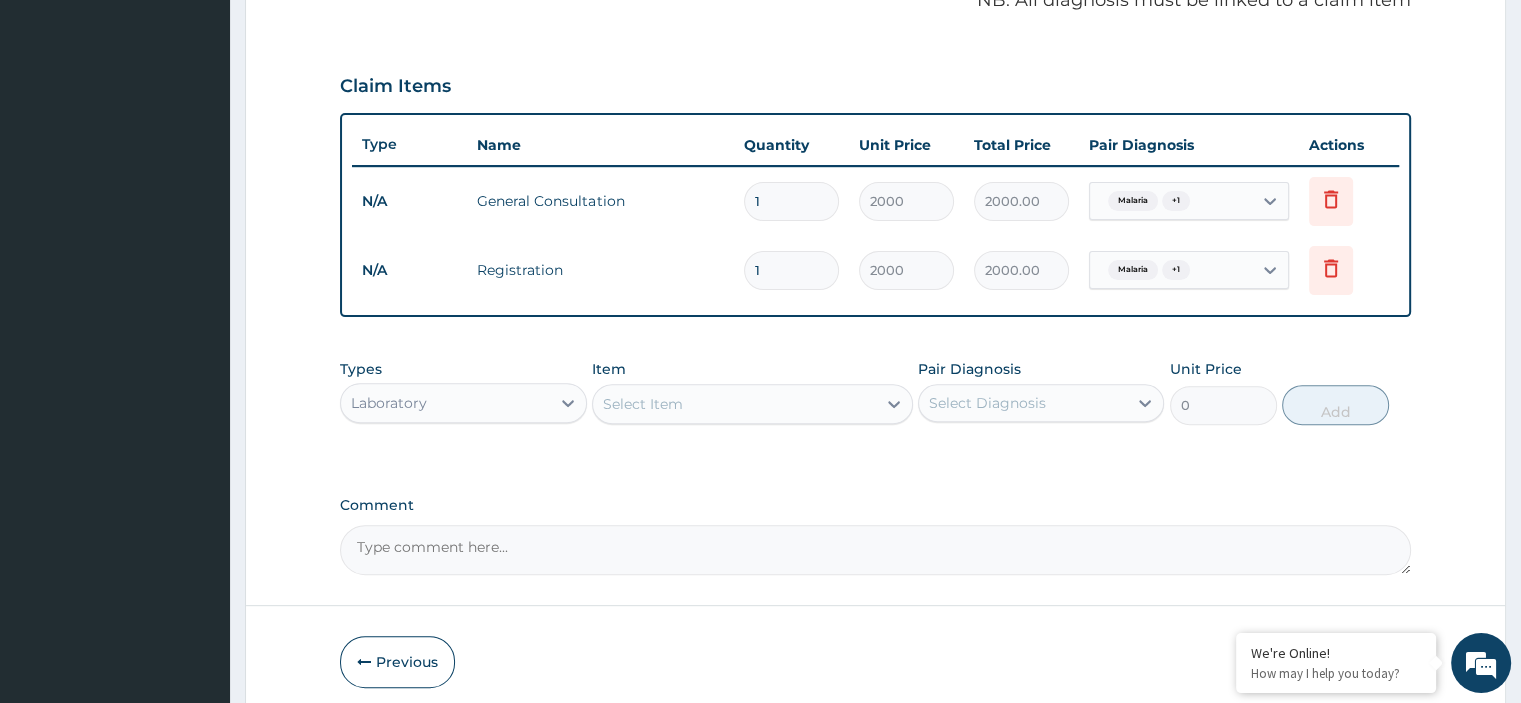 click on "Select Item" at bounding box center (734, 404) 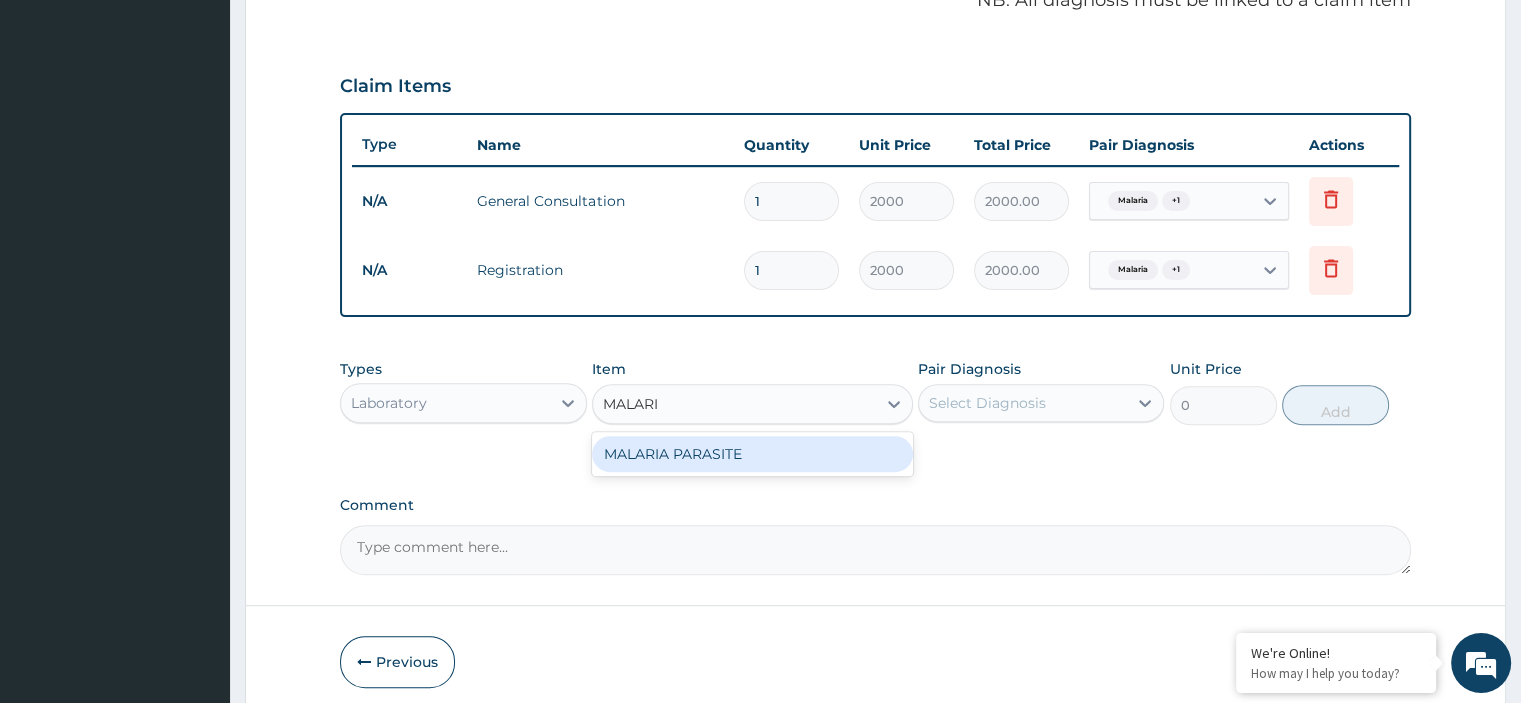 type on "MALARIA" 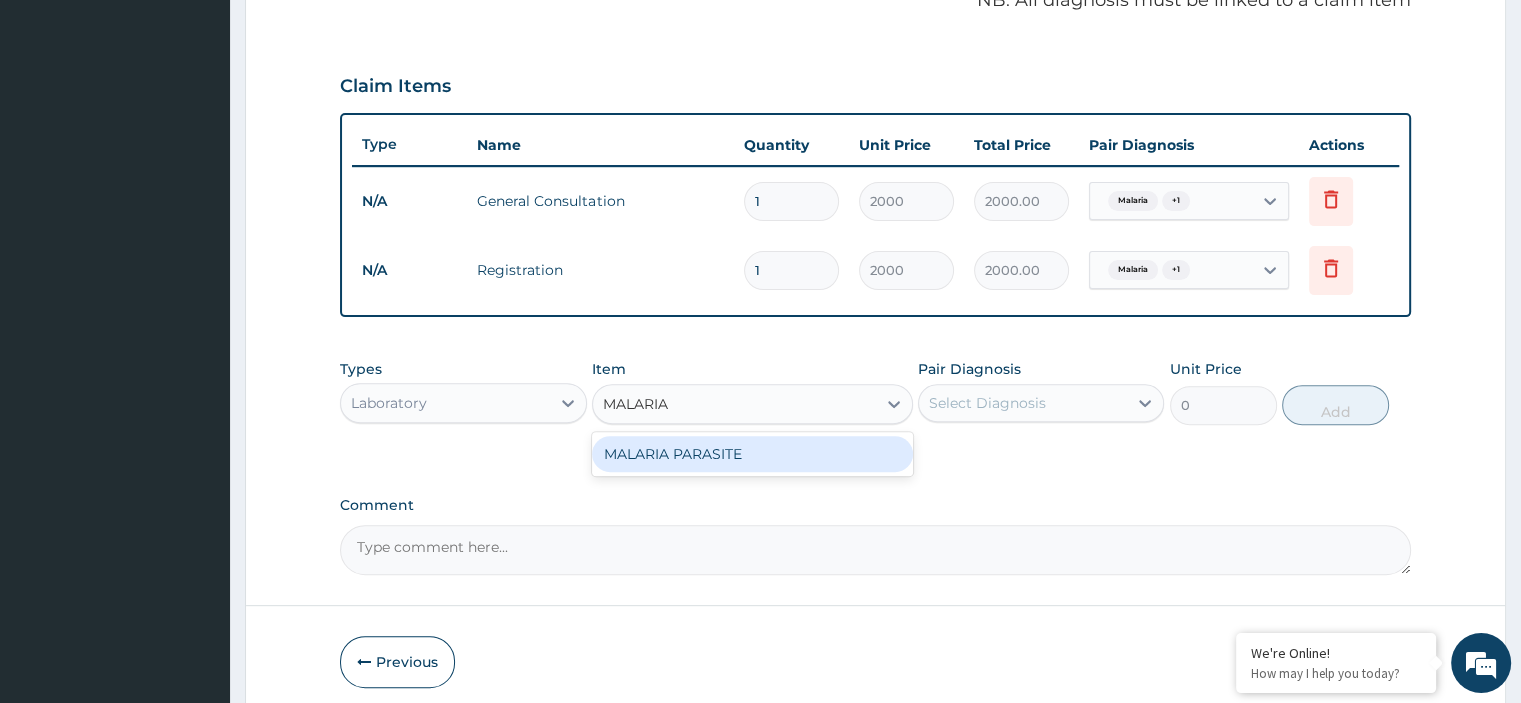 click on "MALARIA PARASITE" at bounding box center [752, 454] 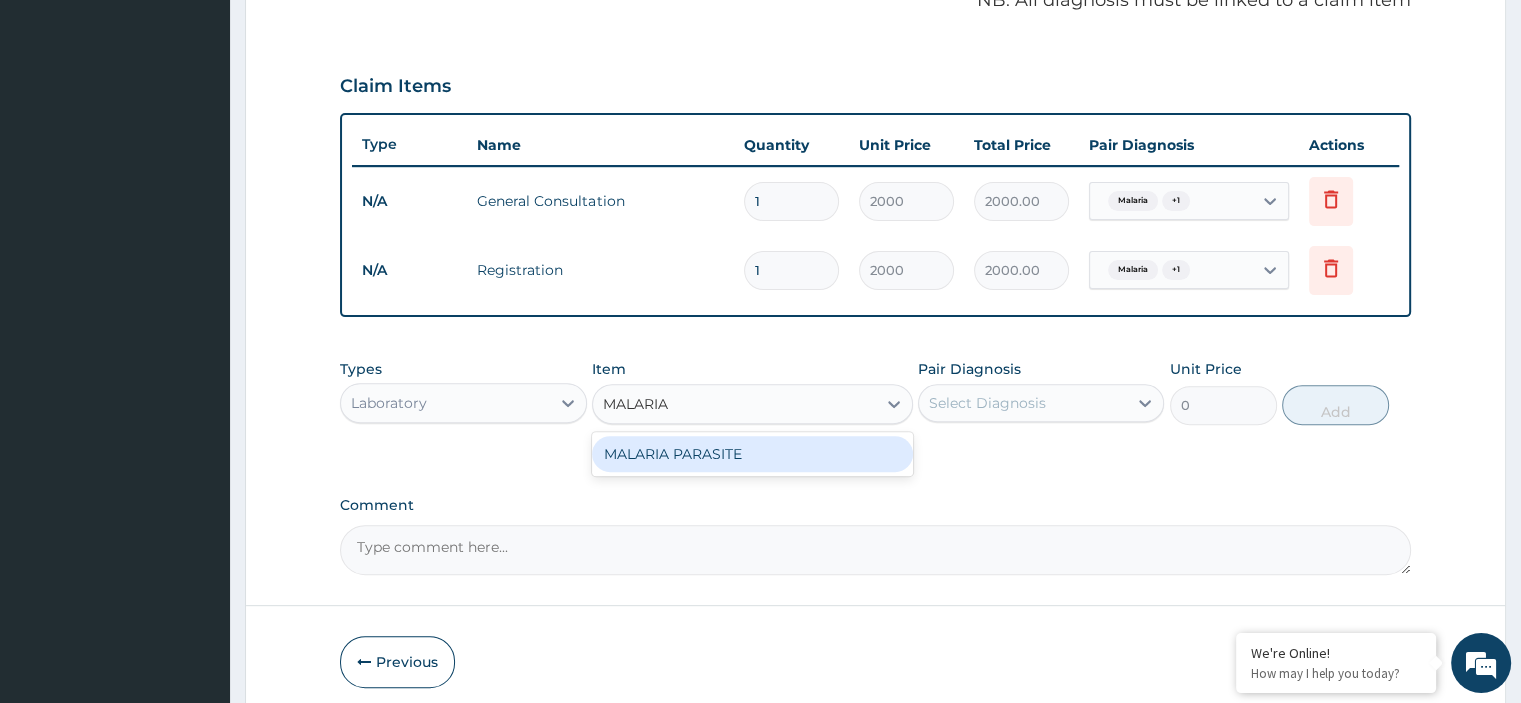 type 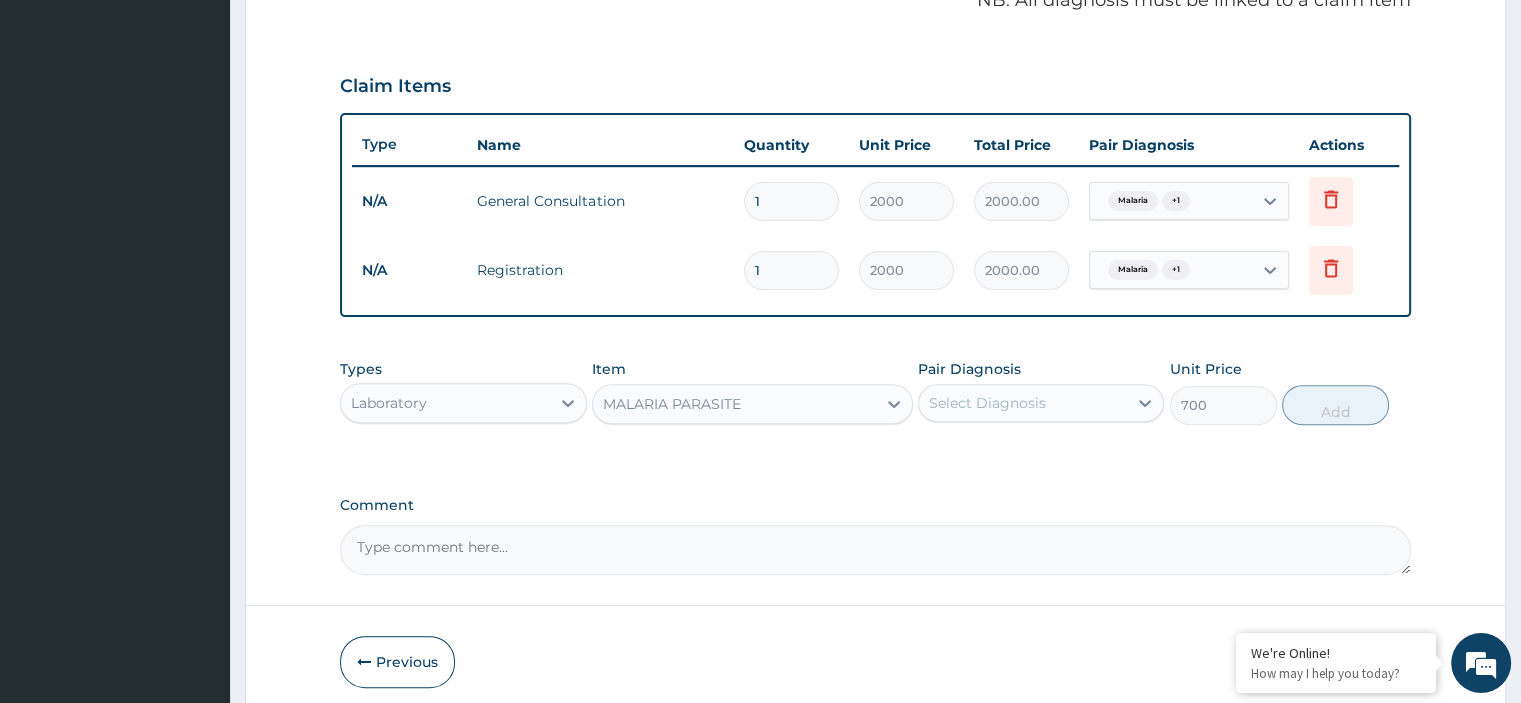 click on "Select Diagnosis" at bounding box center (1023, 403) 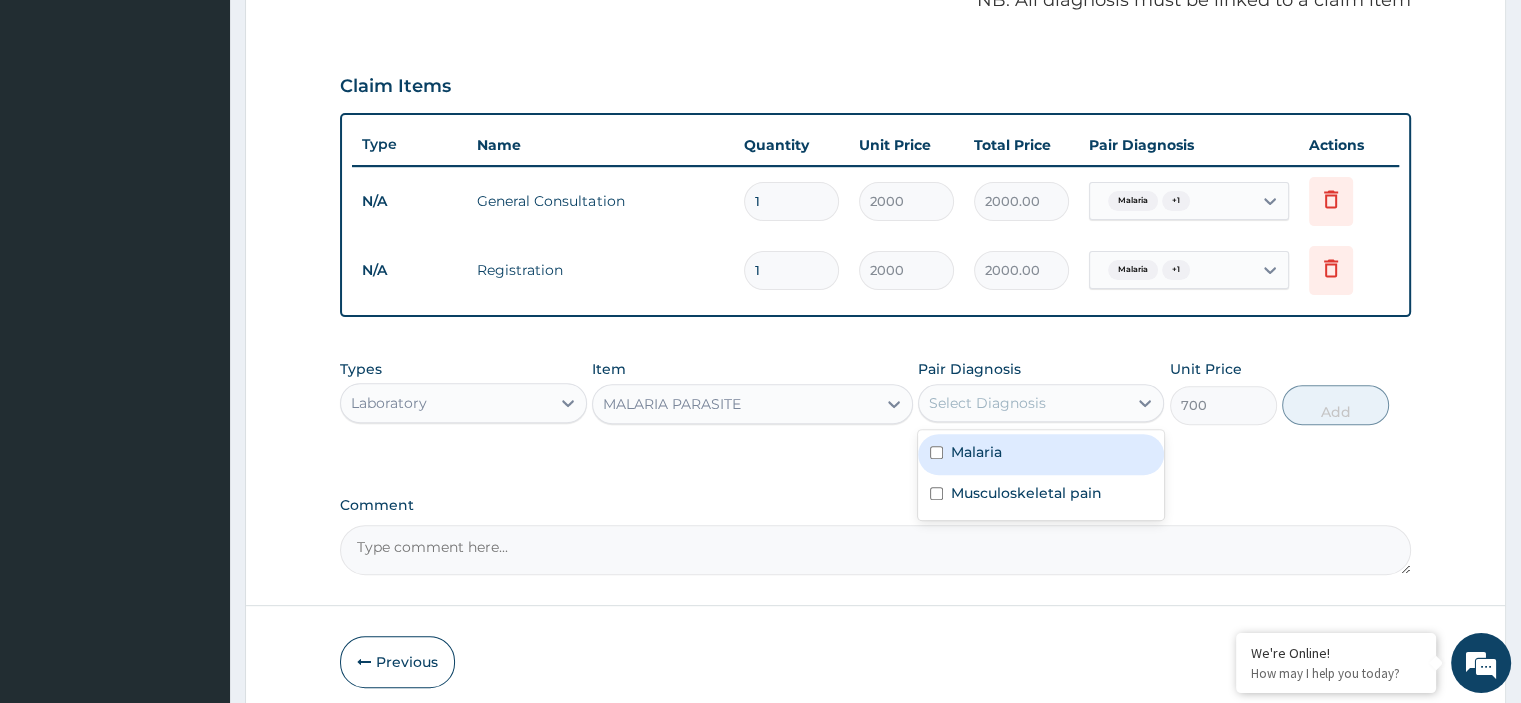 click on "Malaria" at bounding box center [1041, 454] 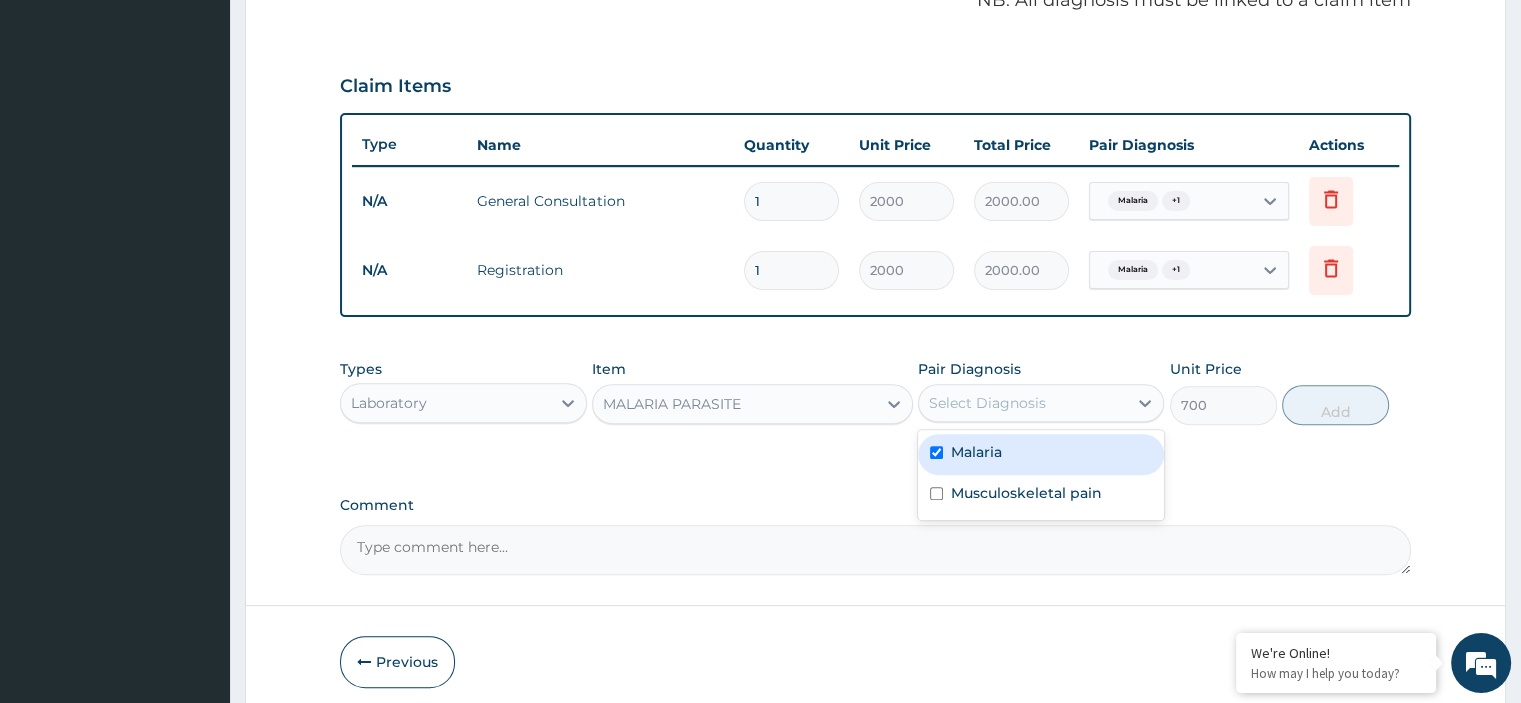 checkbox on "true" 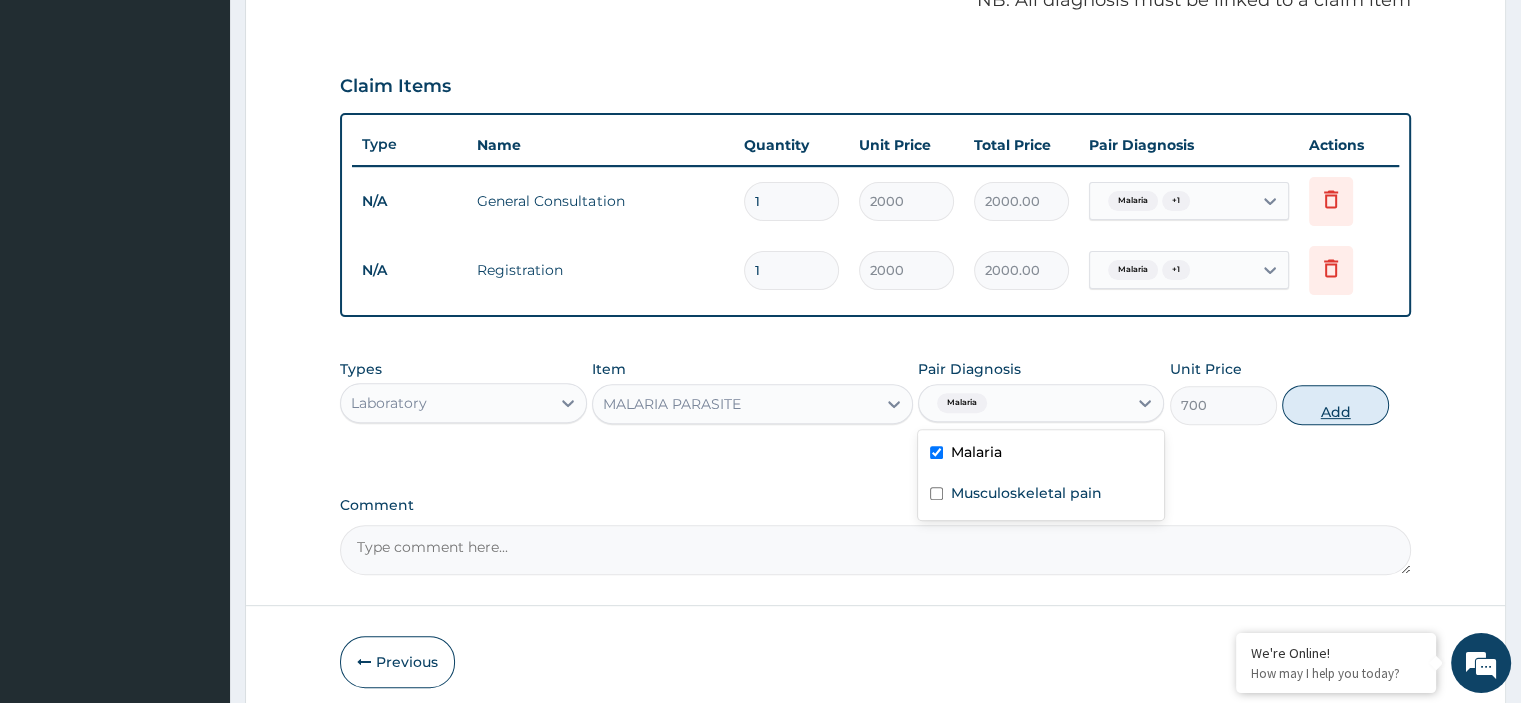 click on "Add" at bounding box center [1335, 405] 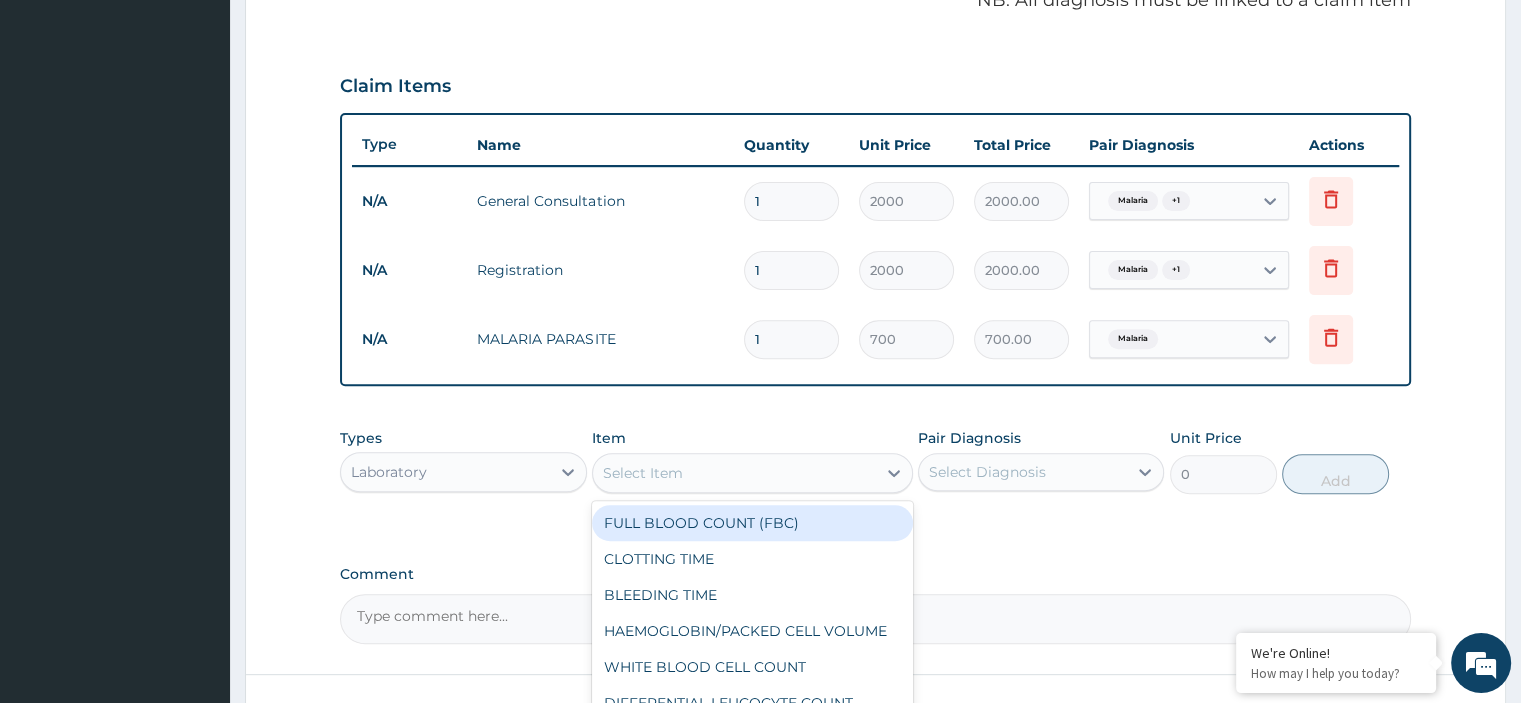click on "Select Item" at bounding box center (734, 473) 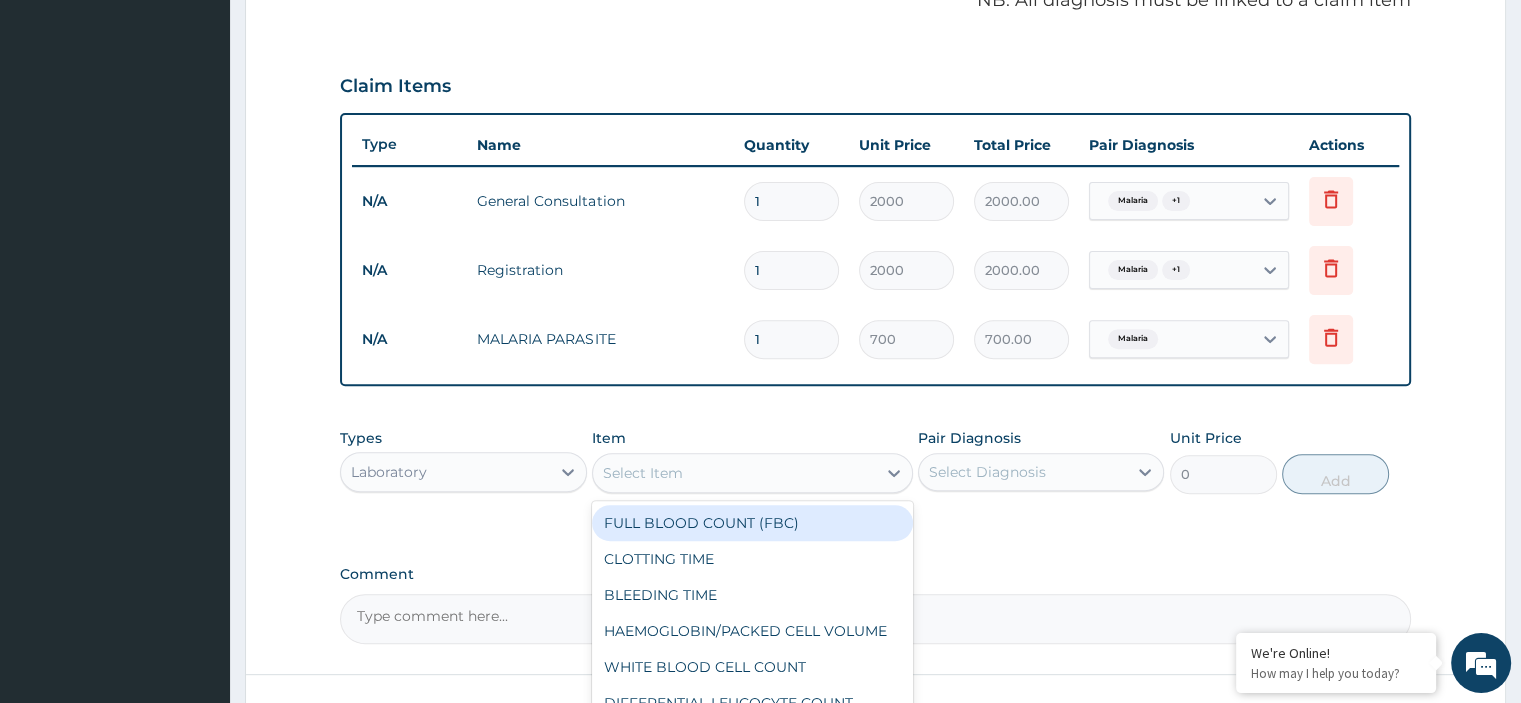 type on "F" 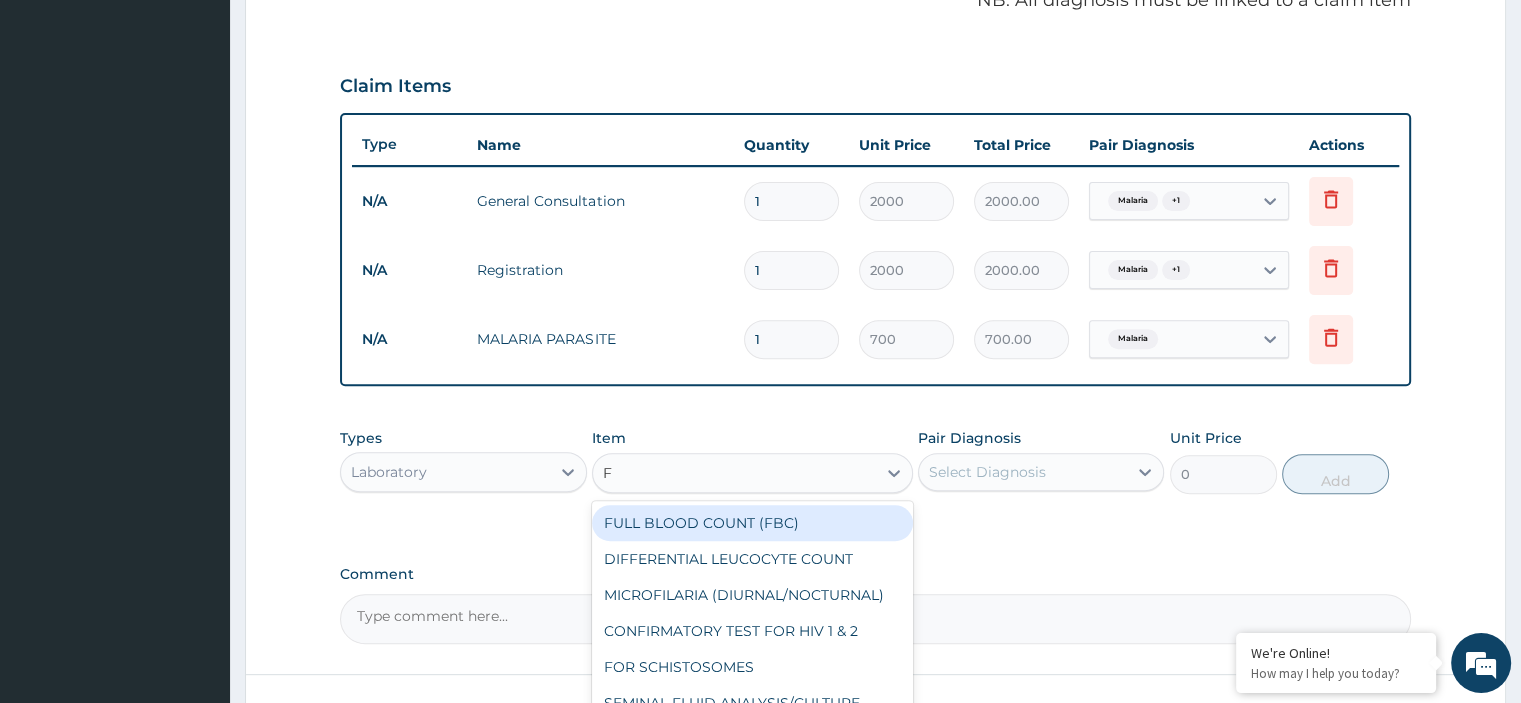 click on "FULL BLOOD COUNT (FBC)" at bounding box center (752, 523) 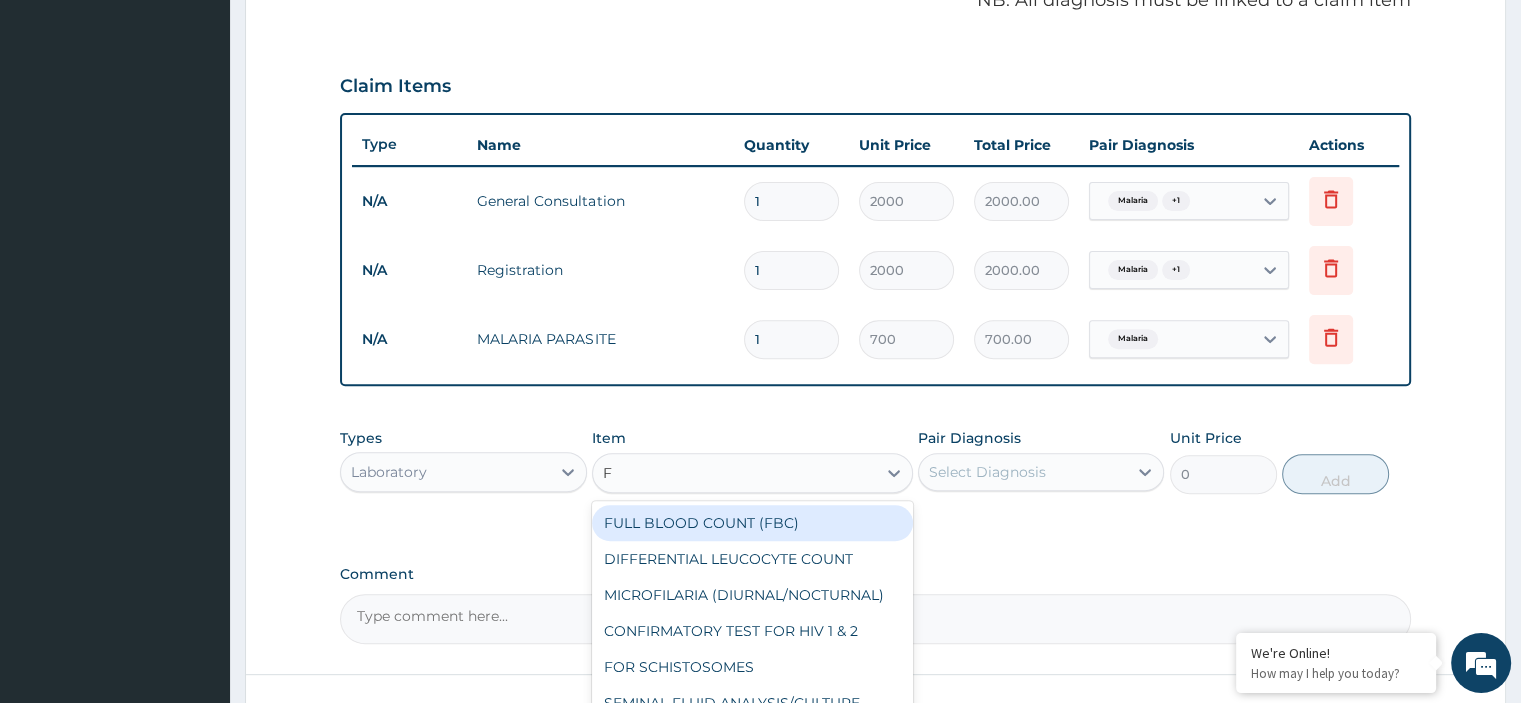 type 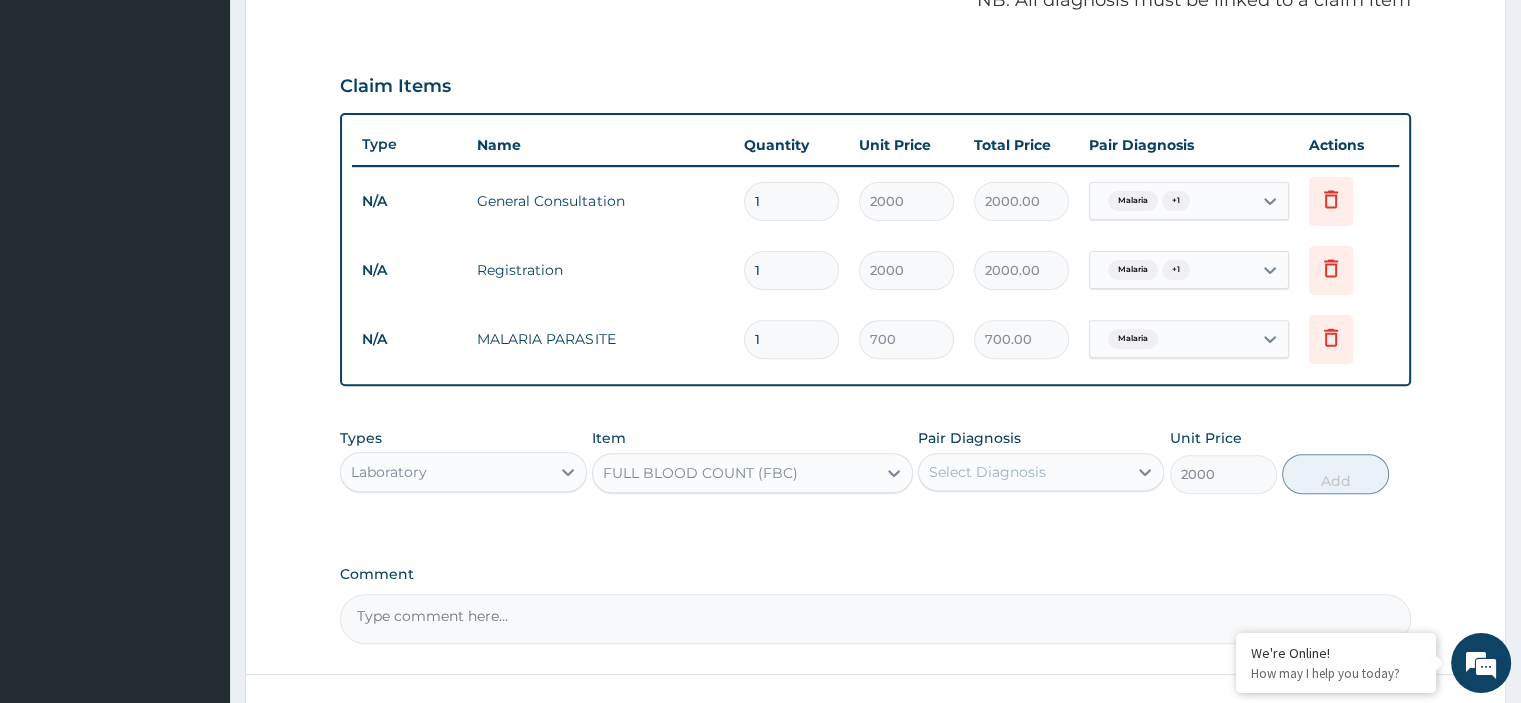 click on "Select Diagnosis" at bounding box center [987, 472] 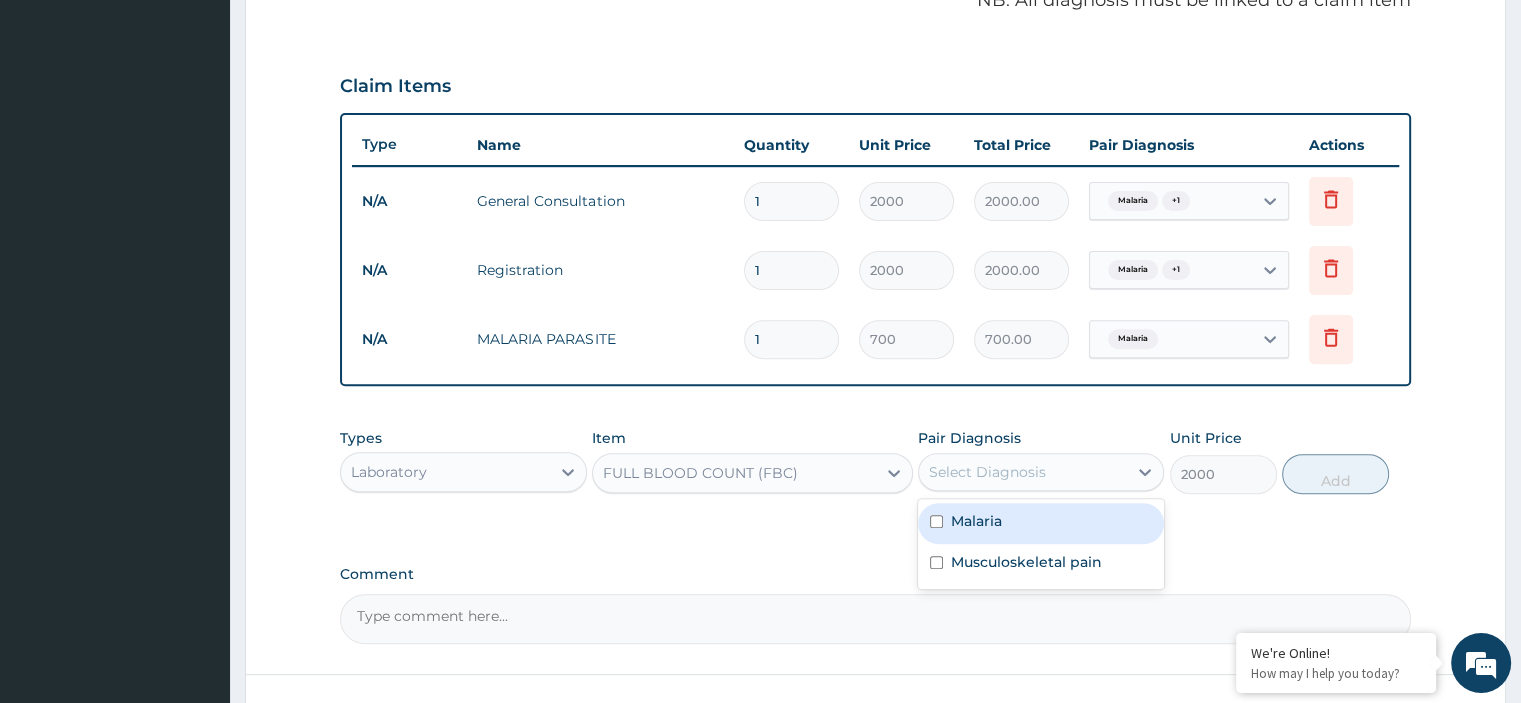 click on "Malaria" at bounding box center [1041, 523] 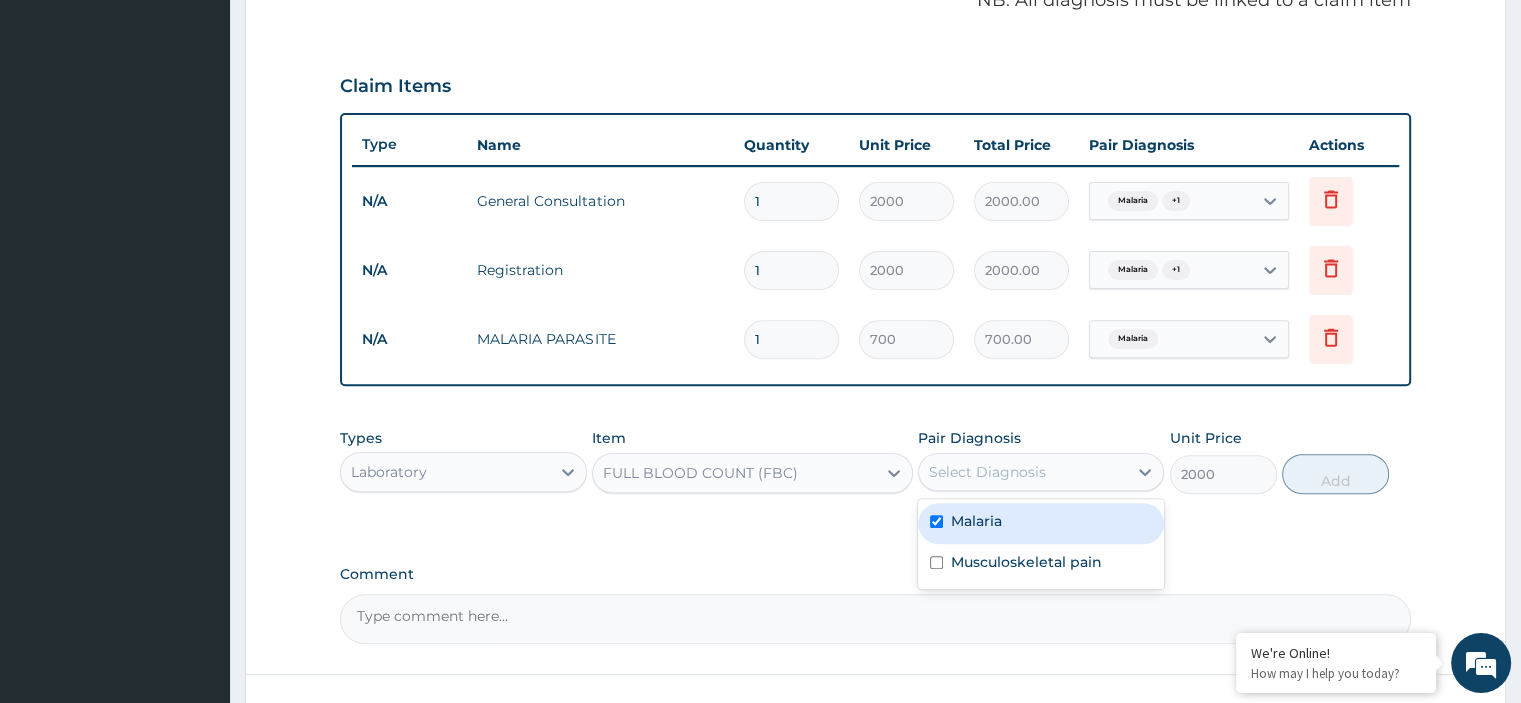 checkbox on "true" 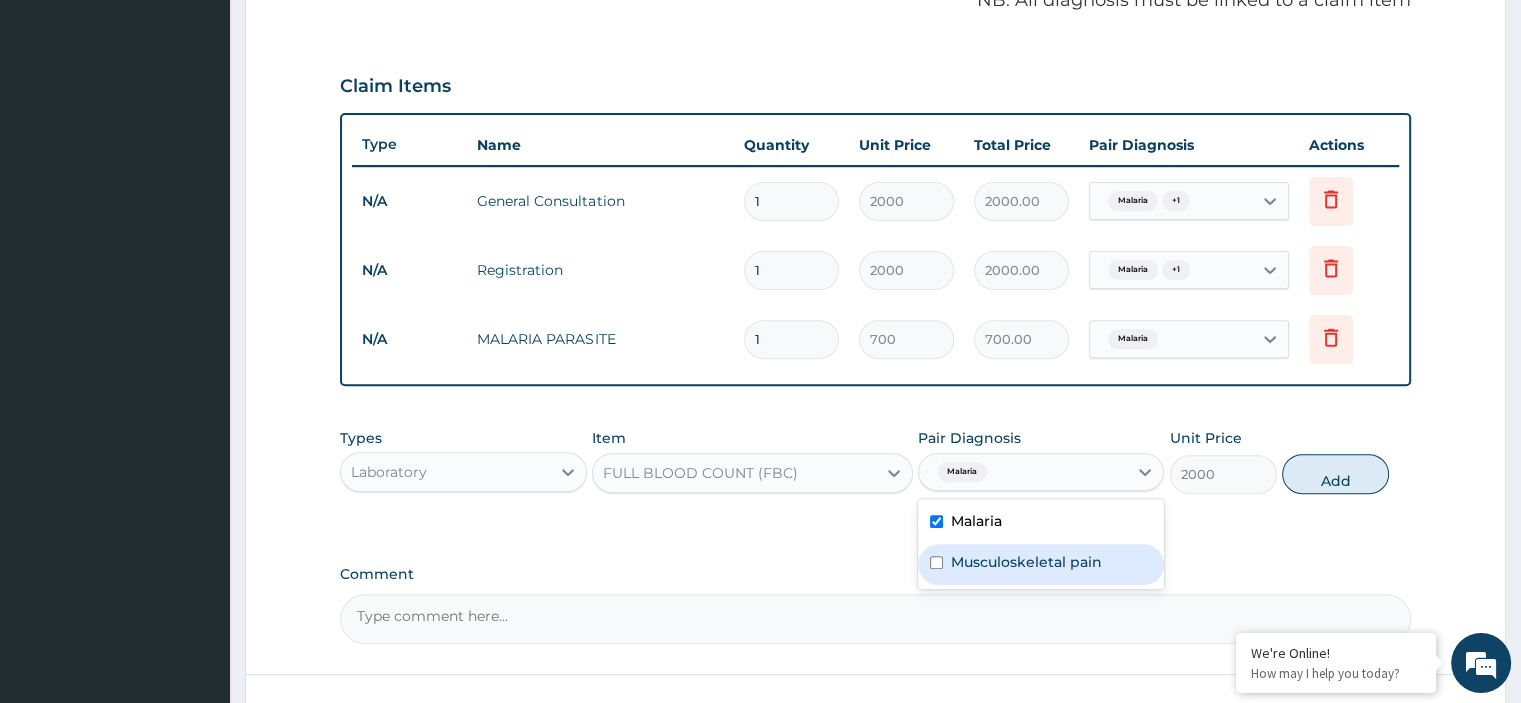 click on "PA Code / Prescription Code Enter Code(Secondary Care Only) Encounter Date 02-08-2025 Important Notice Please enter PA codes before entering items that are not attached to a PA code   All diagnoses entered must be linked to a claim item. Diagnosis & Claim Items that are visible but inactive cannot be edited because they were imported from an already approved PA code. Diagnosis Malaria Confirmed Musculoskeletal pain Confirmed NB: All diagnosis must be linked to a claim item Claim Items Type Name Quantity Unit Price Total Price Pair Diagnosis Actions N/A General Consultation 1 2000 2000.00 Malaria  + 1 Delete N/A Registration 1 2000 2000.00 Malaria  + 1 Delete N/A MALARIA PARASITE 1 700 700.00 Malaria Delete Types Laboratory Item FULL BLOOD COUNT (FBC) Pair Diagnosis option Malaria, selected. Malaria Malaria Musculoskeletal pain Unit Price 2000 Add Comment" at bounding box center (875, 102) 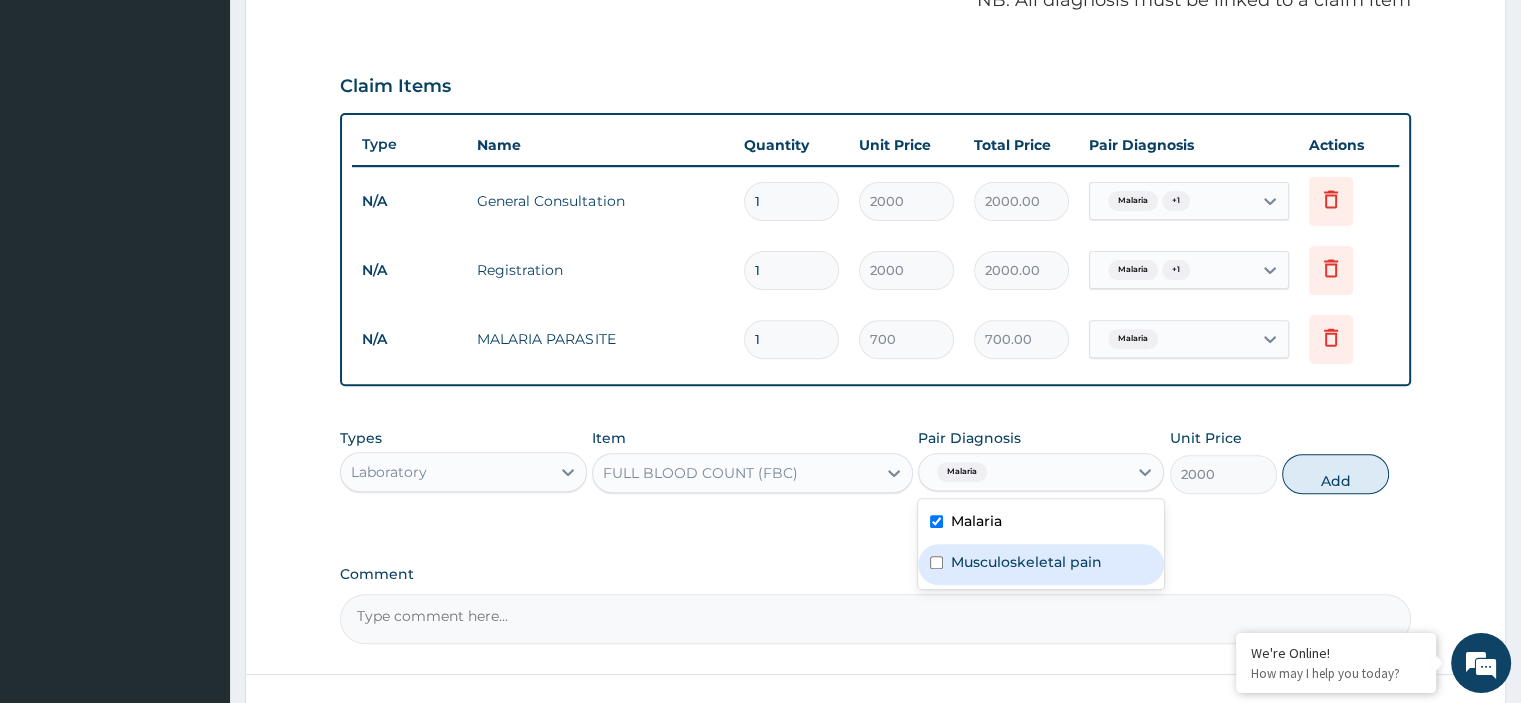 click on "Musculoskeletal pain" at bounding box center [1041, 564] 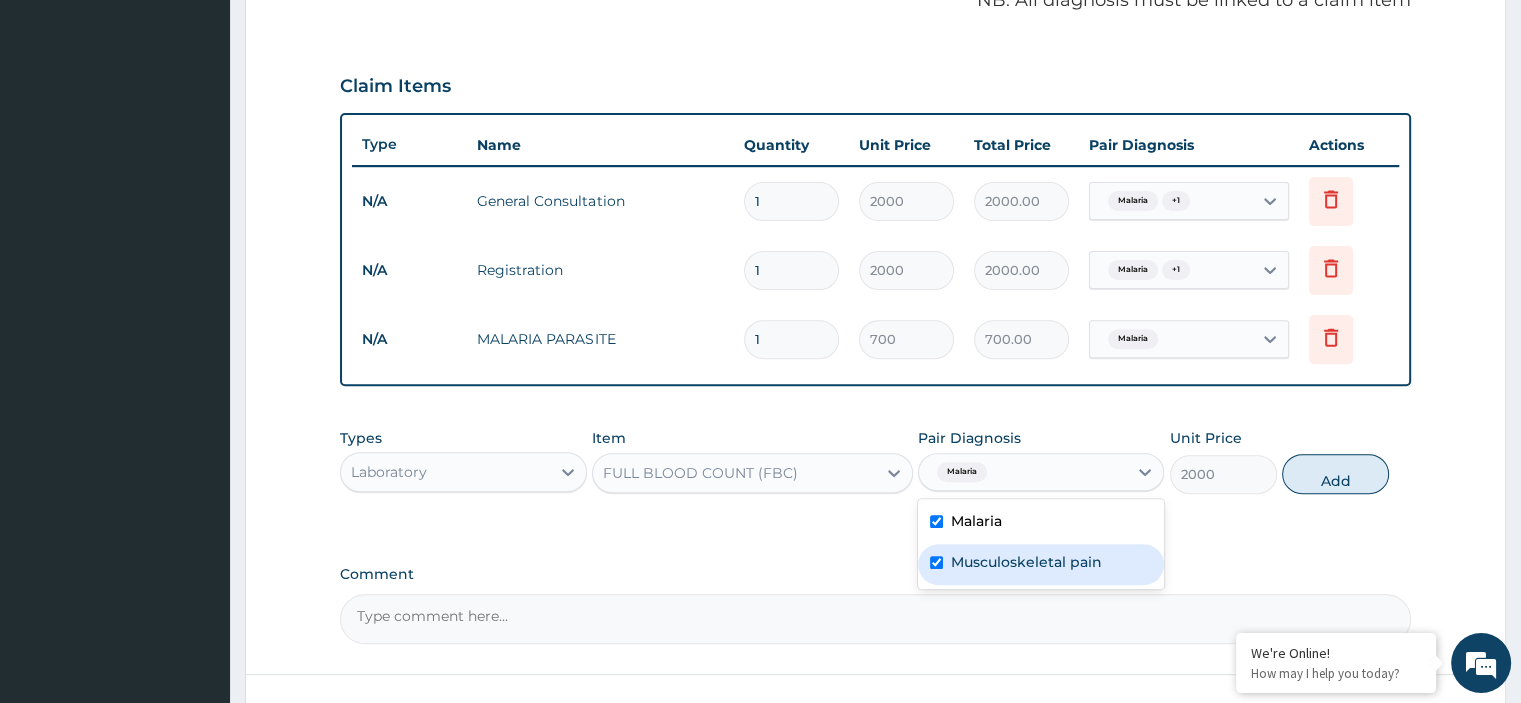 checkbox on "true" 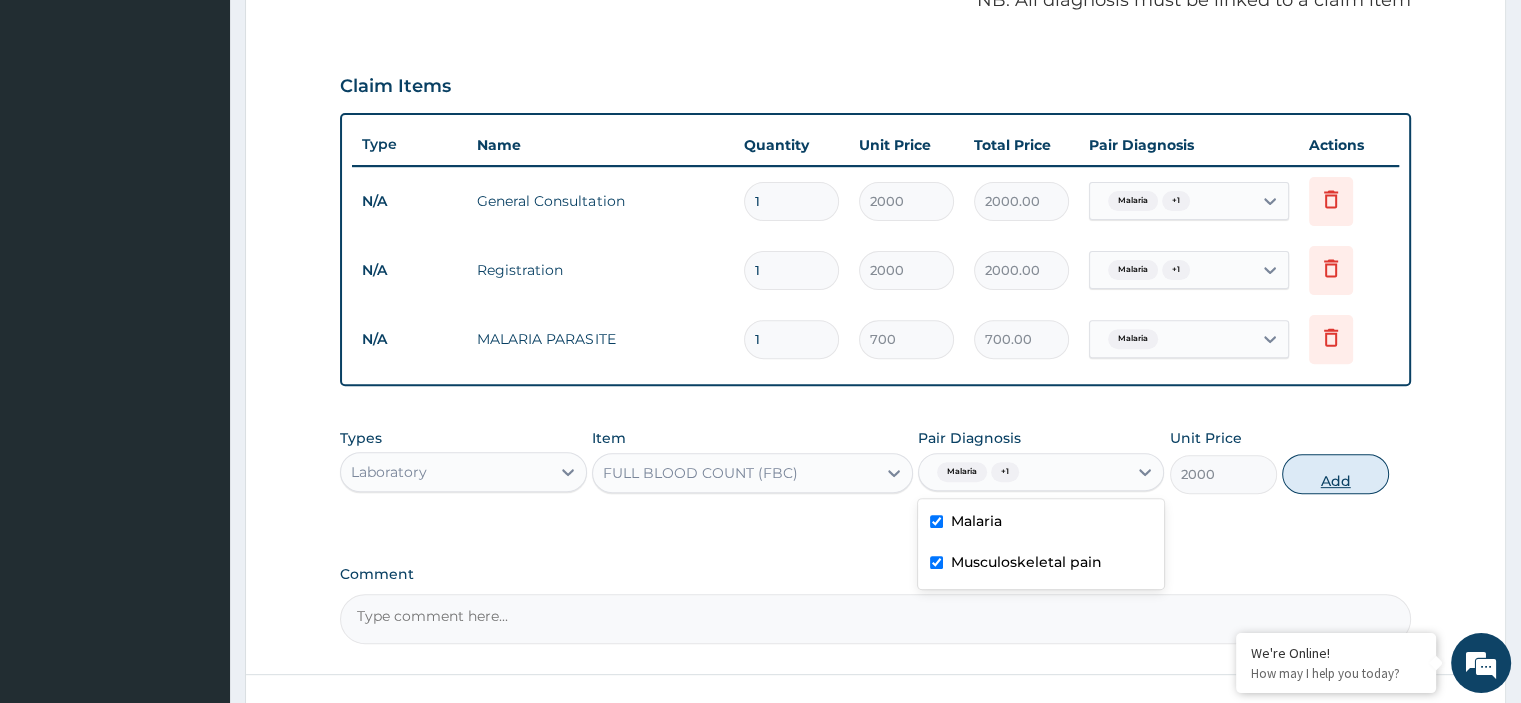 click on "Add" at bounding box center [1335, 474] 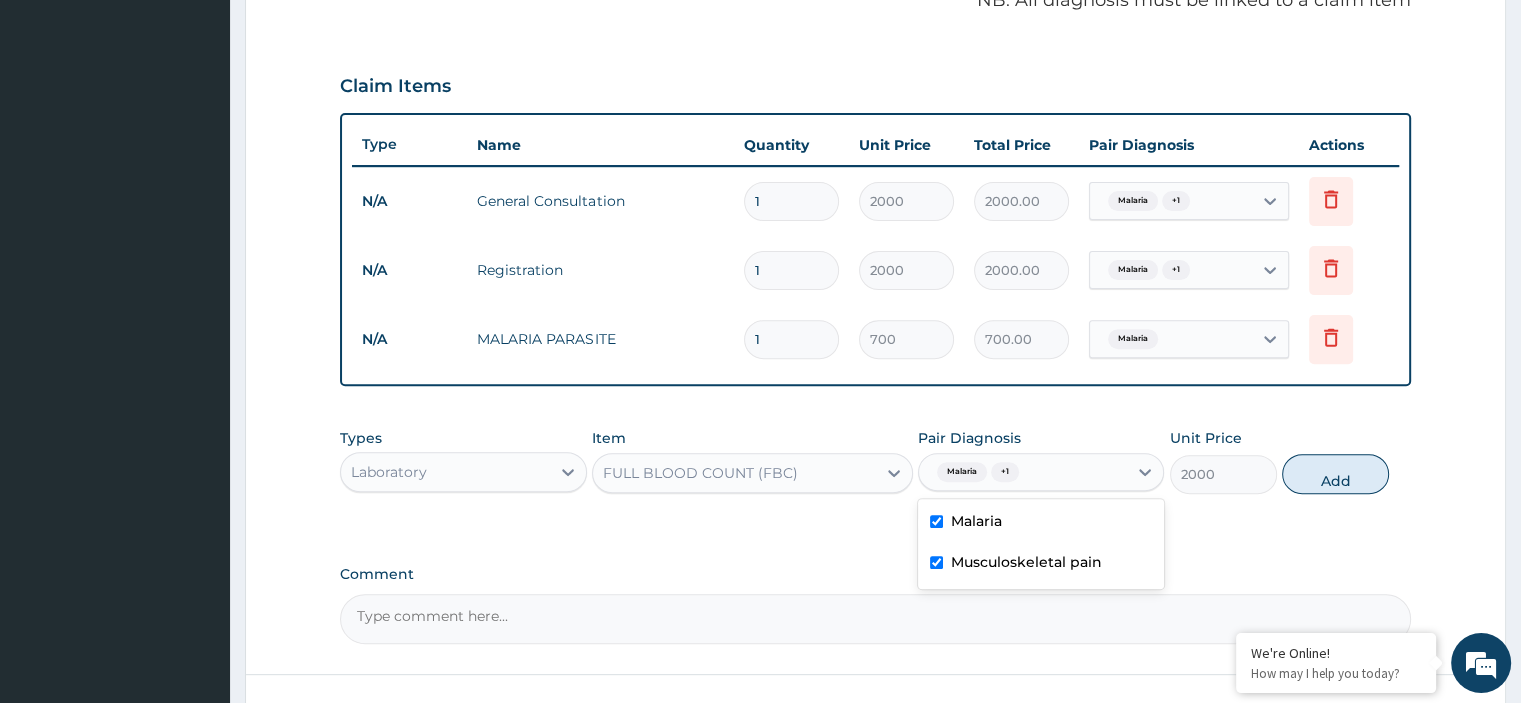 type on "0" 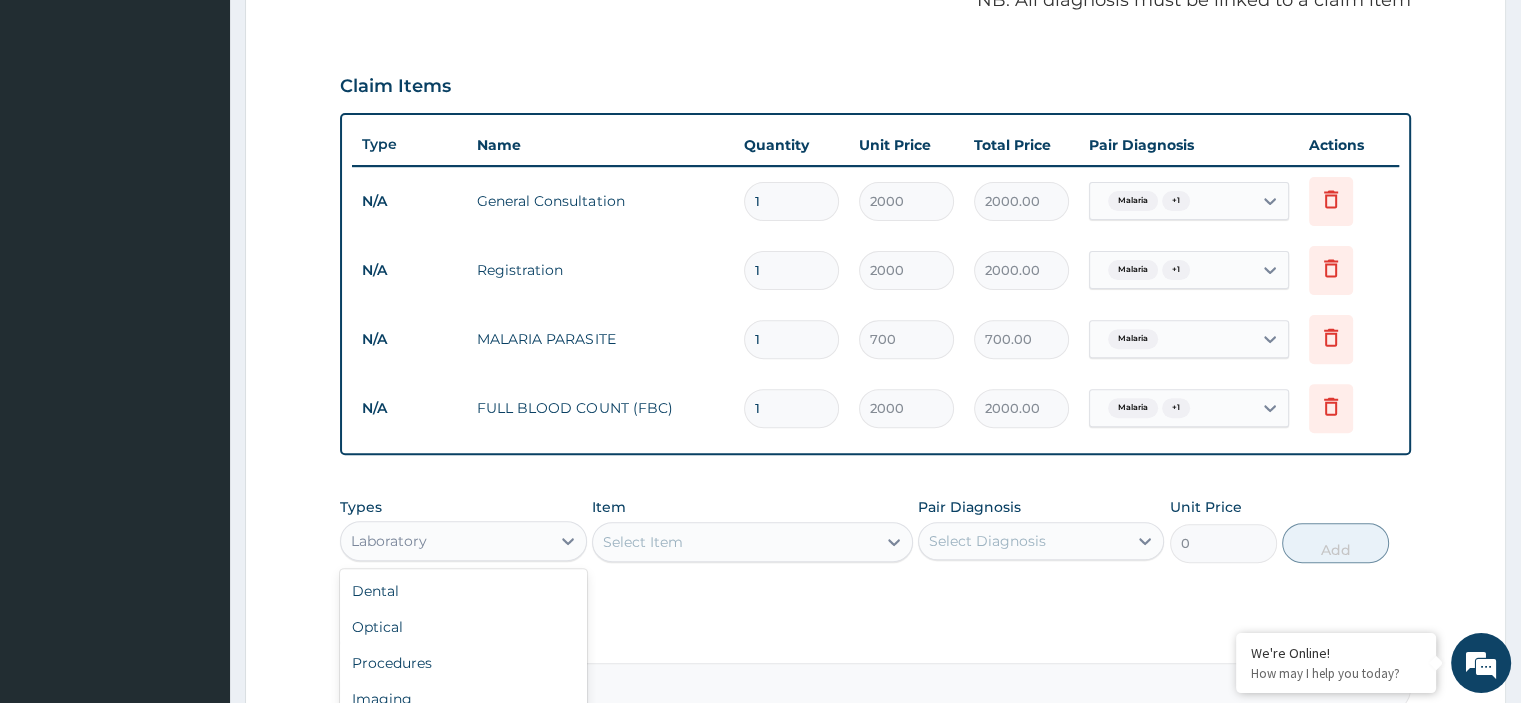 click on "Laboratory" at bounding box center (445, 541) 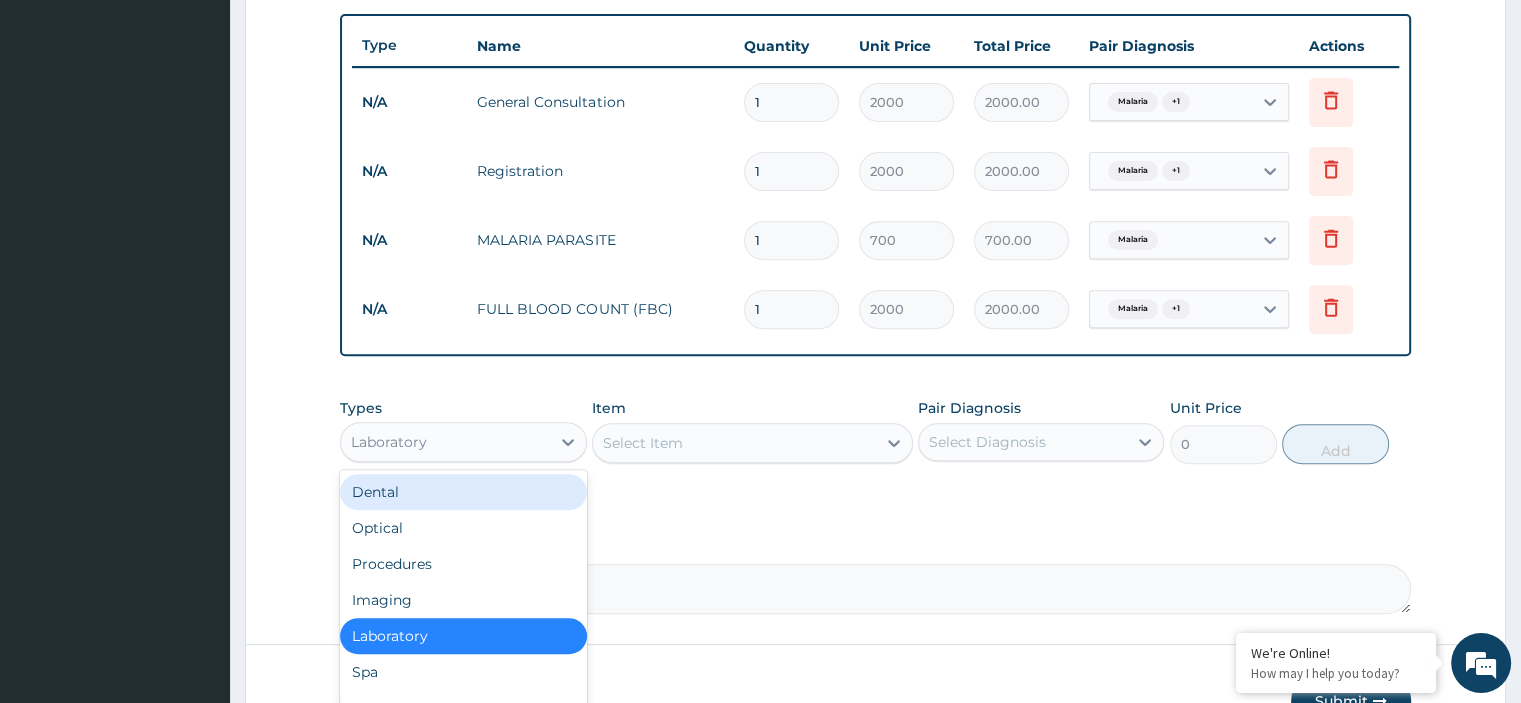 scroll, scrollTop: 731, scrollLeft: 0, axis: vertical 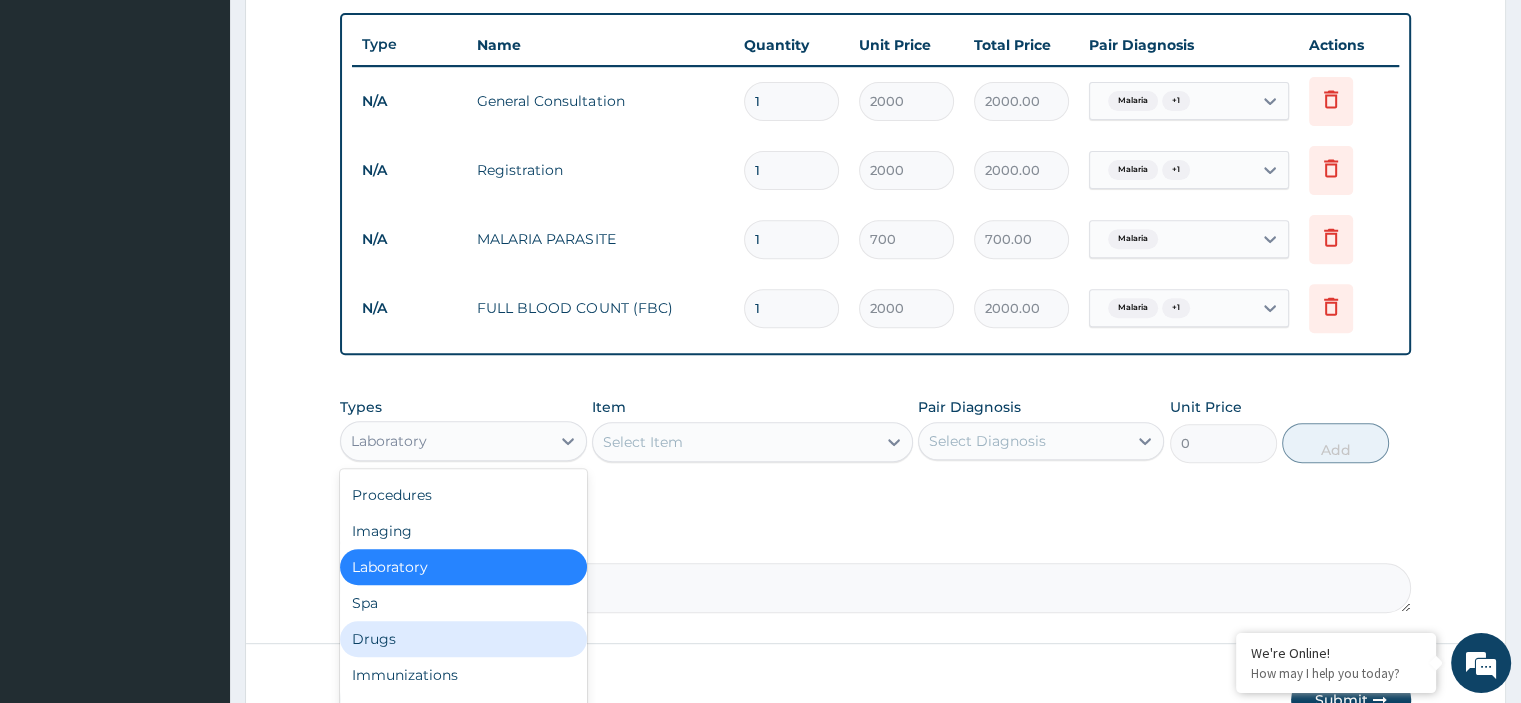 click on "Drugs" at bounding box center [463, 639] 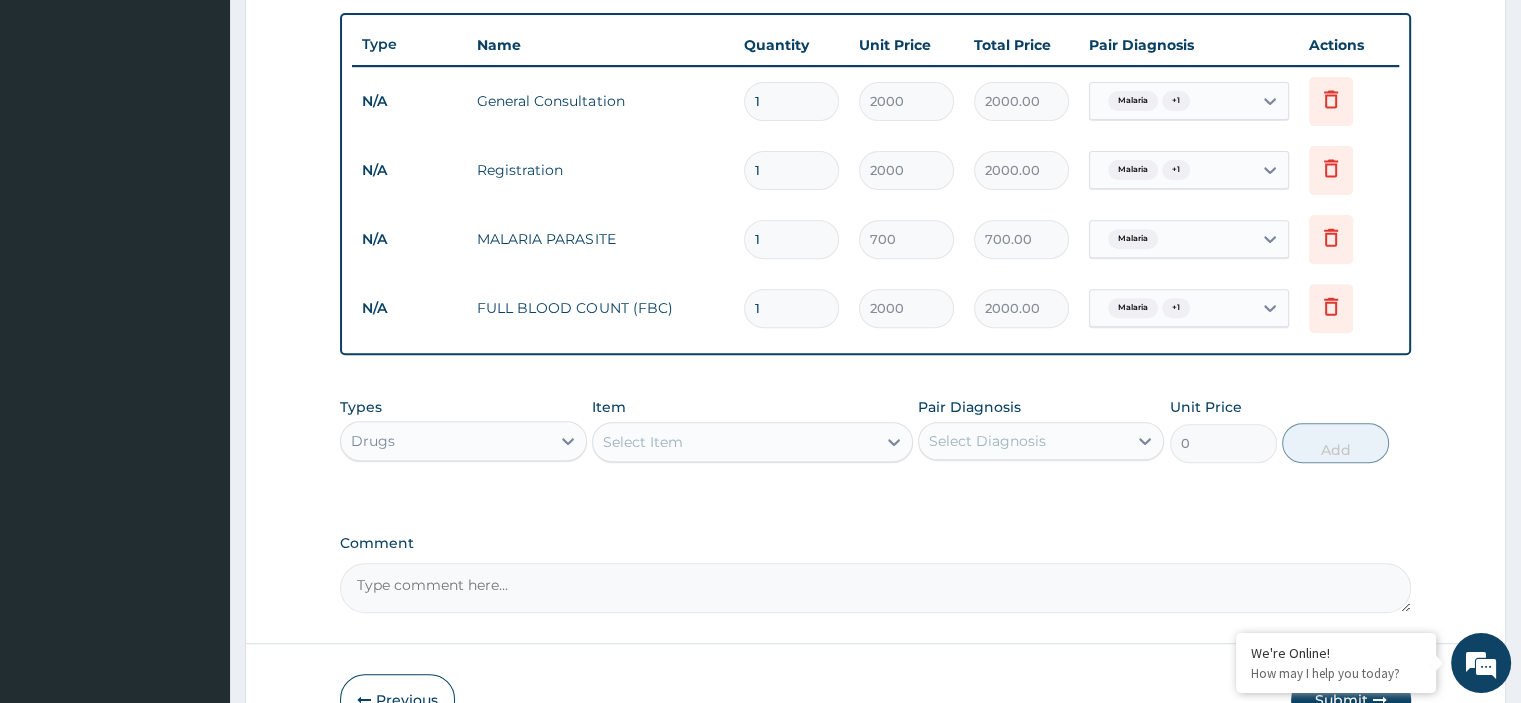 click on "Select Item" at bounding box center (643, 442) 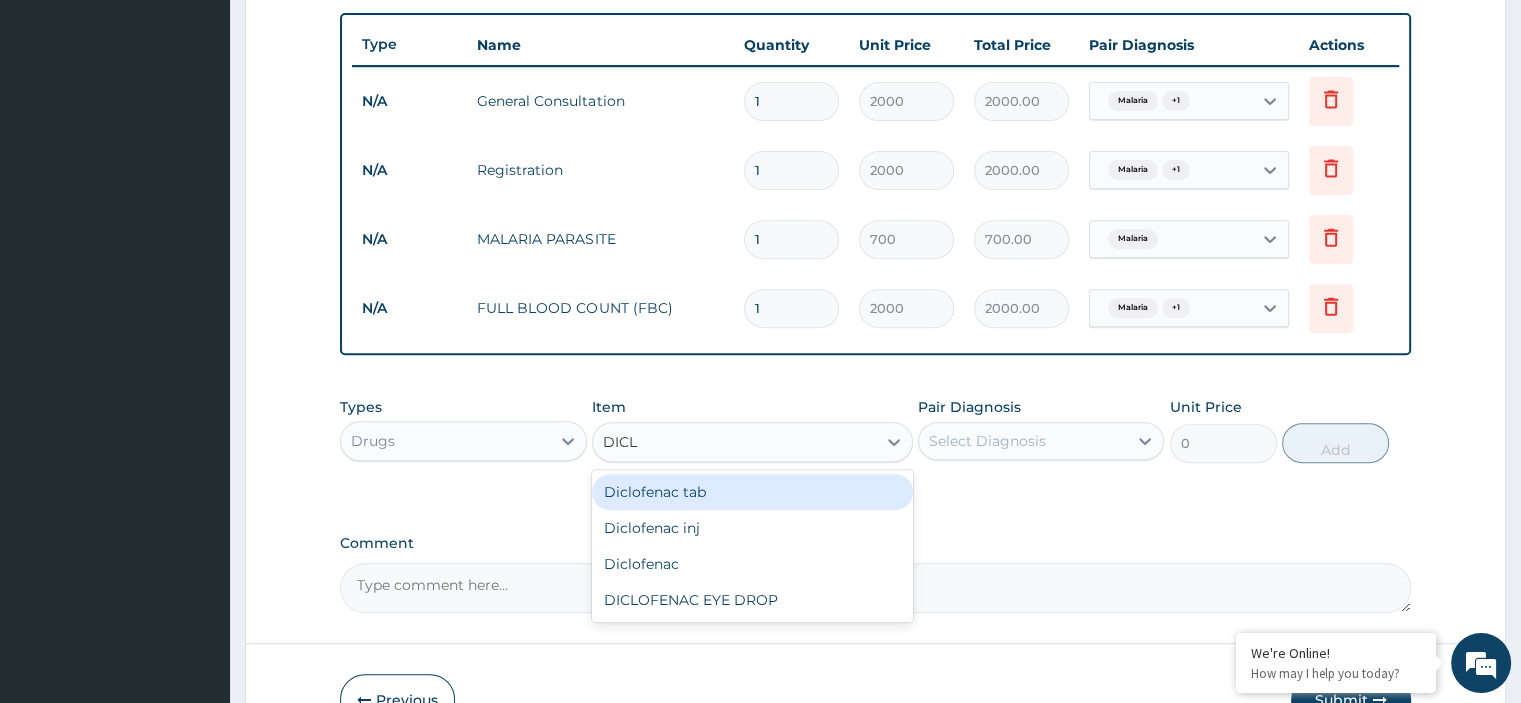 type on "DICLO" 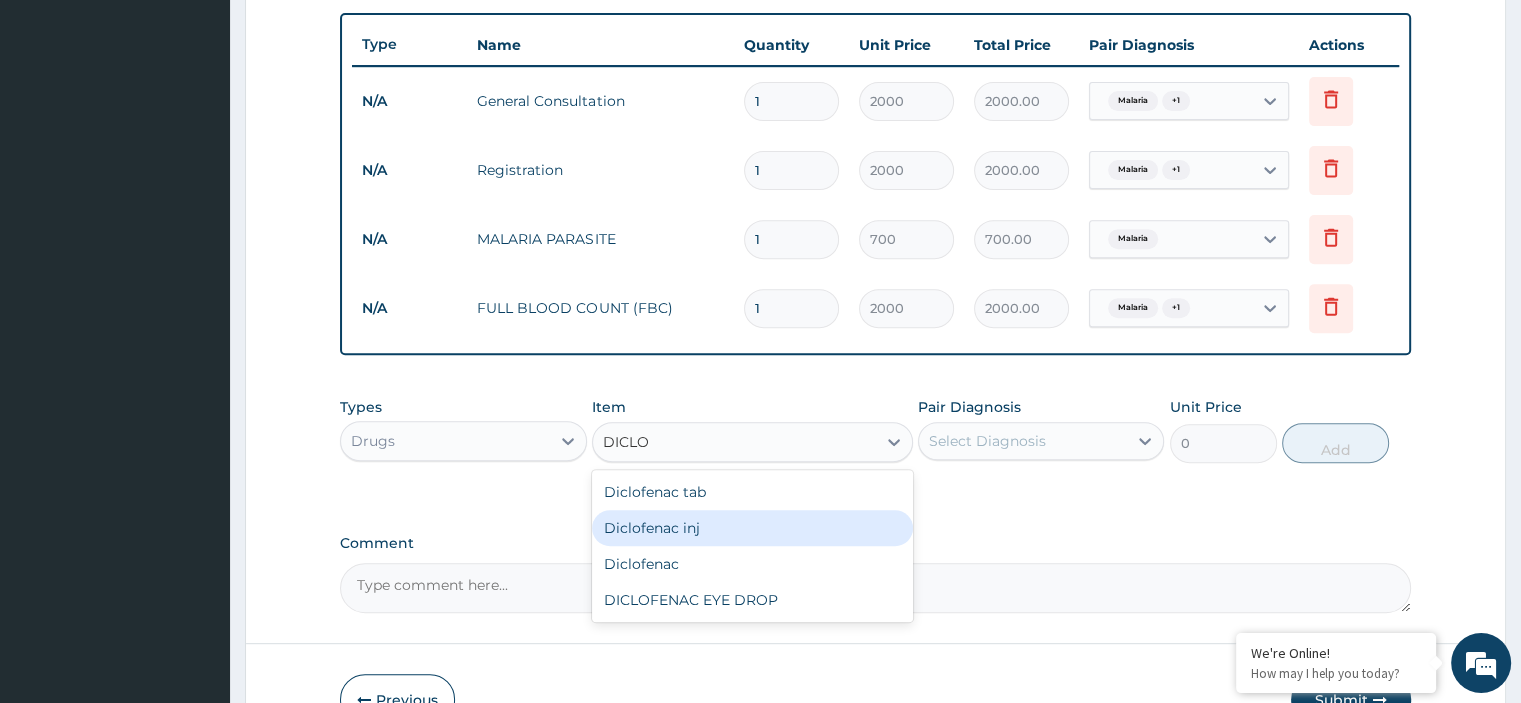 click on "Diclofenac inj" at bounding box center [752, 528] 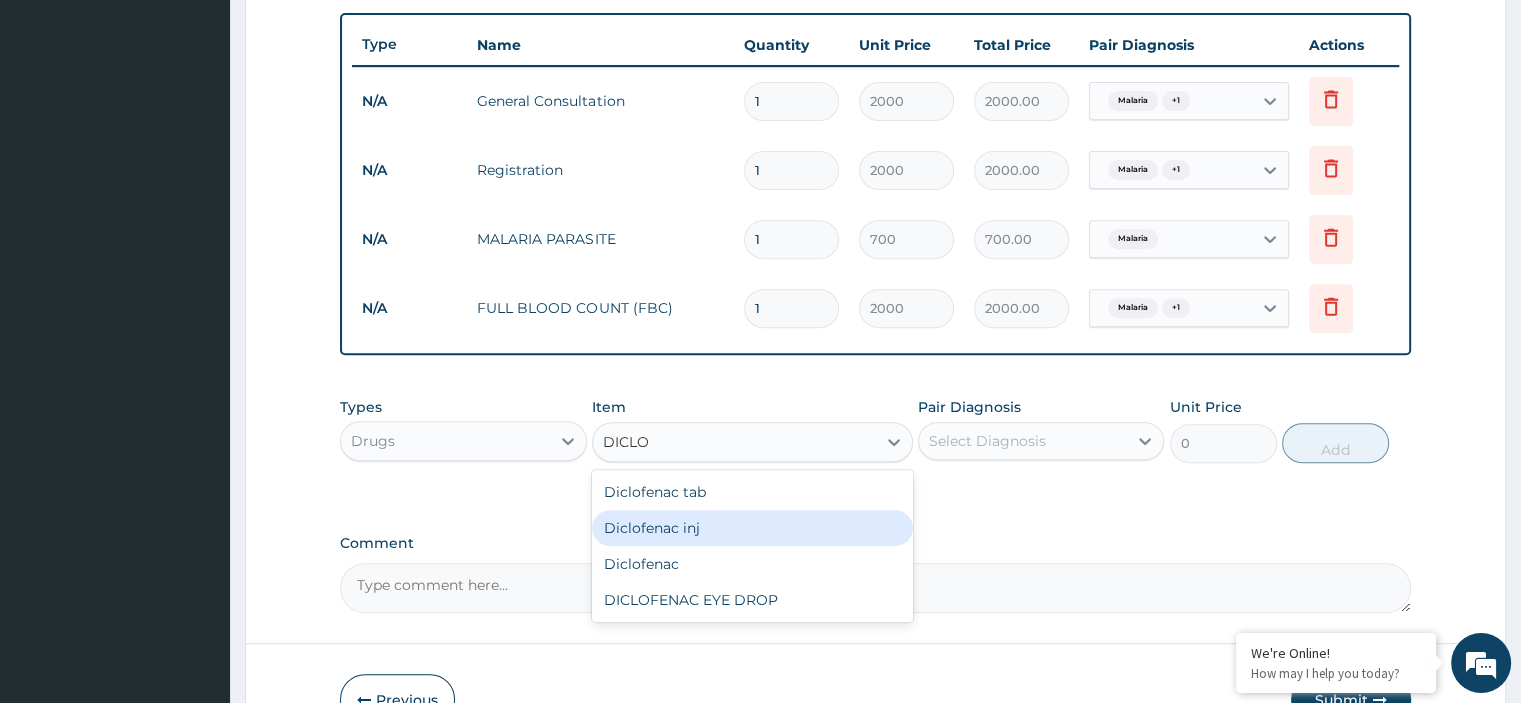 type 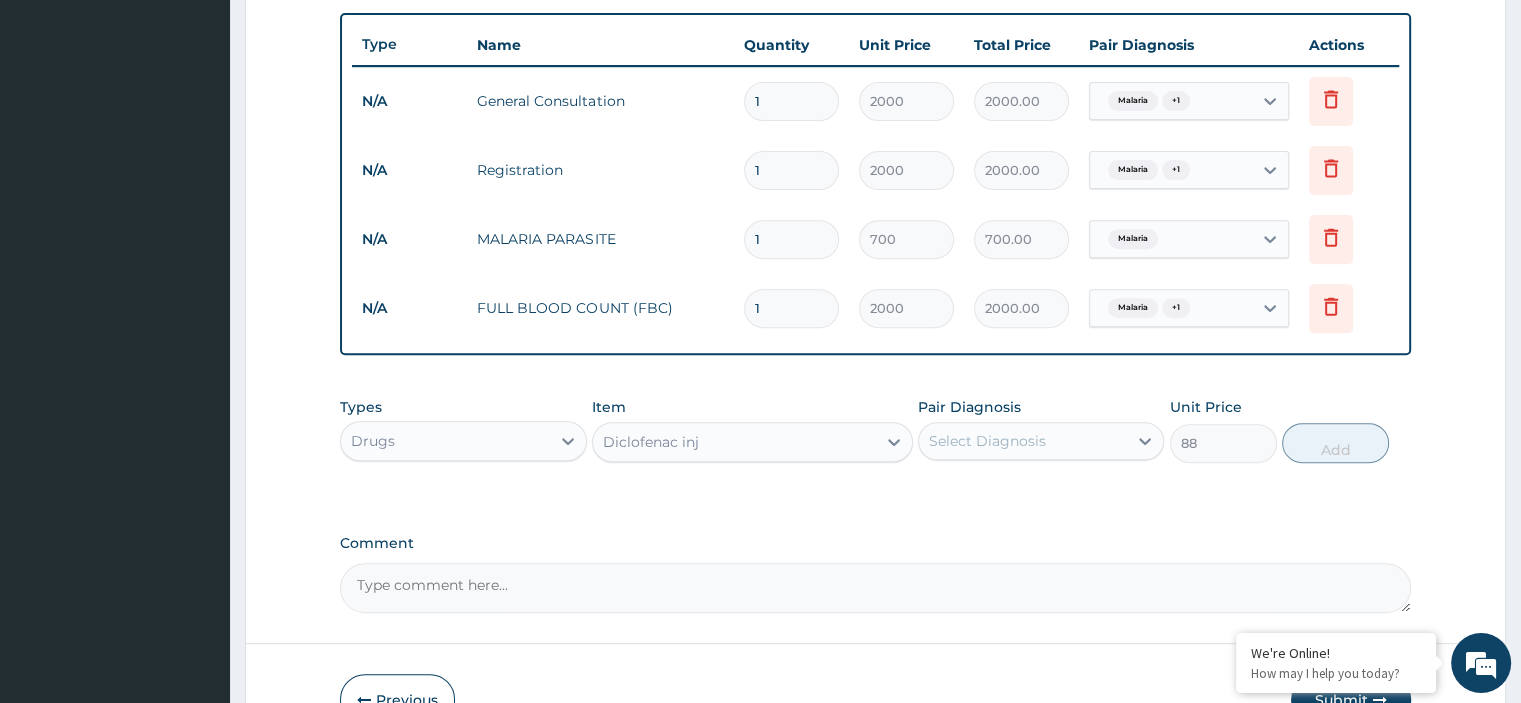 click on "Select Diagnosis" at bounding box center [987, 441] 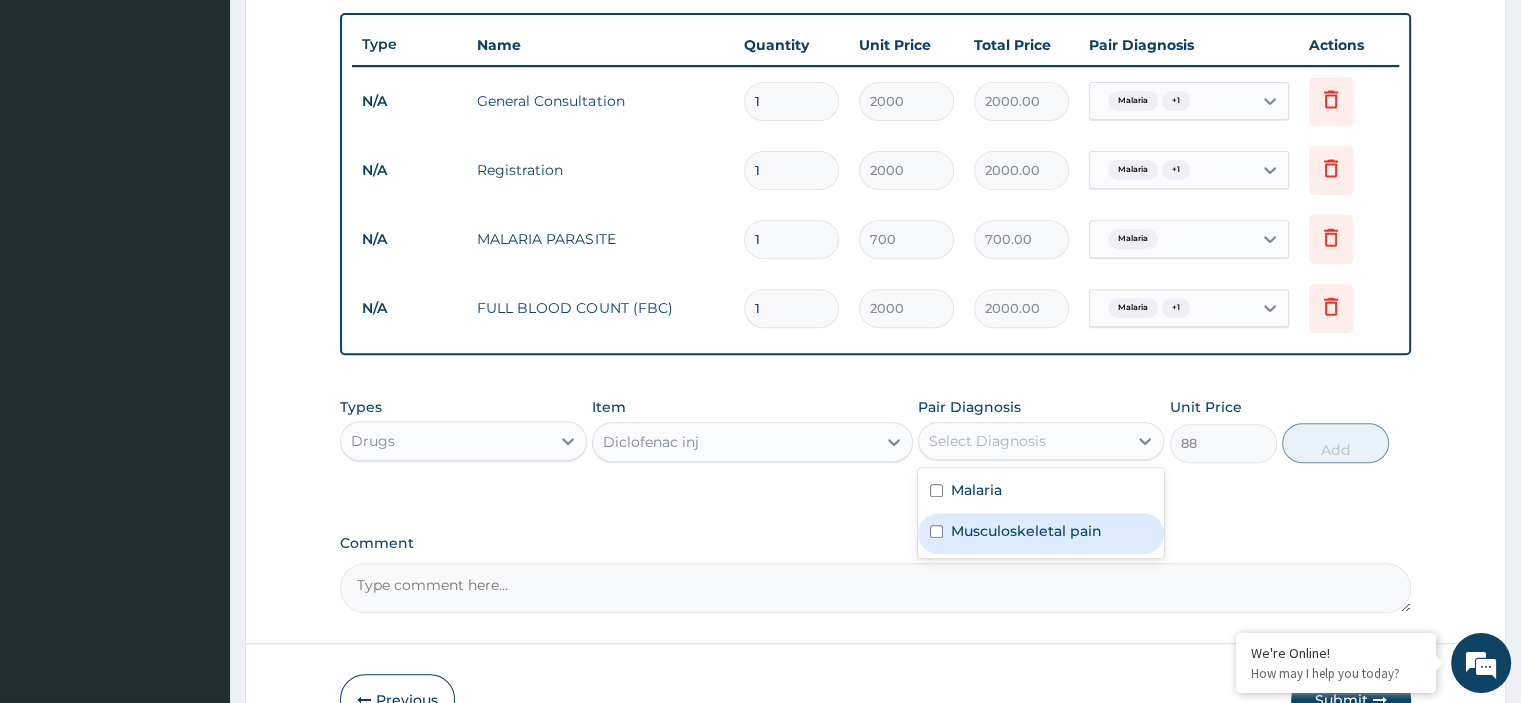 click on "Musculoskeletal pain" at bounding box center [1026, 531] 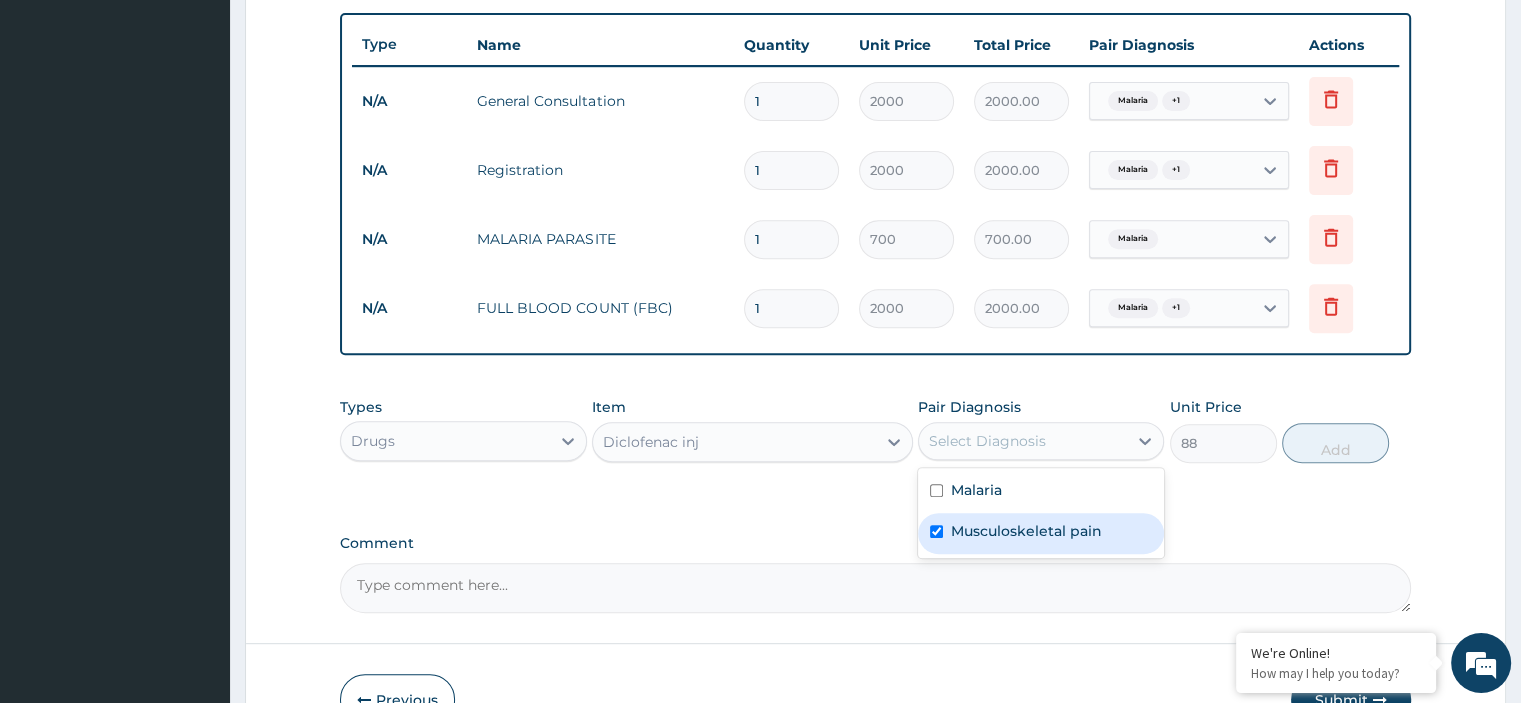 checkbox on "true" 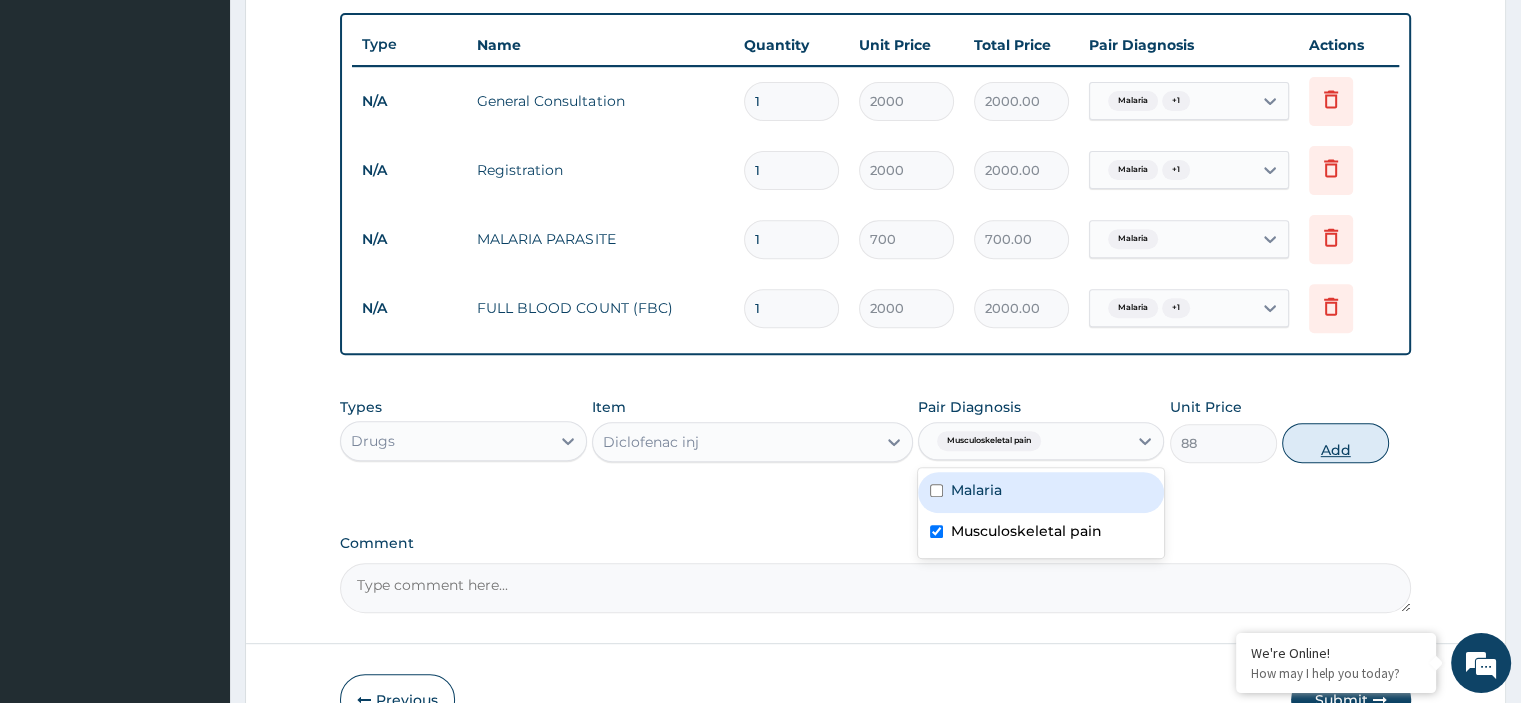 click on "Add" at bounding box center [1335, 443] 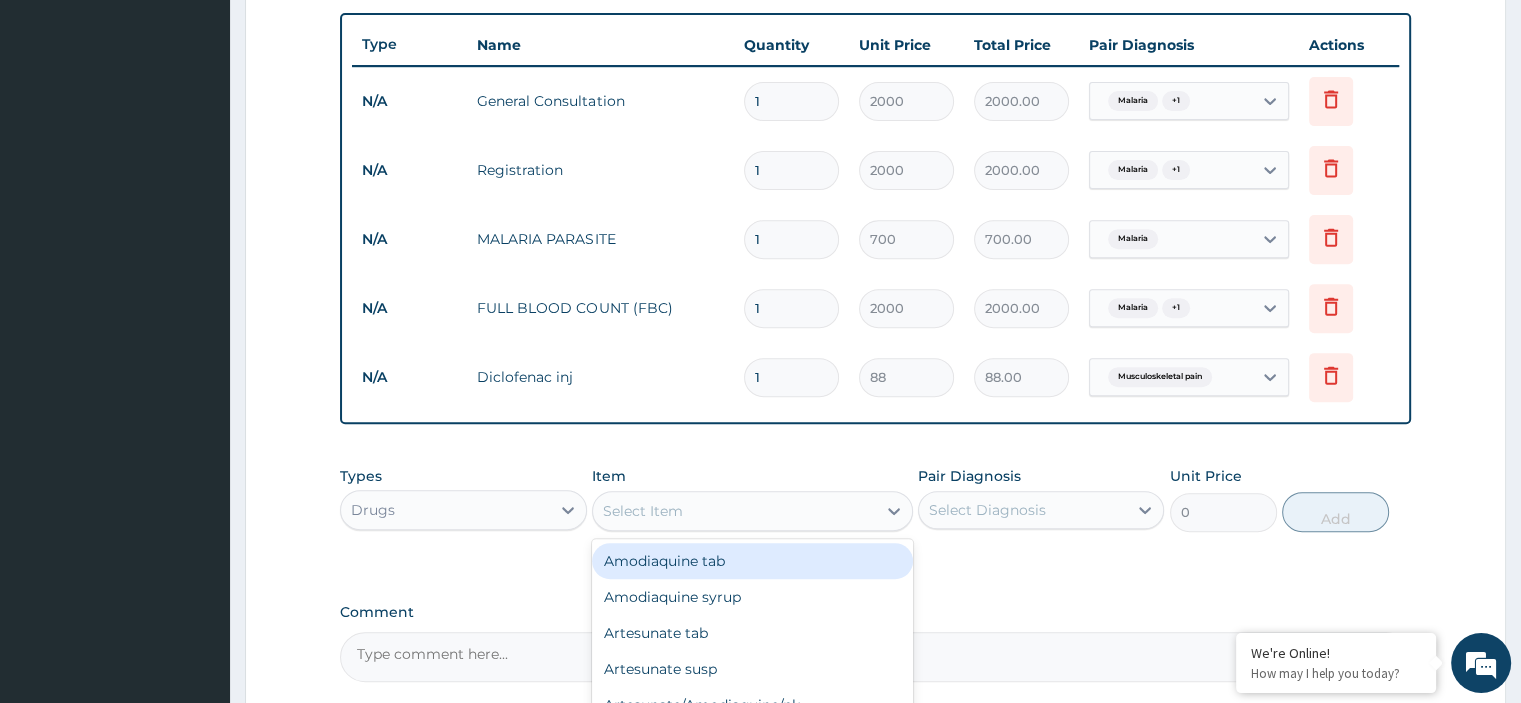 click on "Select Item" at bounding box center (643, 511) 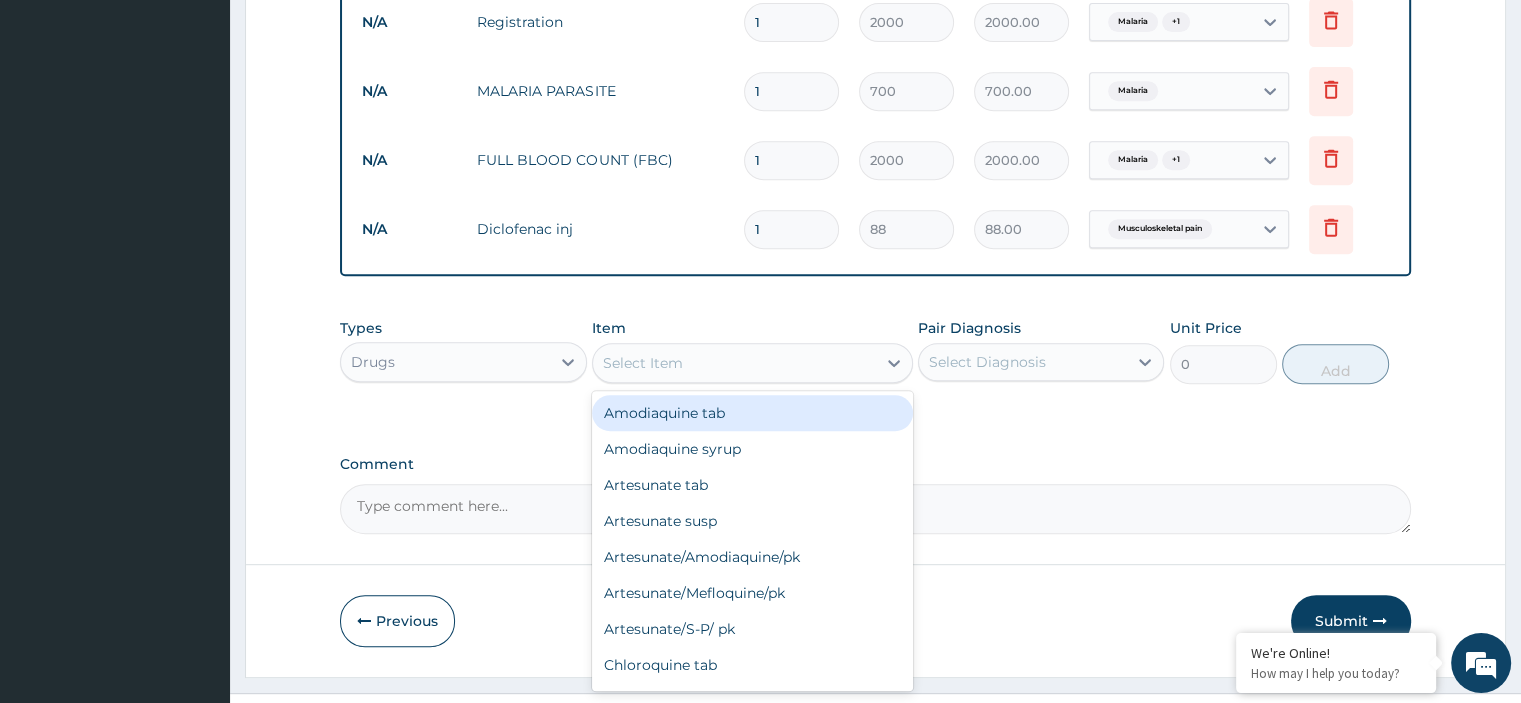 scroll, scrollTop: 916, scrollLeft: 0, axis: vertical 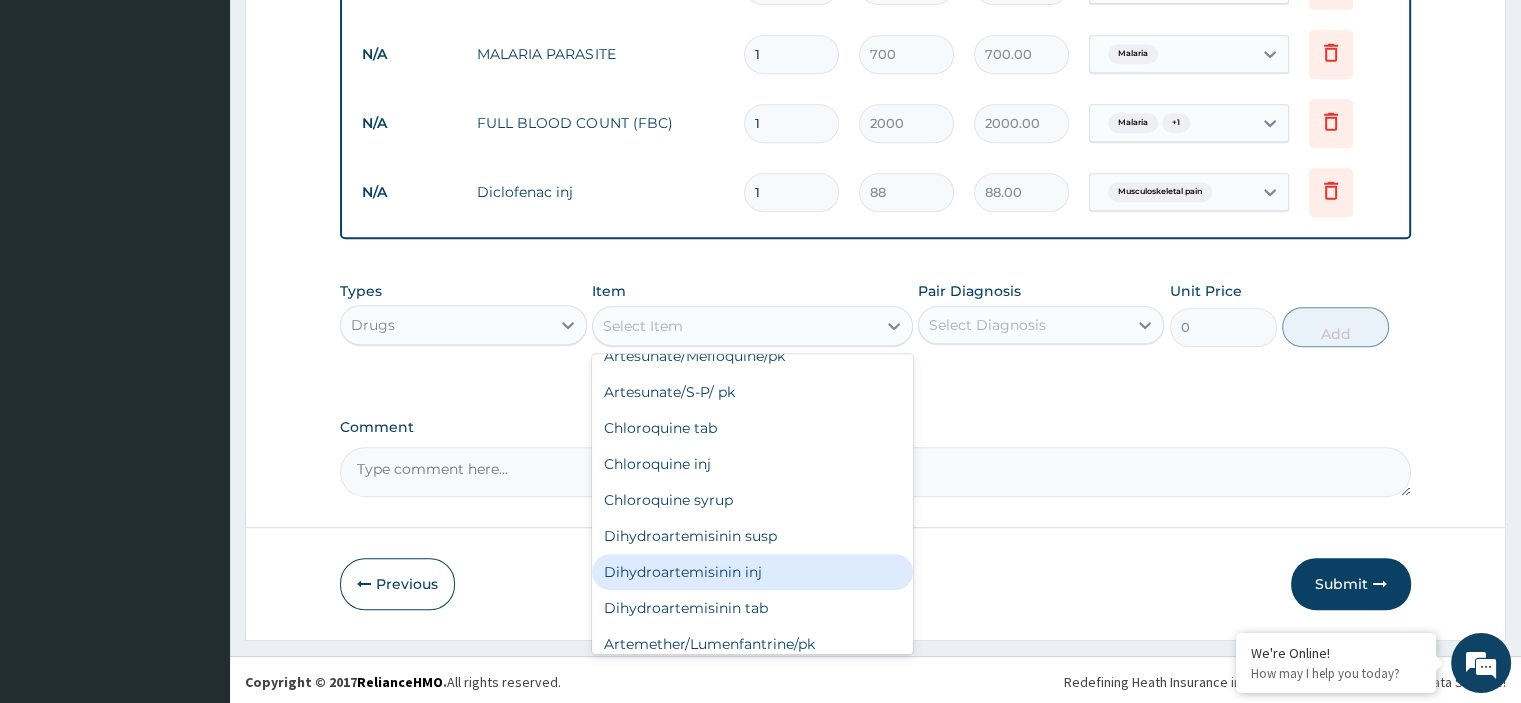 click on "Dihydroartemisinin inj" at bounding box center [752, 572] 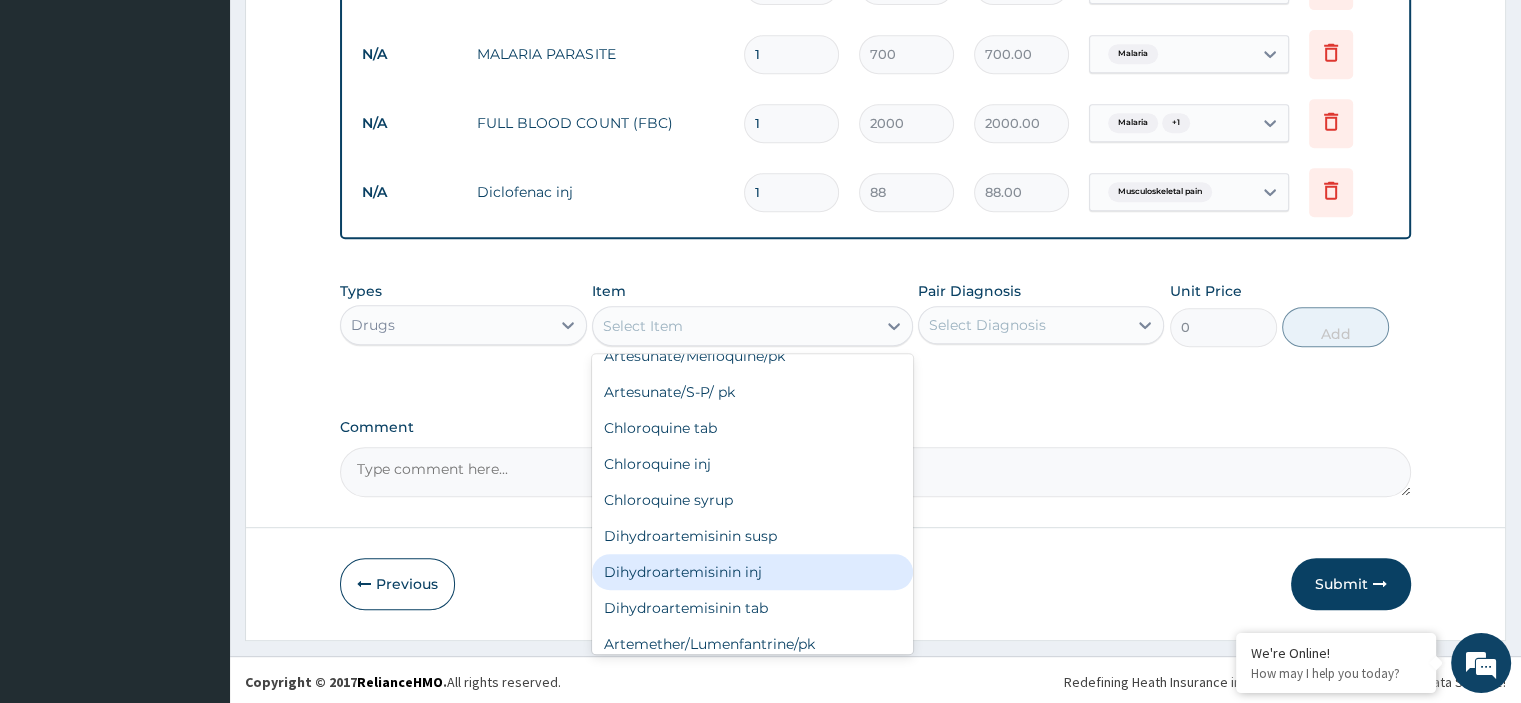 type on "440" 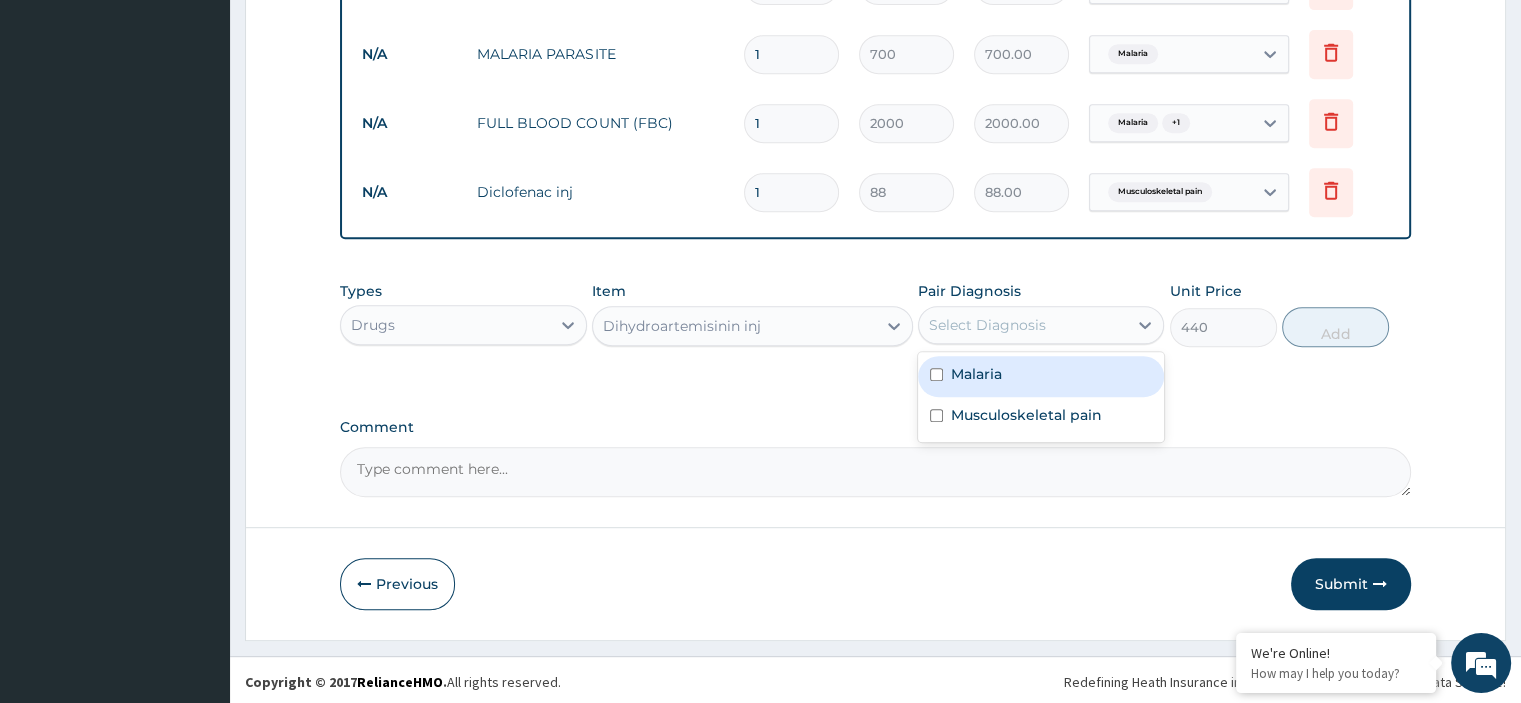 click on "Select Diagnosis" at bounding box center [1023, 325] 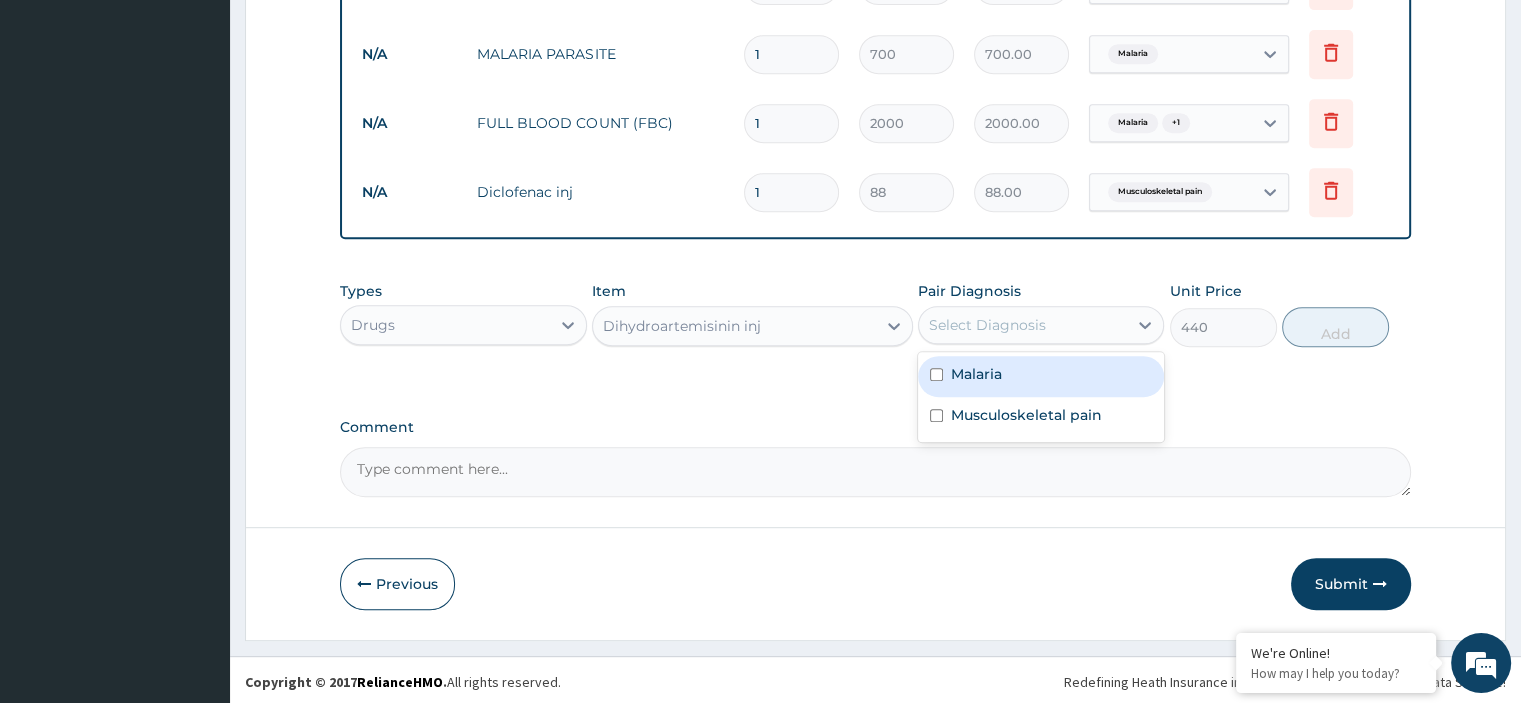 click on "Malaria Musculoskeletal pain" at bounding box center [1041, 397] 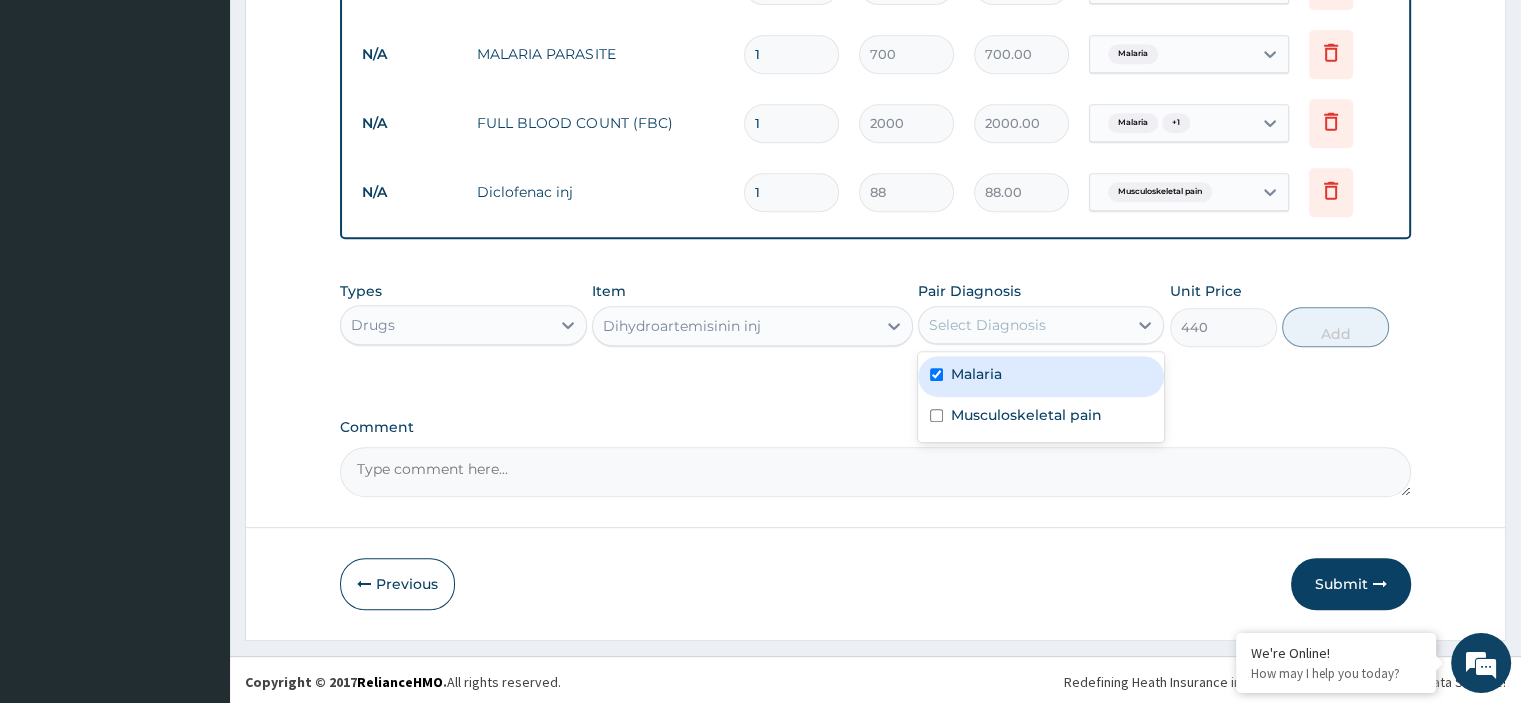 checkbox on "true" 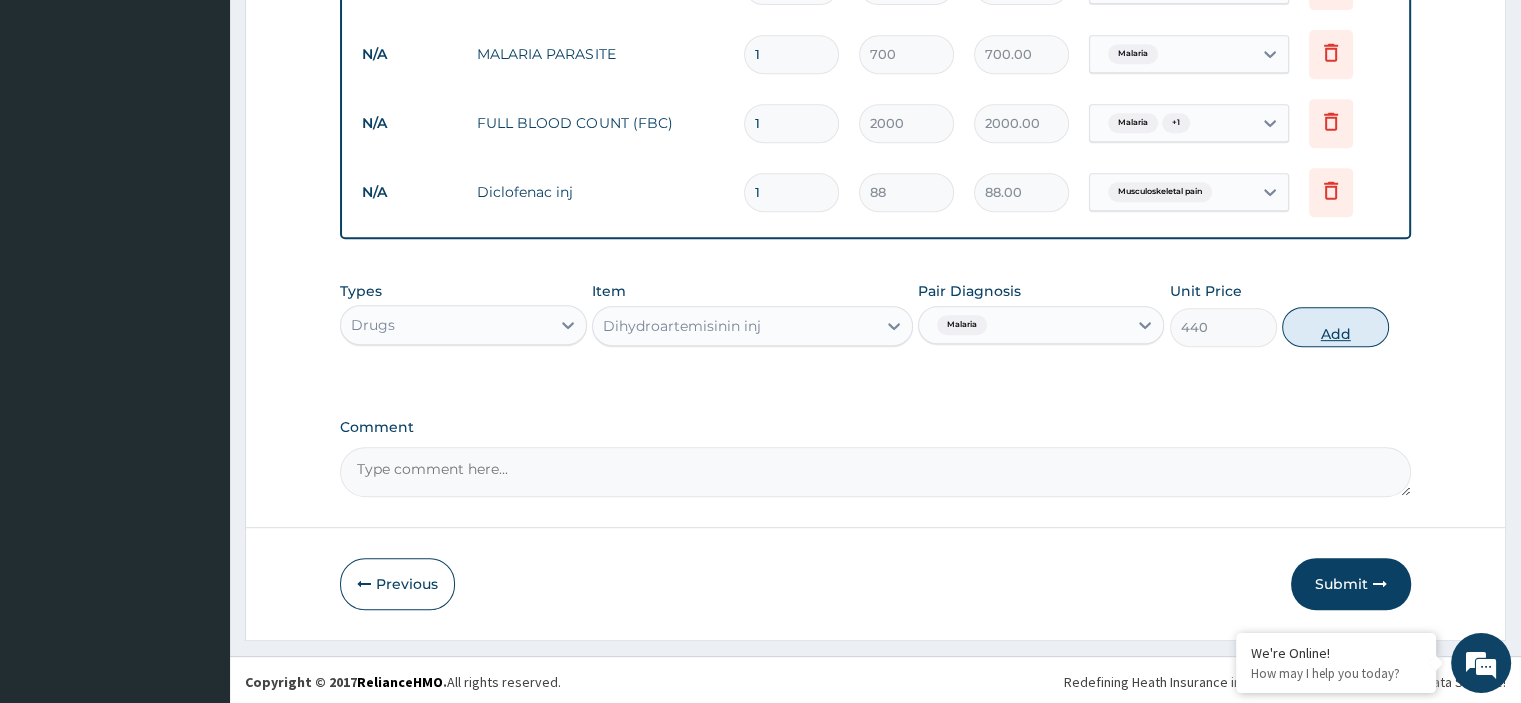 click on "Add" at bounding box center (1335, 327) 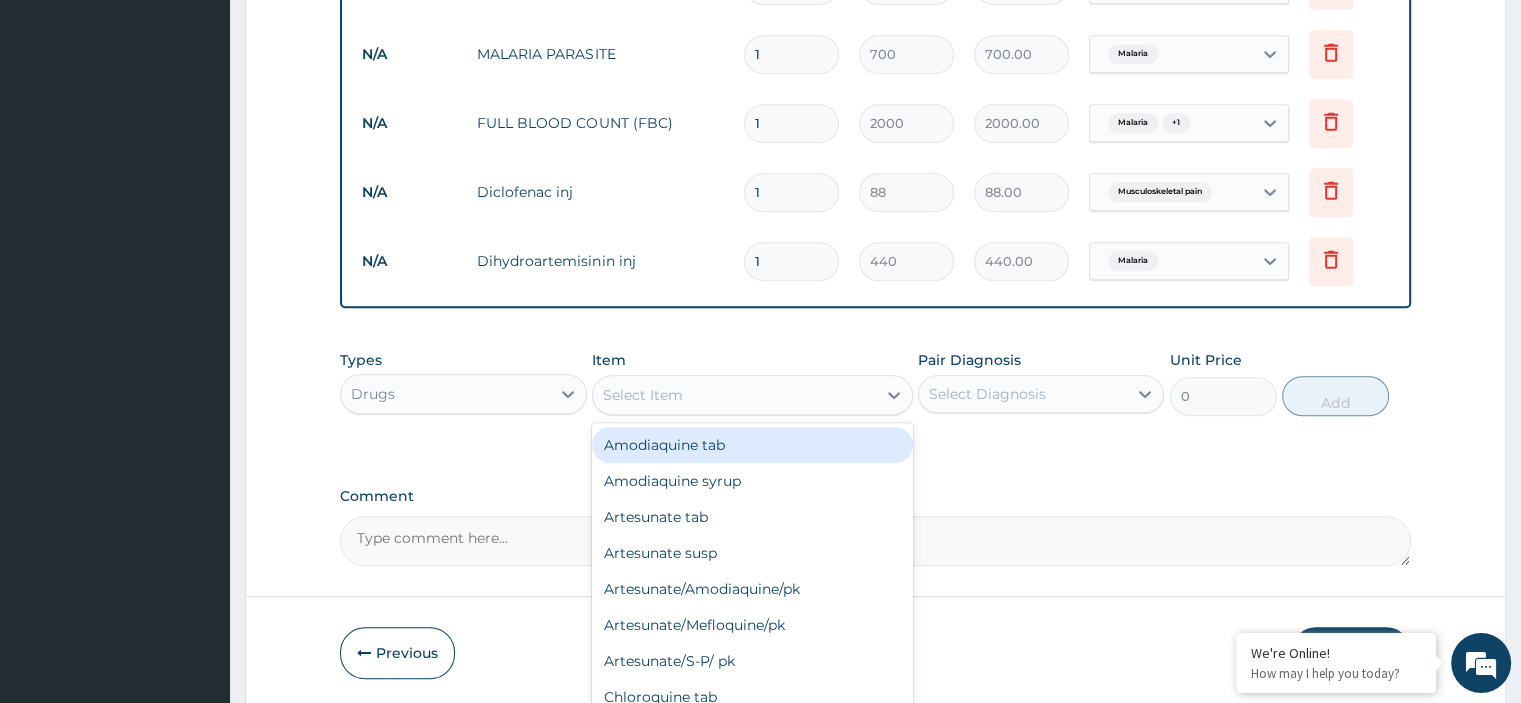 click on "Select Item" at bounding box center (734, 395) 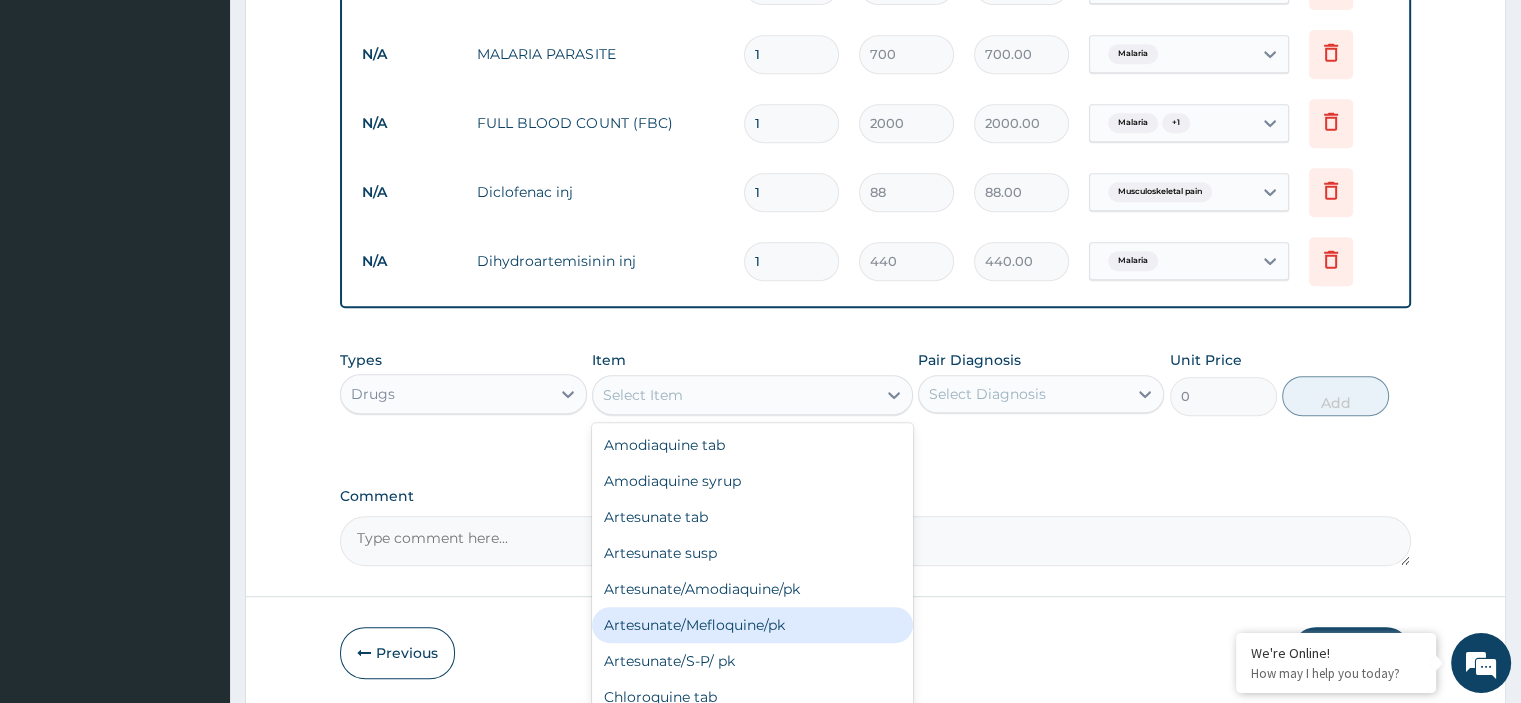 click on "Artesunate/Mefloquine/pk" at bounding box center [752, 625] 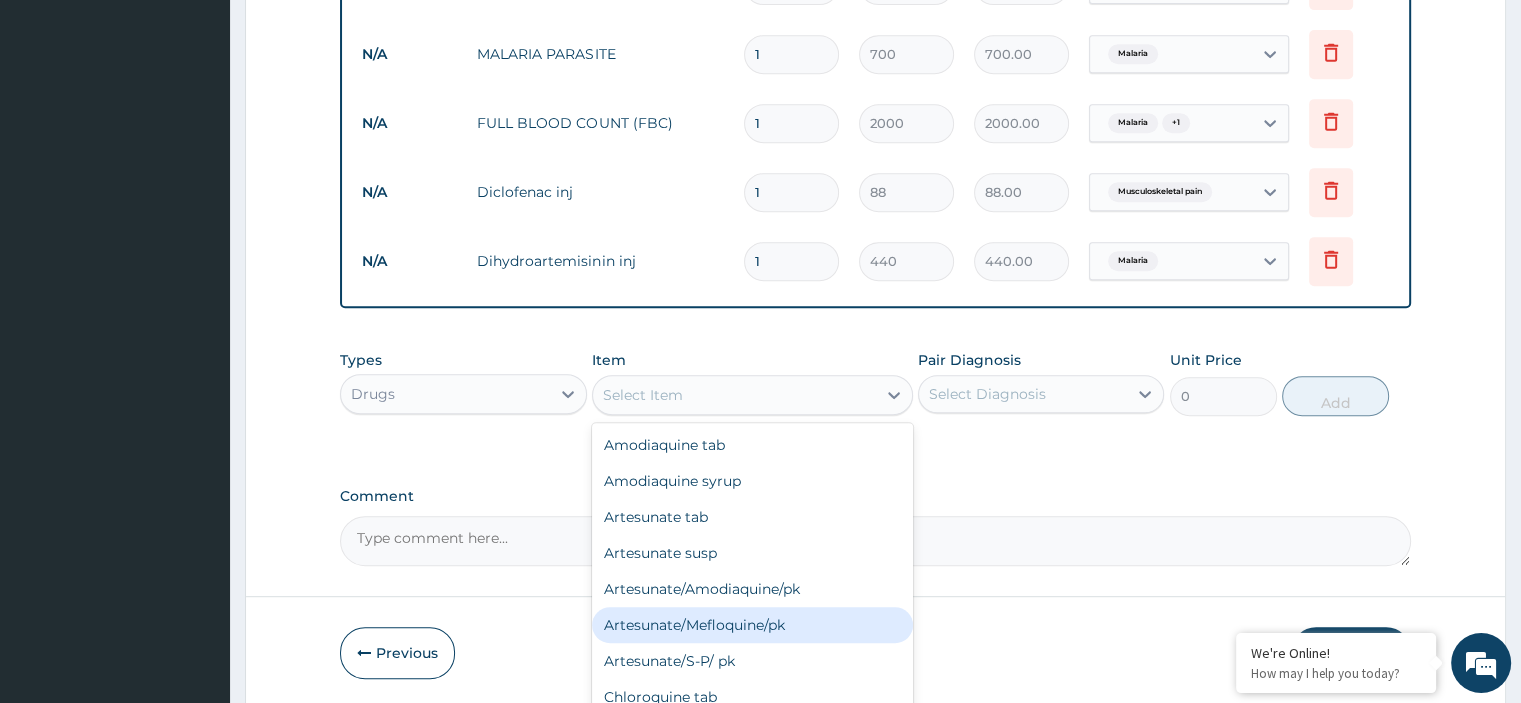 type on "1600" 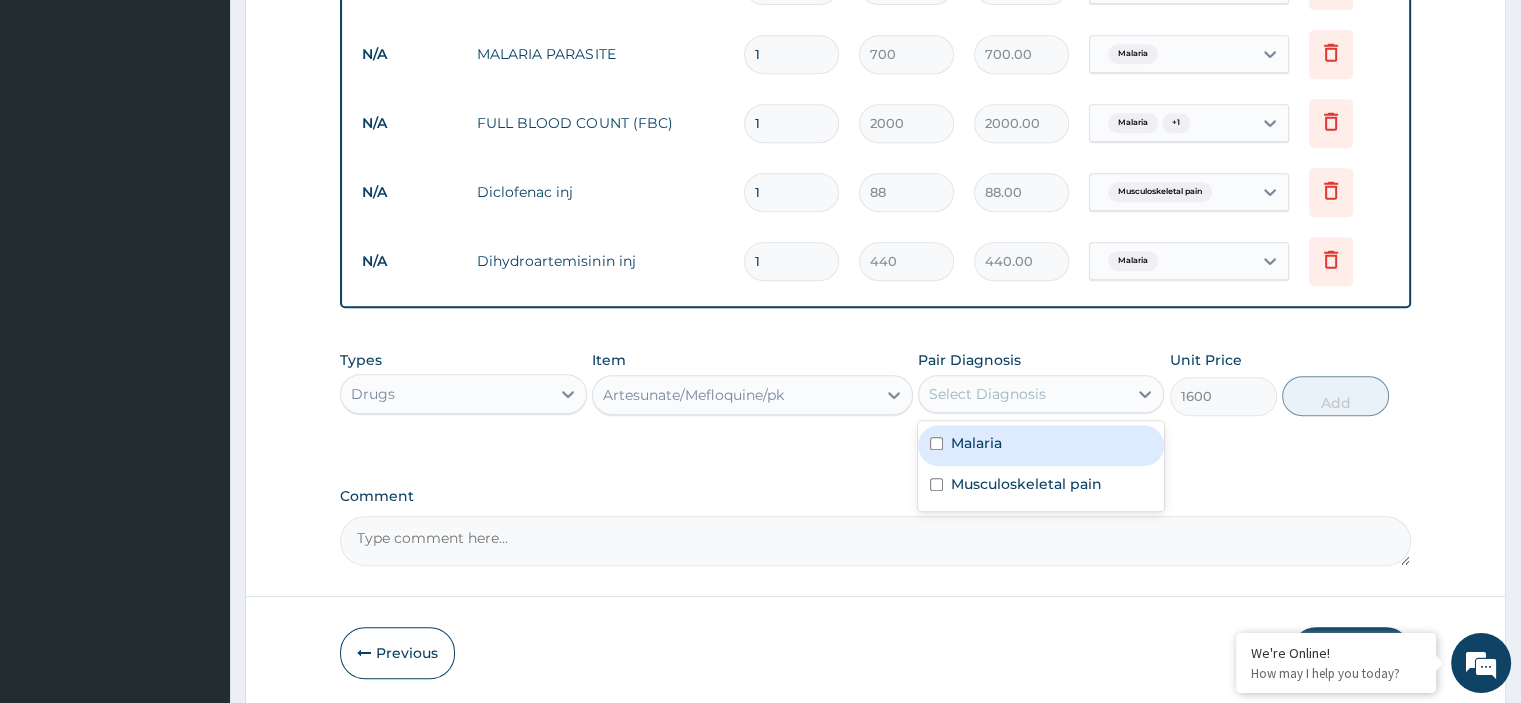 click on "Select Diagnosis" at bounding box center (1041, 394) 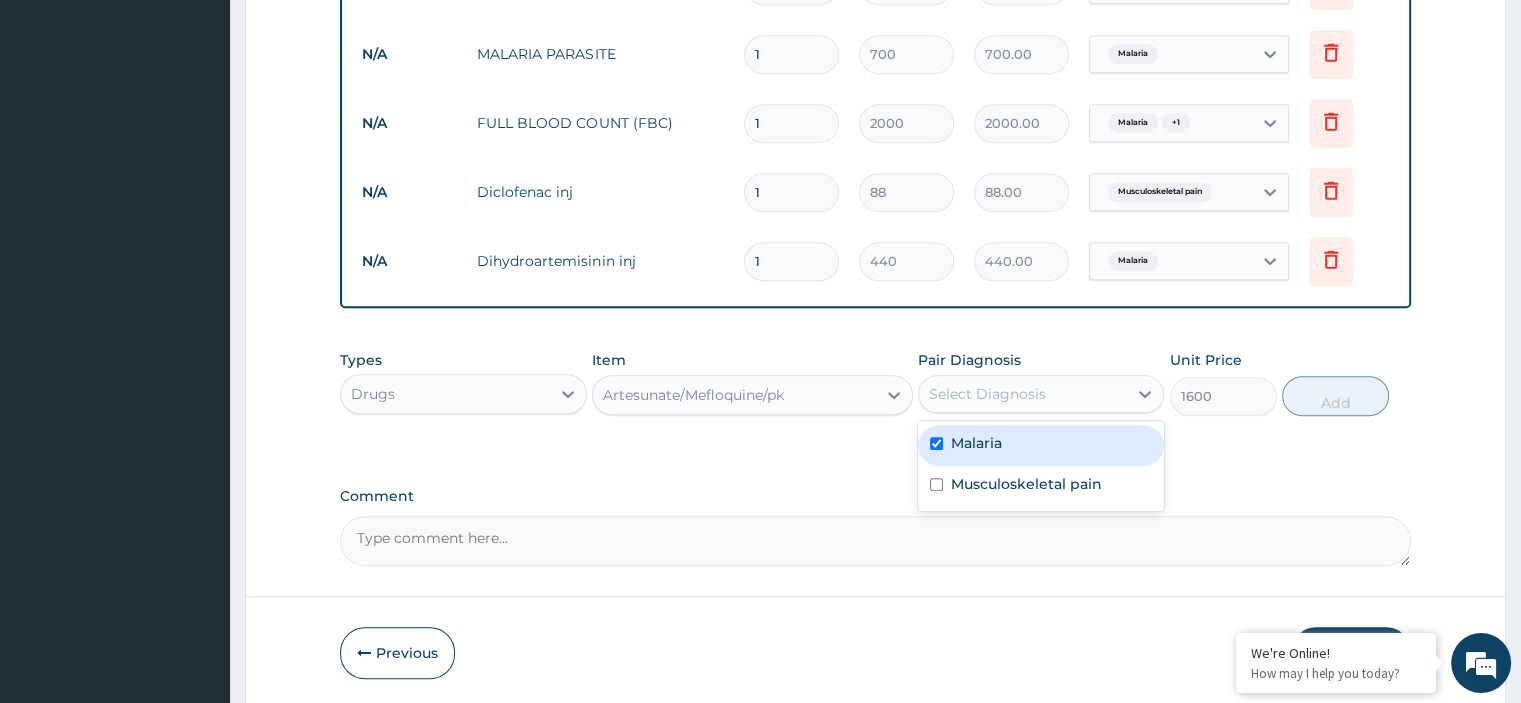 checkbox on "true" 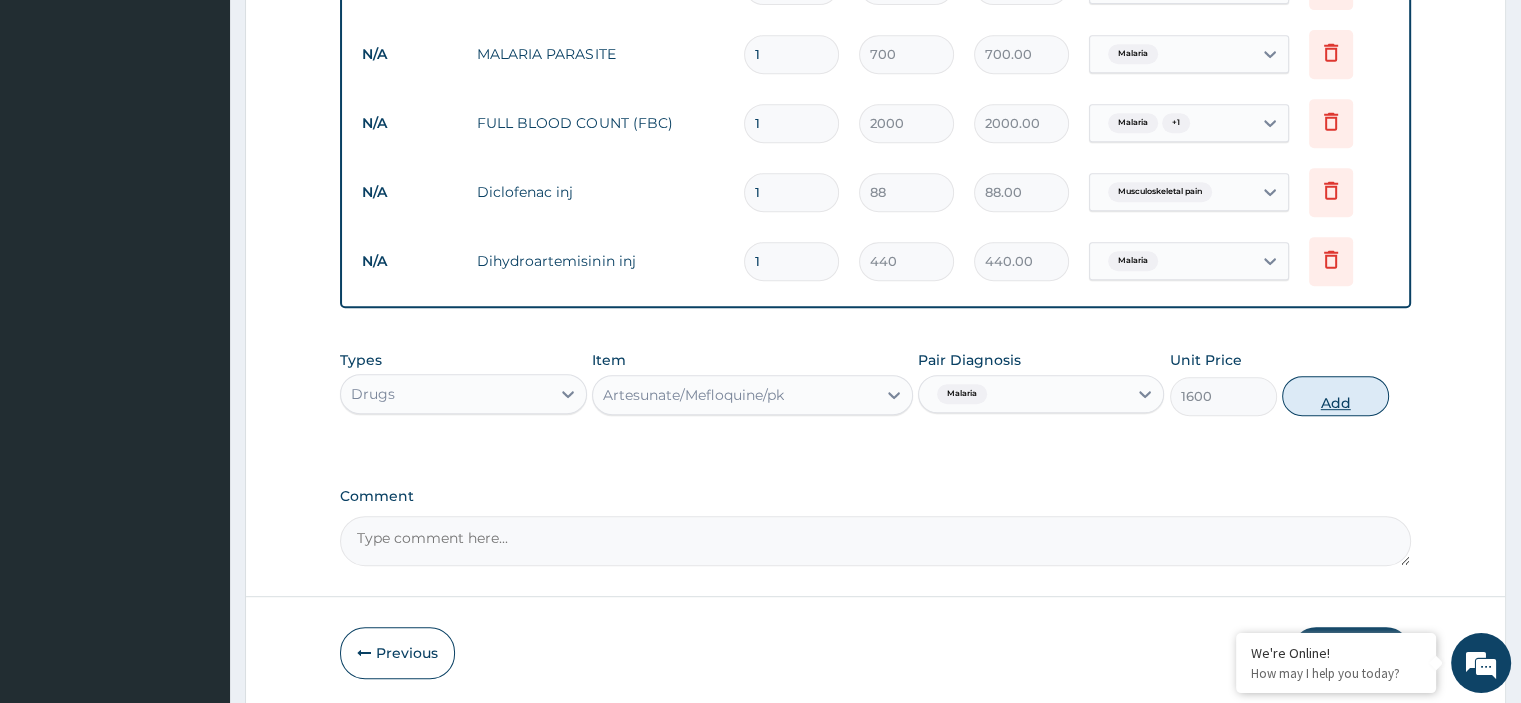 click on "Add" at bounding box center [1335, 396] 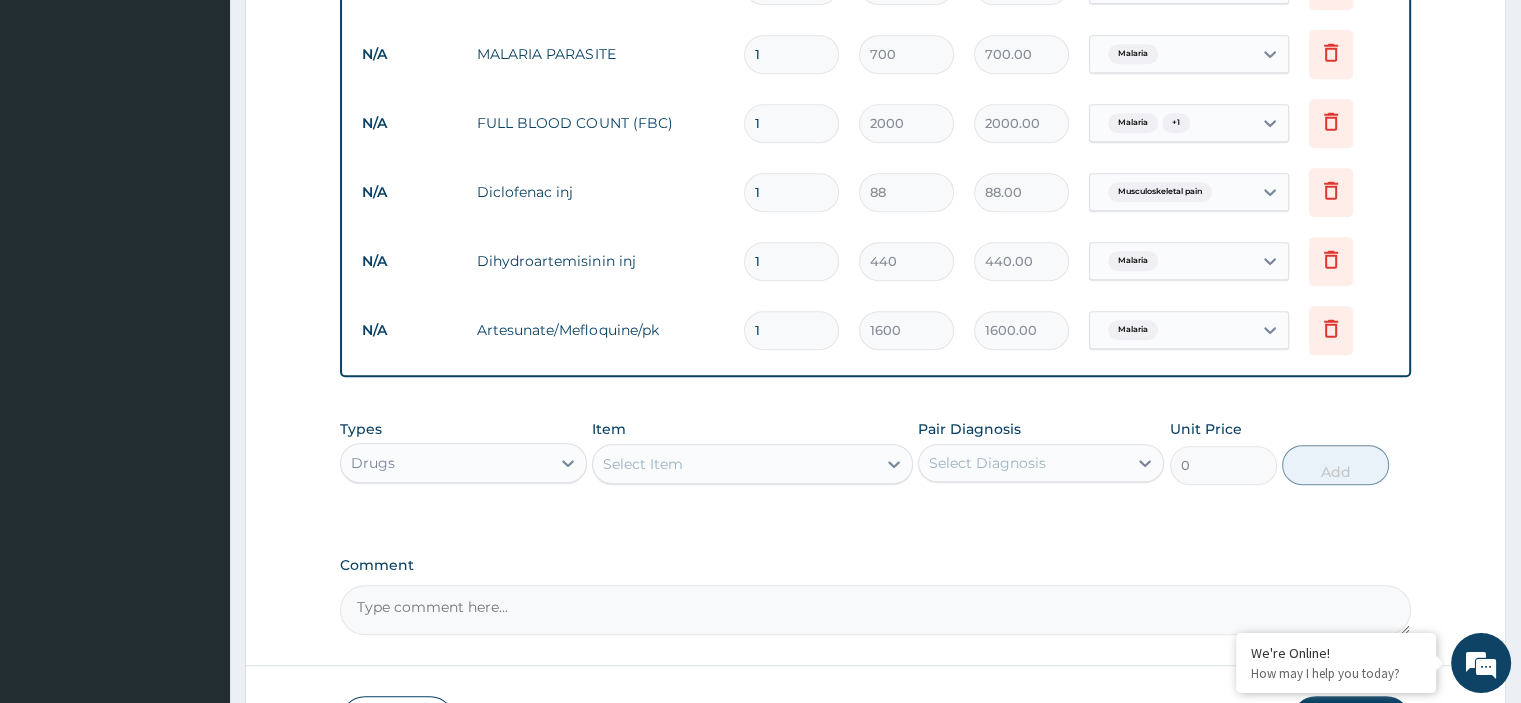 click on "Select Item" at bounding box center (734, 464) 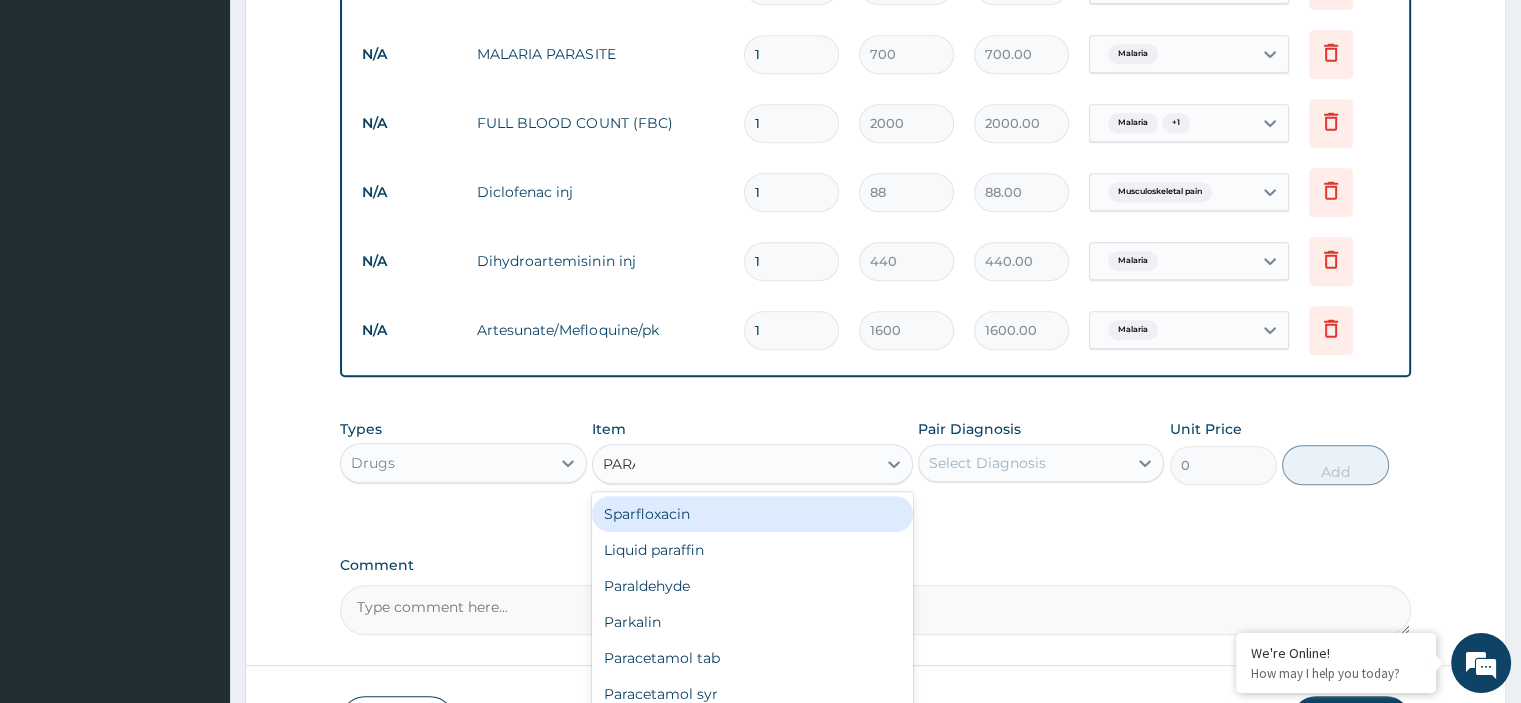 type on "PARAC" 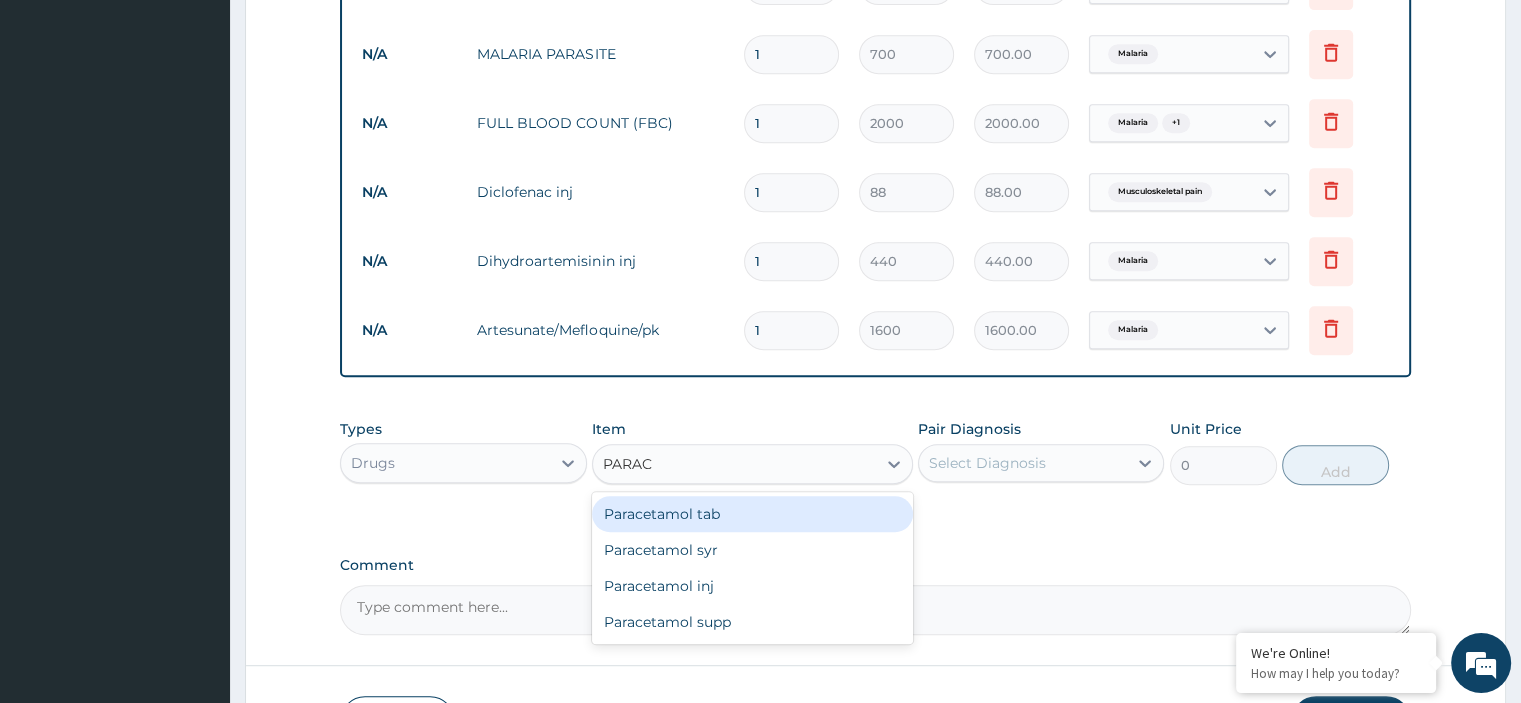 click on "Paracetamol tab" at bounding box center [752, 514] 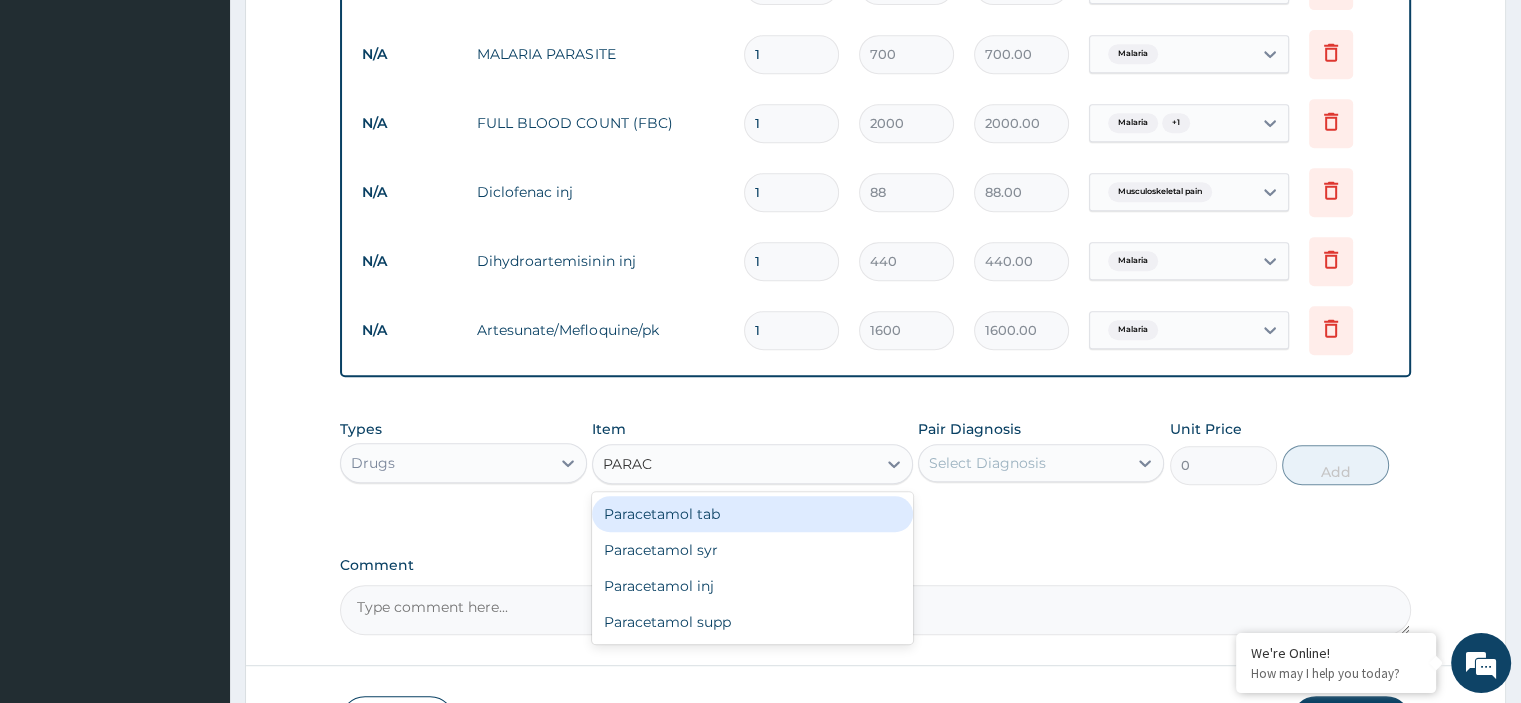 type 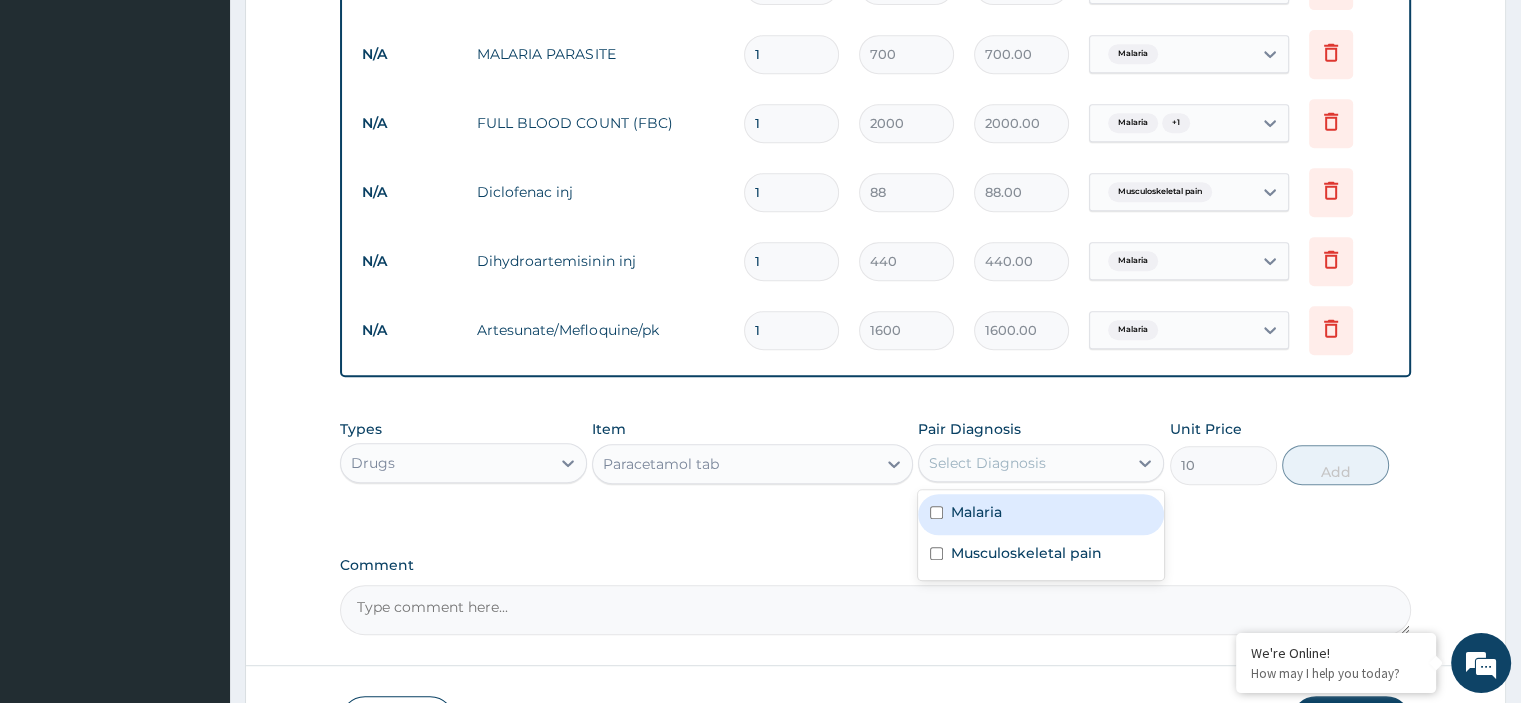 click on "Select Diagnosis" at bounding box center (987, 463) 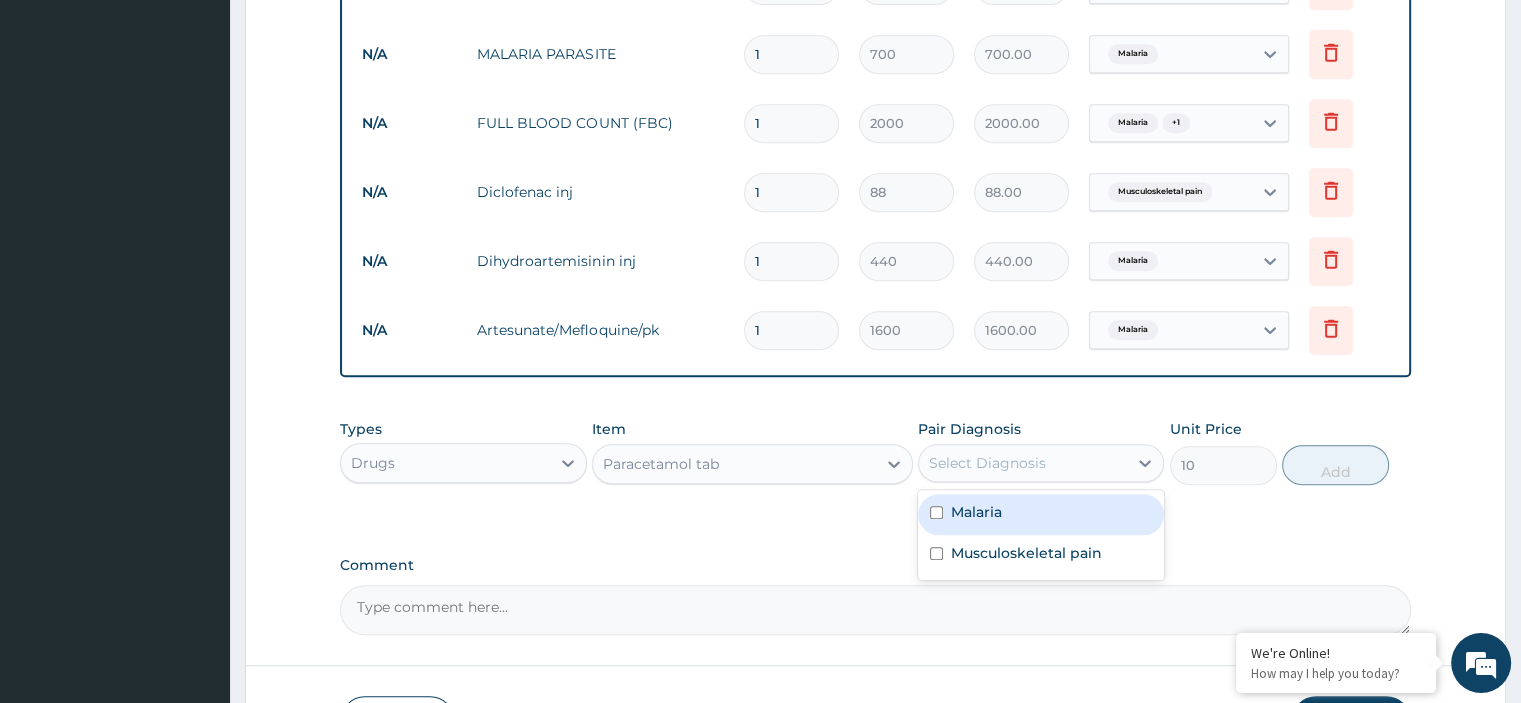 click on "Malaria" at bounding box center (976, 512) 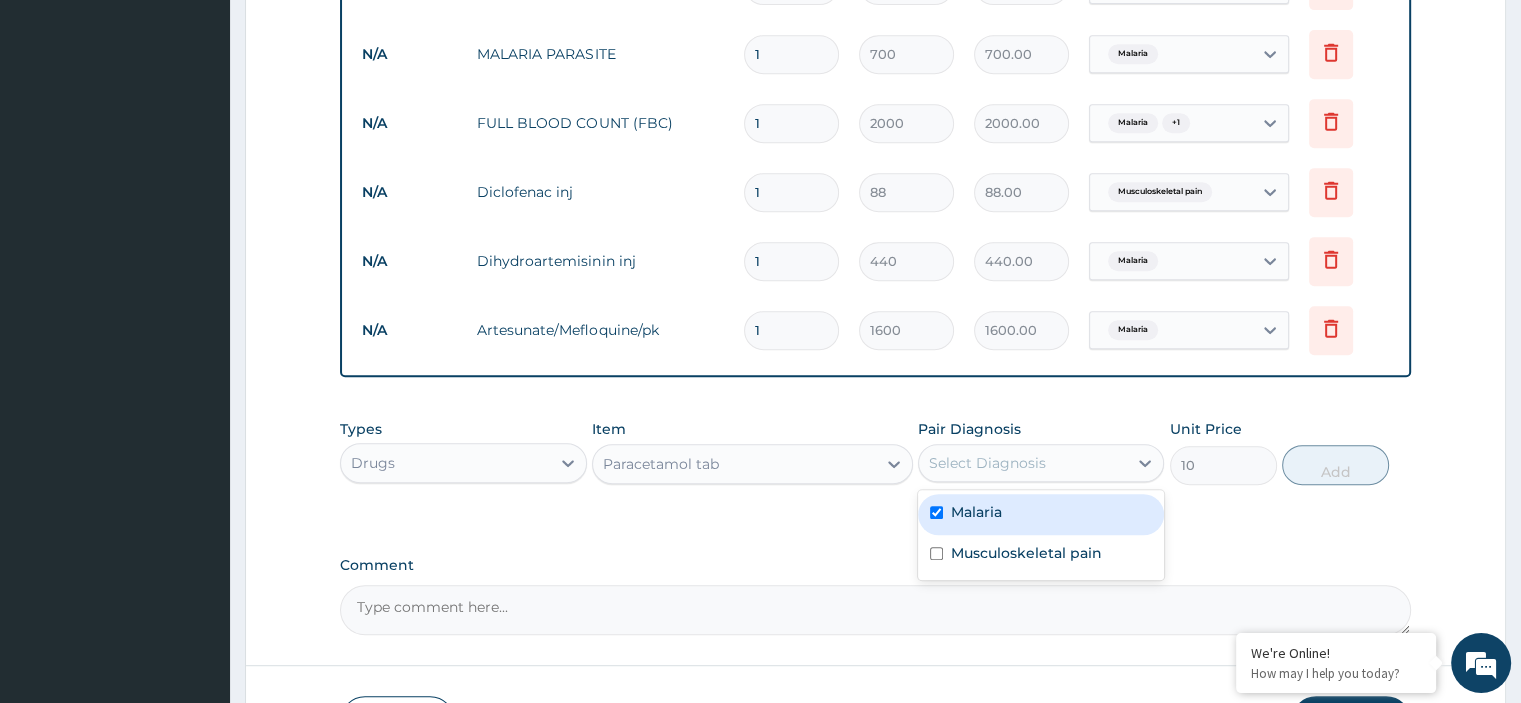 checkbox on "true" 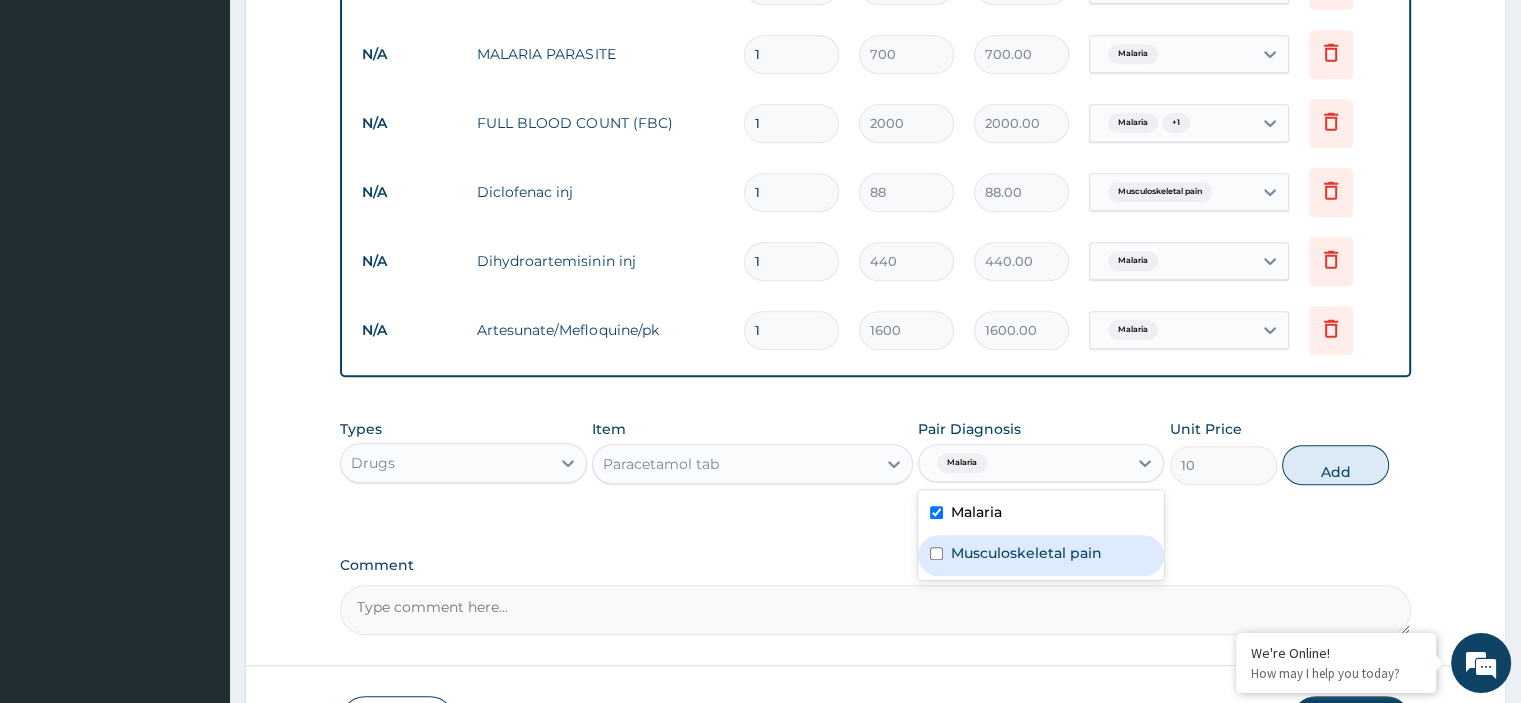 click on "Musculoskeletal pain" at bounding box center [1026, 553] 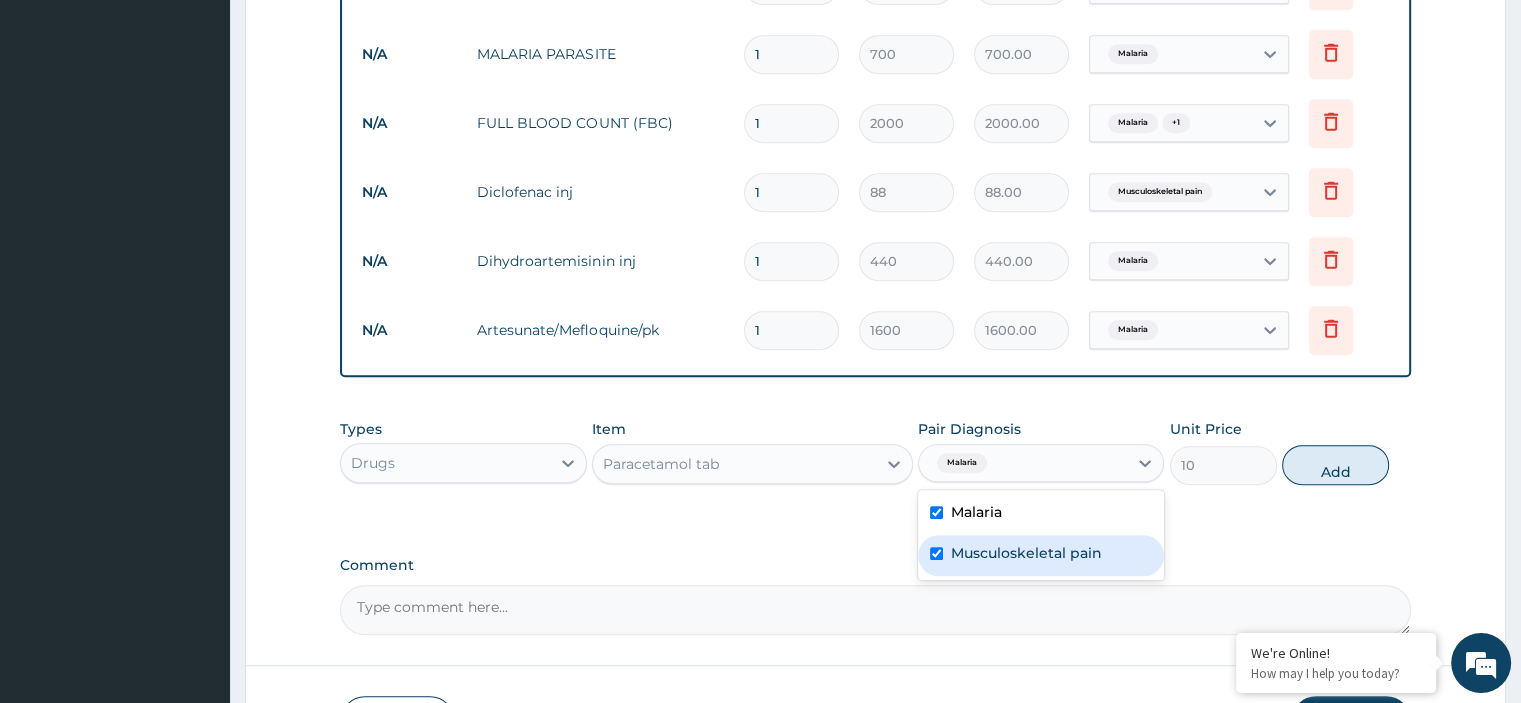 checkbox on "true" 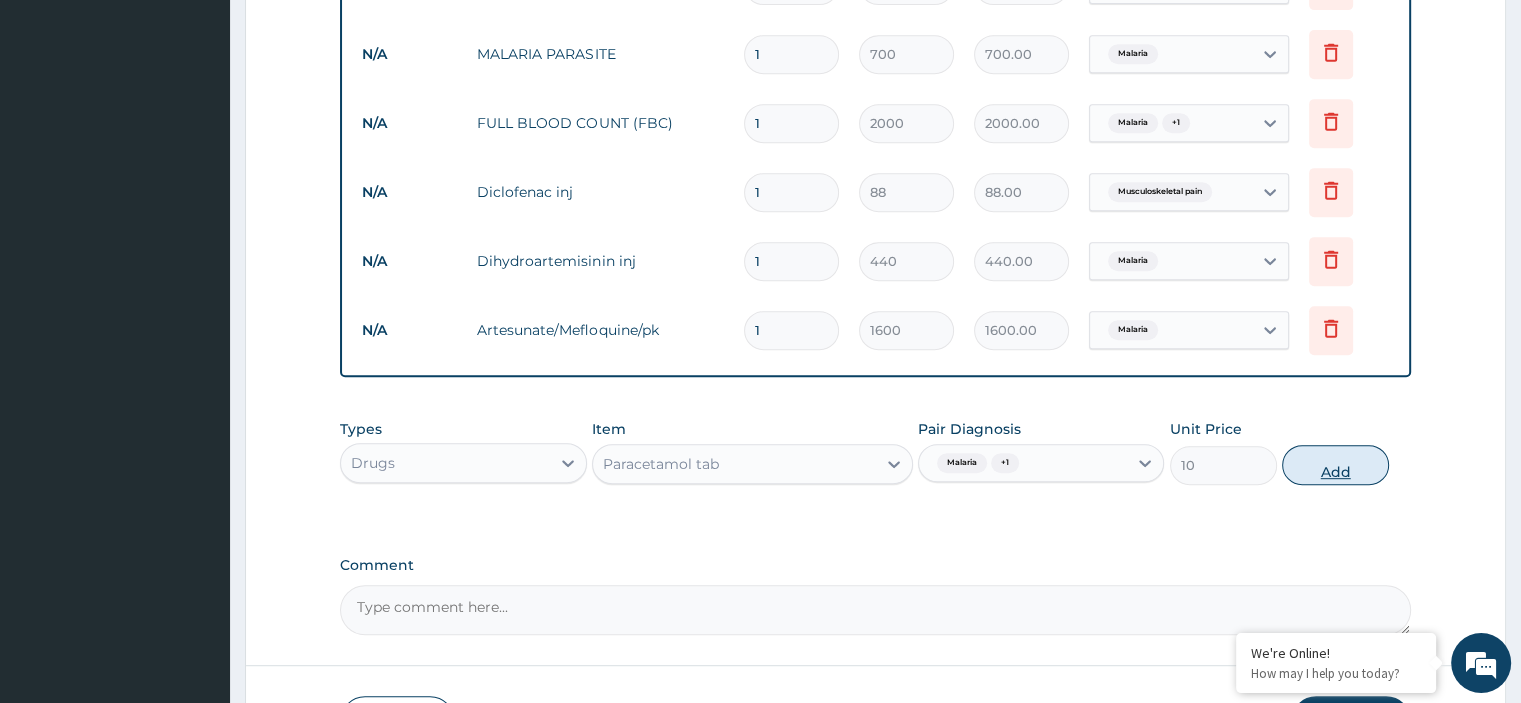 click on "Add" at bounding box center (1335, 465) 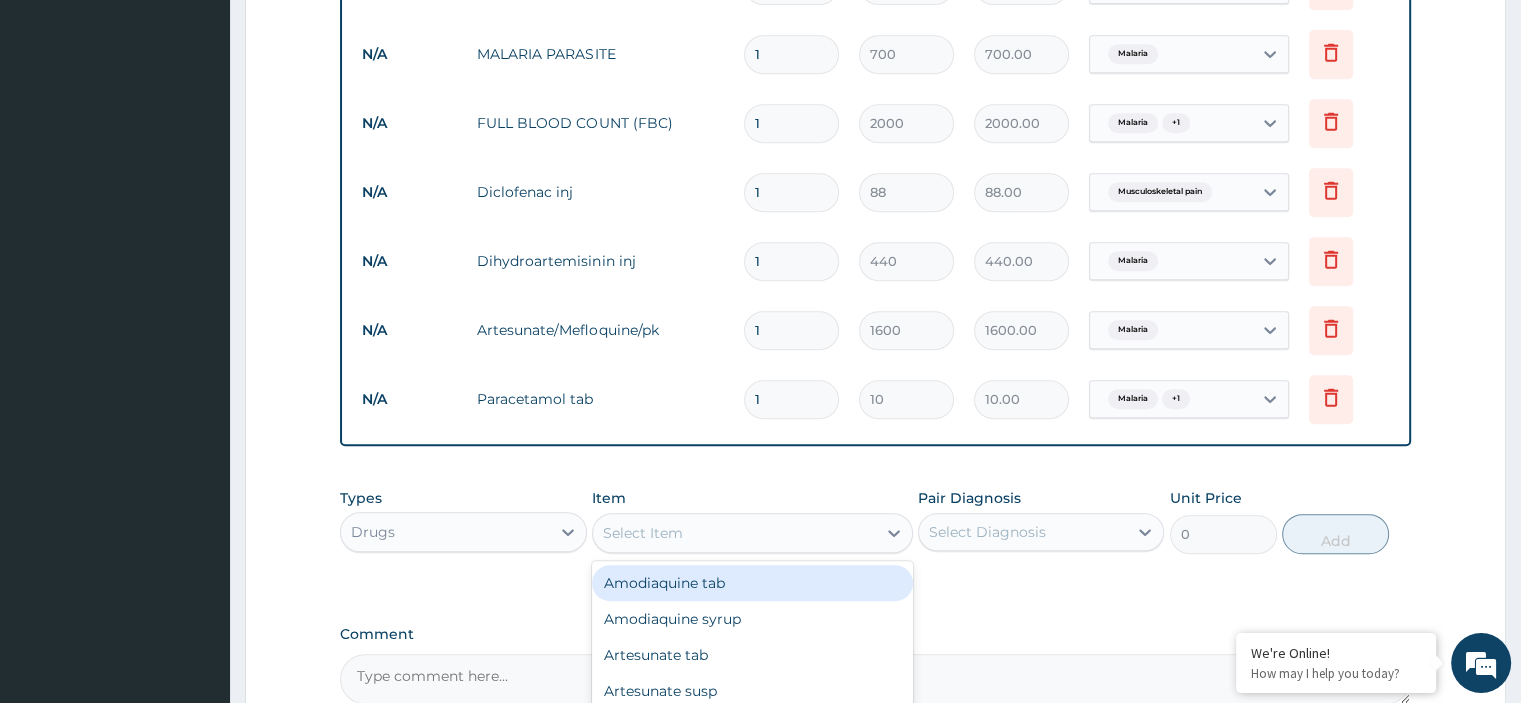 click on "Select Item" at bounding box center [734, 533] 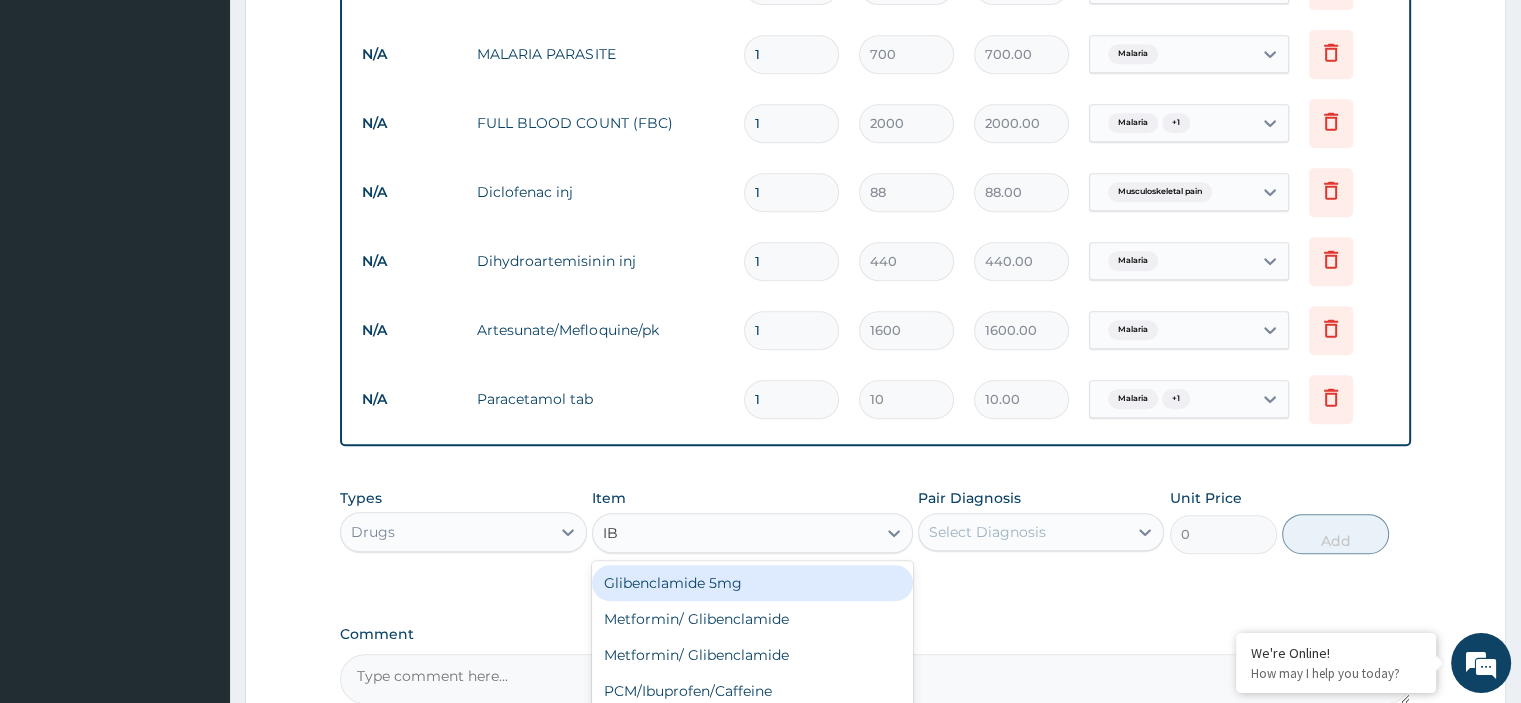 type on "IBU" 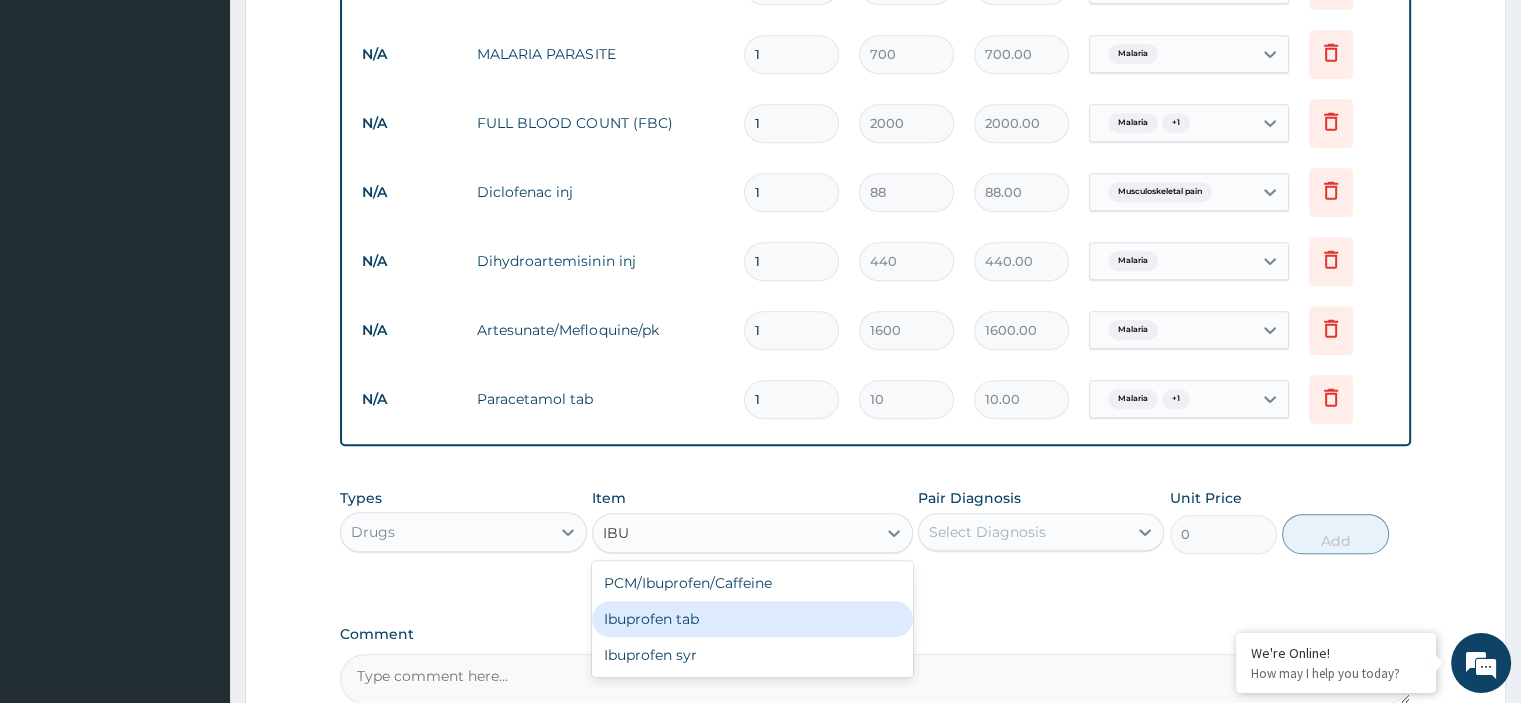 click on "Ibuprofen tab" at bounding box center (752, 619) 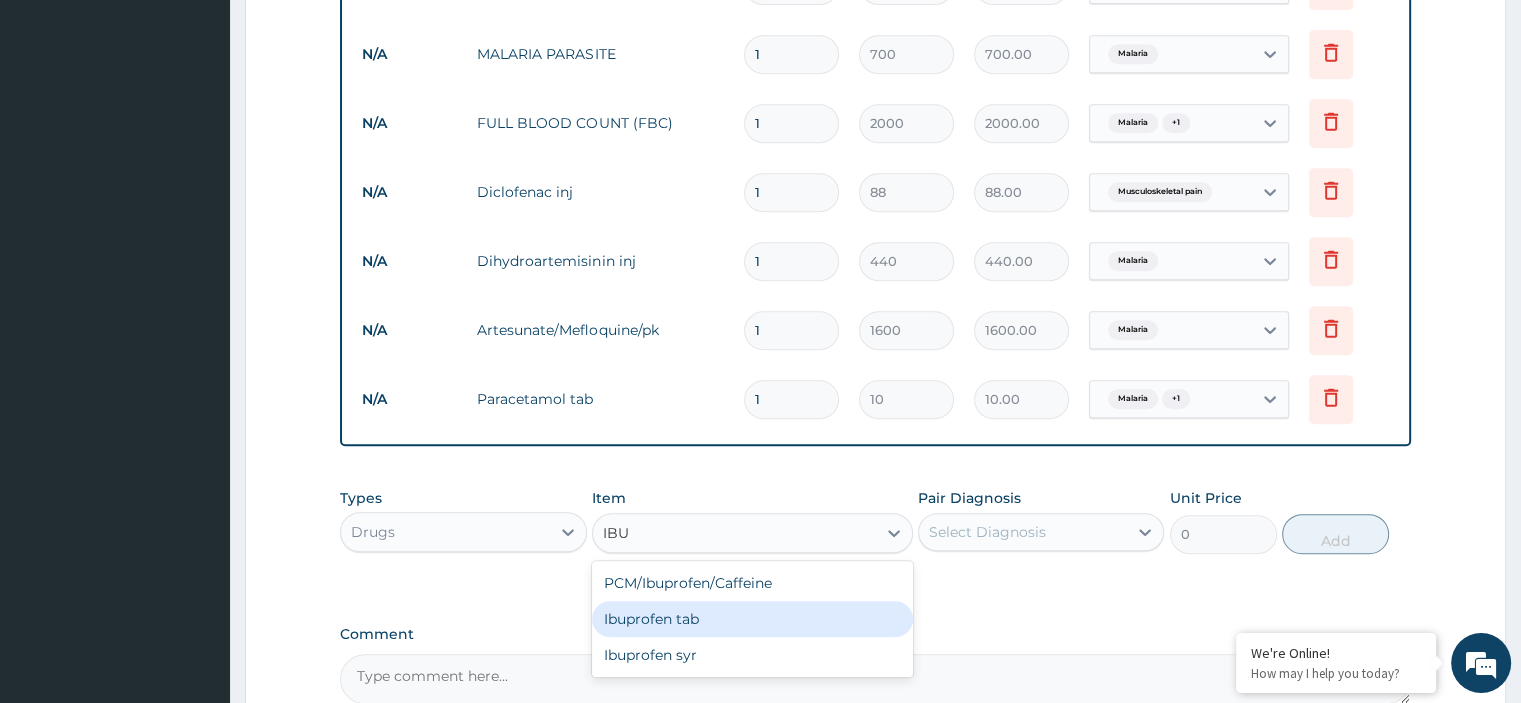 type 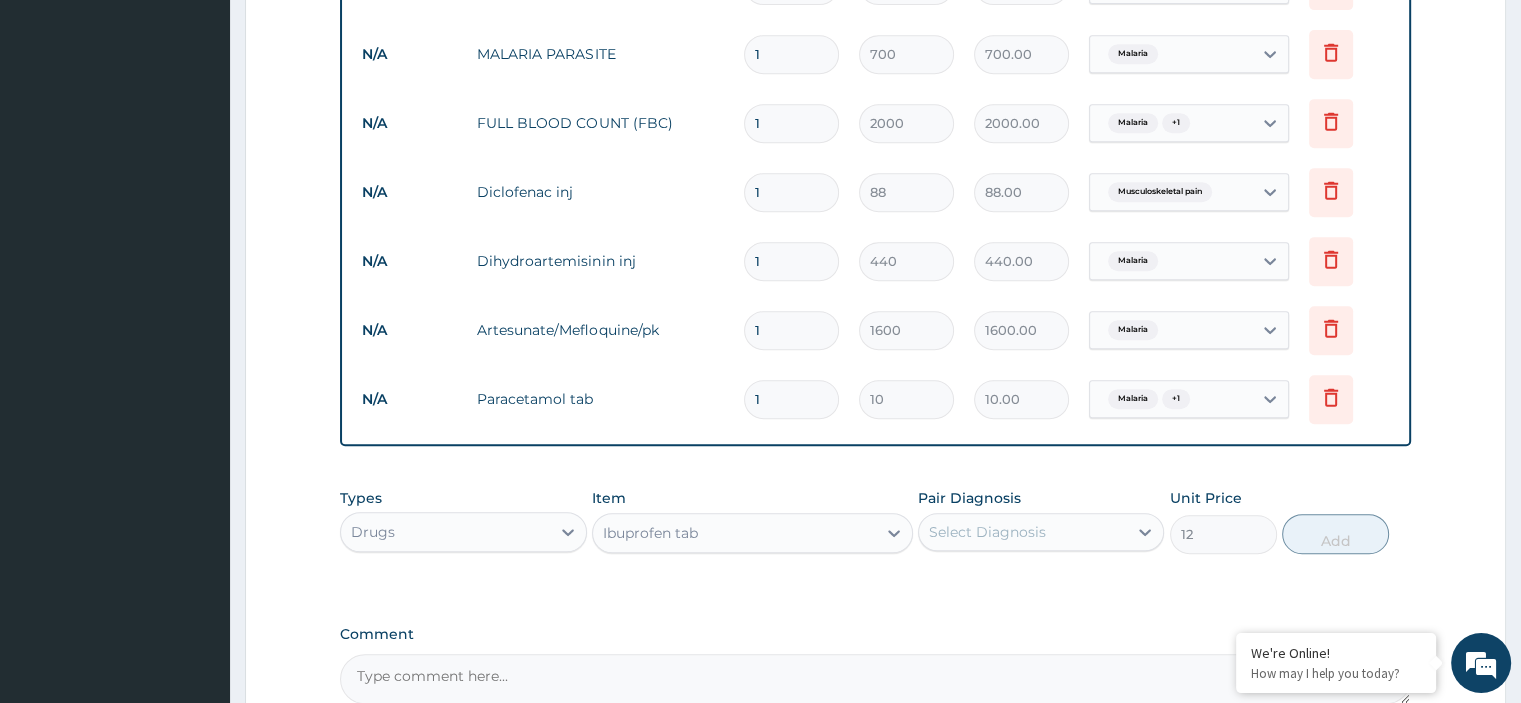 click on "Select Diagnosis" at bounding box center (1023, 532) 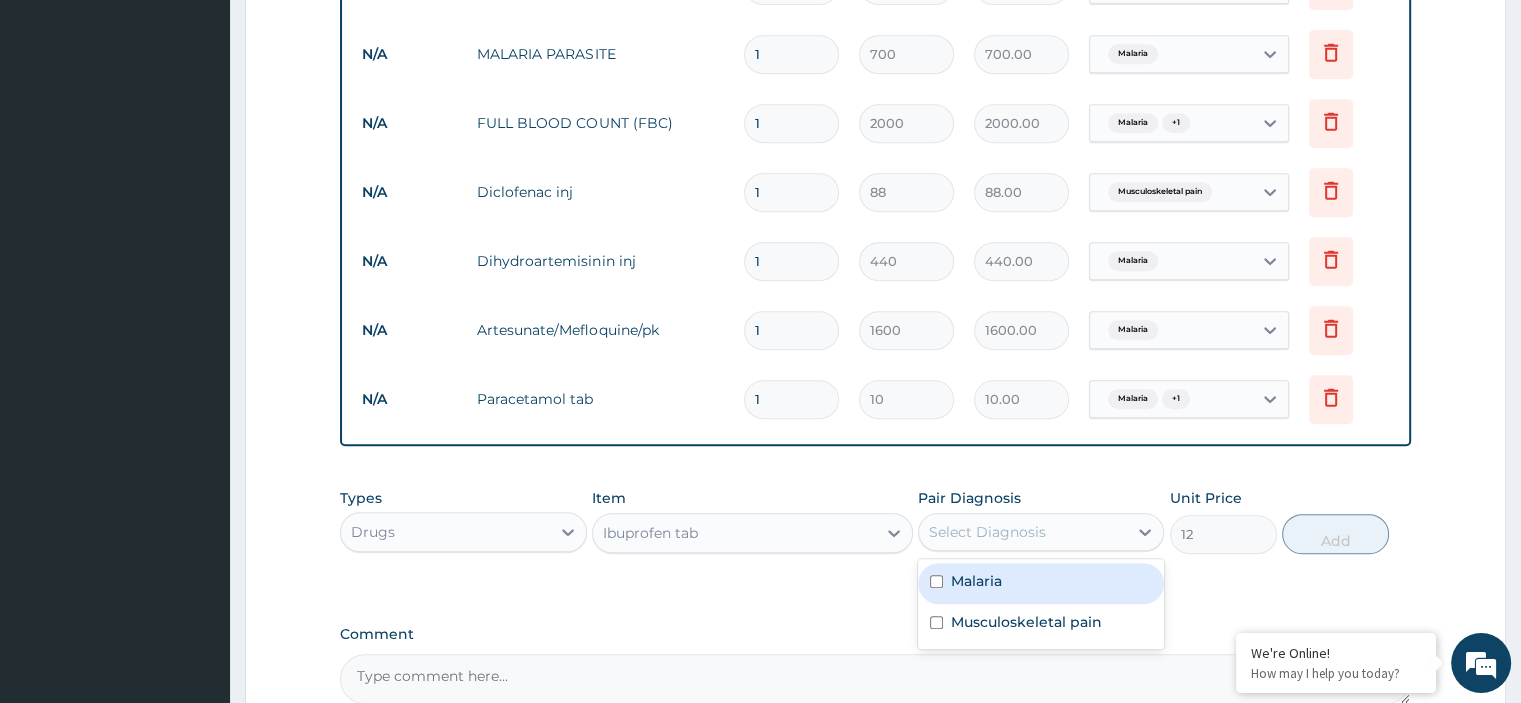 click on "Malaria" at bounding box center [1041, 583] 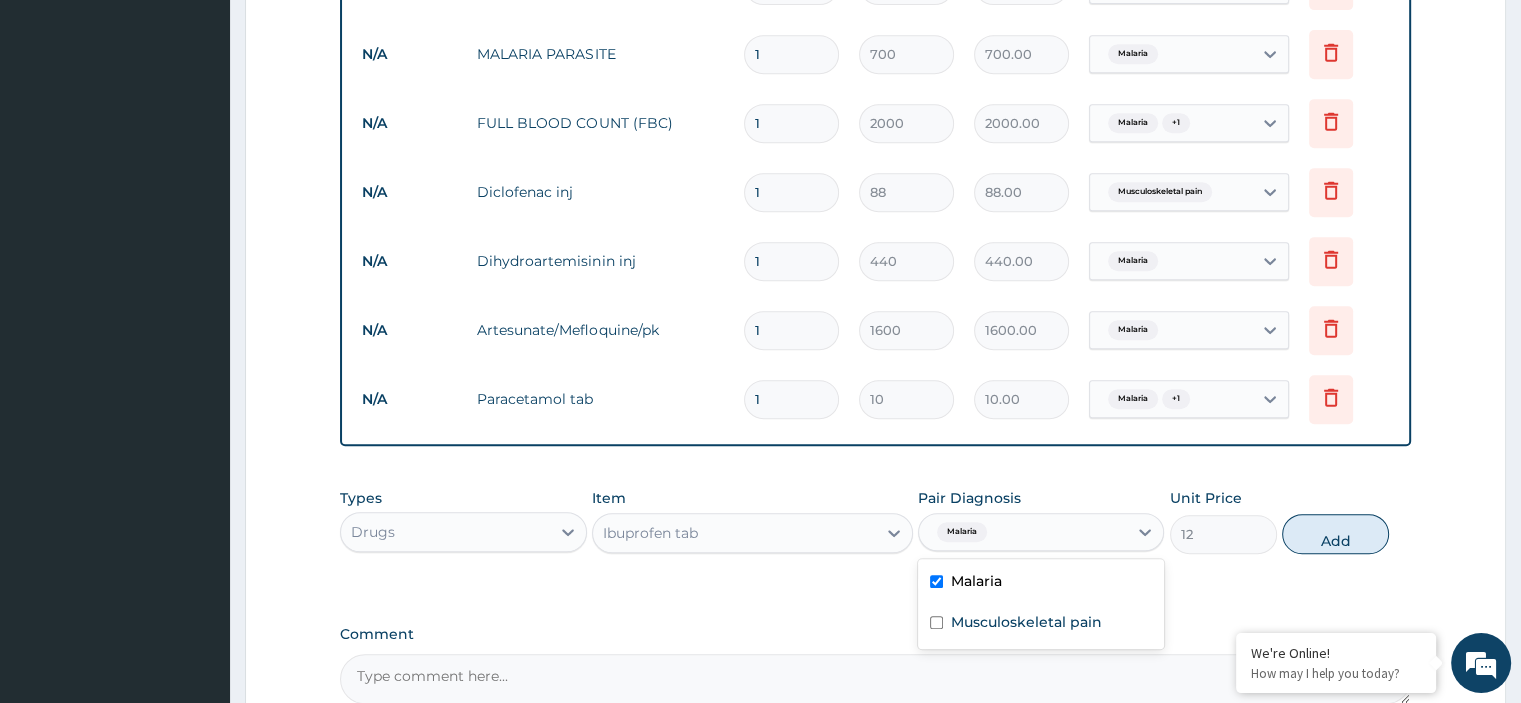 drag, startPoint x: 1136, startPoint y: 566, endPoint x: 1164, endPoint y: 539, distance: 38.8973 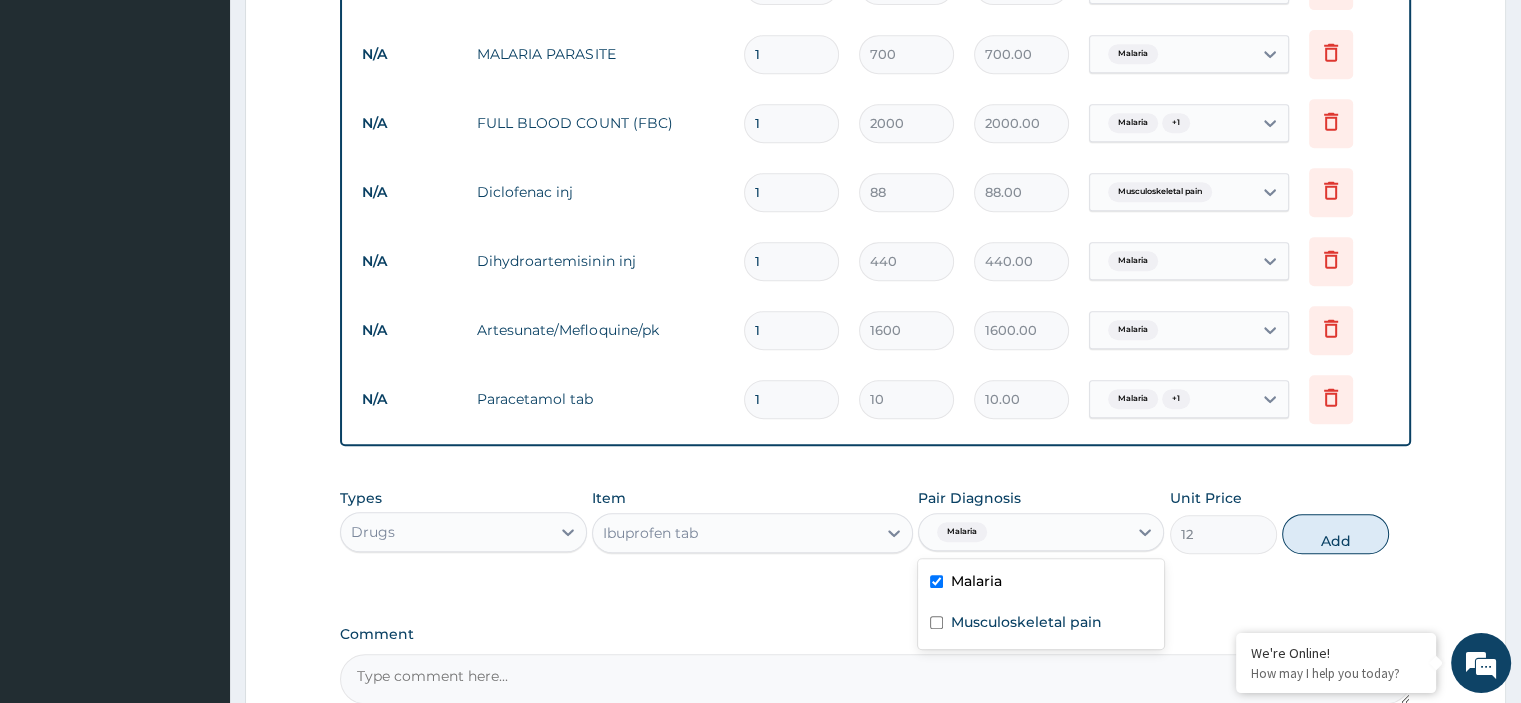 click on "Types Drugs Item Ibuprofen tab Pair Diagnosis option Malaria, selected. option Malaria selected, 1 of 2. 2 results available. Use Up and Down to choose options, press Enter to select the currently focused option, press Escape to exit the menu, press Tab to select the option and exit the menu. Malaria Malaria Musculoskeletal pain Unit Price 12 Add" at bounding box center [875, 521] 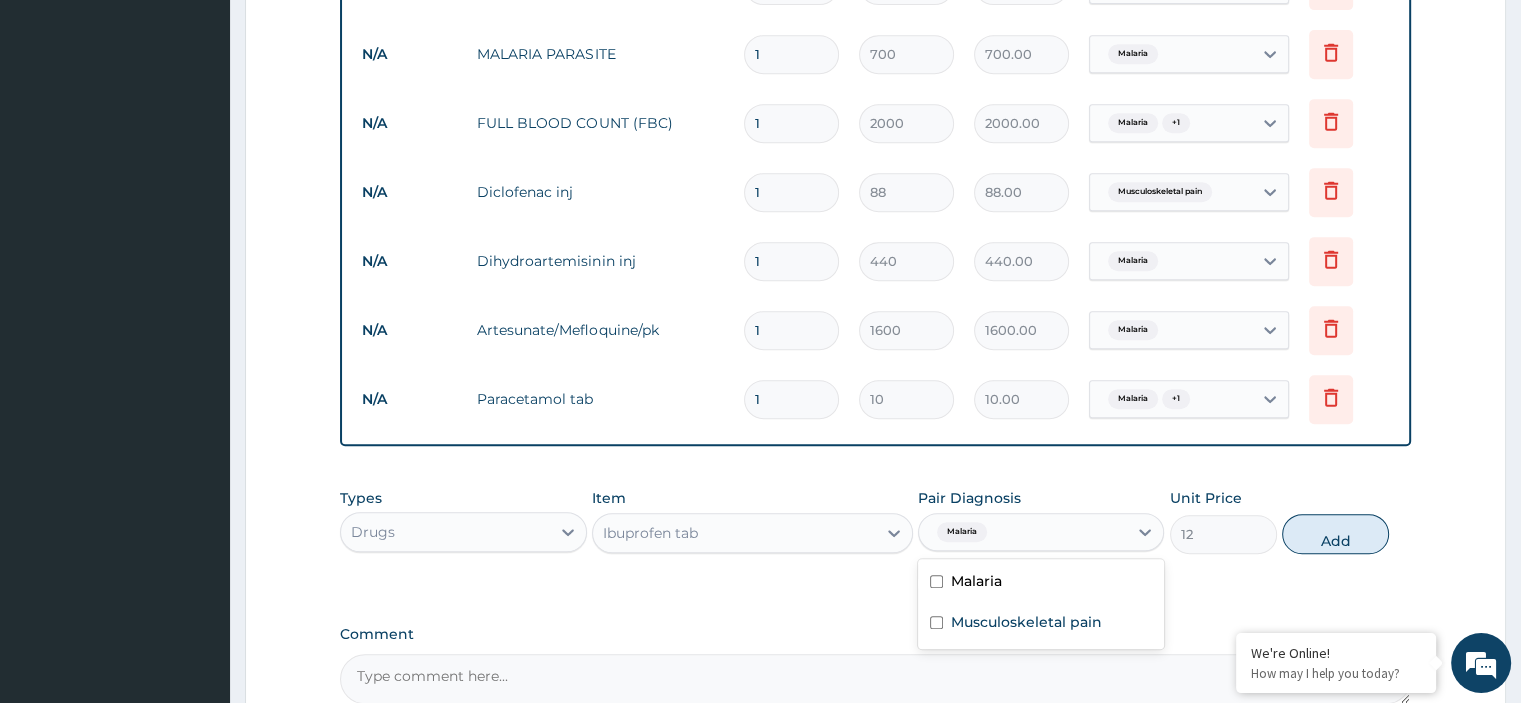 checkbox on "false" 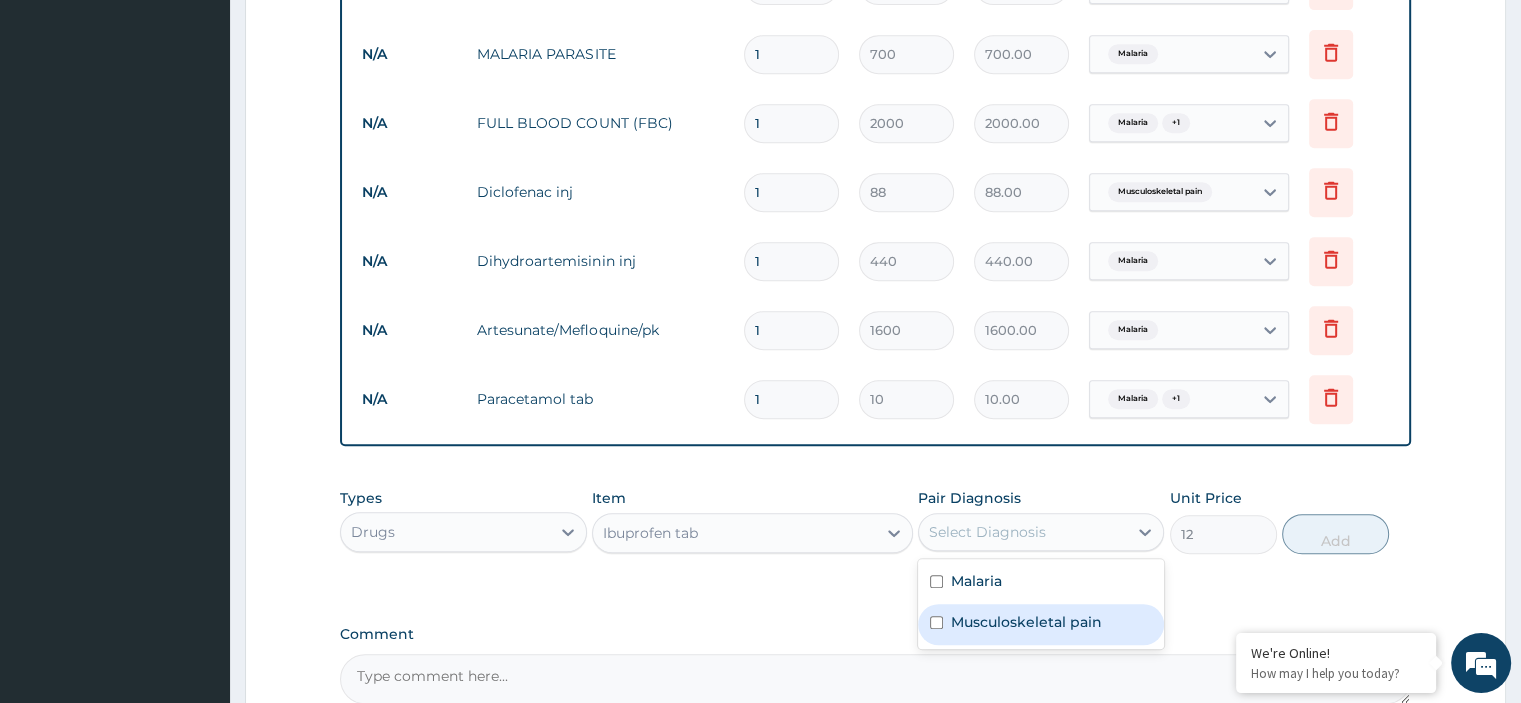 drag, startPoint x: 1012, startPoint y: 615, endPoint x: 1008, endPoint y: 578, distance: 37.215588 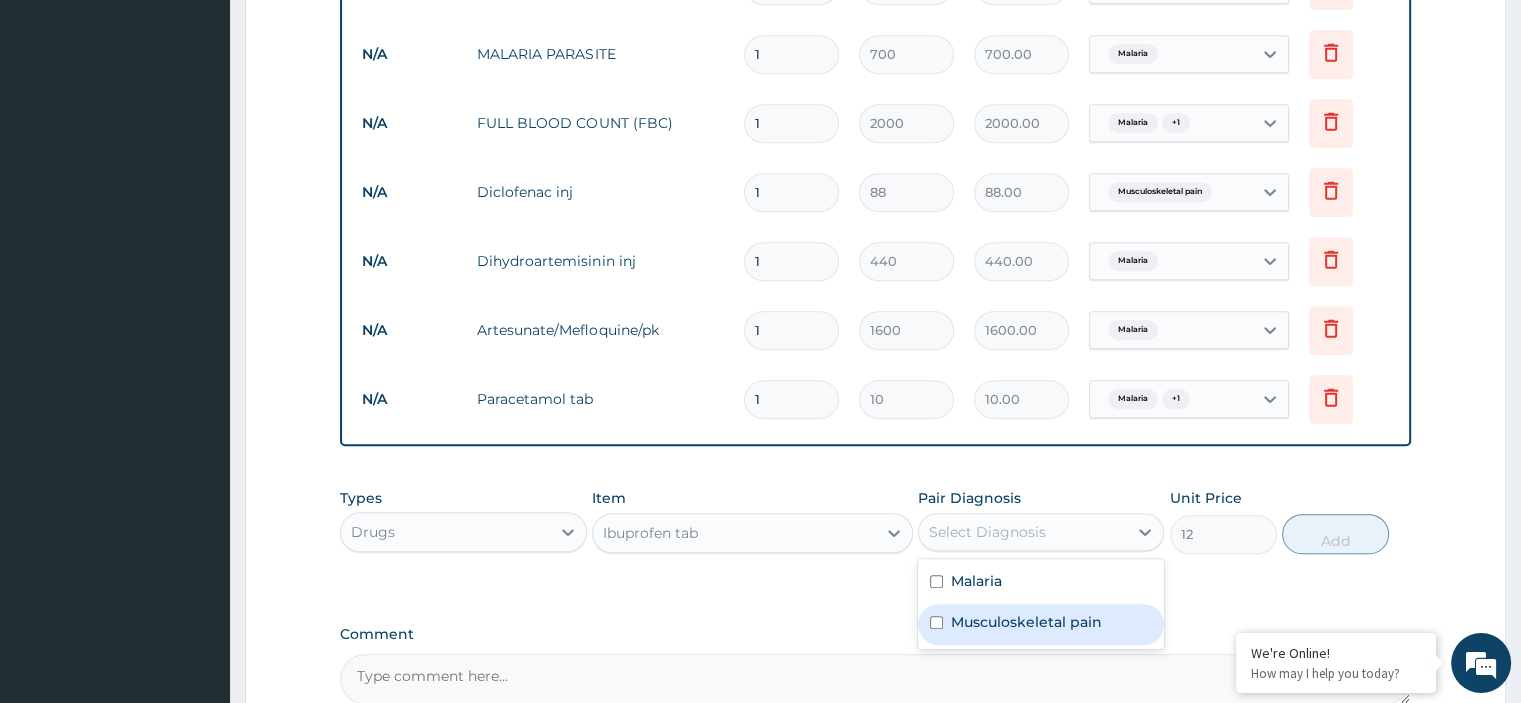 click on "Musculoskeletal pain" at bounding box center (1026, 622) 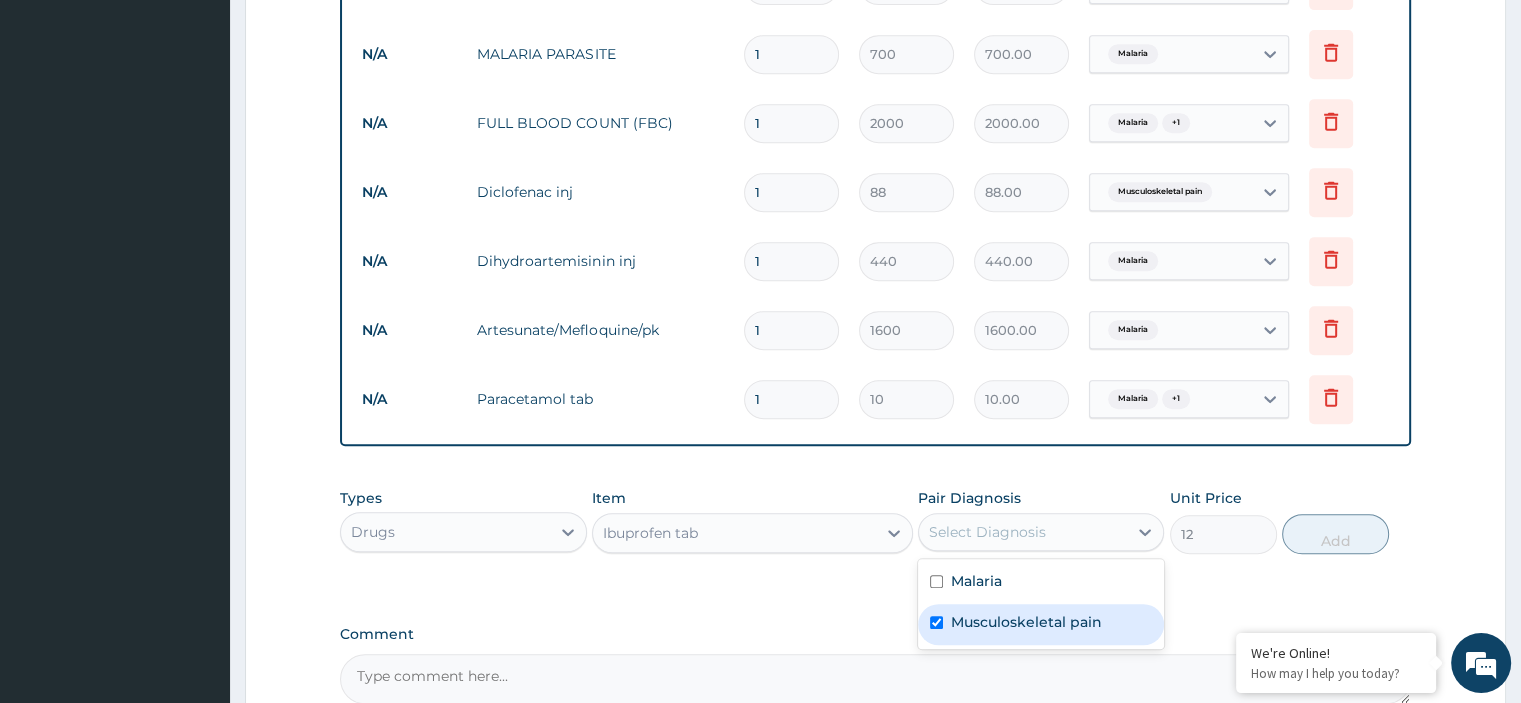 checkbox on "true" 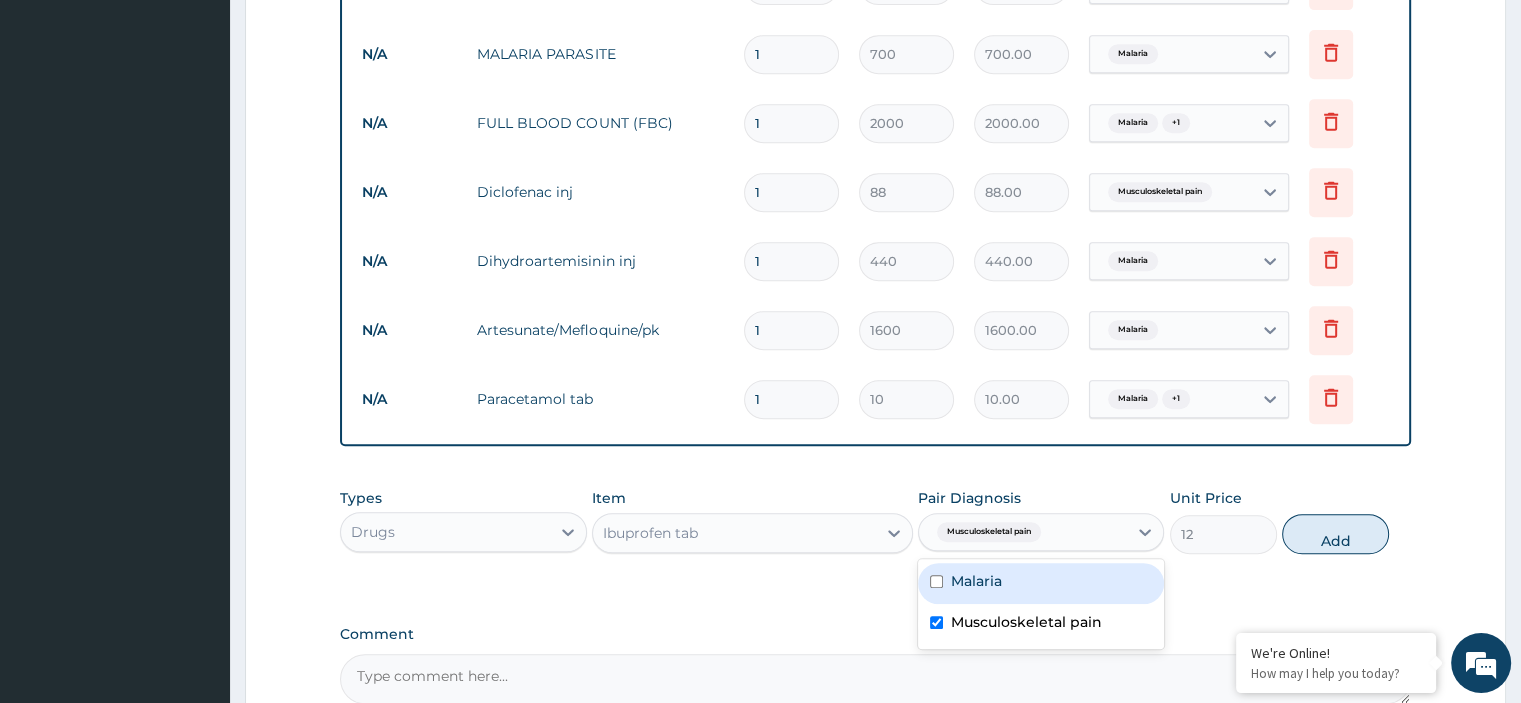 drag, startPoint x: 1008, startPoint y: 572, endPoint x: 1028, endPoint y: 559, distance: 23.853722 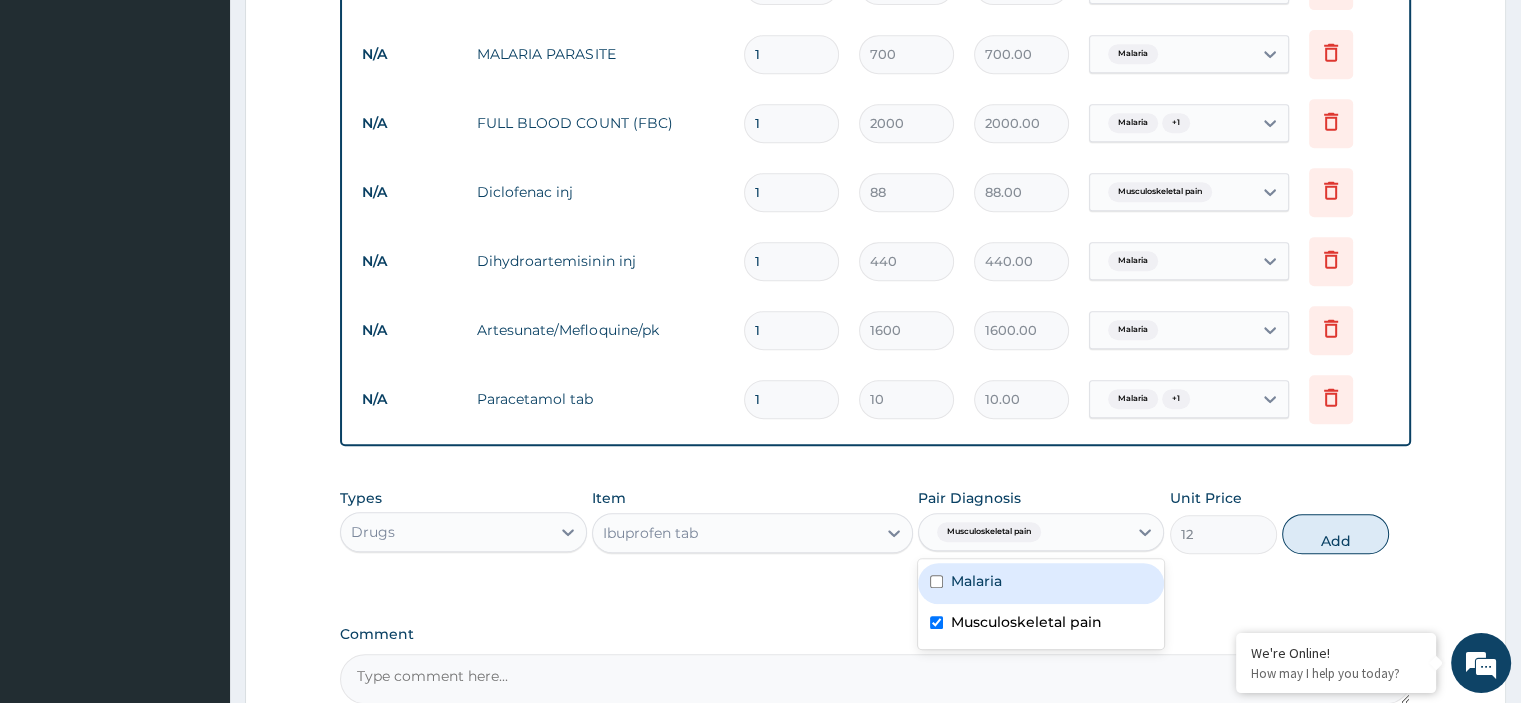 click on "Malaria" at bounding box center [1041, 583] 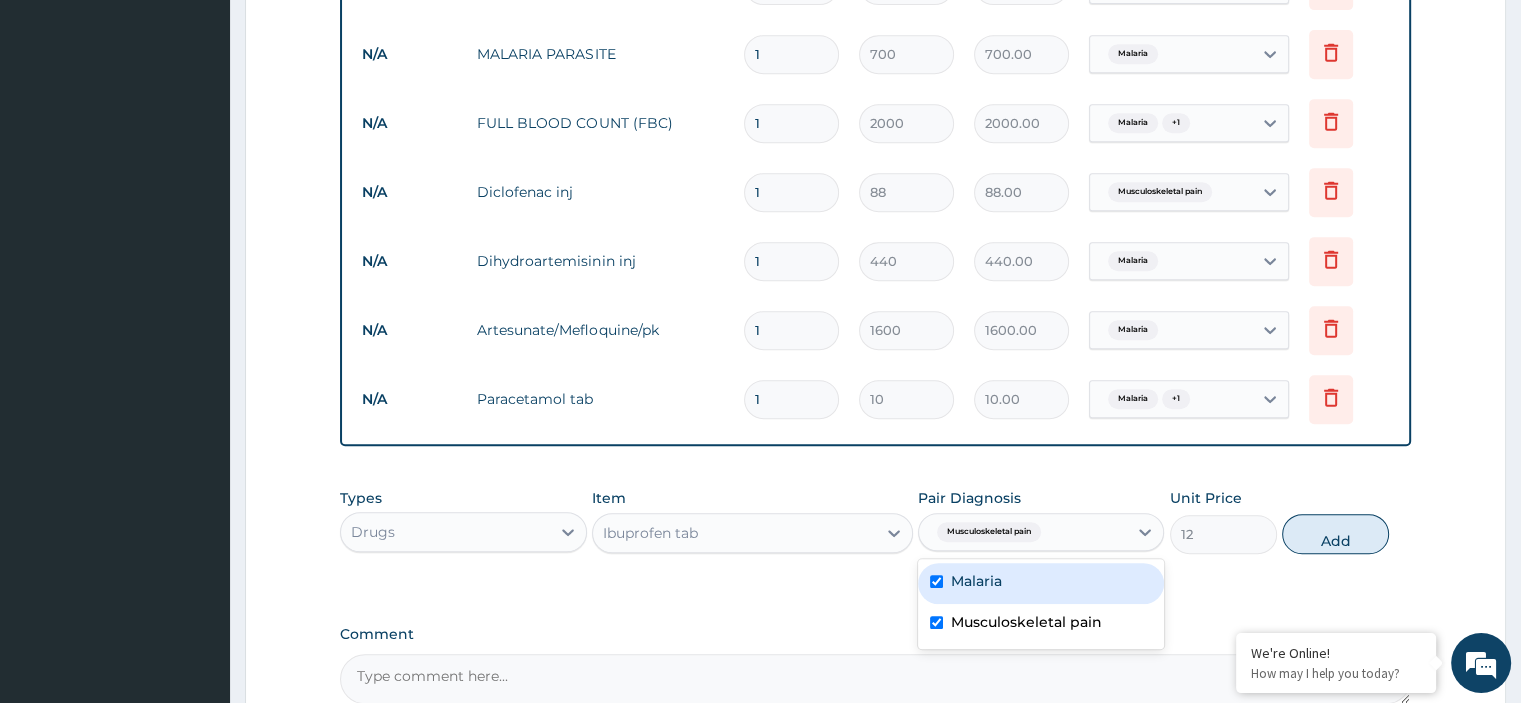 checkbox on "true" 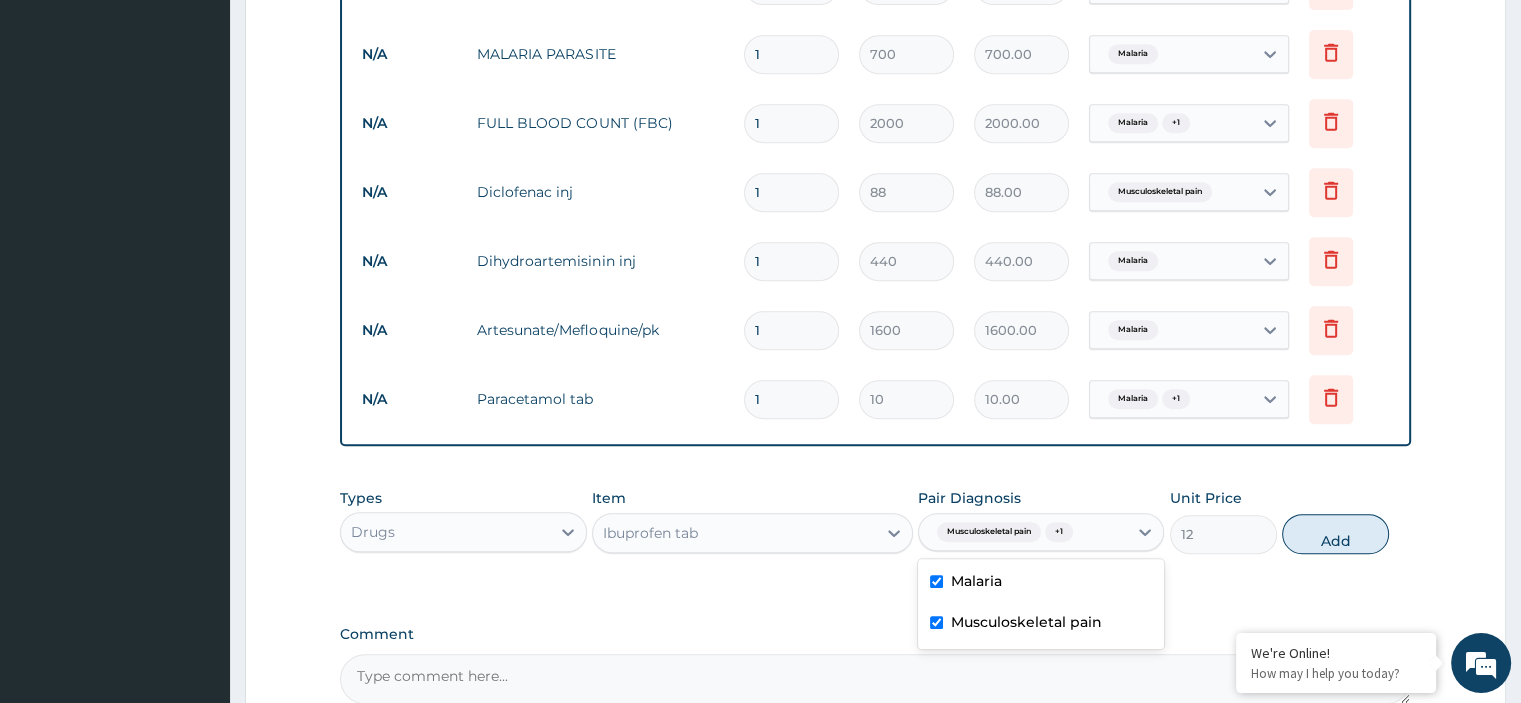 drag, startPoint x: 1316, startPoint y: 535, endPoint x: 948, endPoint y: 509, distance: 368.91733 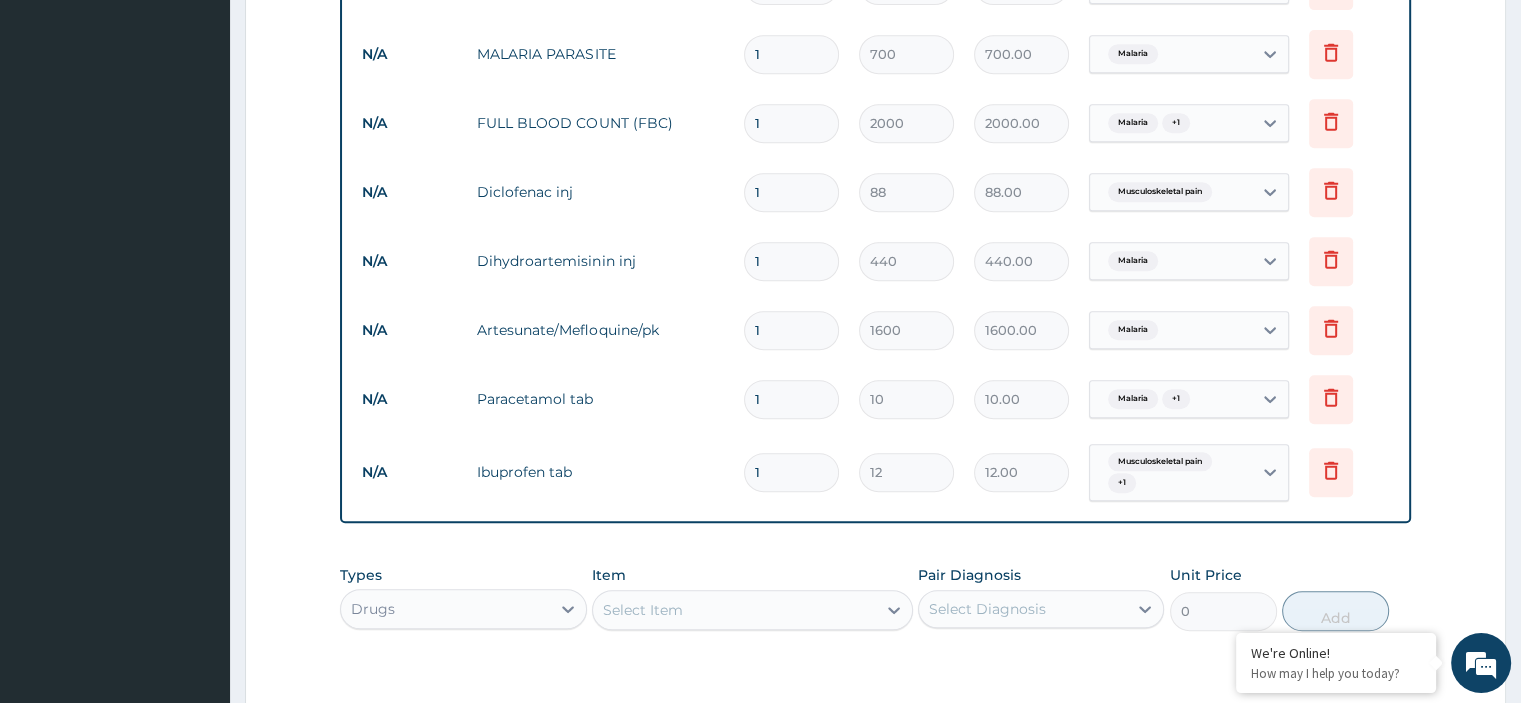 scroll, scrollTop: 1016, scrollLeft: 0, axis: vertical 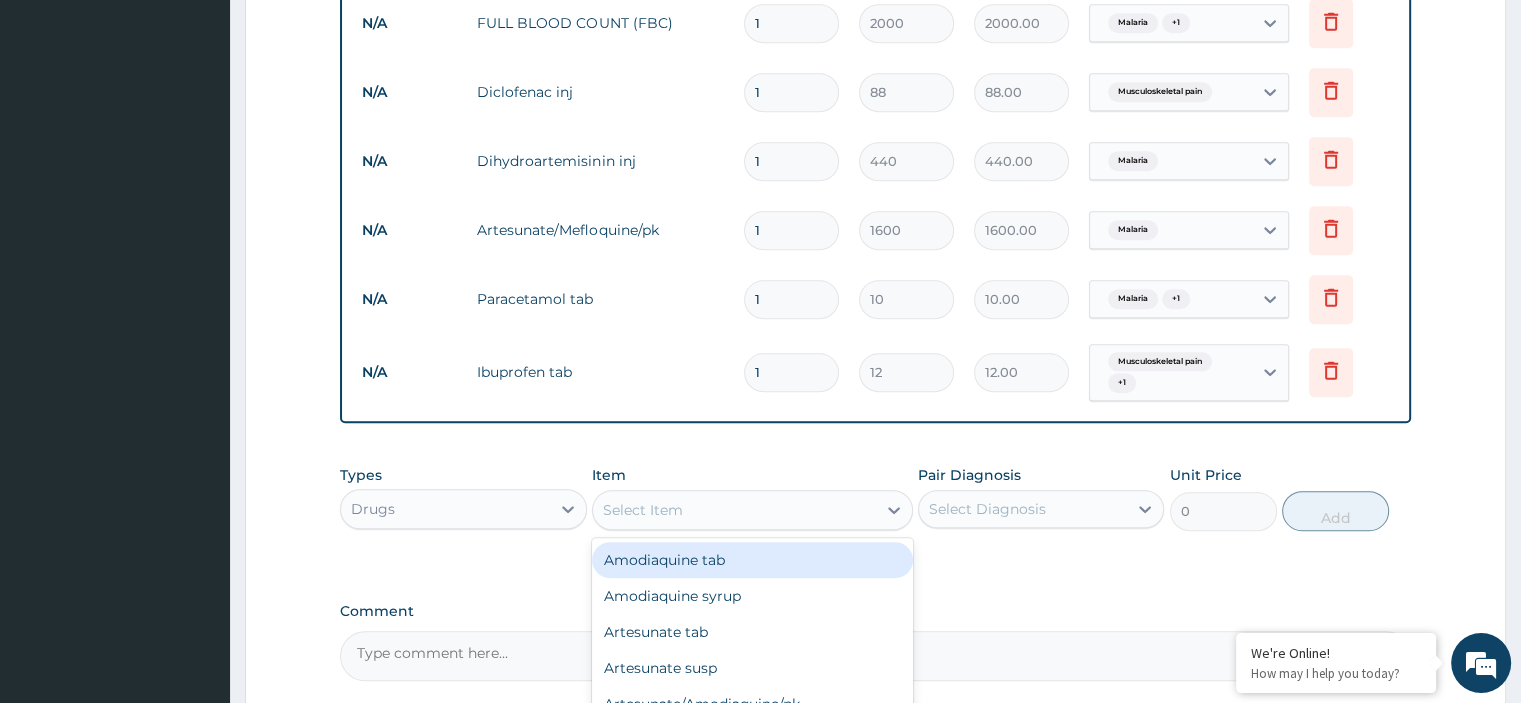 click on "Select Item" at bounding box center (734, 510) 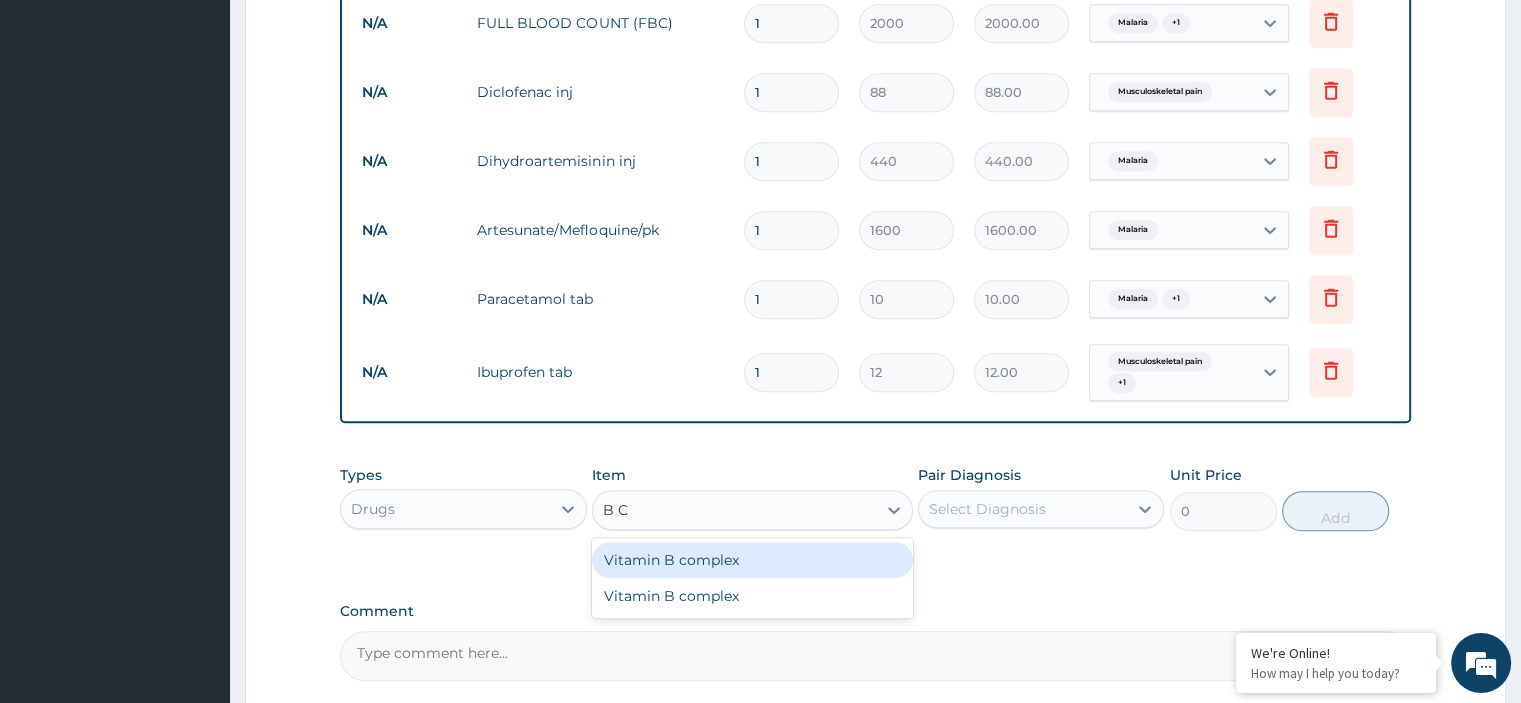 type on "B CO" 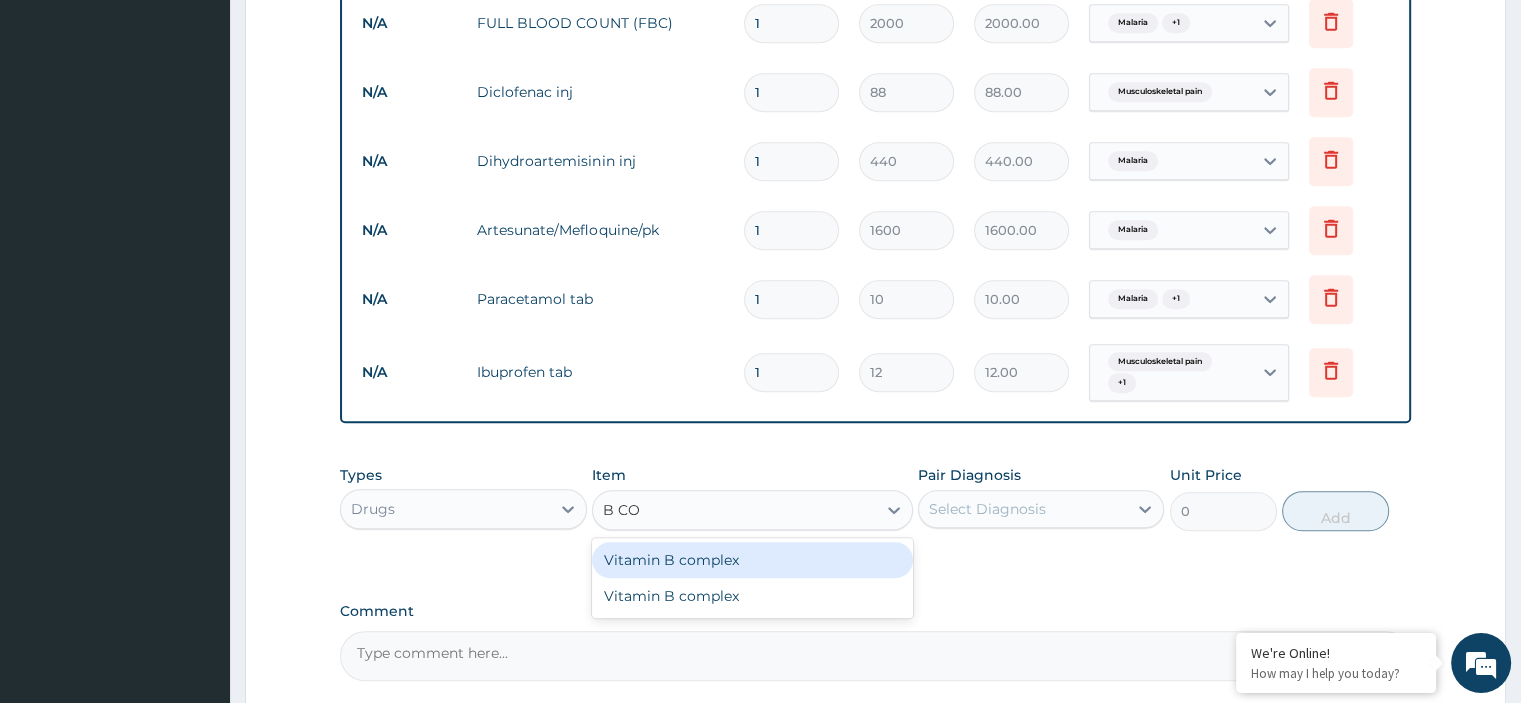 click on "Vitamin B complex" at bounding box center (752, 560) 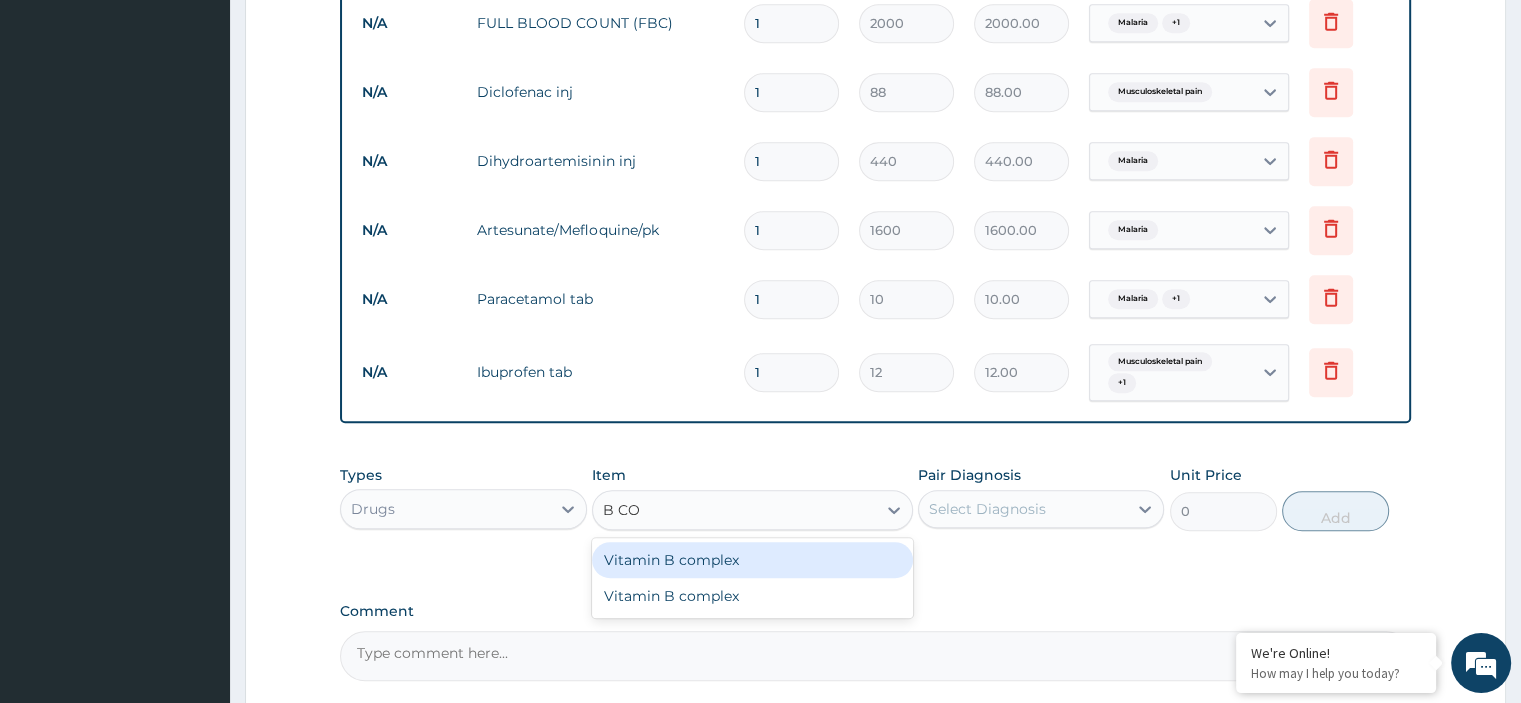 type 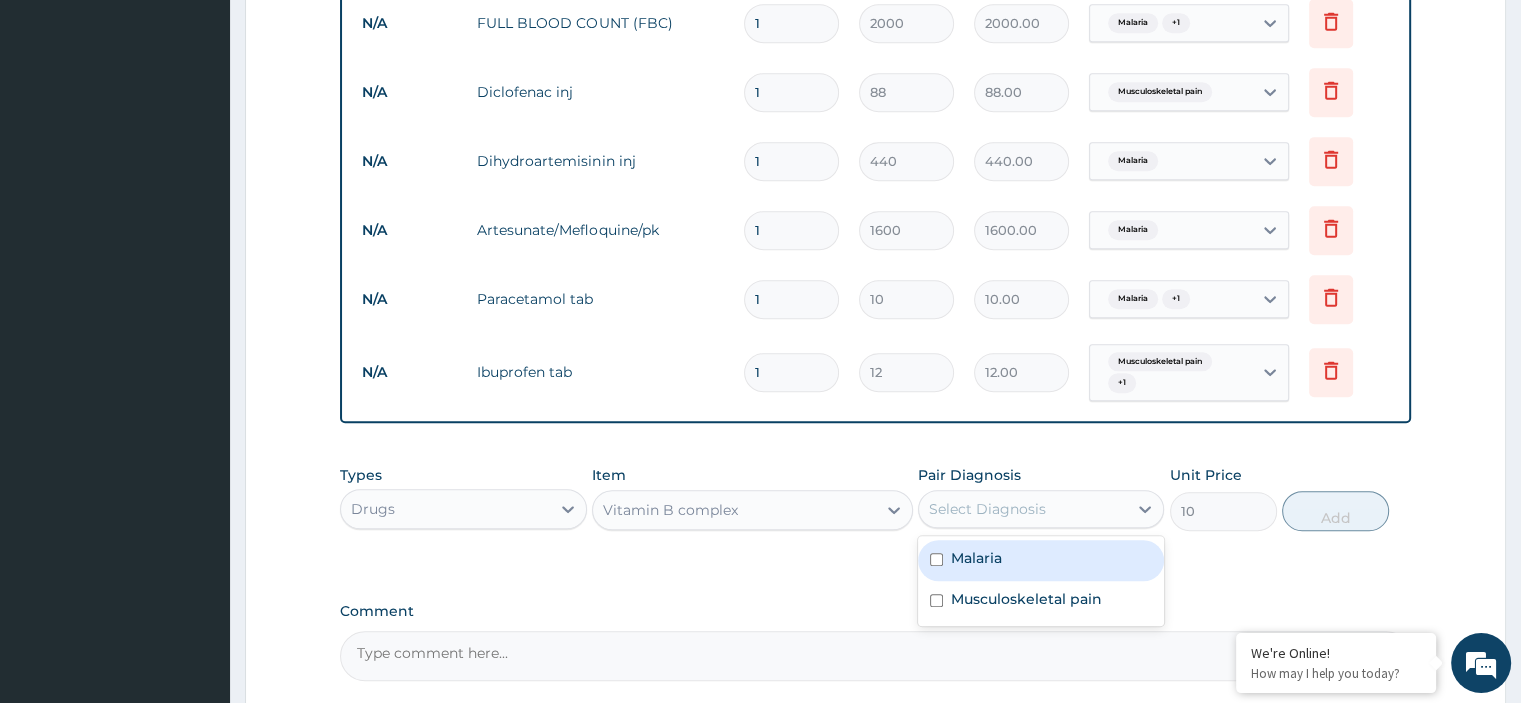 drag, startPoint x: 1083, startPoint y: 499, endPoint x: 1080, endPoint y: 512, distance: 13.341664 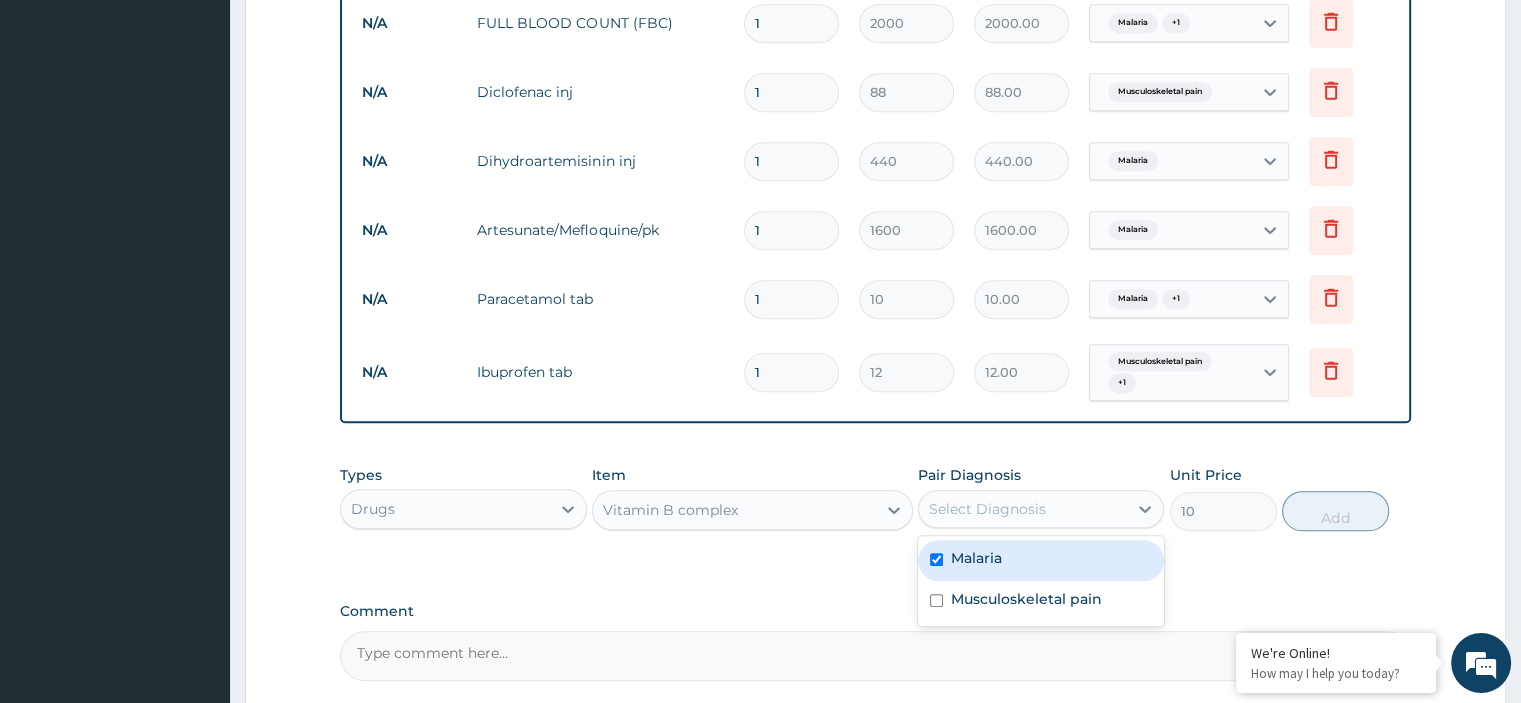 checkbox on "true" 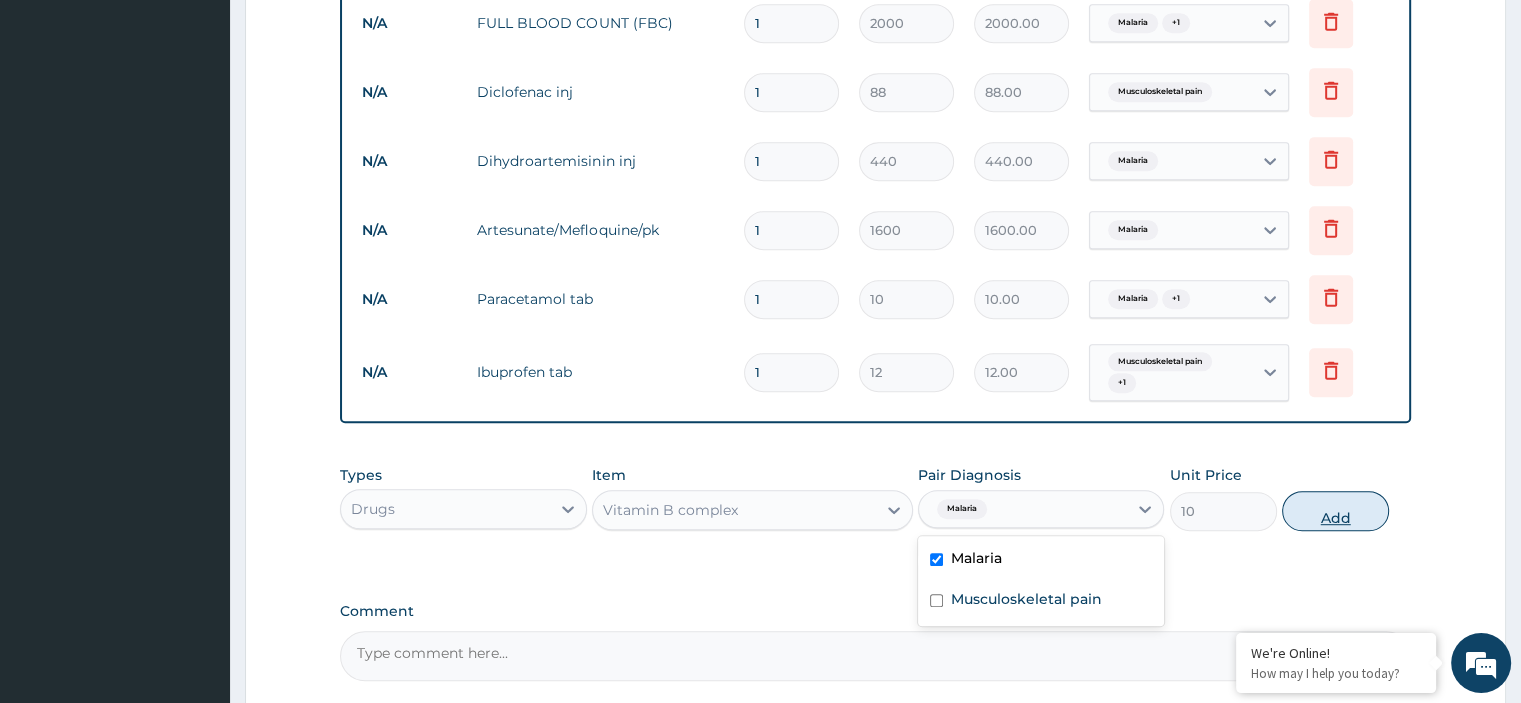 click on "Add" at bounding box center [1335, 511] 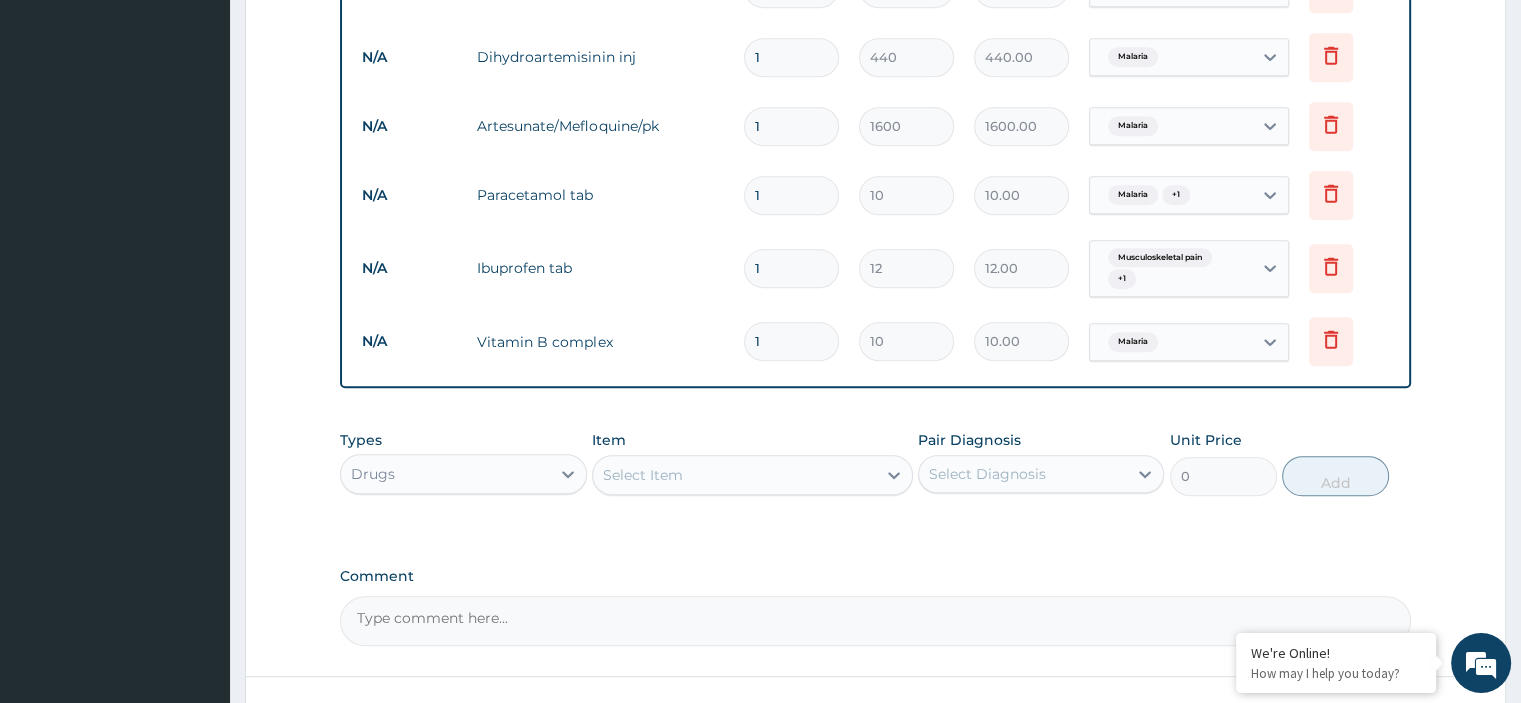 scroll, scrollTop: 1216, scrollLeft: 0, axis: vertical 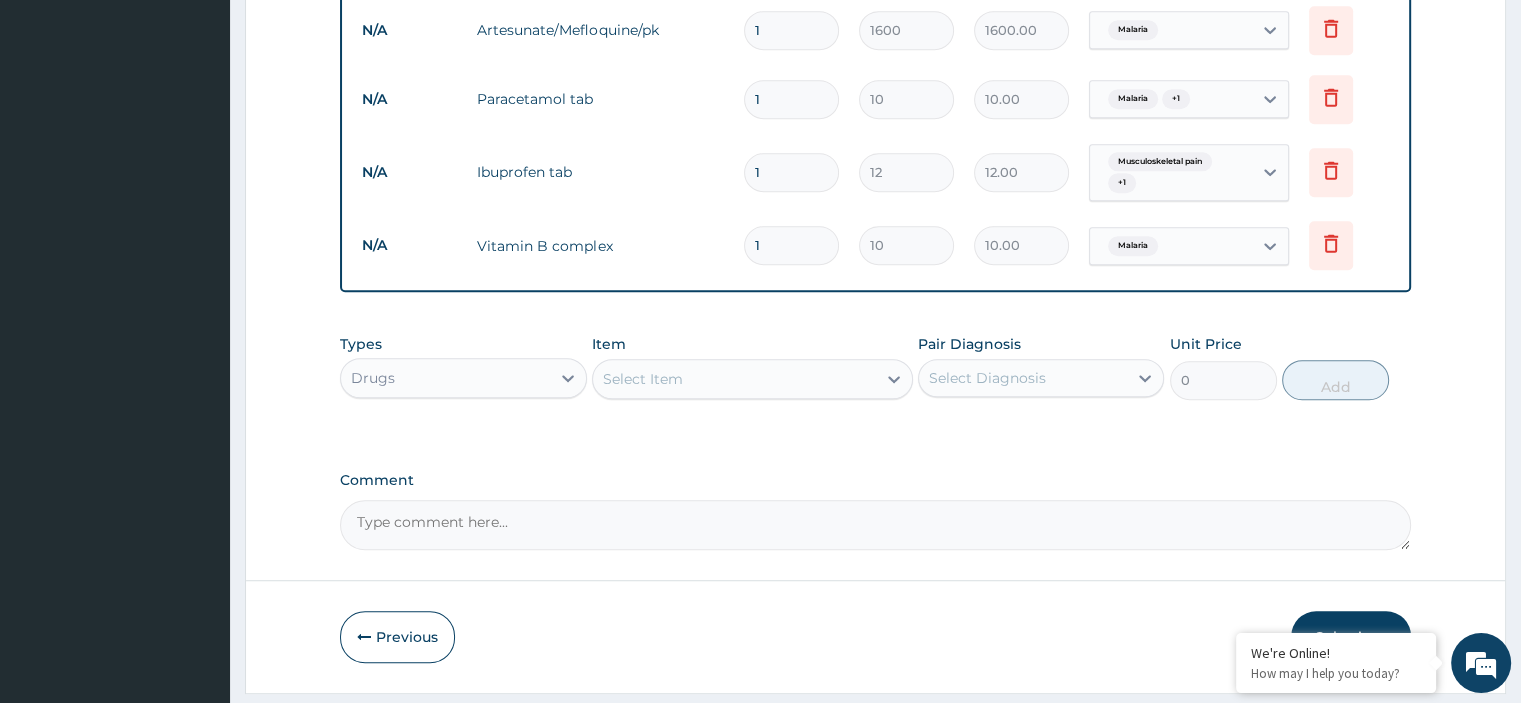 click on "Select Item" at bounding box center (643, 379) 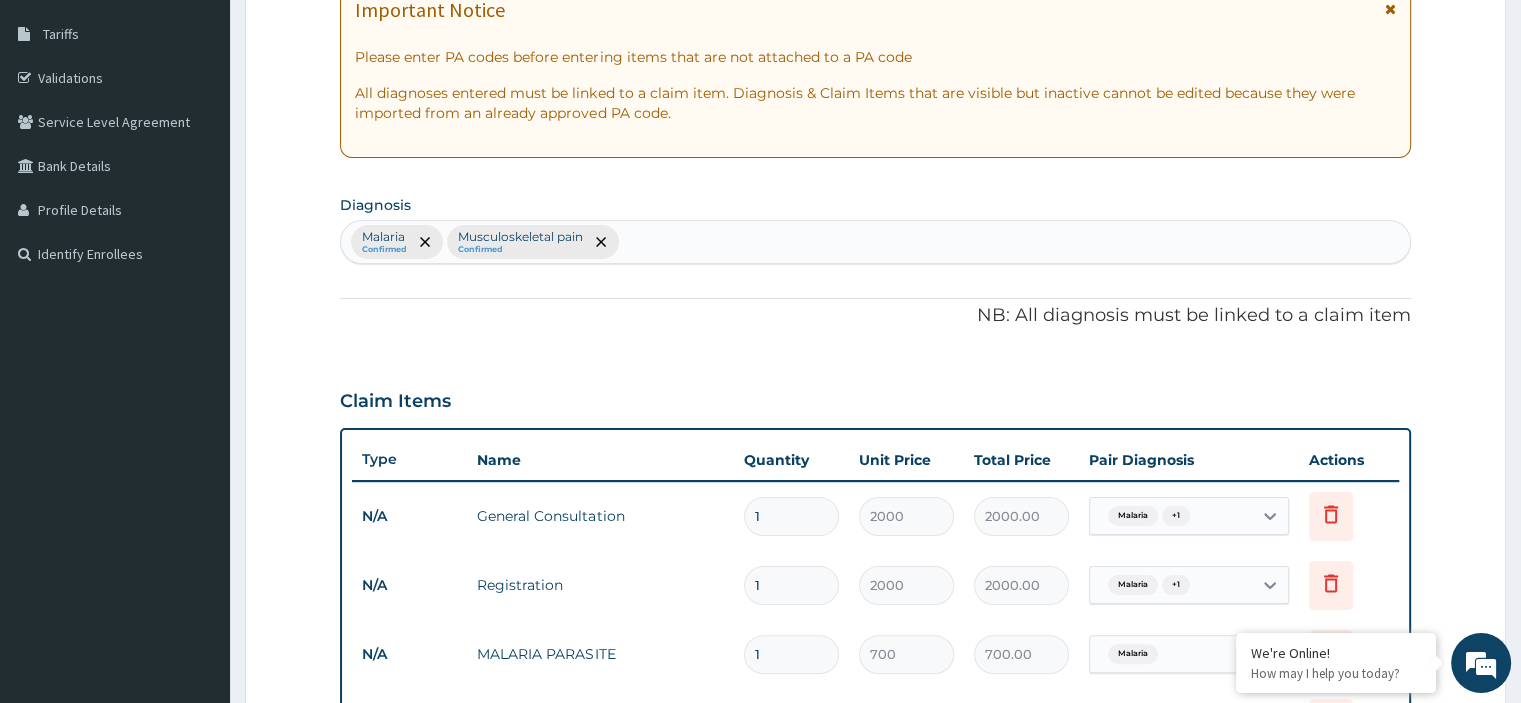 scroll, scrollTop: 316, scrollLeft: 0, axis: vertical 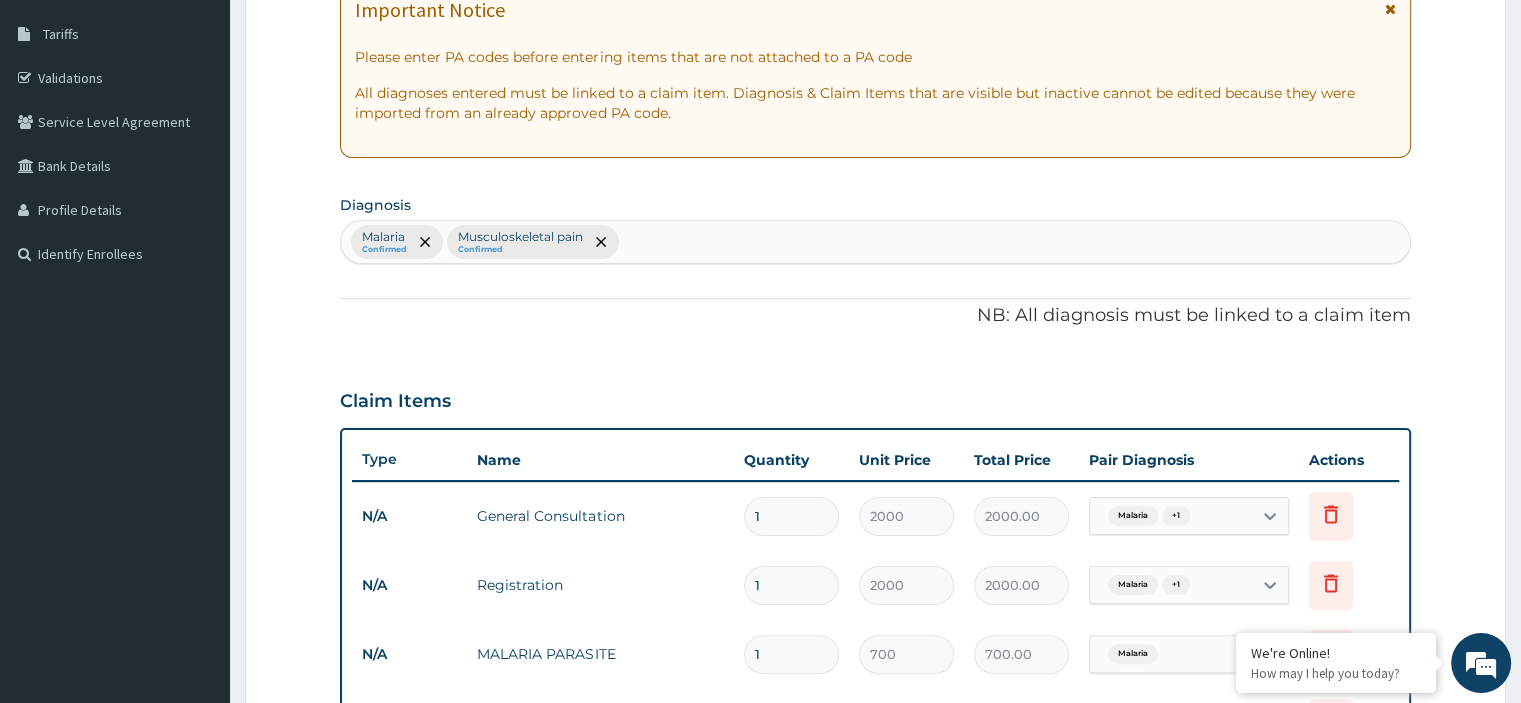click on "Malaria Confirmed Musculoskeletal pain Confirmed" at bounding box center (875, 242) 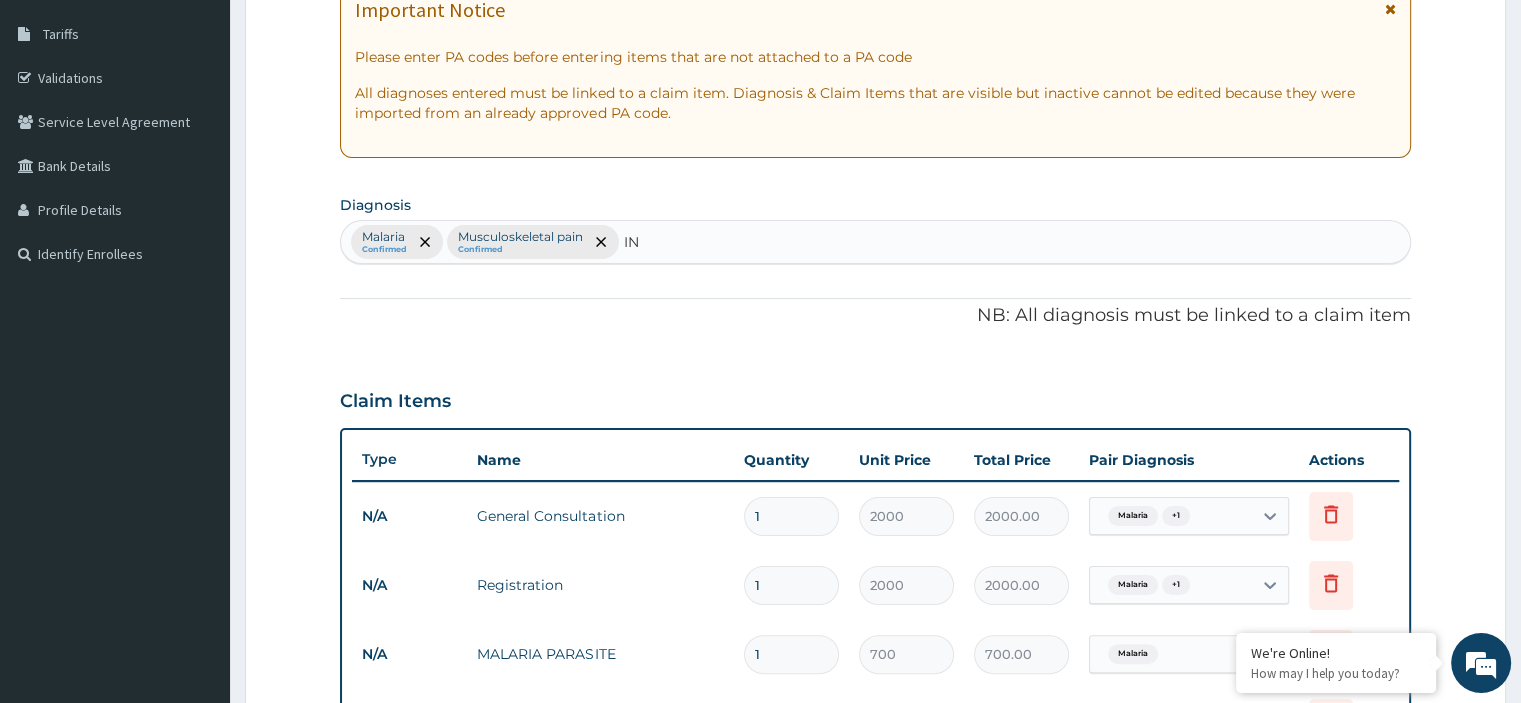 type on "INS" 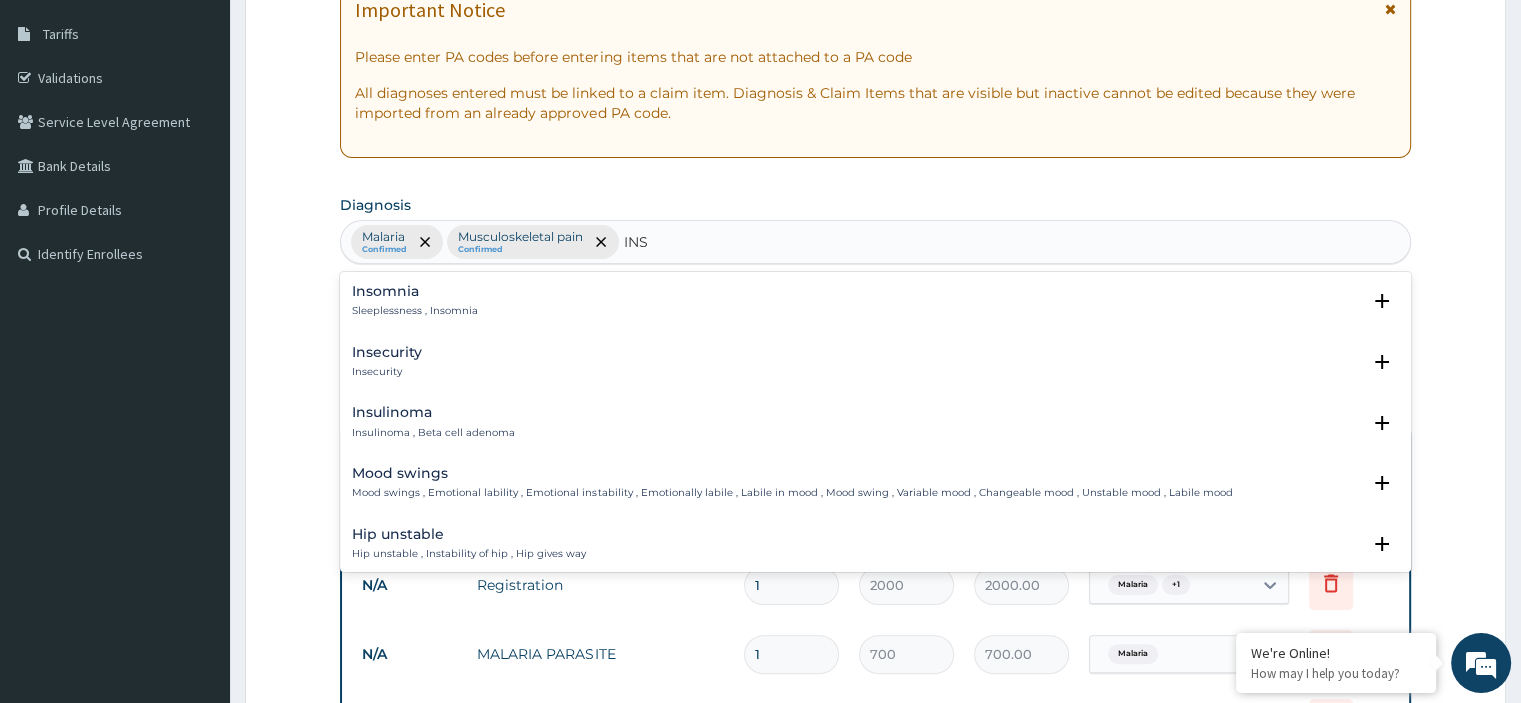 click on "Insomnia" at bounding box center [415, 291] 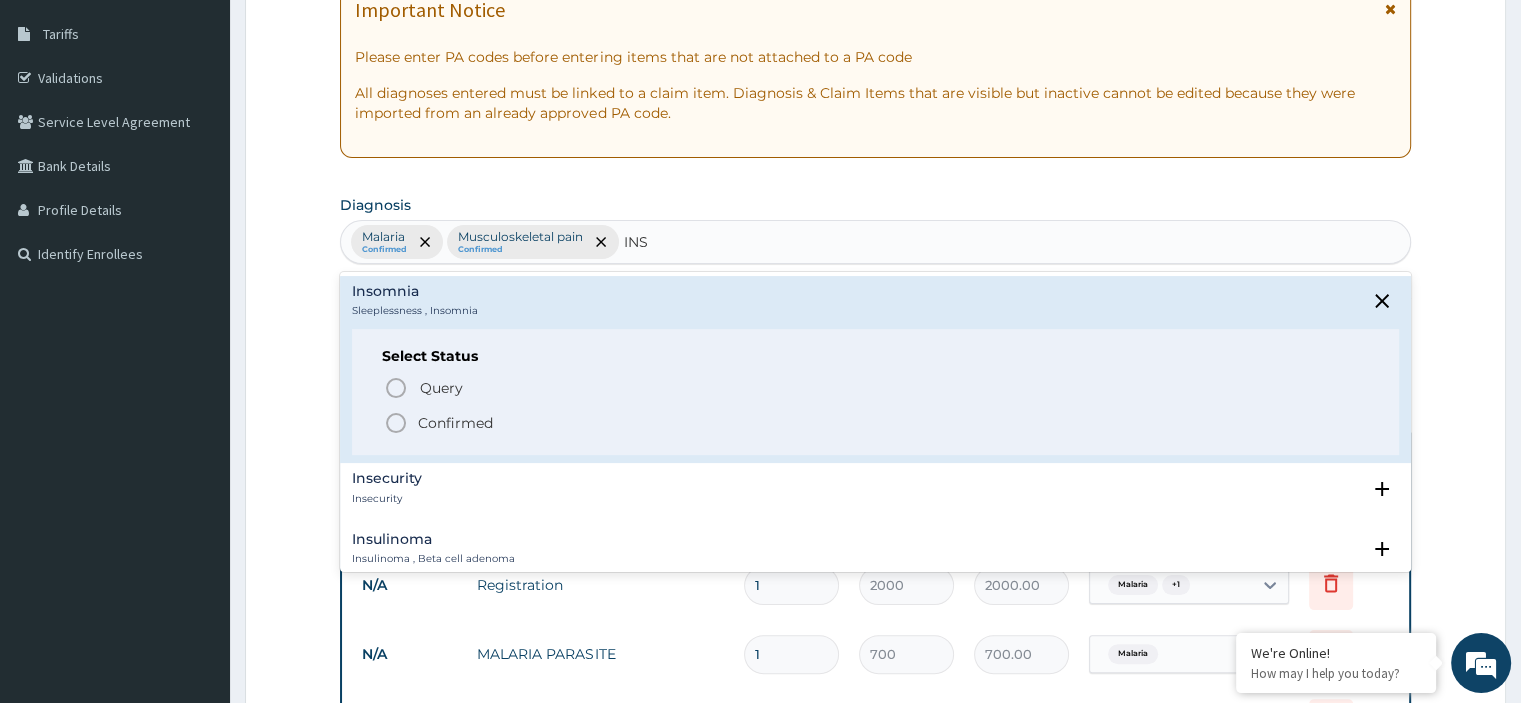 click on "Confirmed" at bounding box center (455, 423) 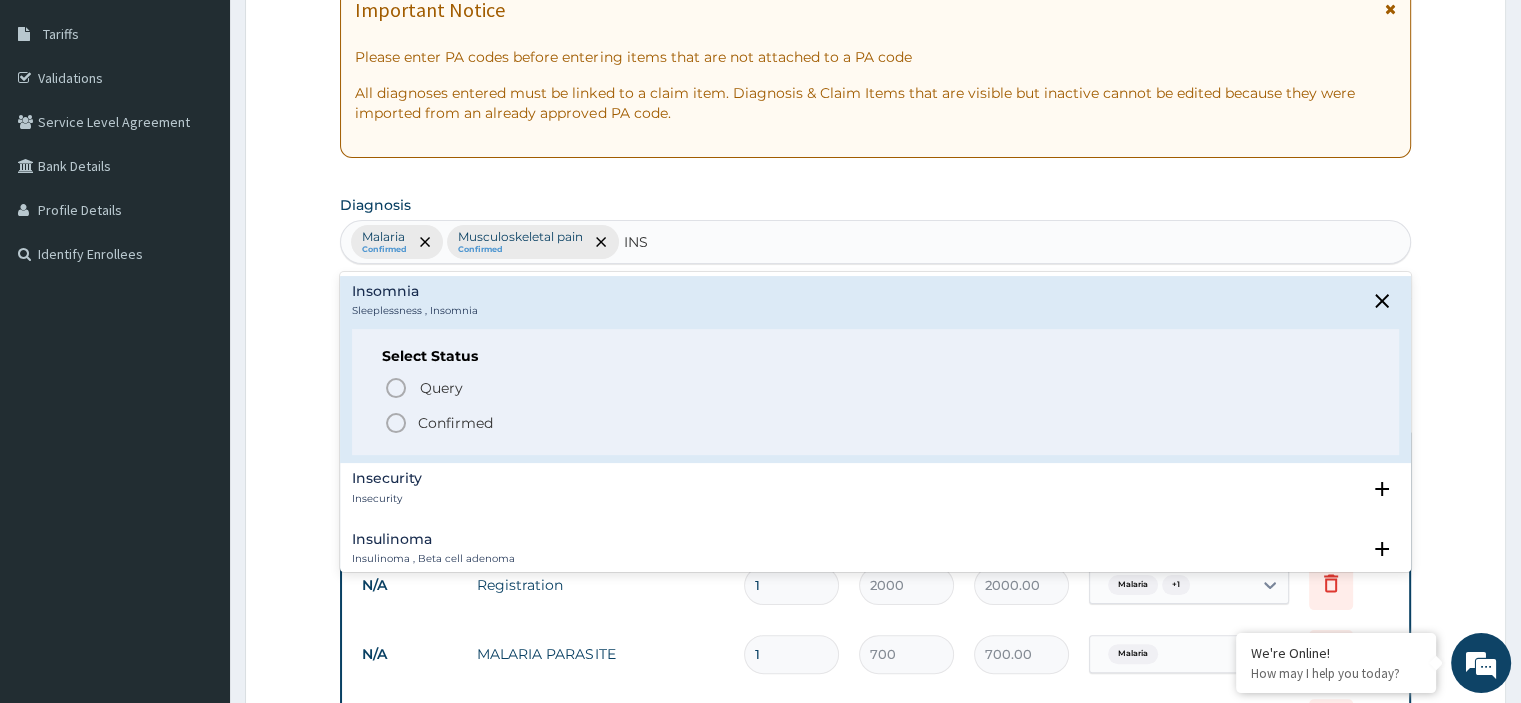 type 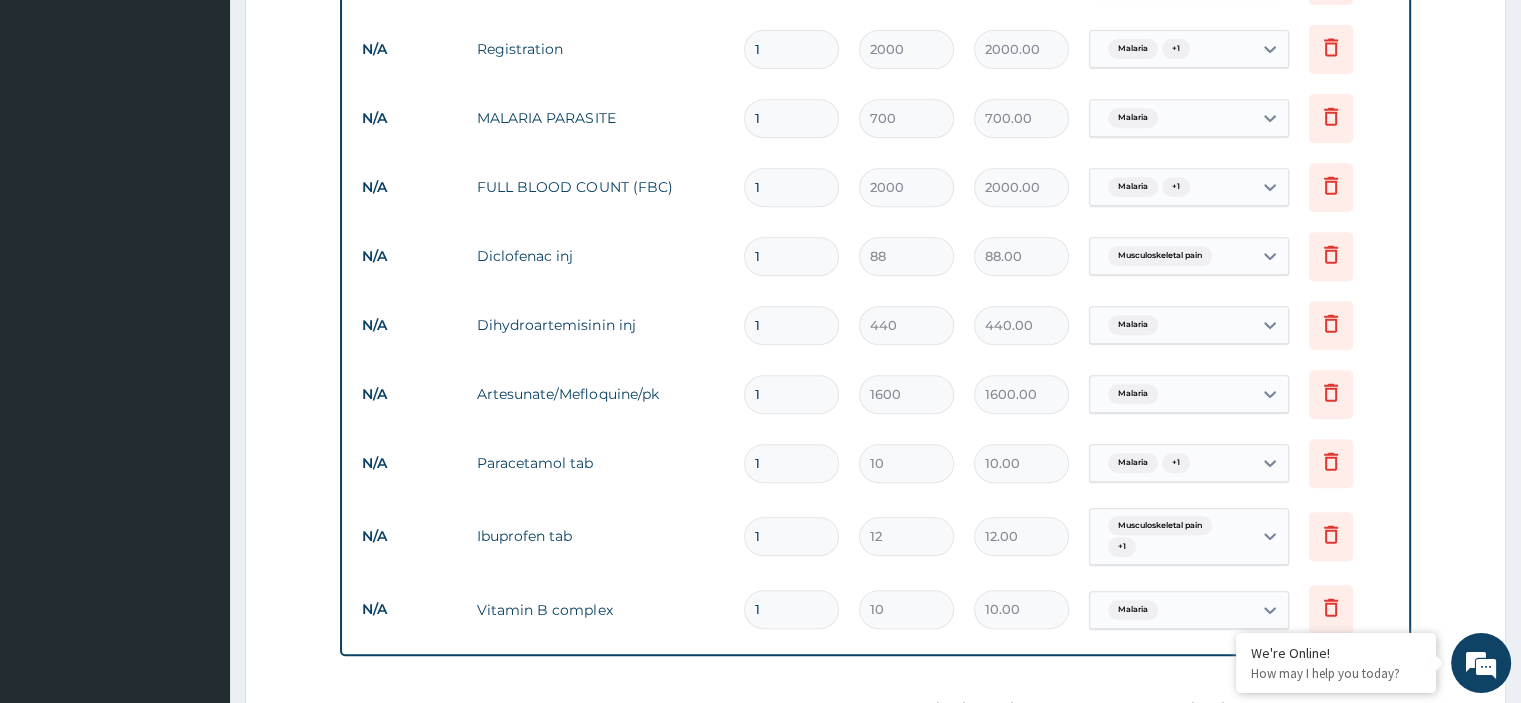 scroll, scrollTop: 1116, scrollLeft: 0, axis: vertical 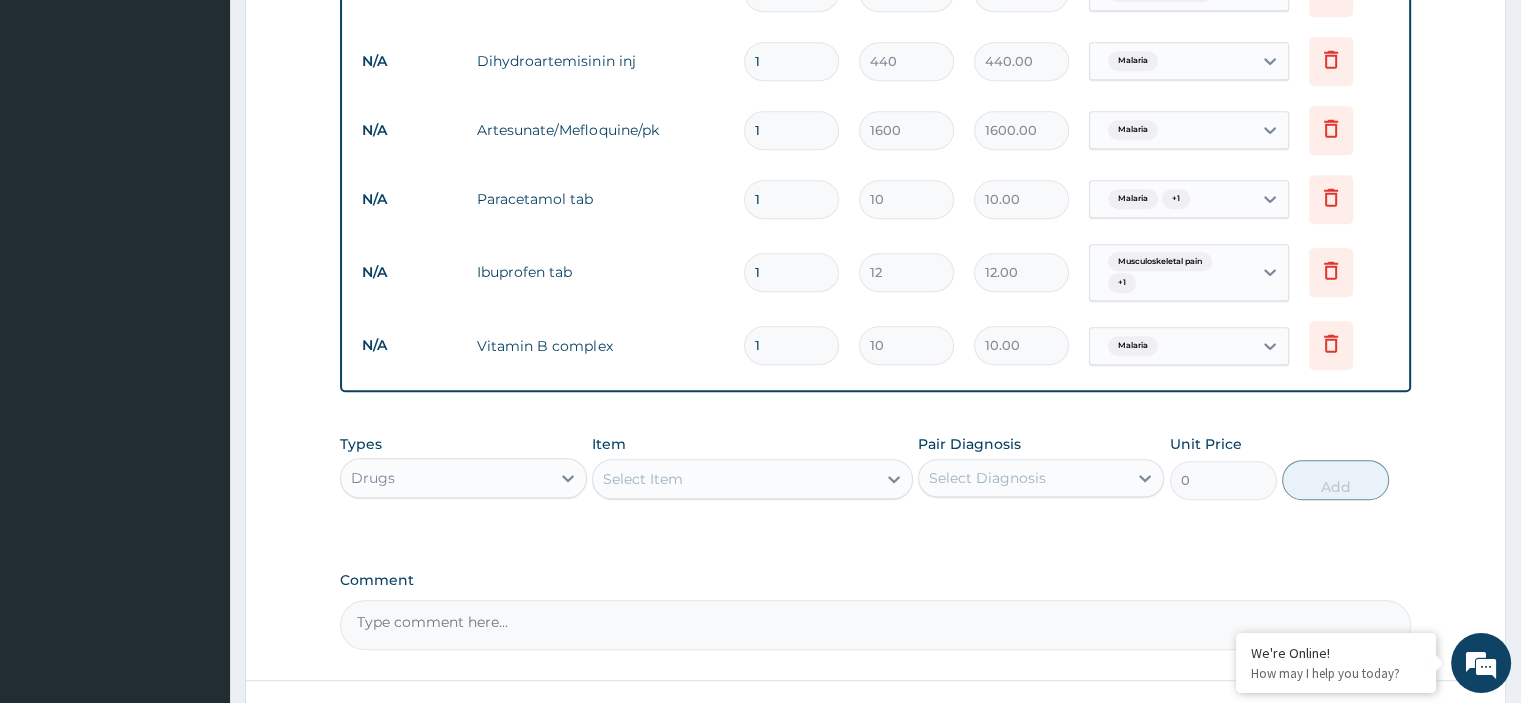 click on "Select Item" at bounding box center (734, 479) 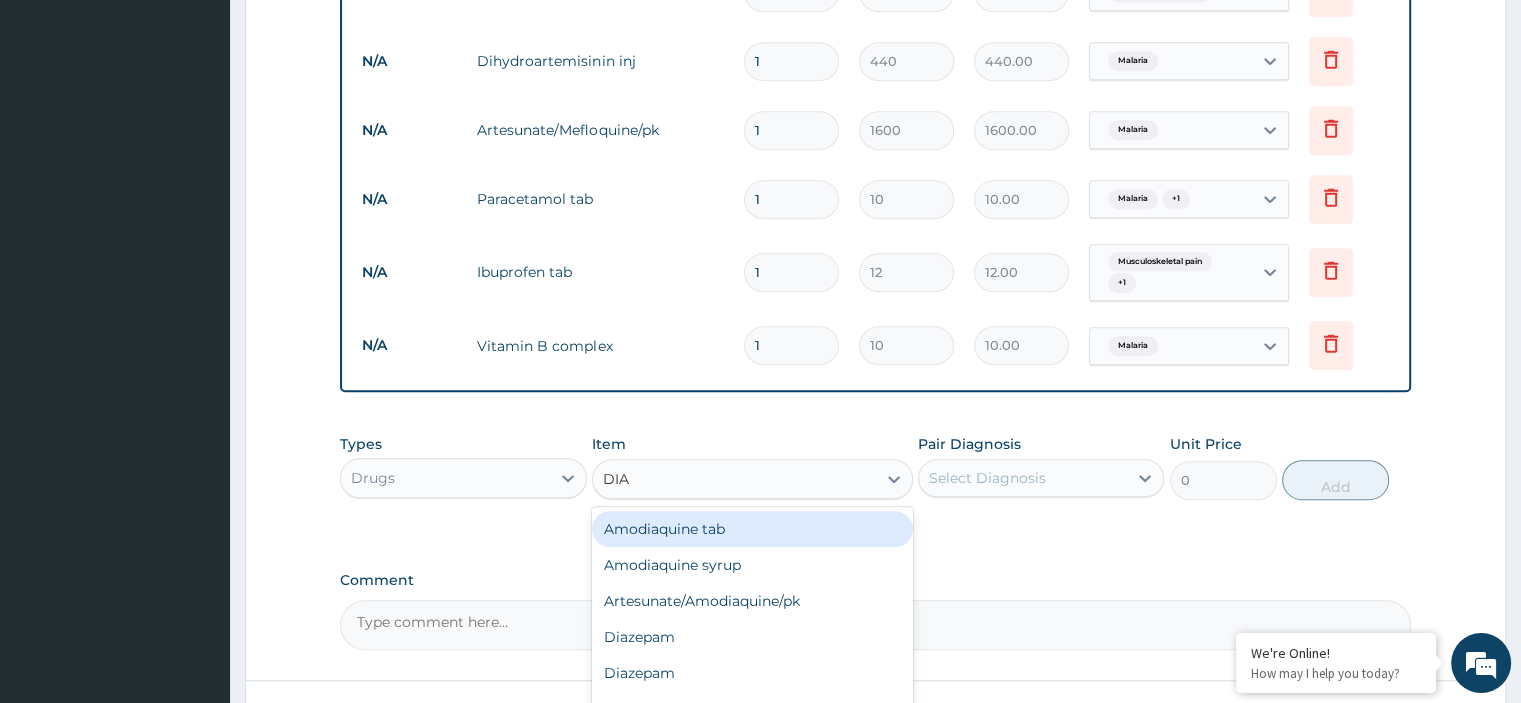 type on "DIAZ" 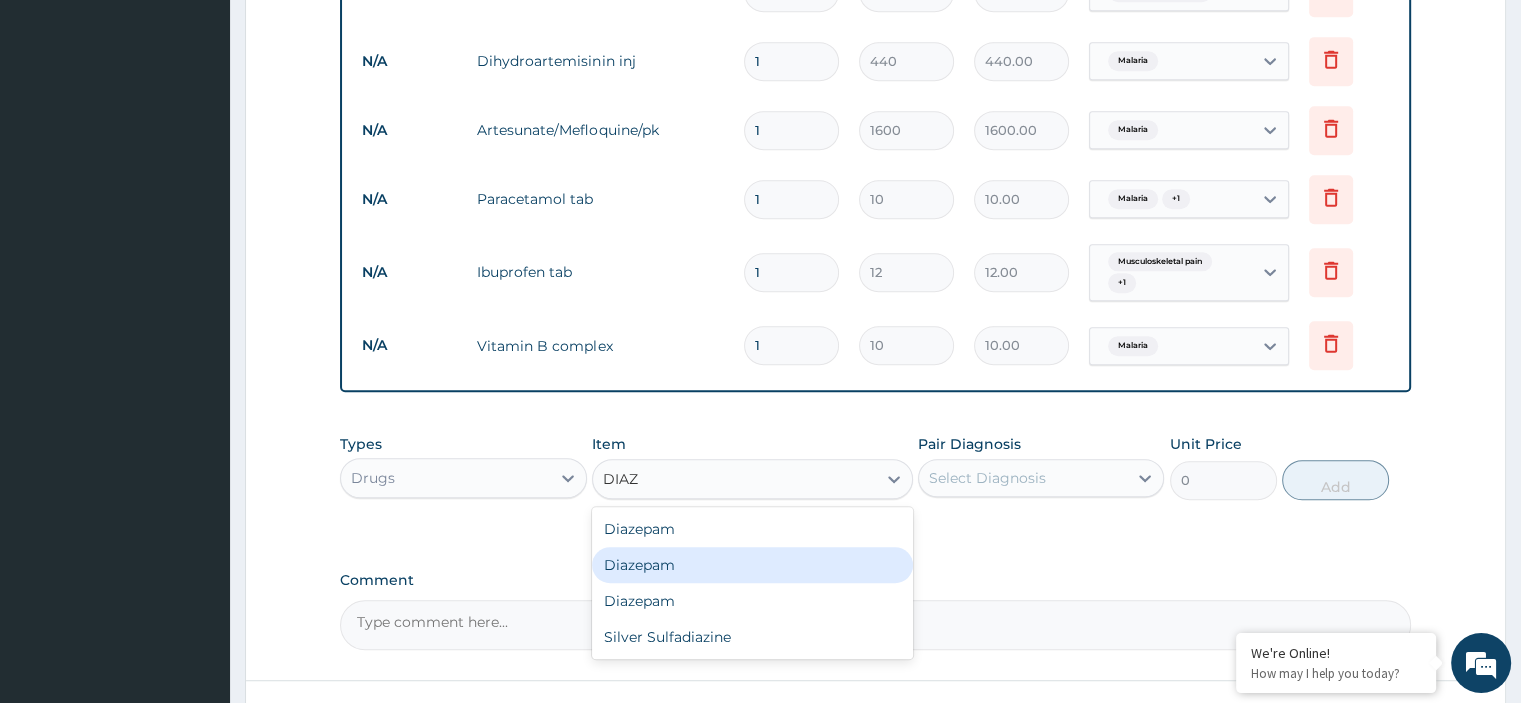 click on "Diazepam" at bounding box center (752, 565) 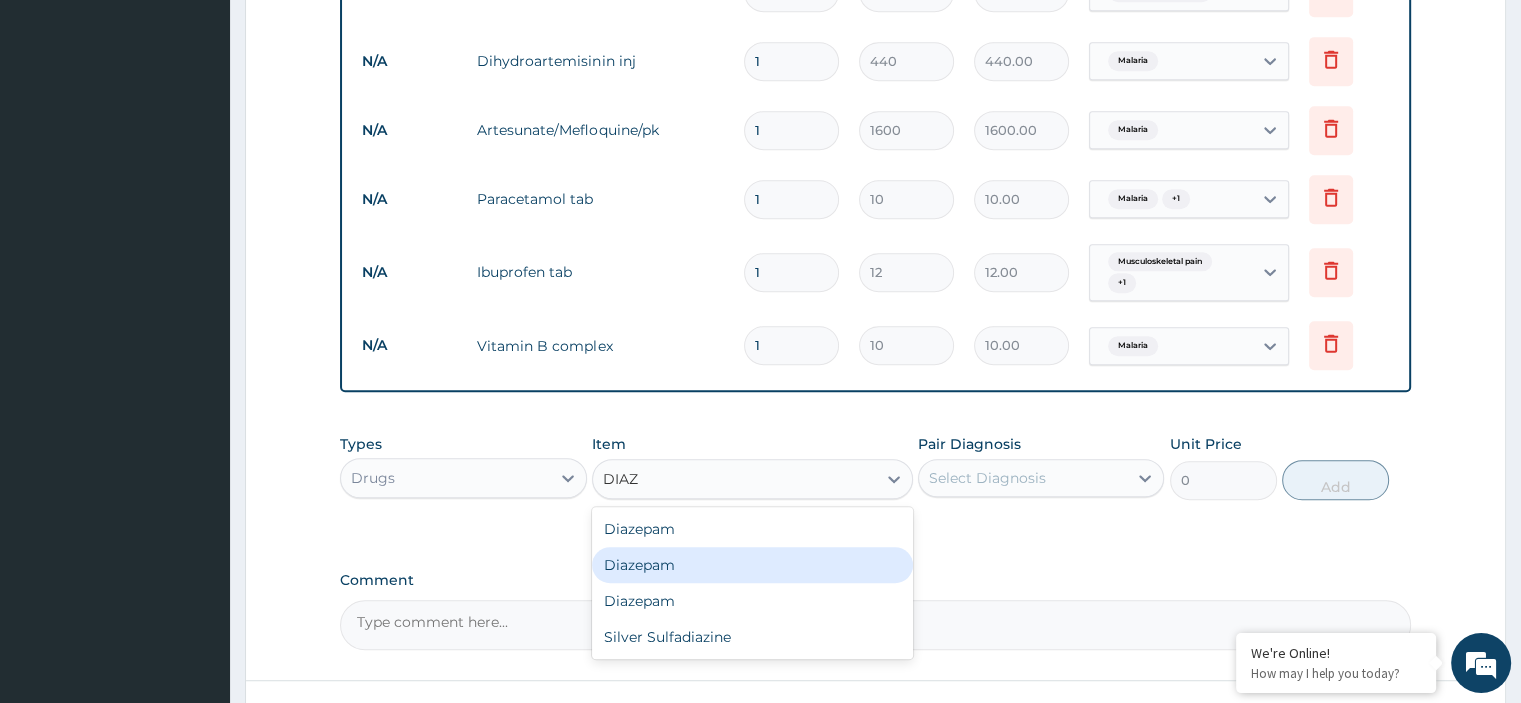 type 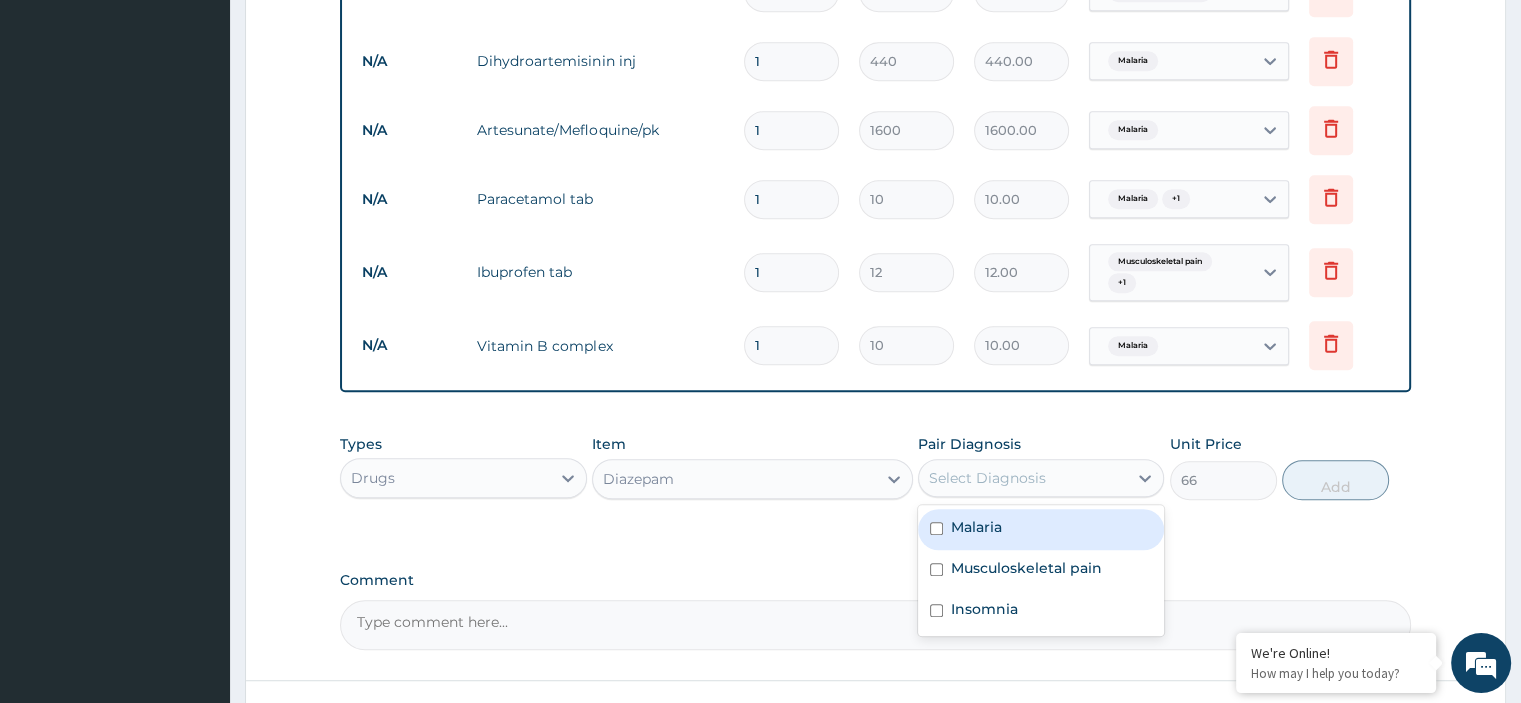 click on "Select Diagnosis" at bounding box center (987, 478) 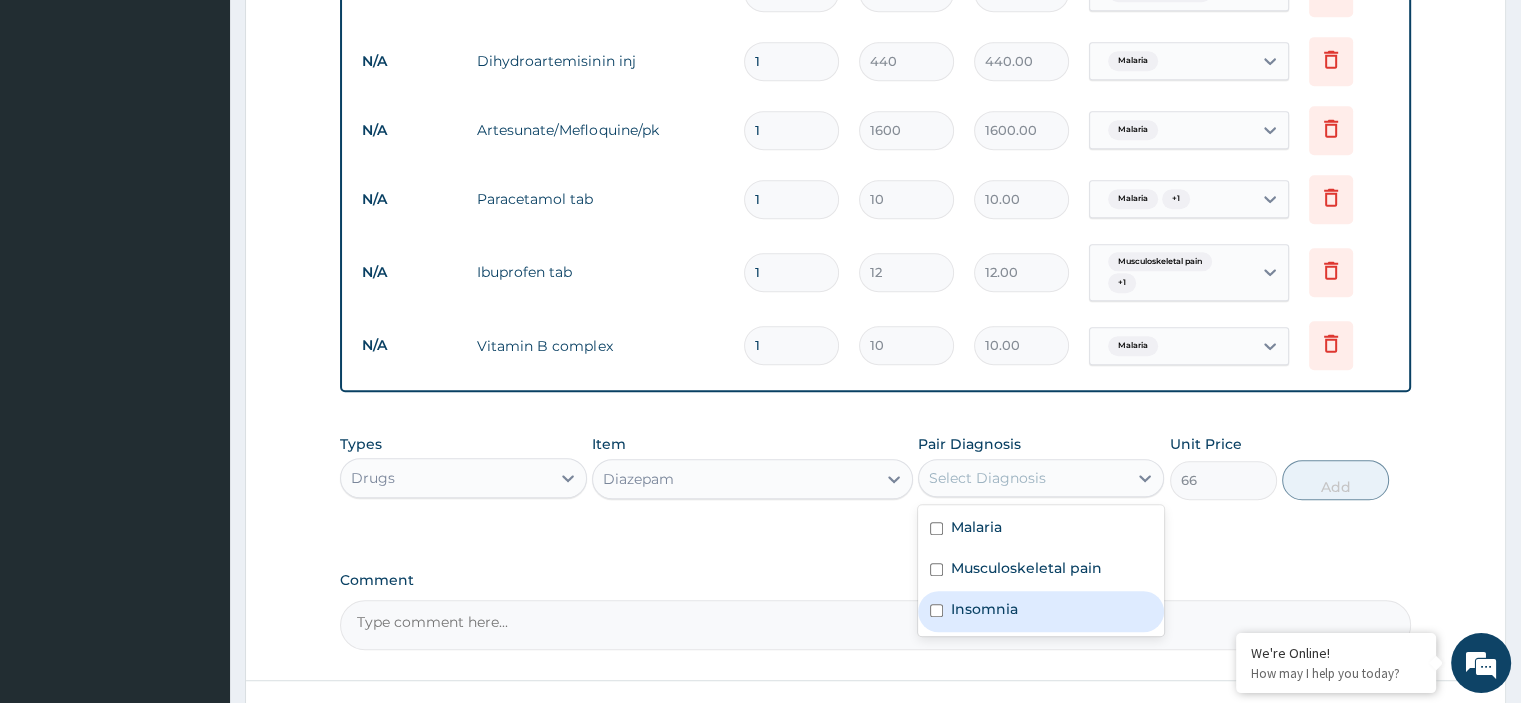 click on "Insomnia" at bounding box center (1041, 611) 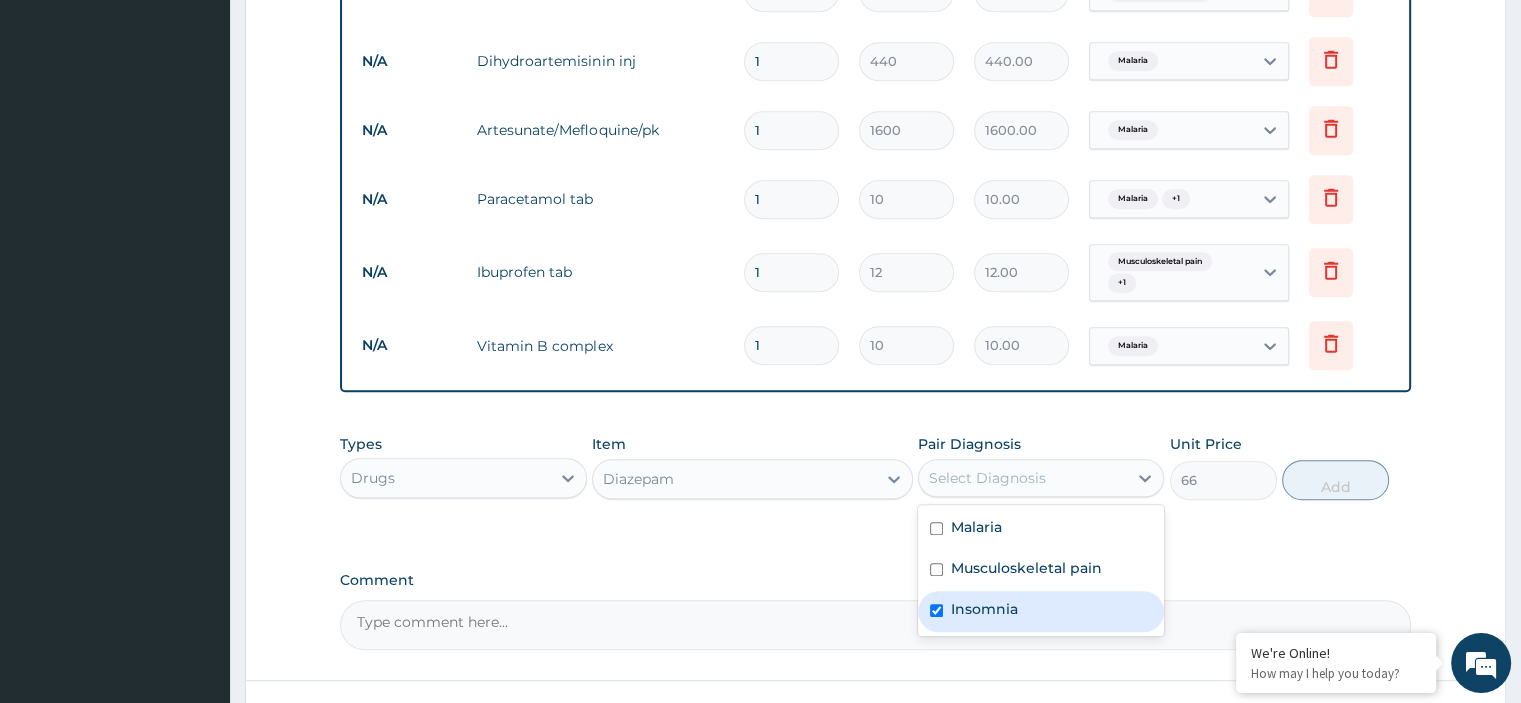 checkbox on "true" 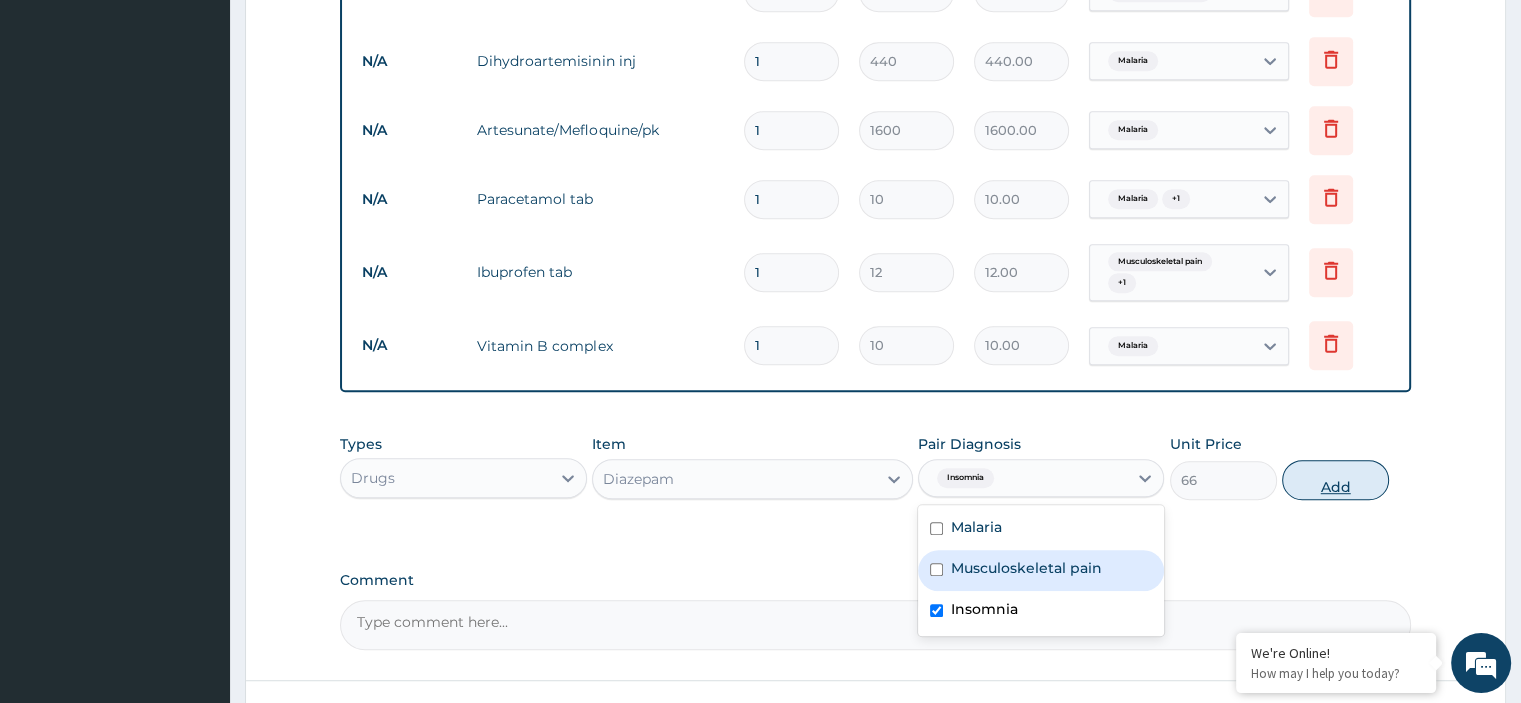 click on "Add" at bounding box center (1335, 480) 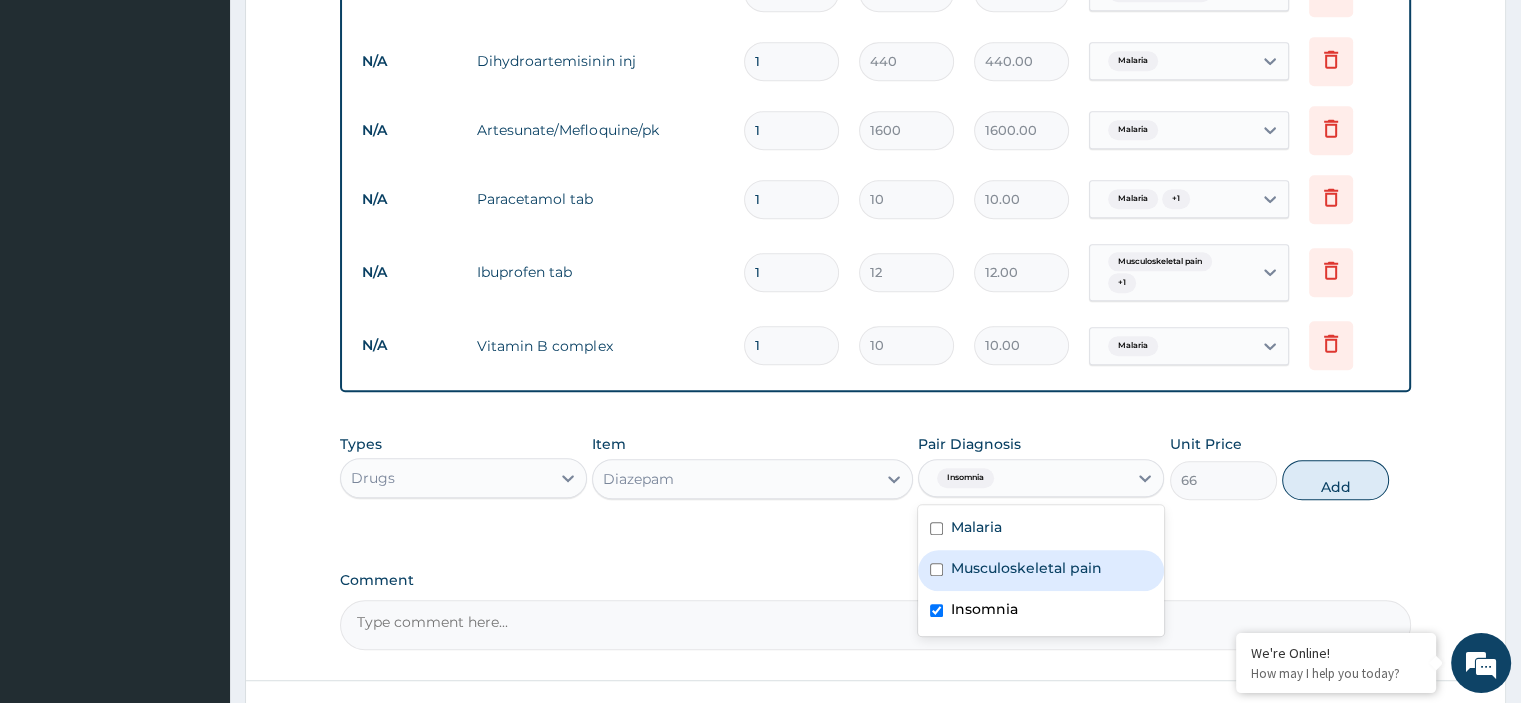 type on "0" 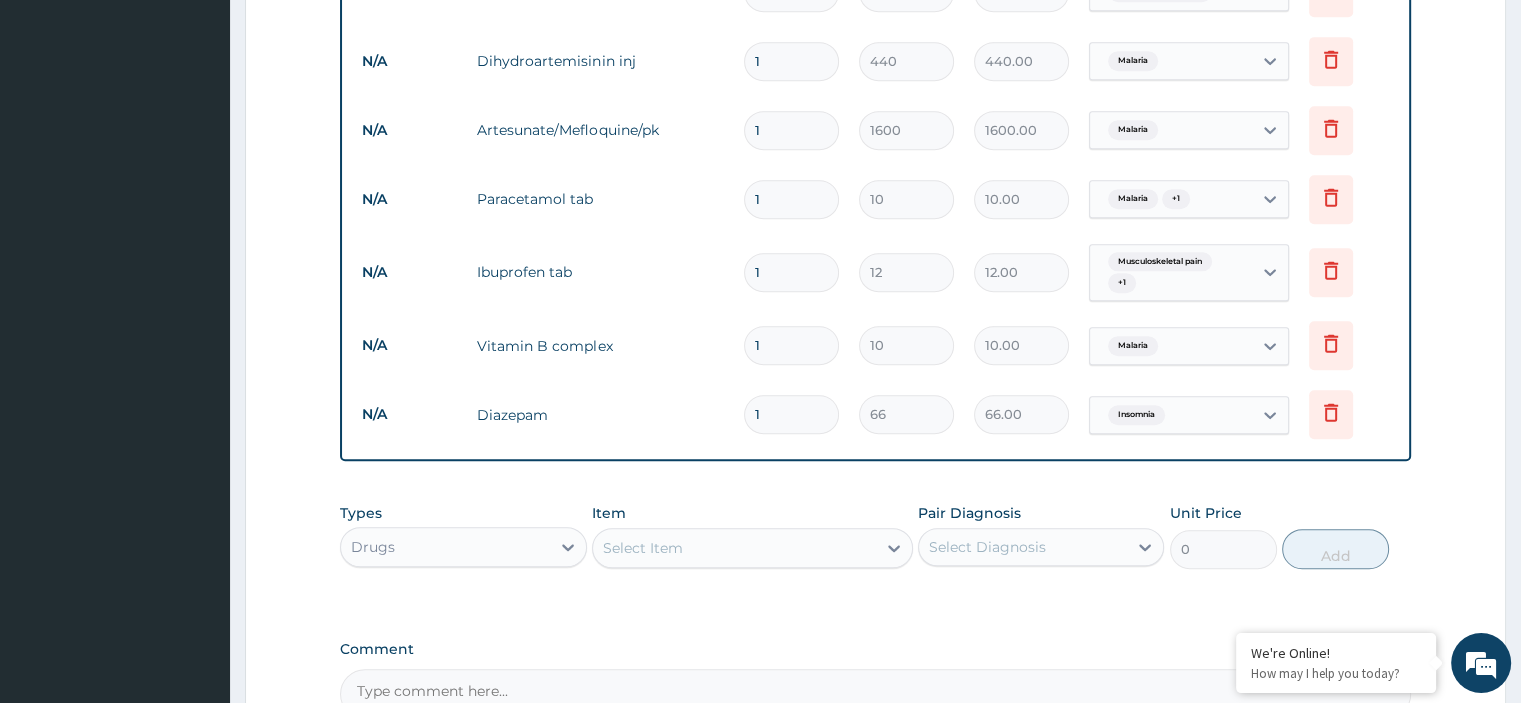 type on "10" 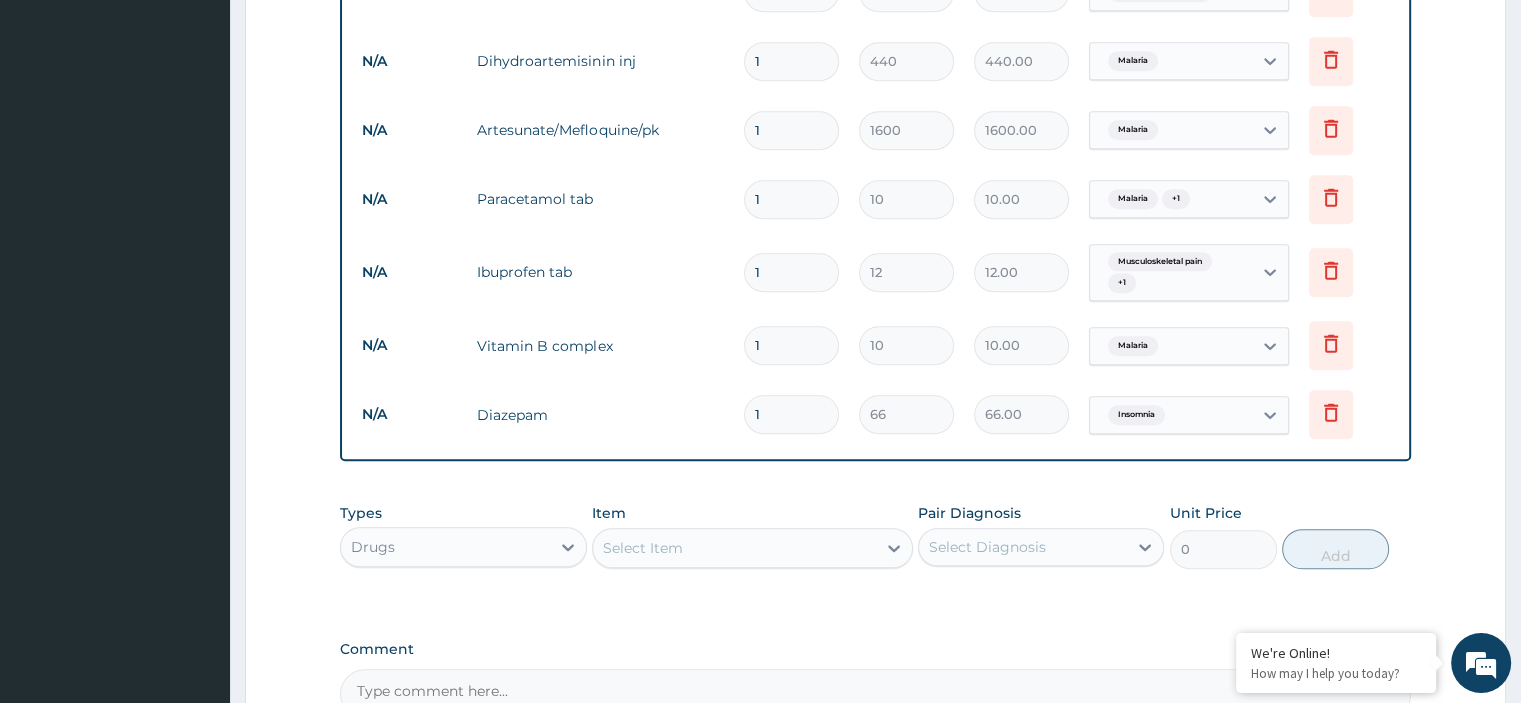 type on "660.00" 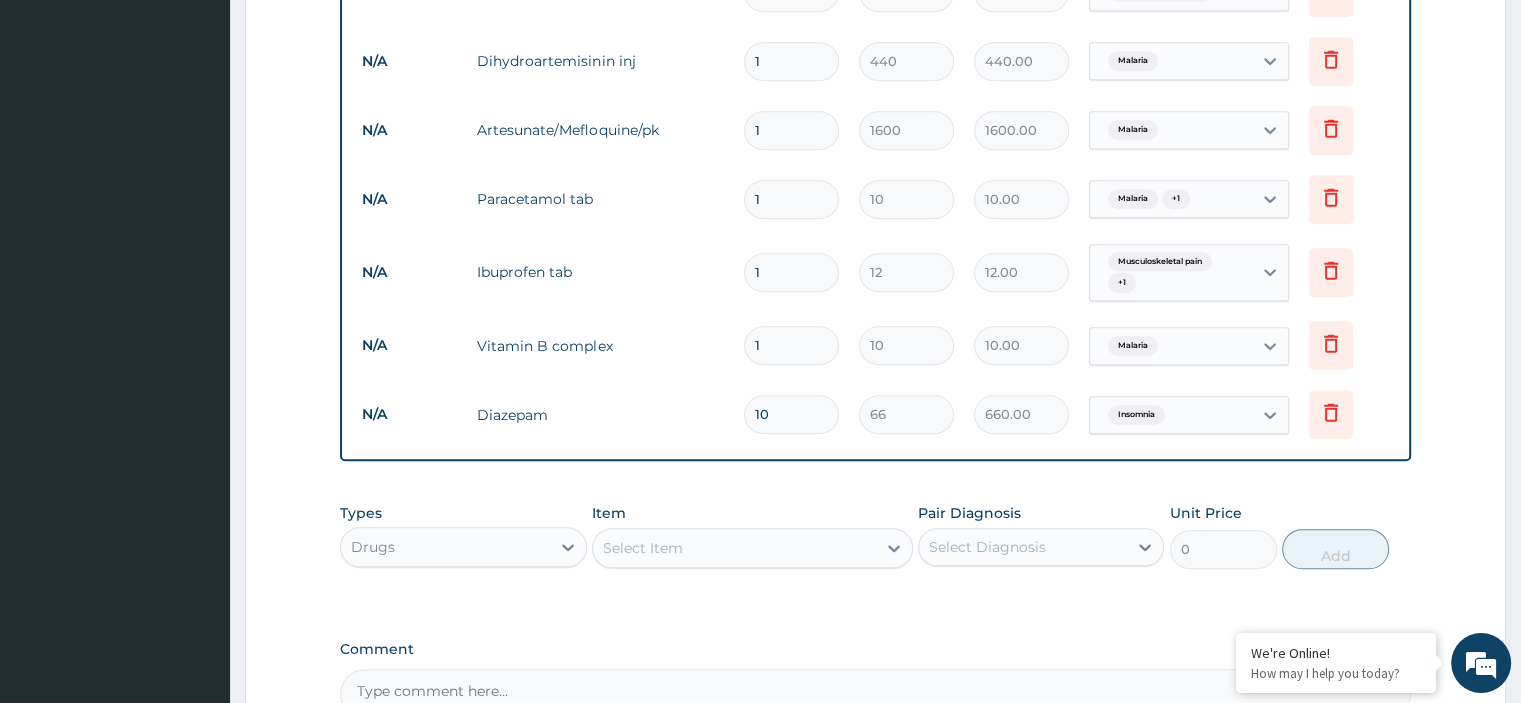 type on "10" 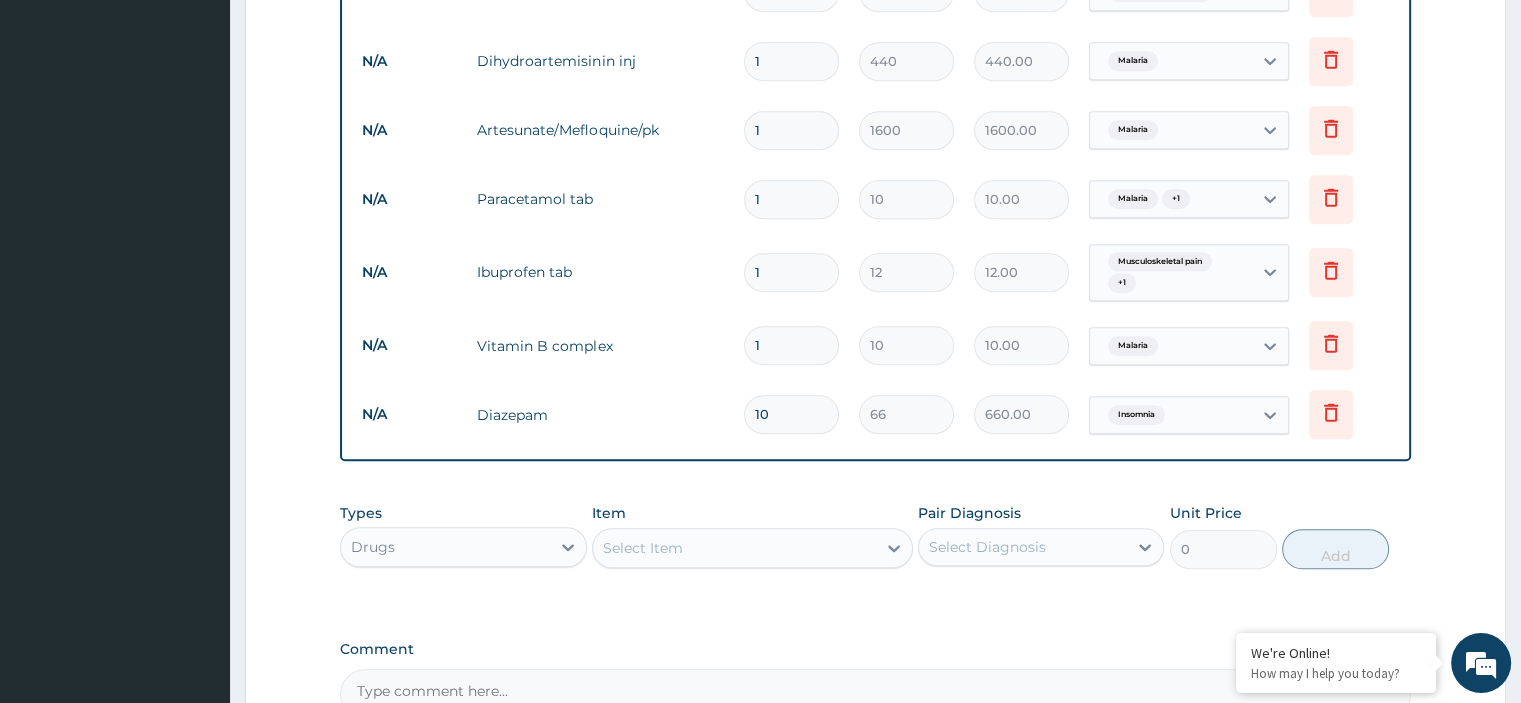 click on "N/A Vitamin B complex 1 10 10.00 Malaria Delete" at bounding box center (875, 345) 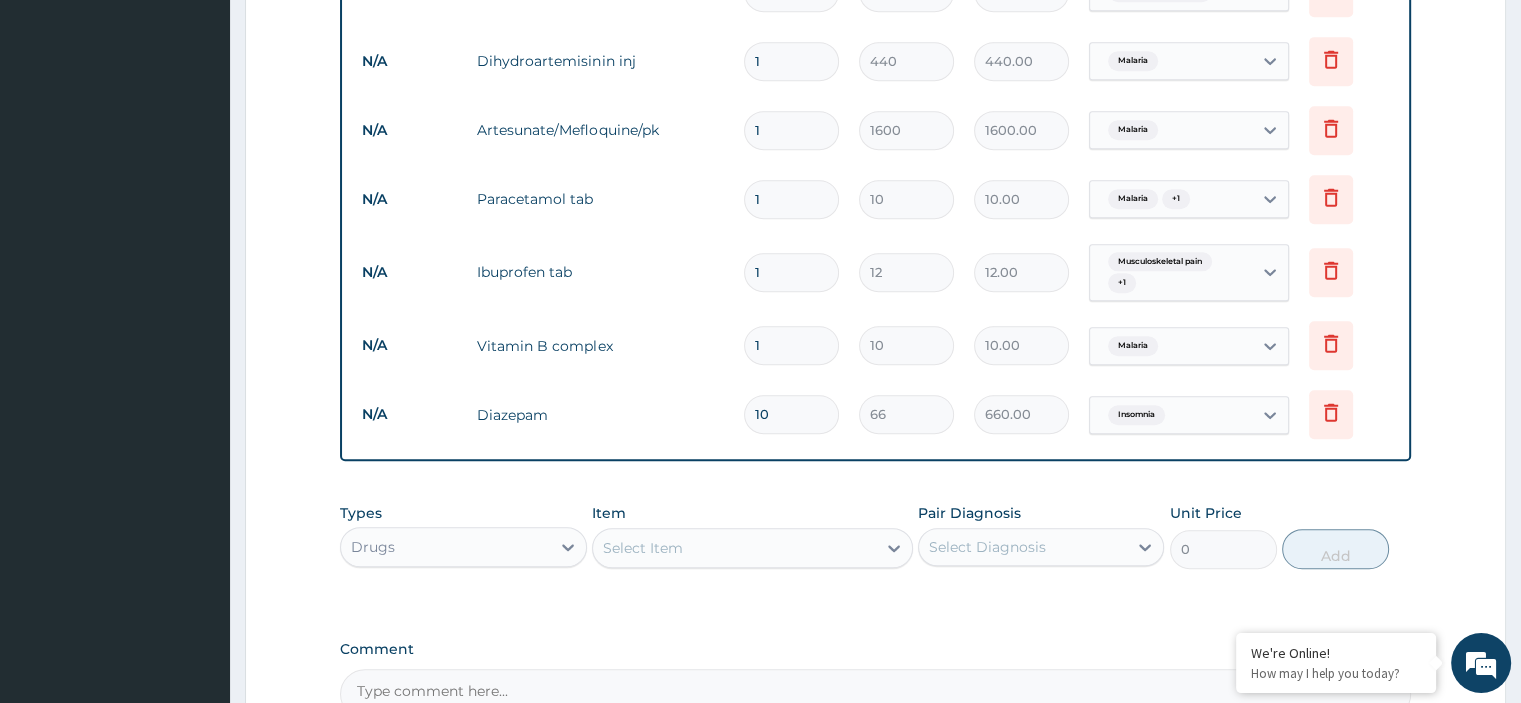 type on "2" 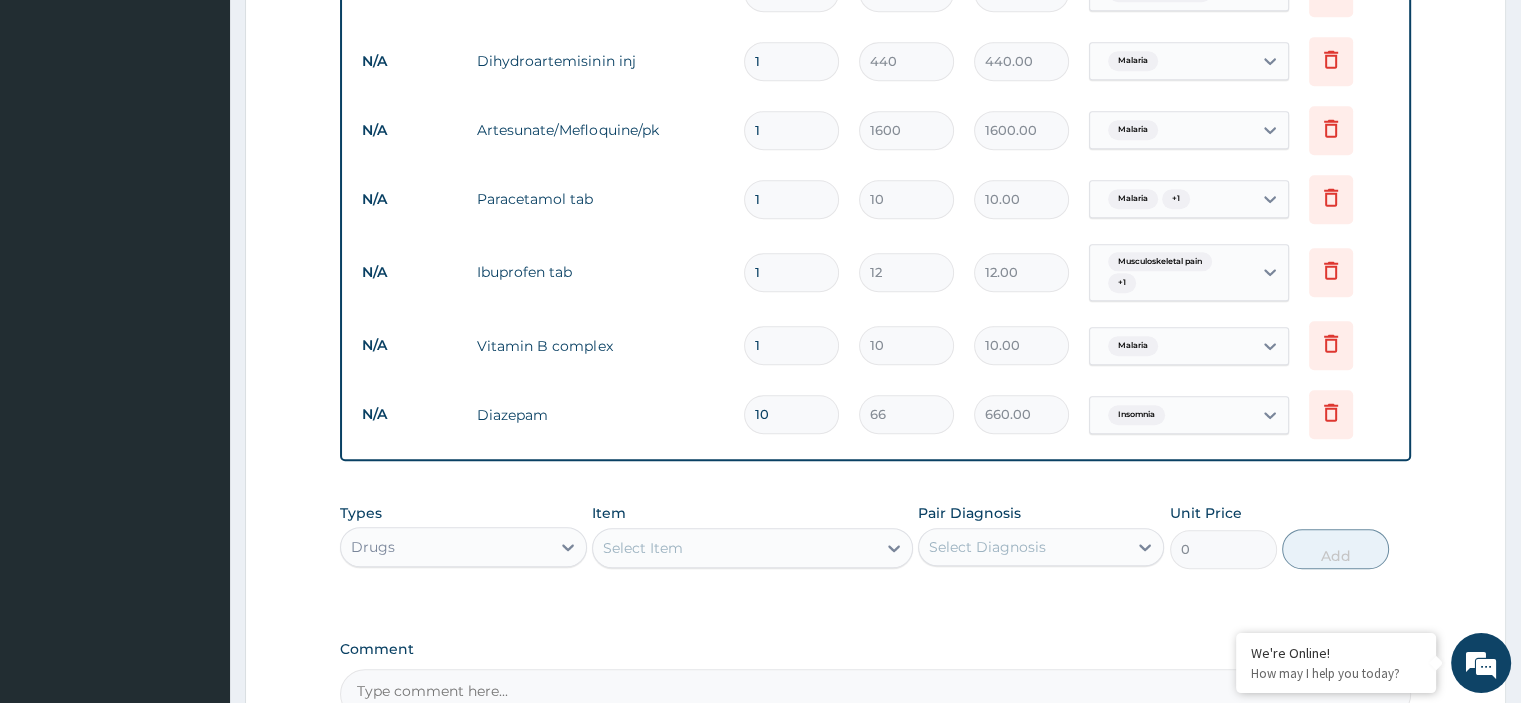 type on "20.00" 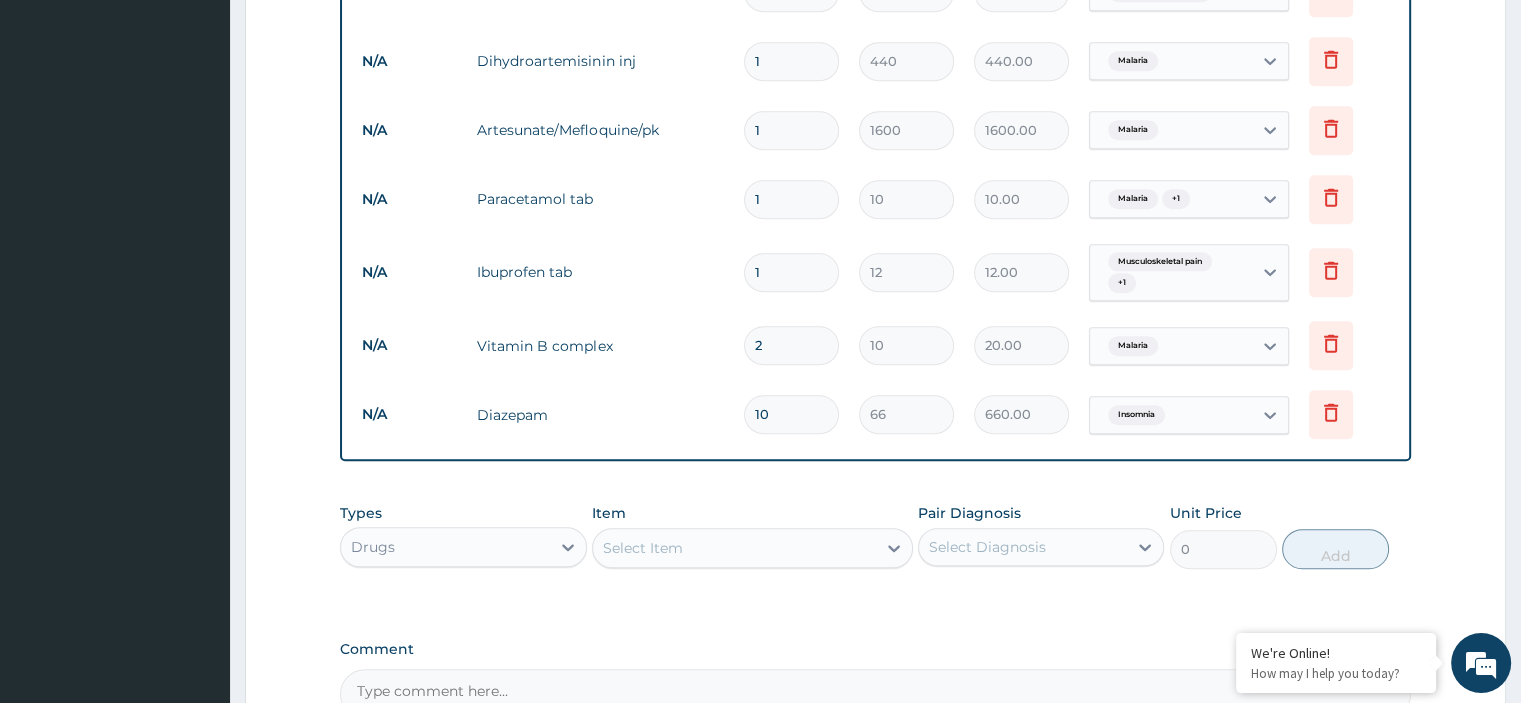 type on "20" 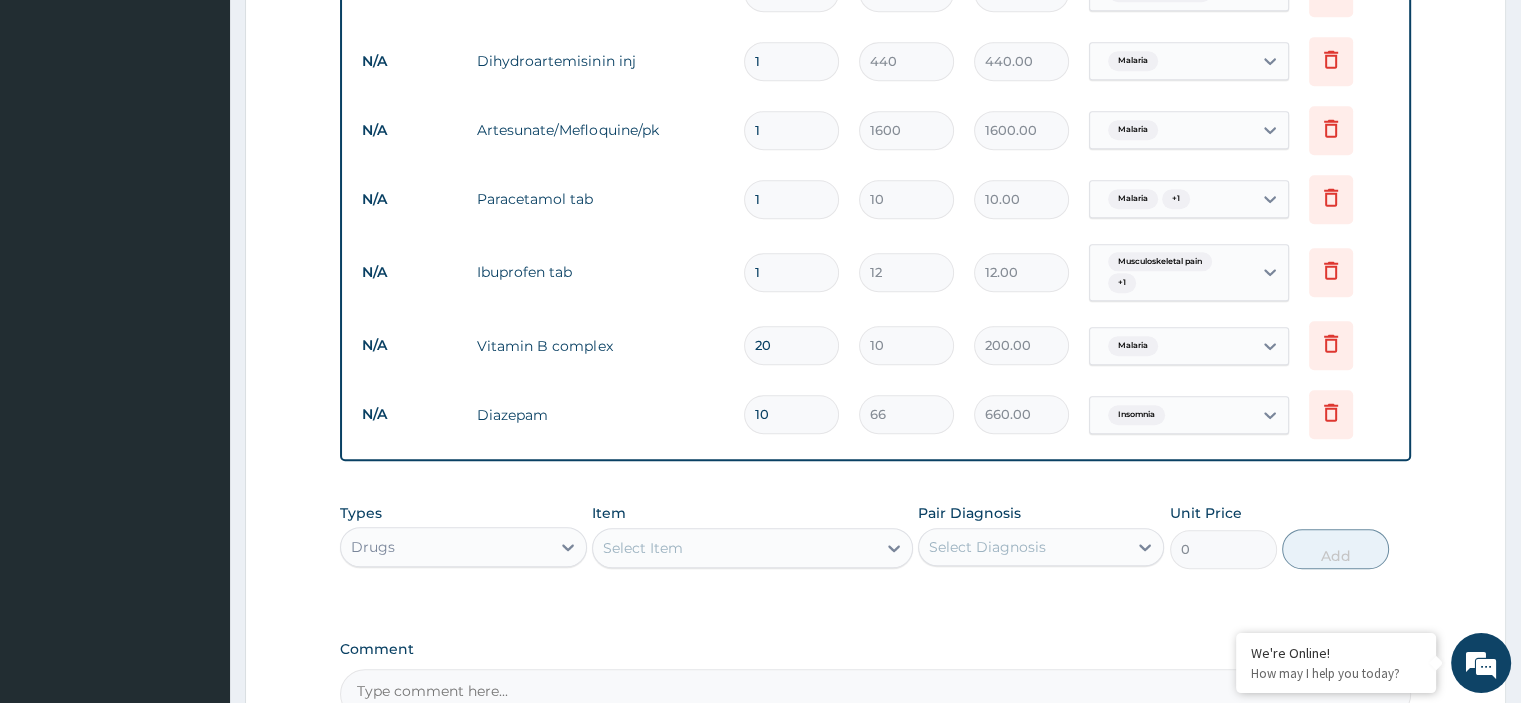 type on "20" 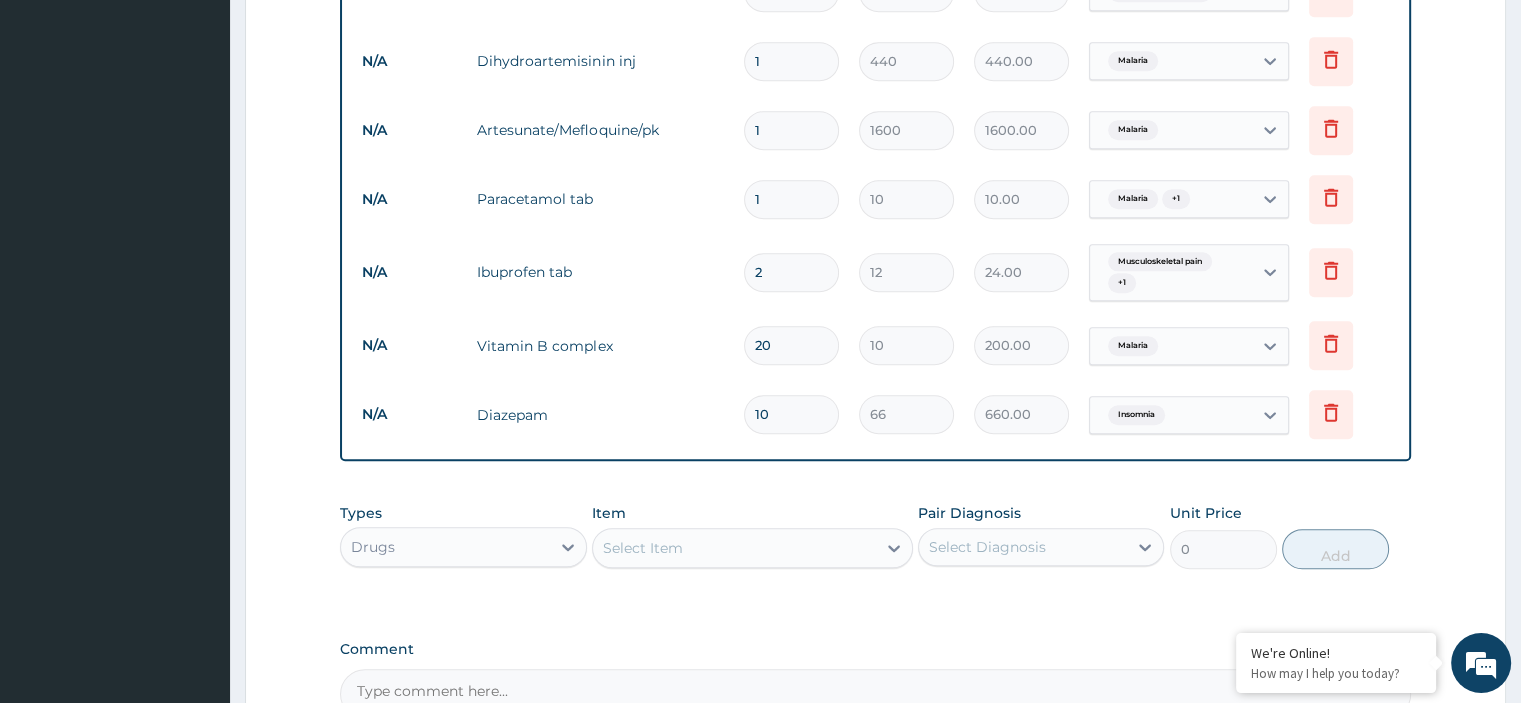 type on "20" 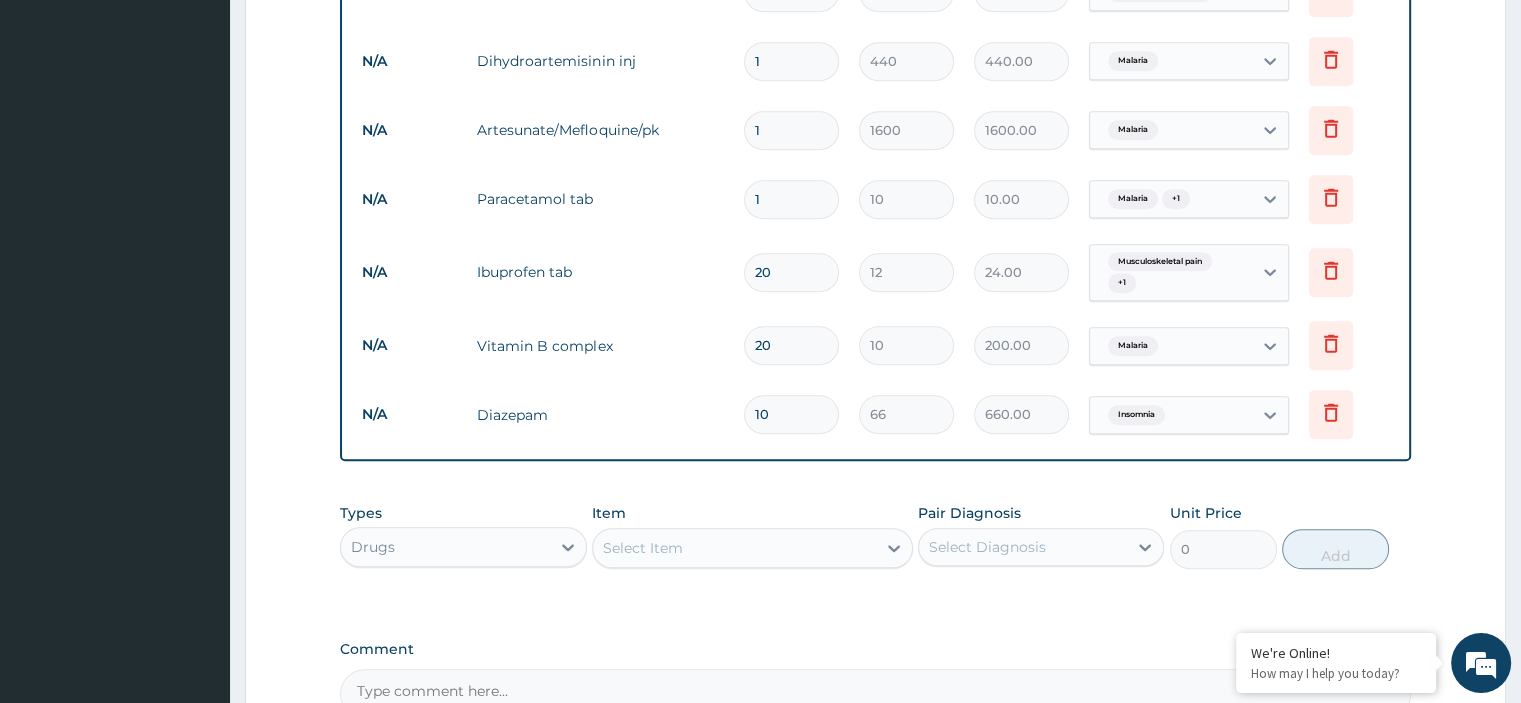 type on "240.00" 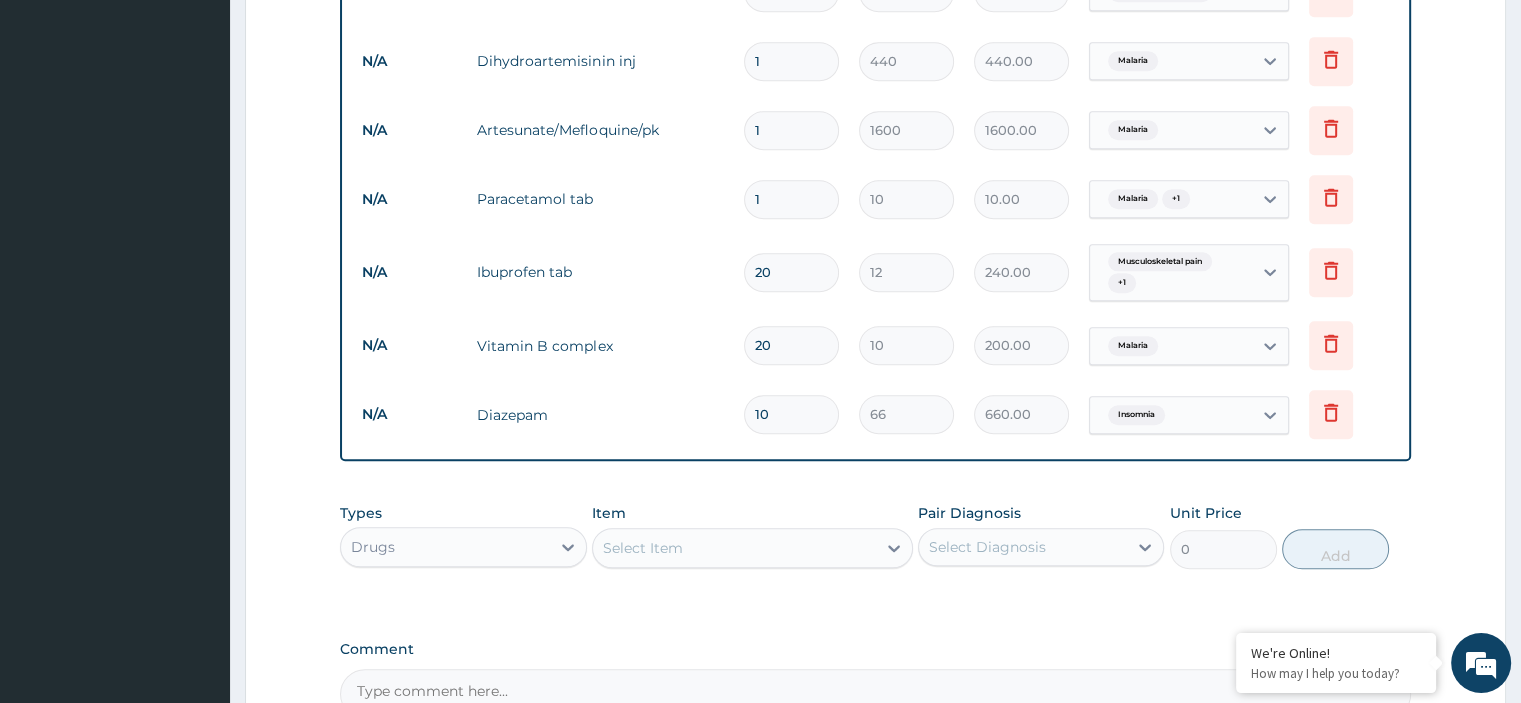 type on "21" 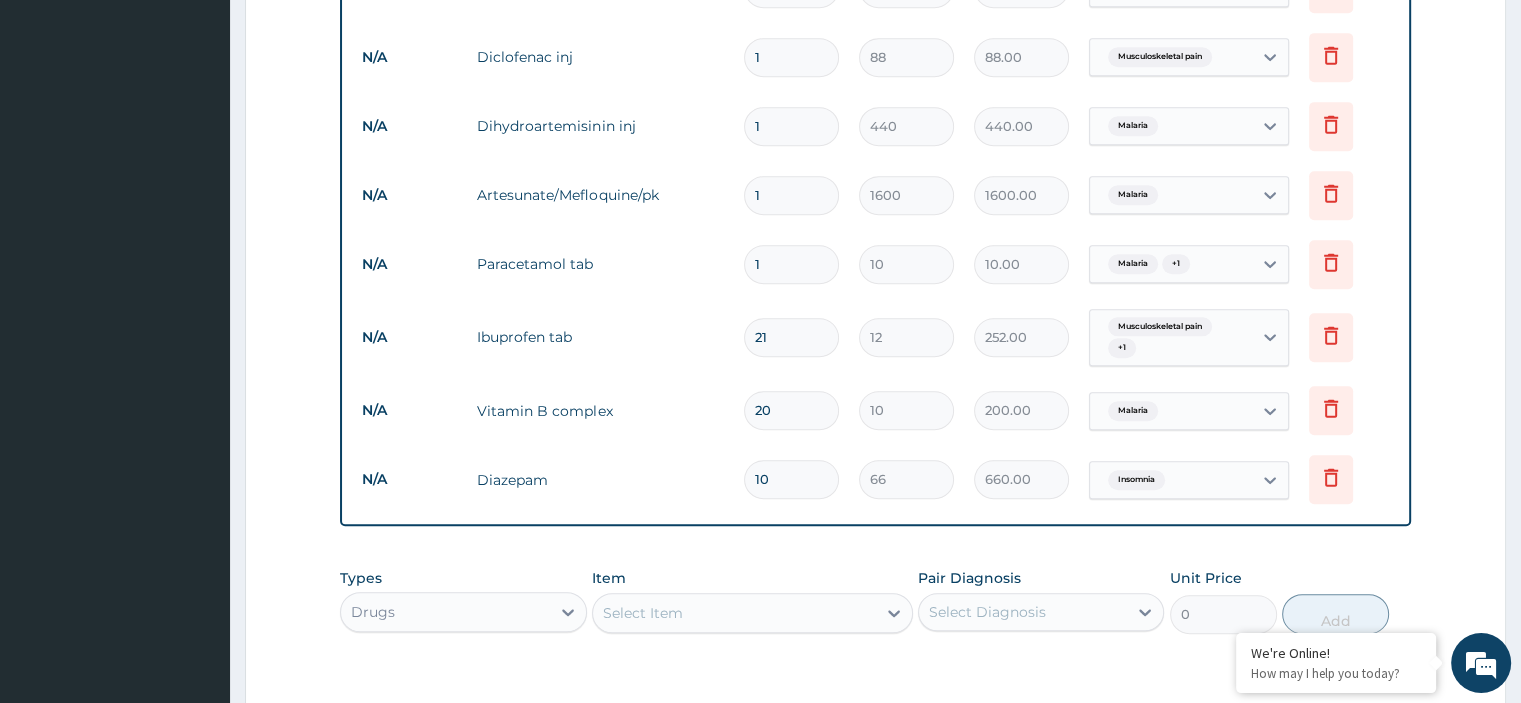 scroll, scrollTop: 1016, scrollLeft: 0, axis: vertical 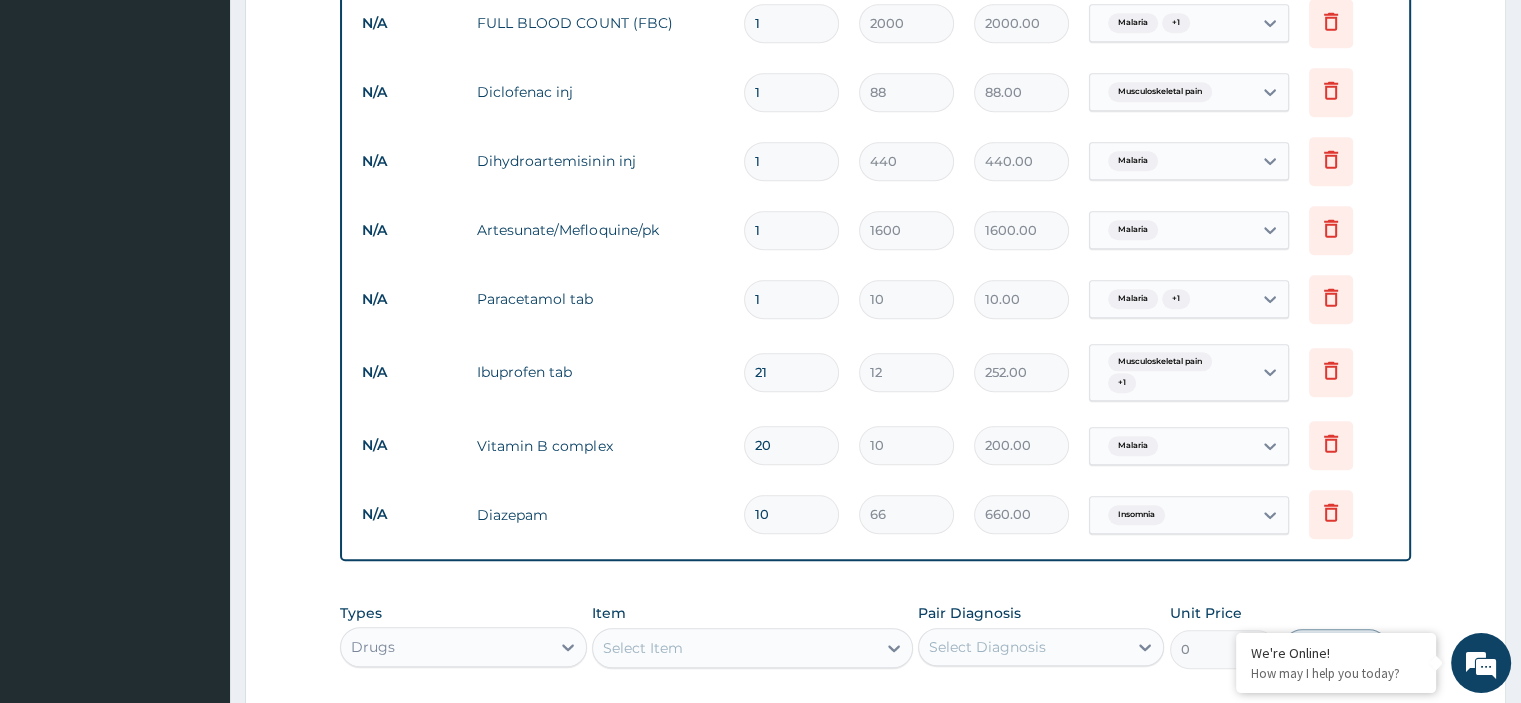type on "2" 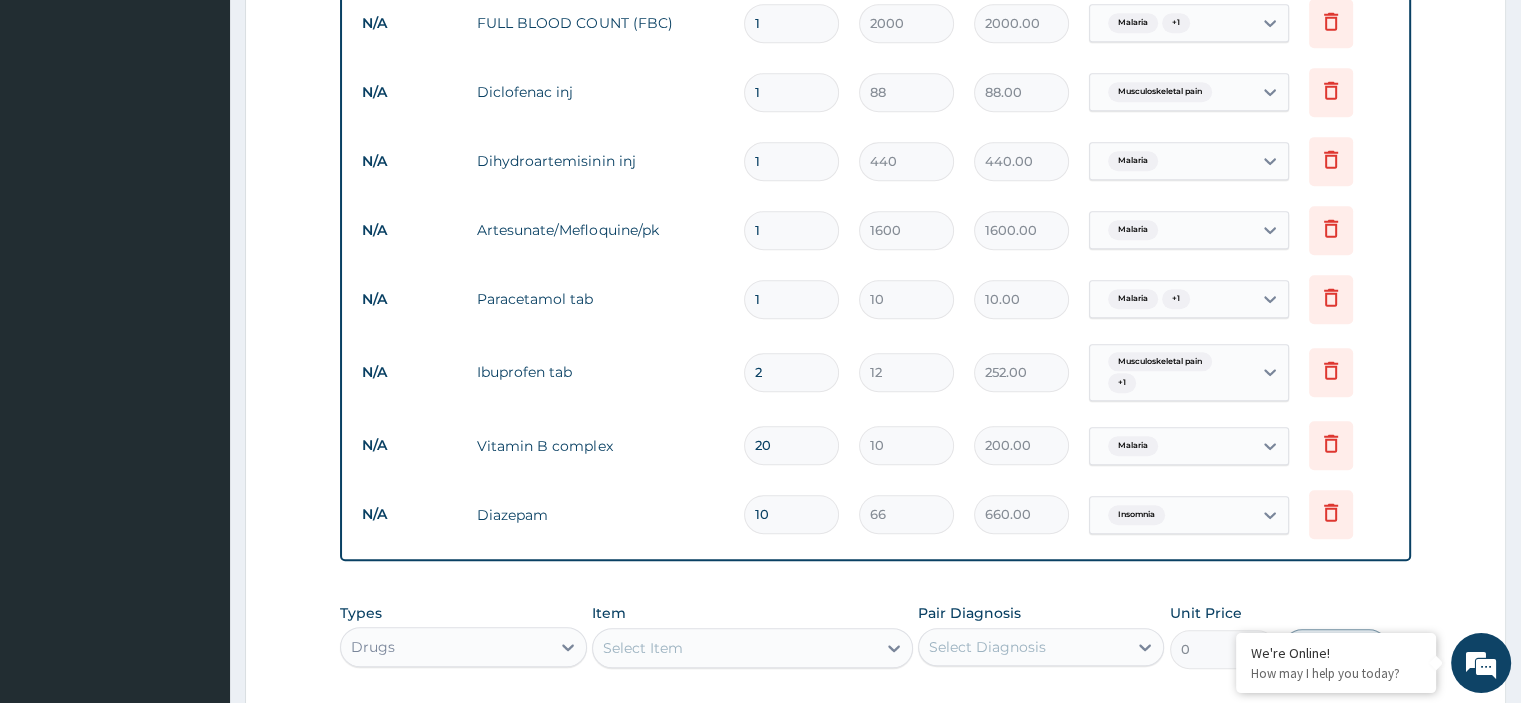 type on "24.00" 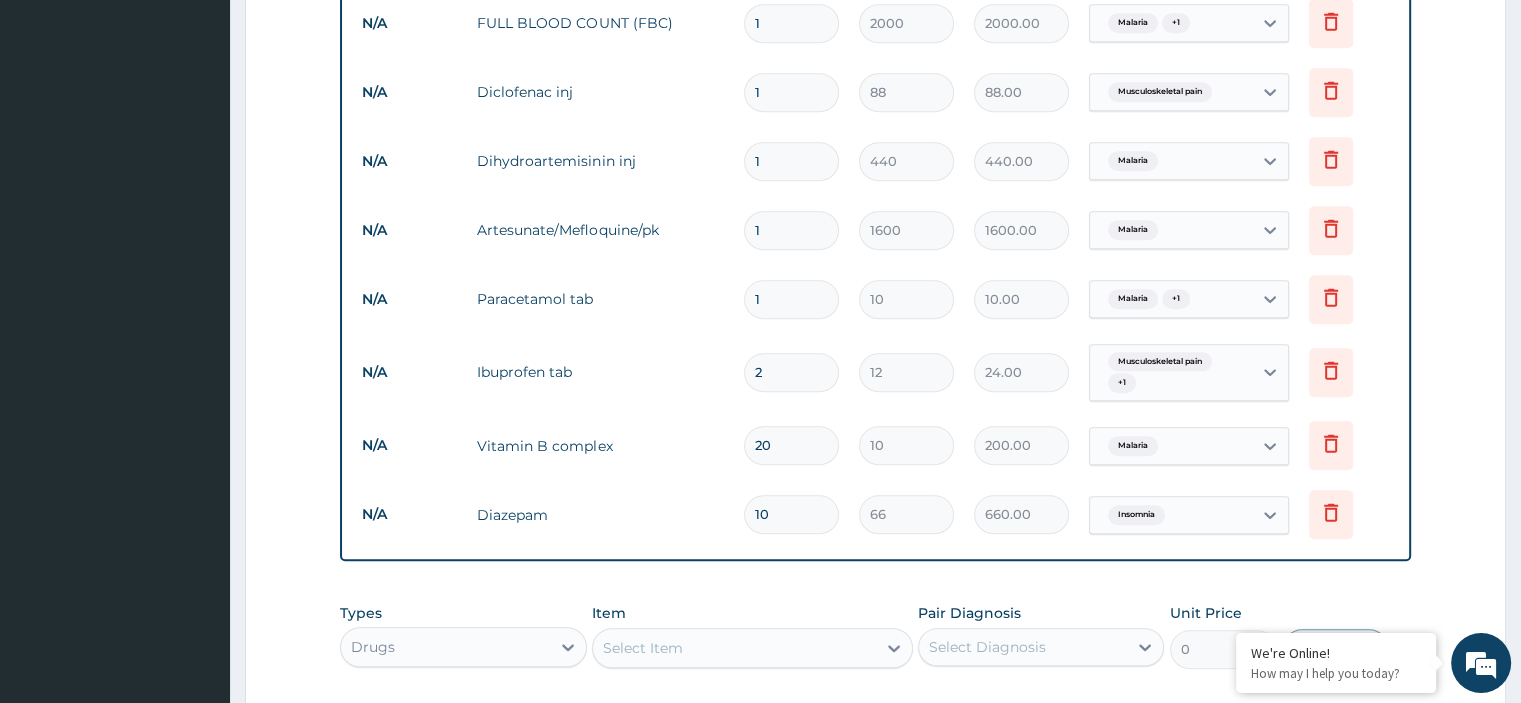 type on "20" 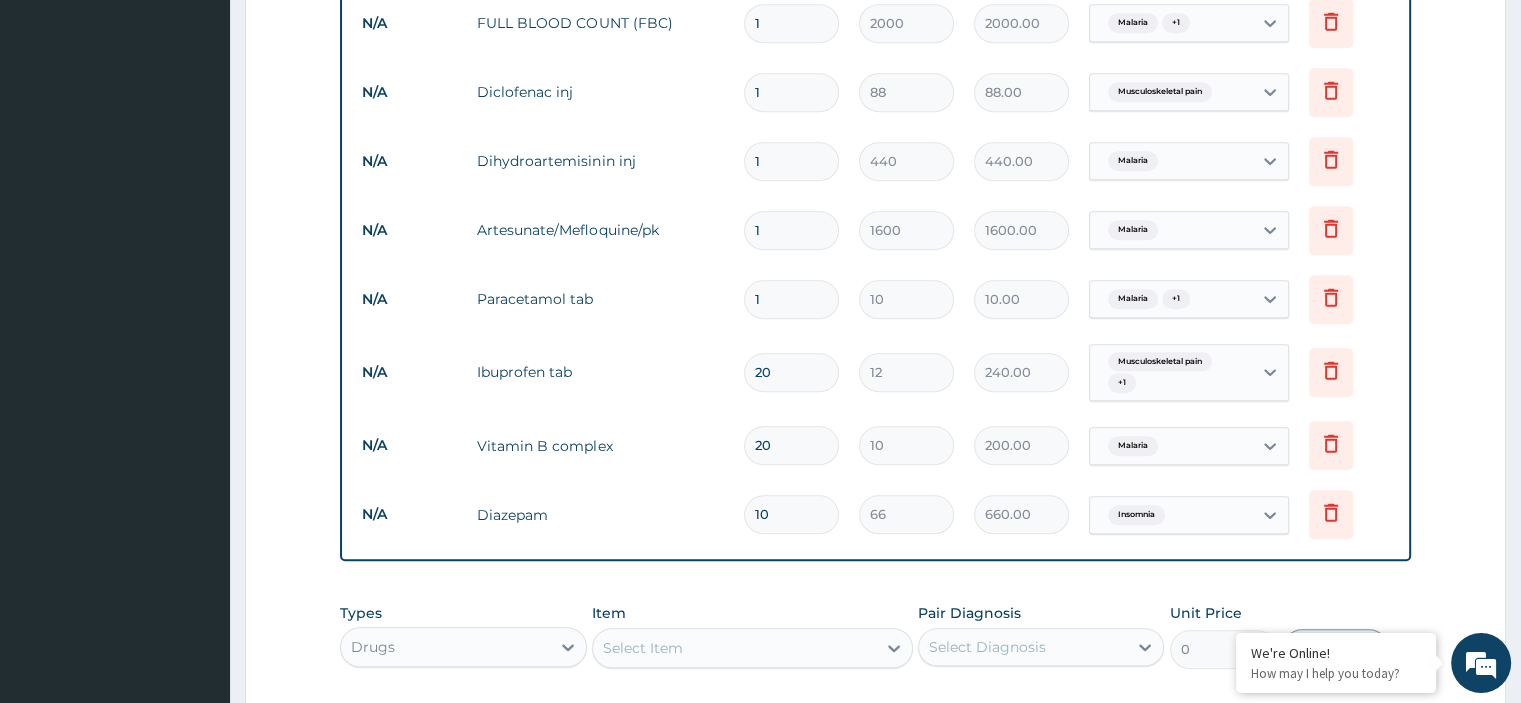 type on "20" 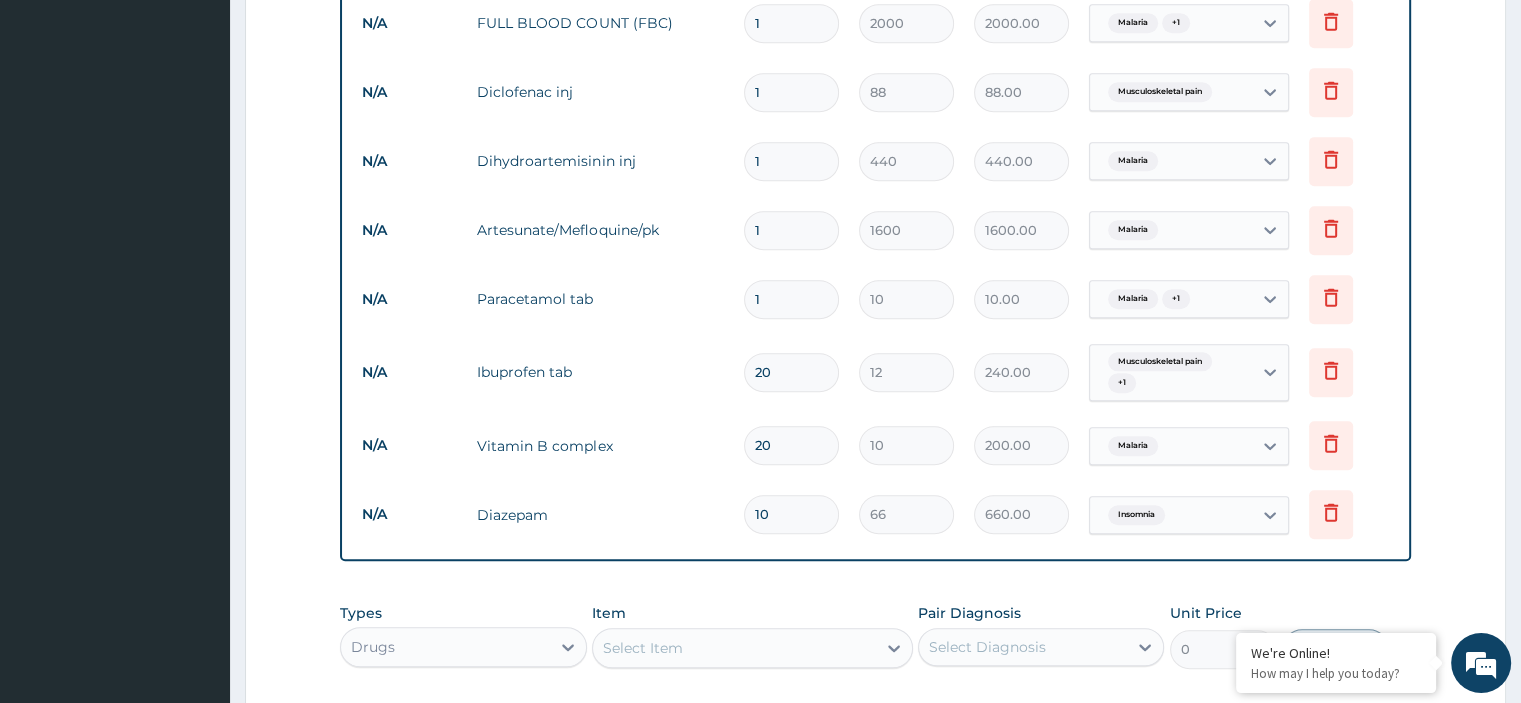 type on "3" 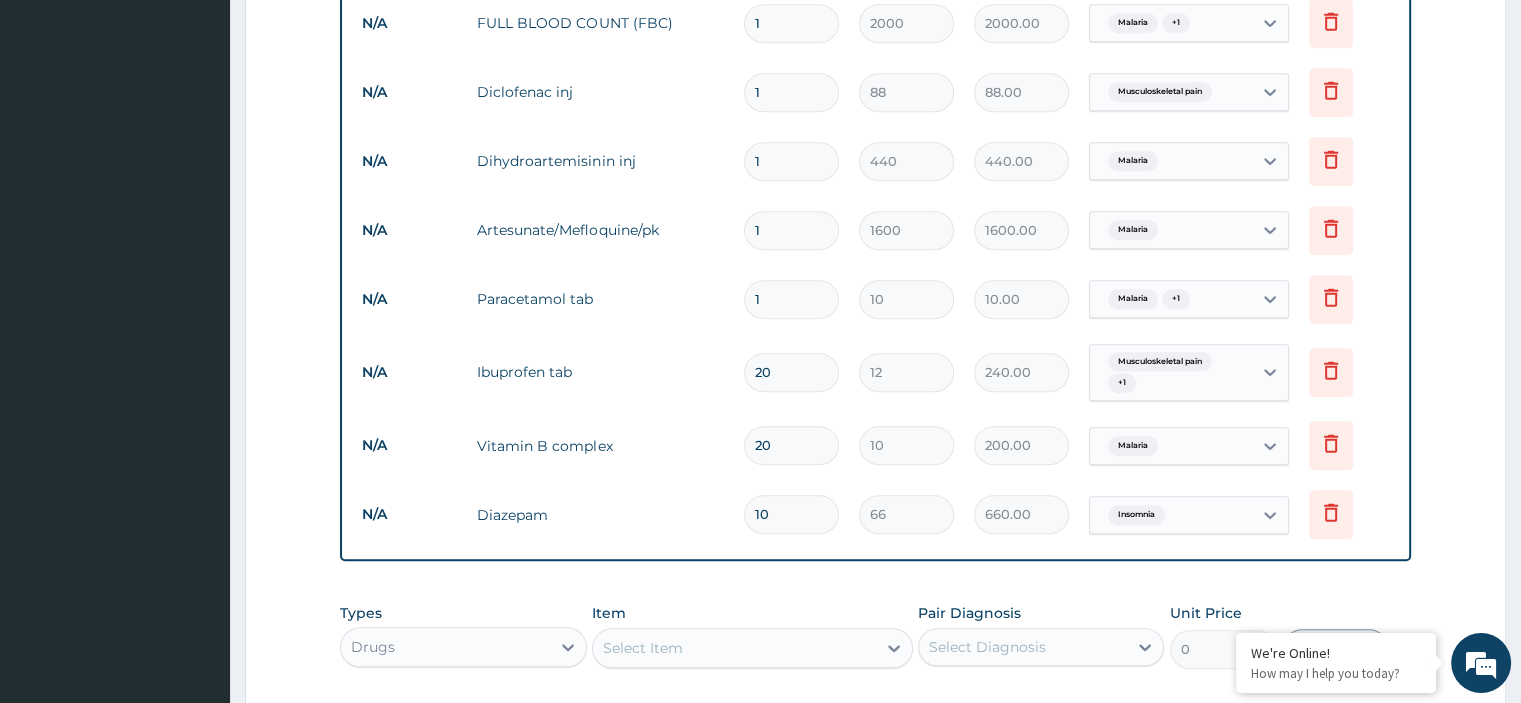 type on "30.00" 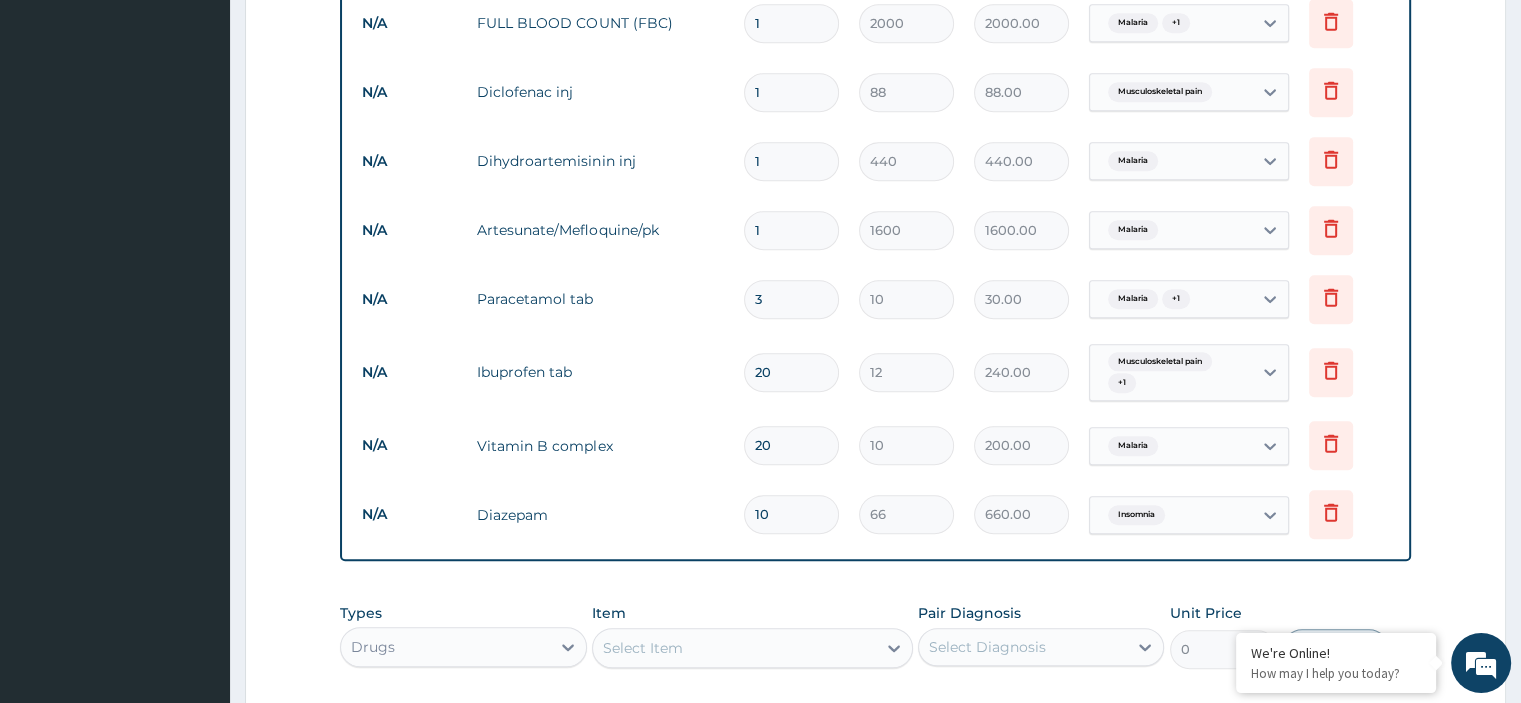 type on "30" 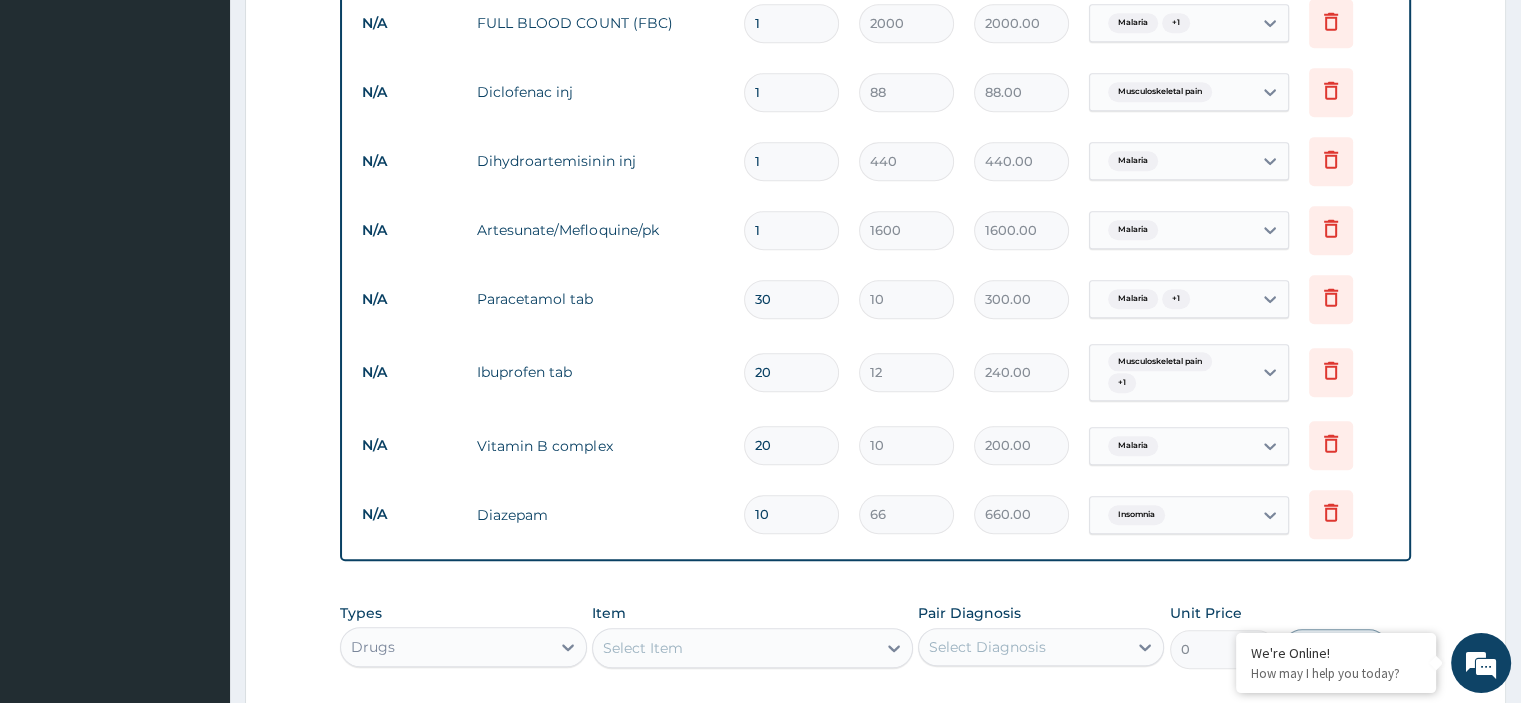 type on "30" 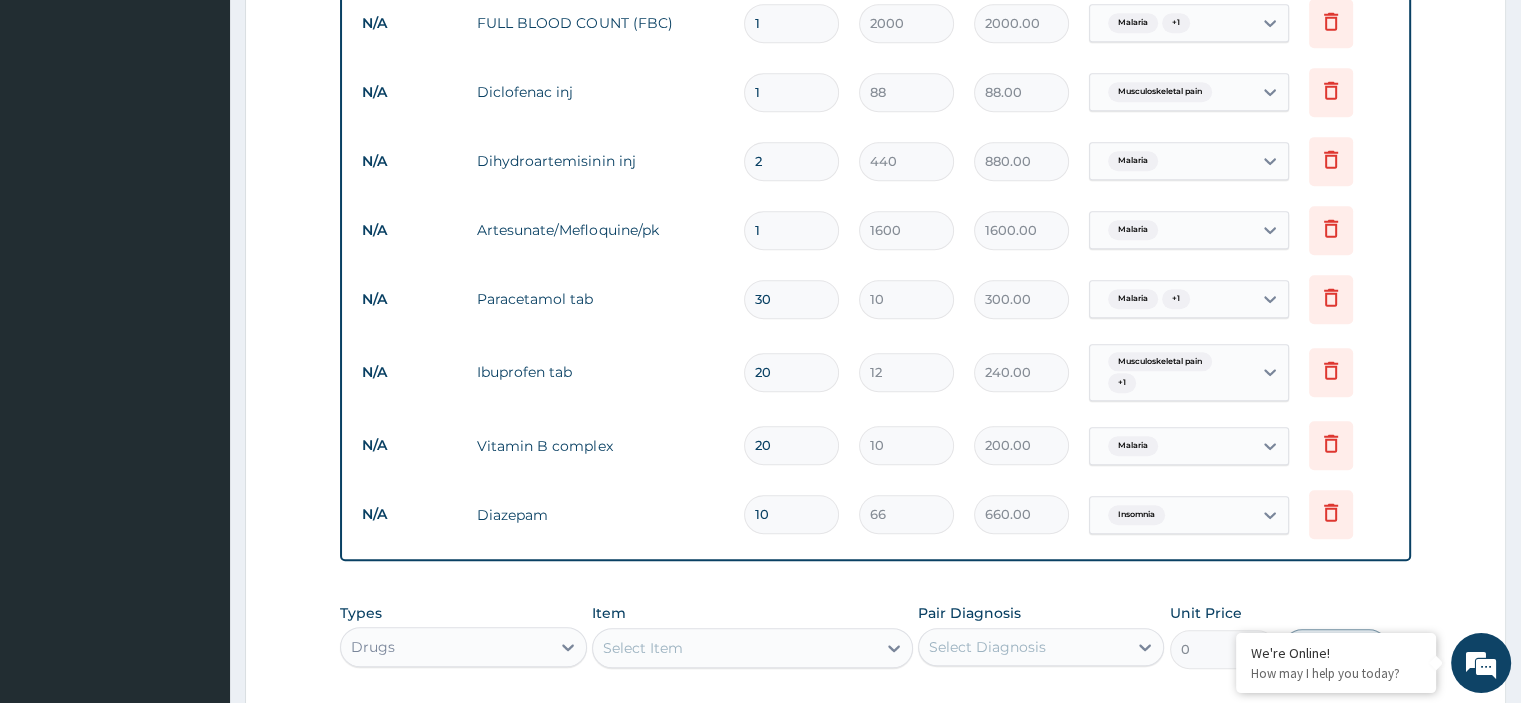 type on "2" 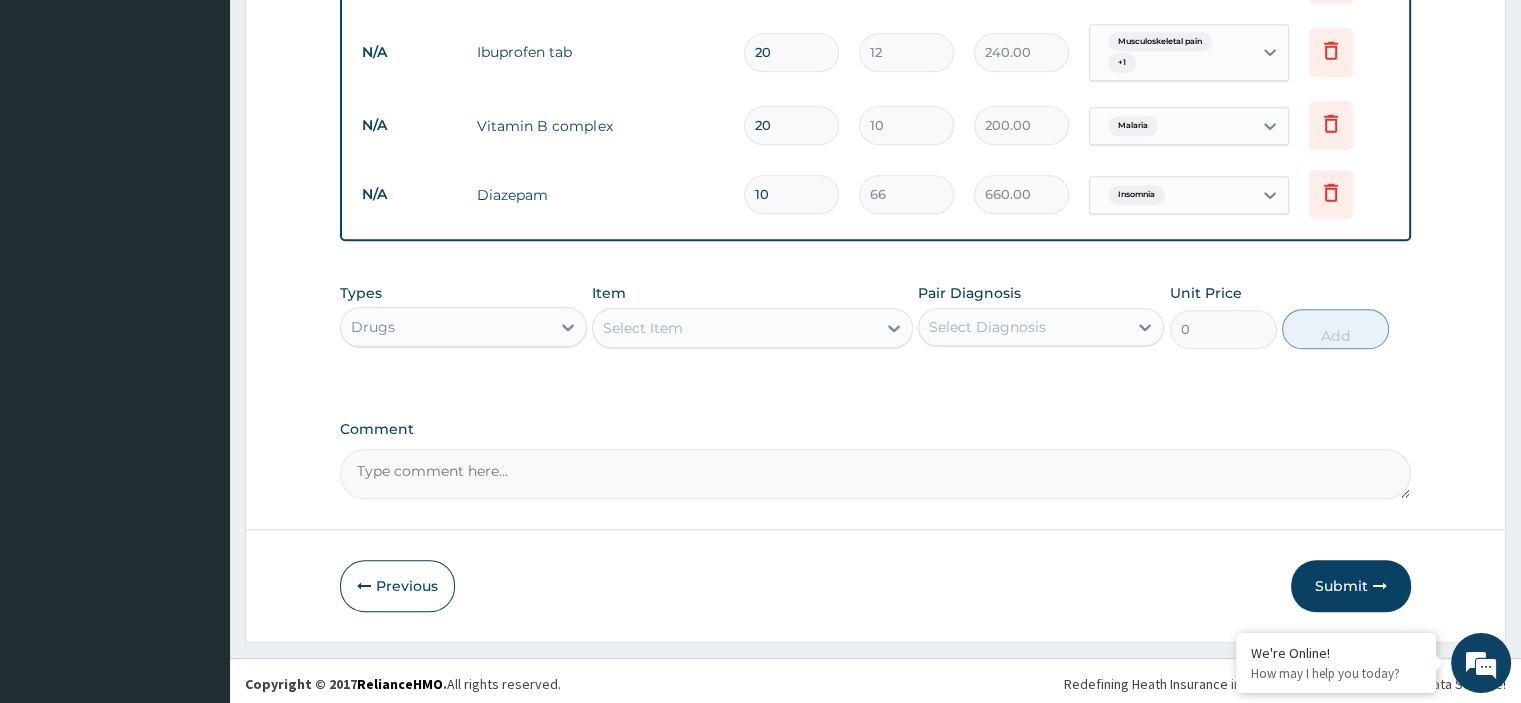 scroll, scrollTop: 1336, scrollLeft: 0, axis: vertical 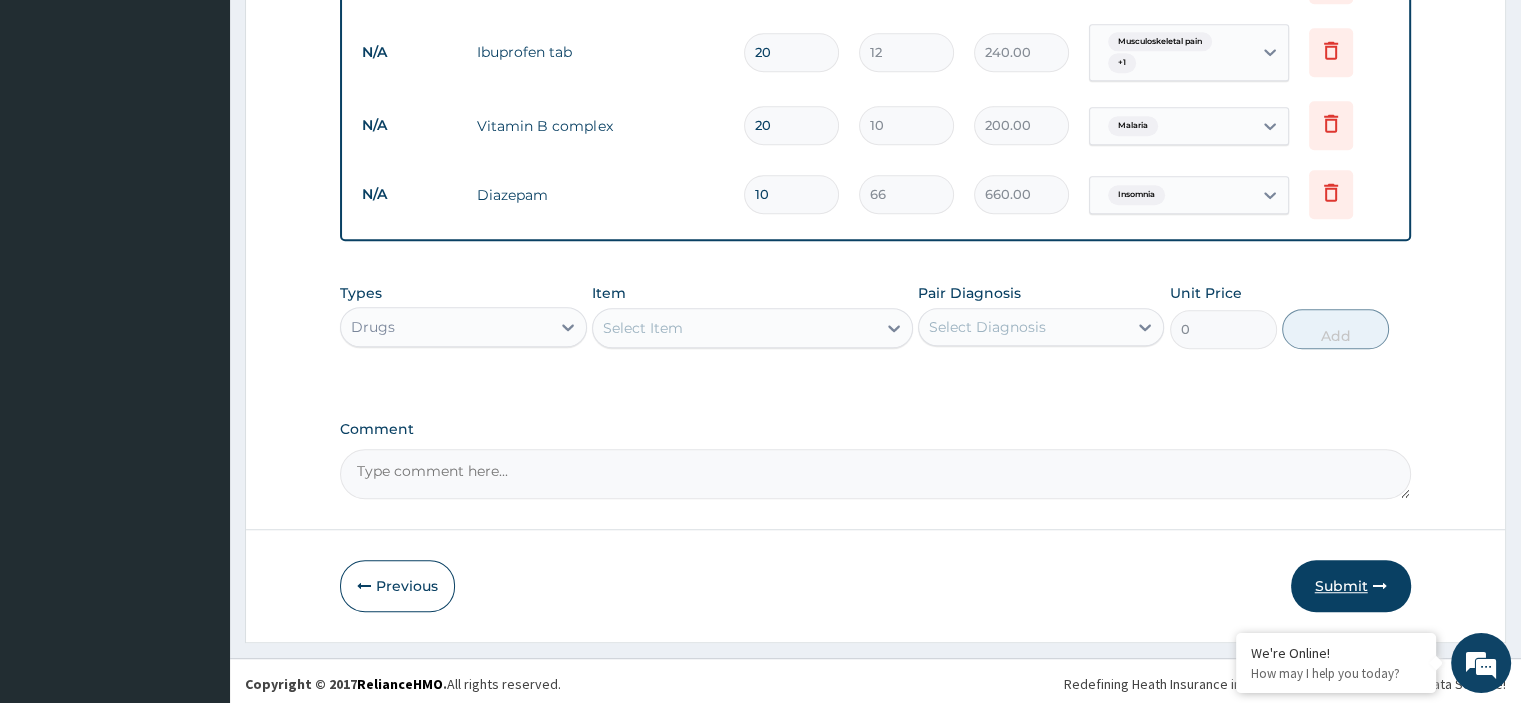 click on "Submit" at bounding box center [1351, 586] 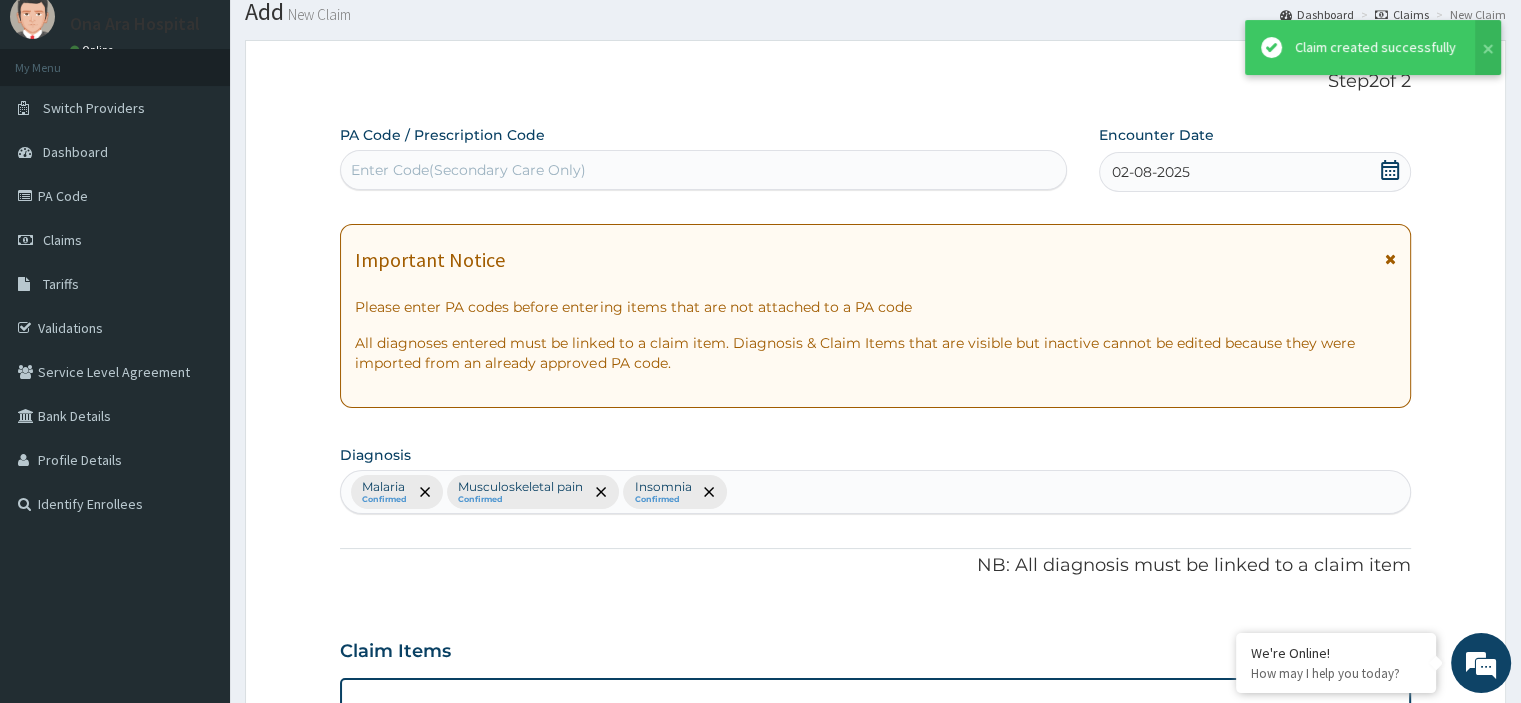 scroll, scrollTop: 1336, scrollLeft: 0, axis: vertical 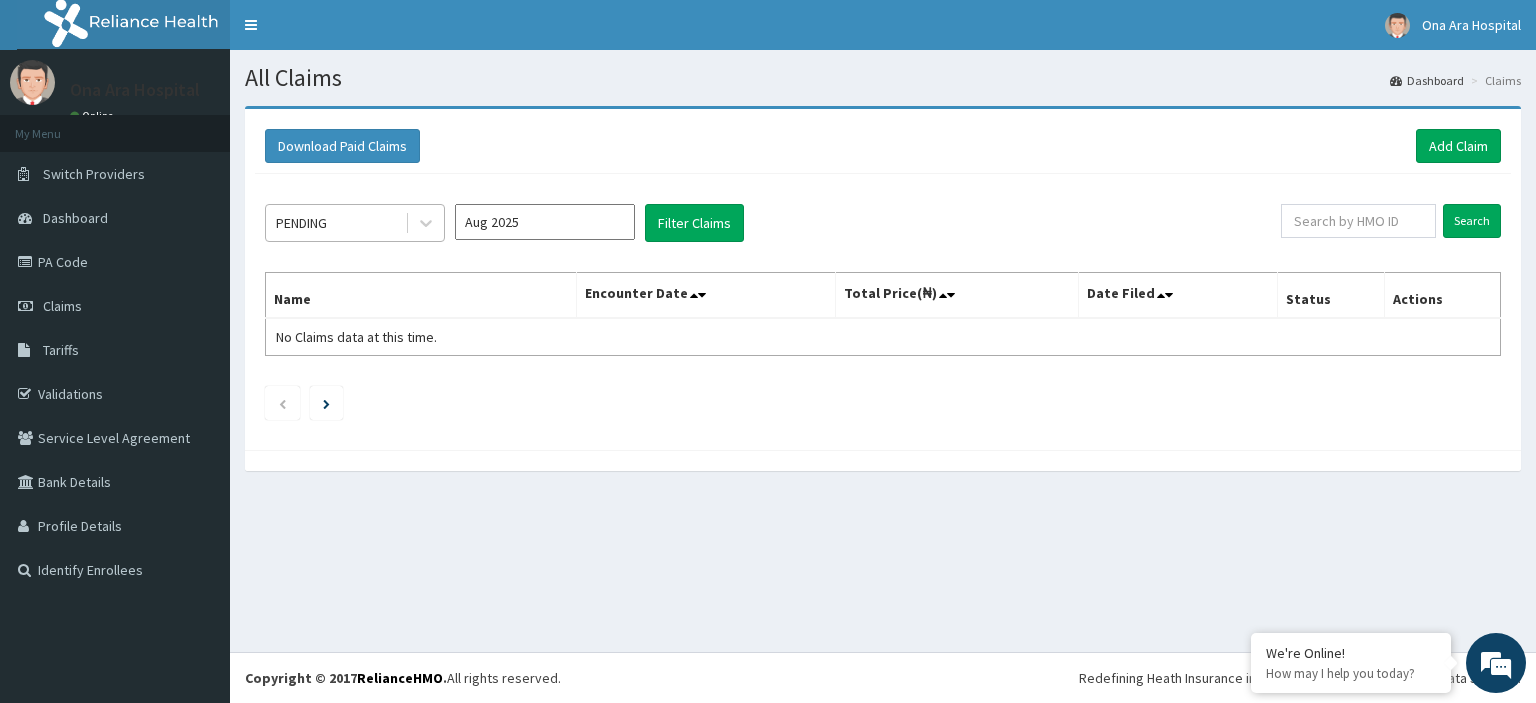 click 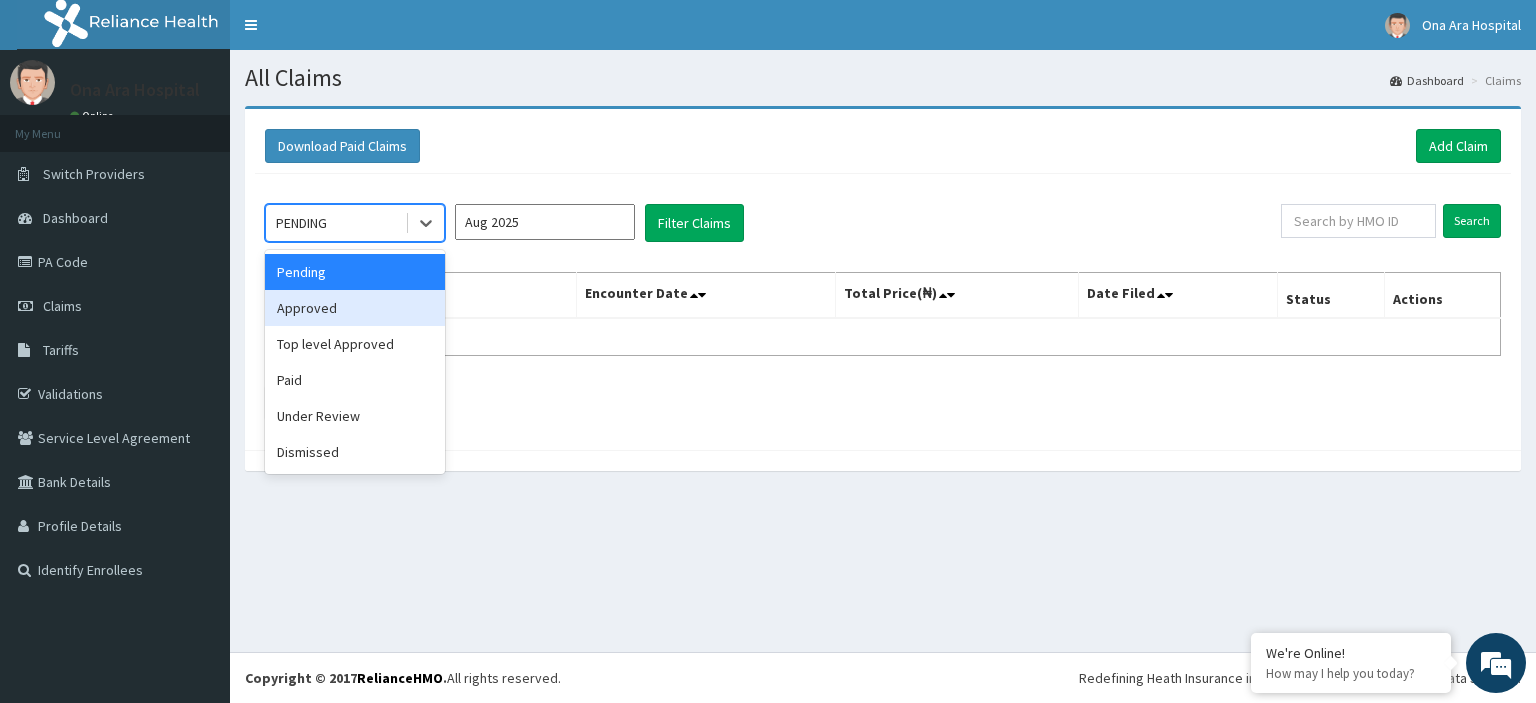 click on "Approved" at bounding box center [355, 308] 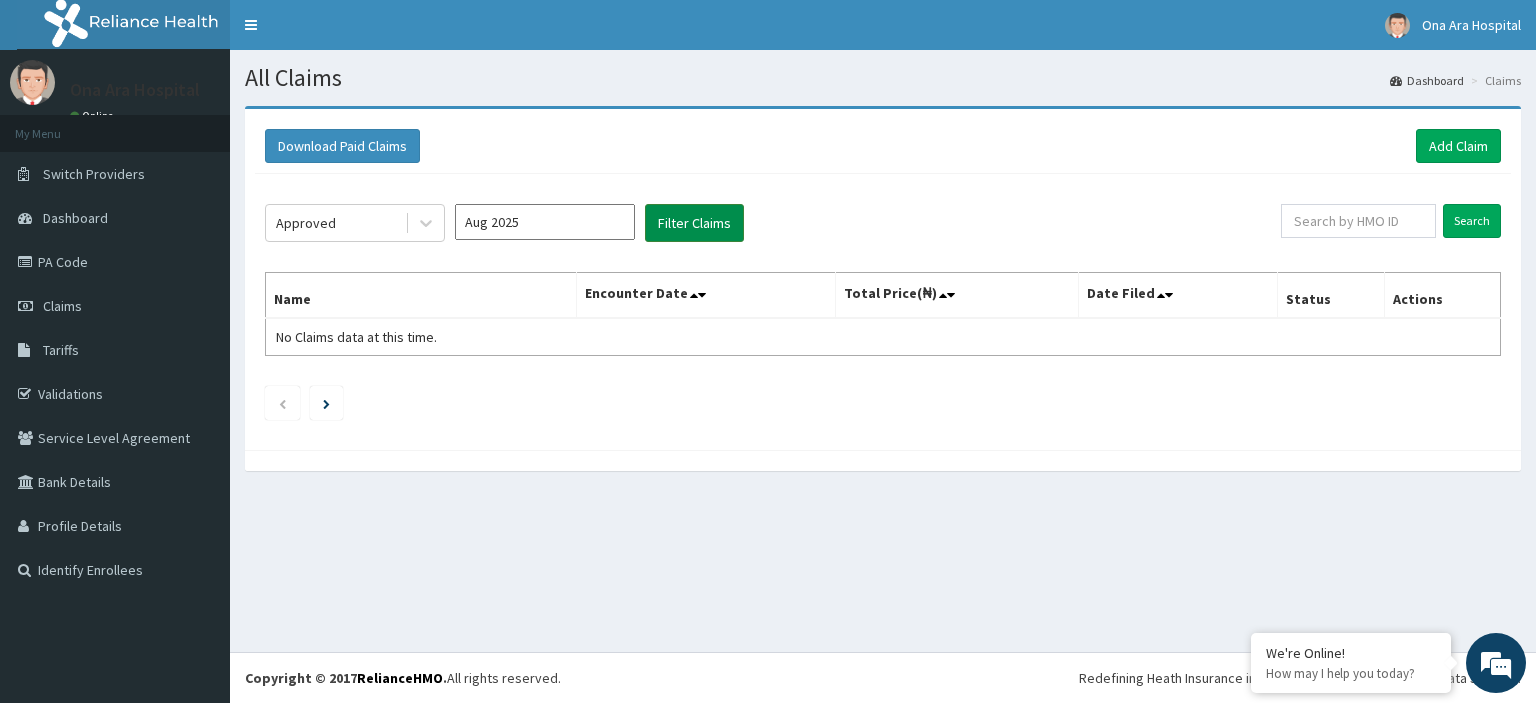 click on "Filter Claims" at bounding box center [694, 223] 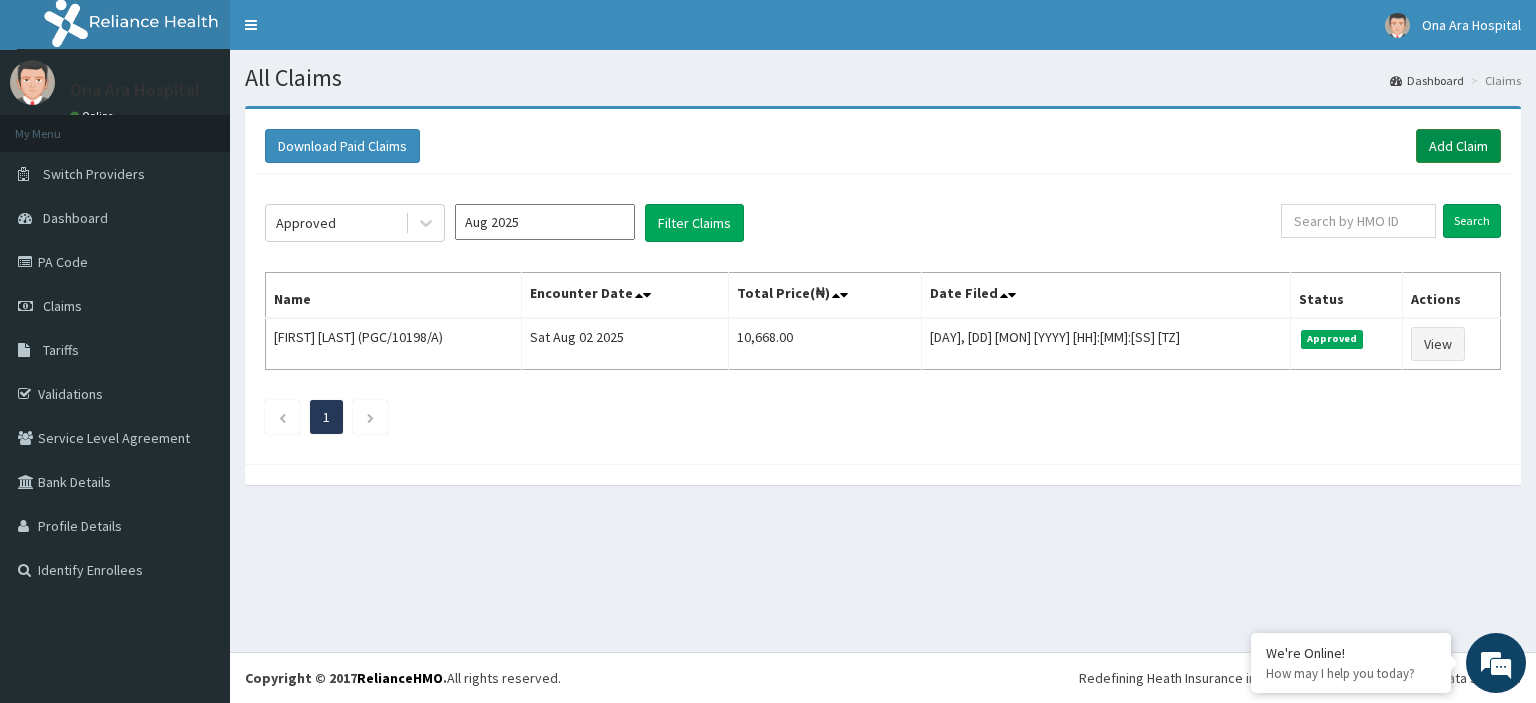 click on "Add Claim" at bounding box center [1458, 146] 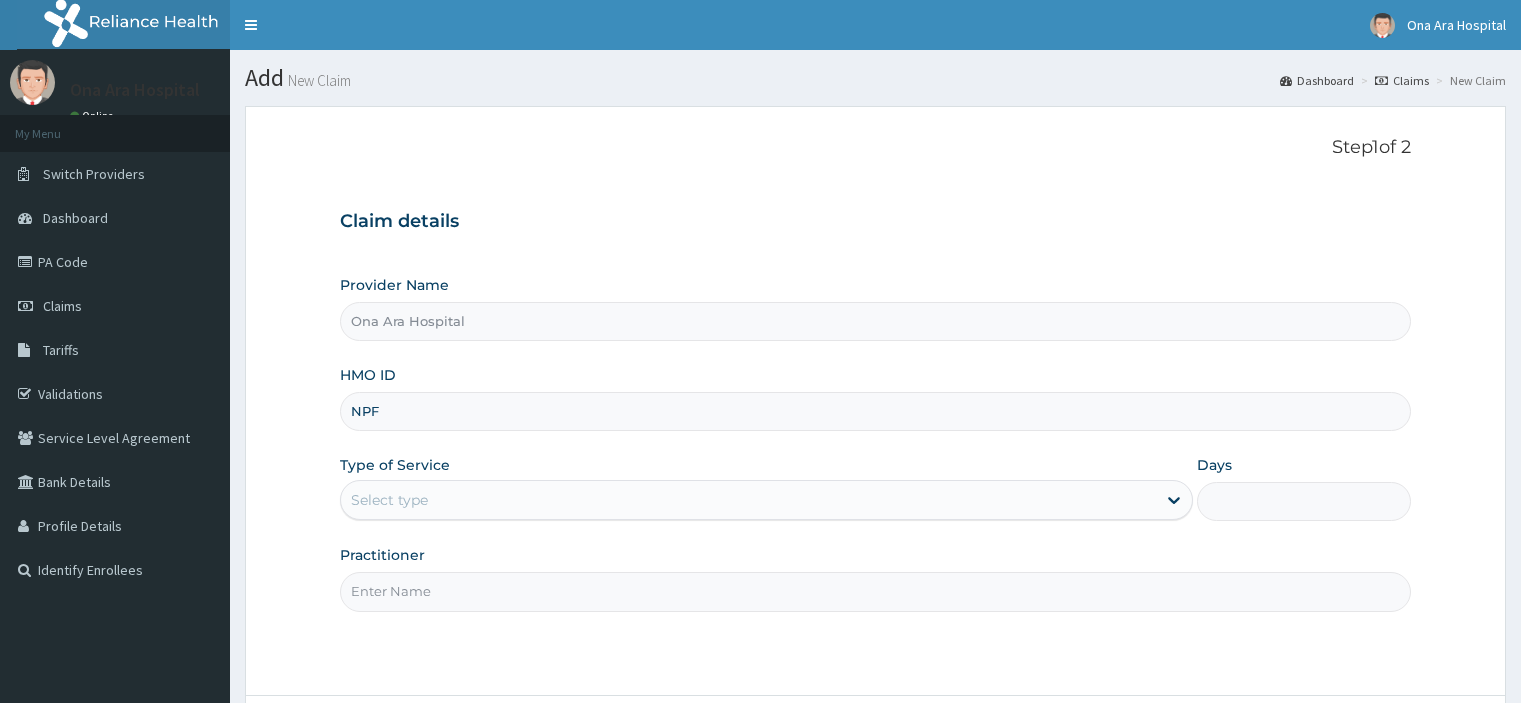 scroll, scrollTop: 0, scrollLeft: 0, axis: both 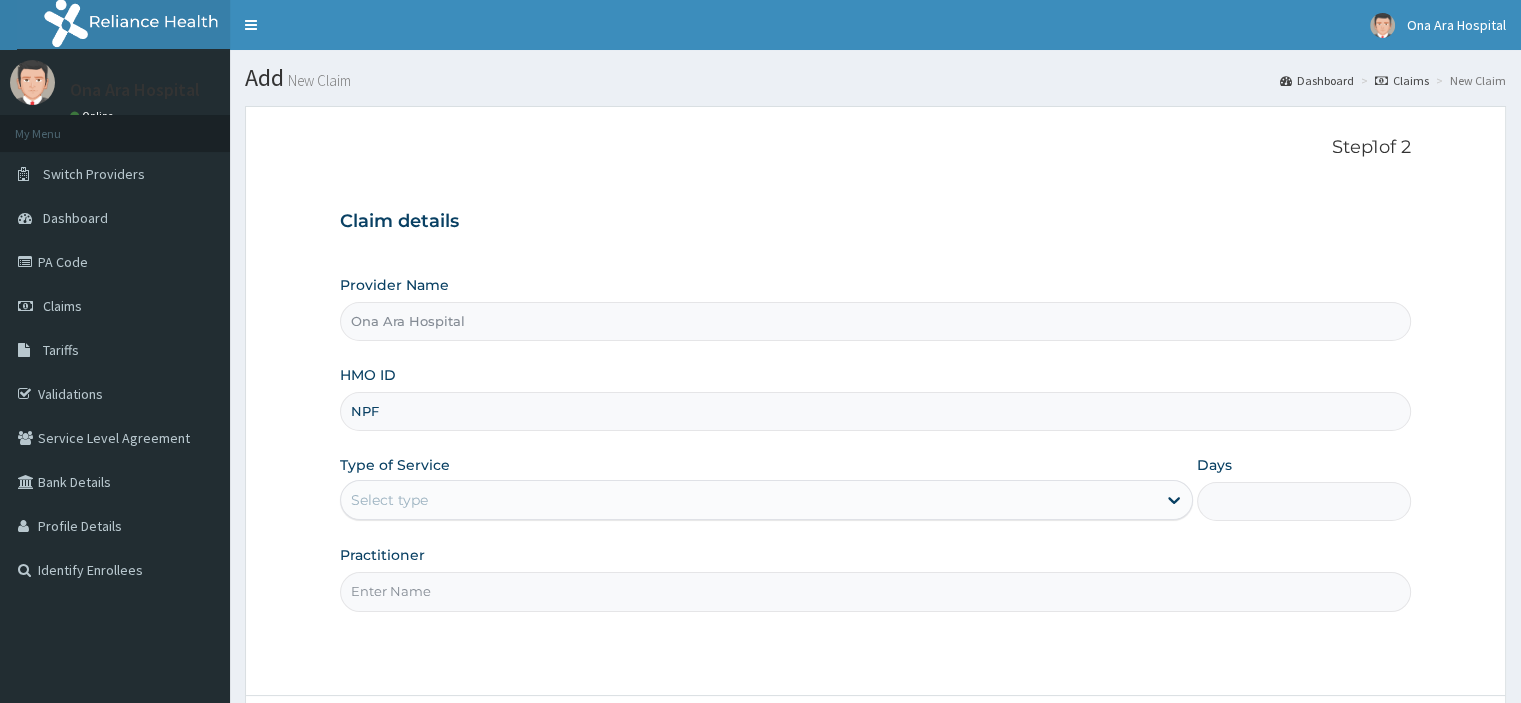 type on "NPF/10025/C" 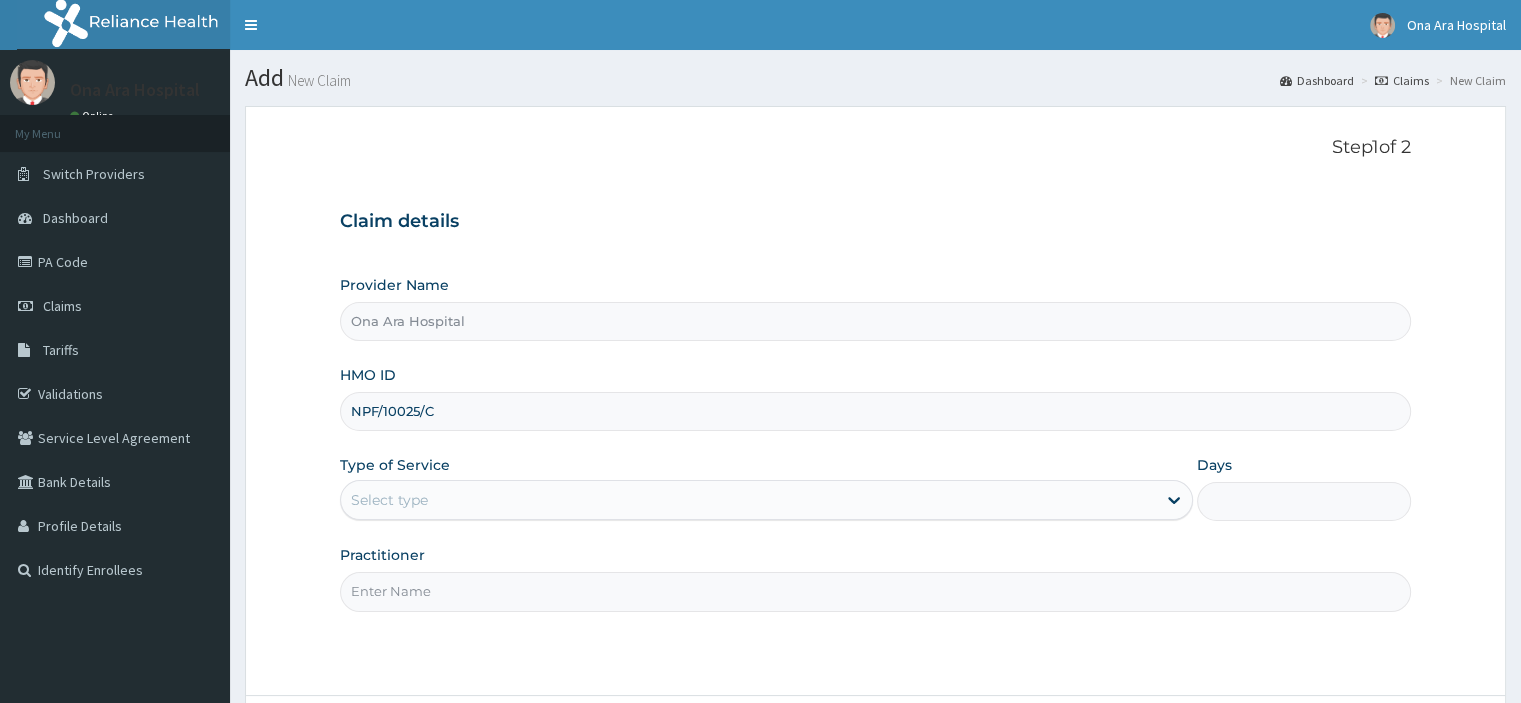 click on "Select type" at bounding box center (748, 500) 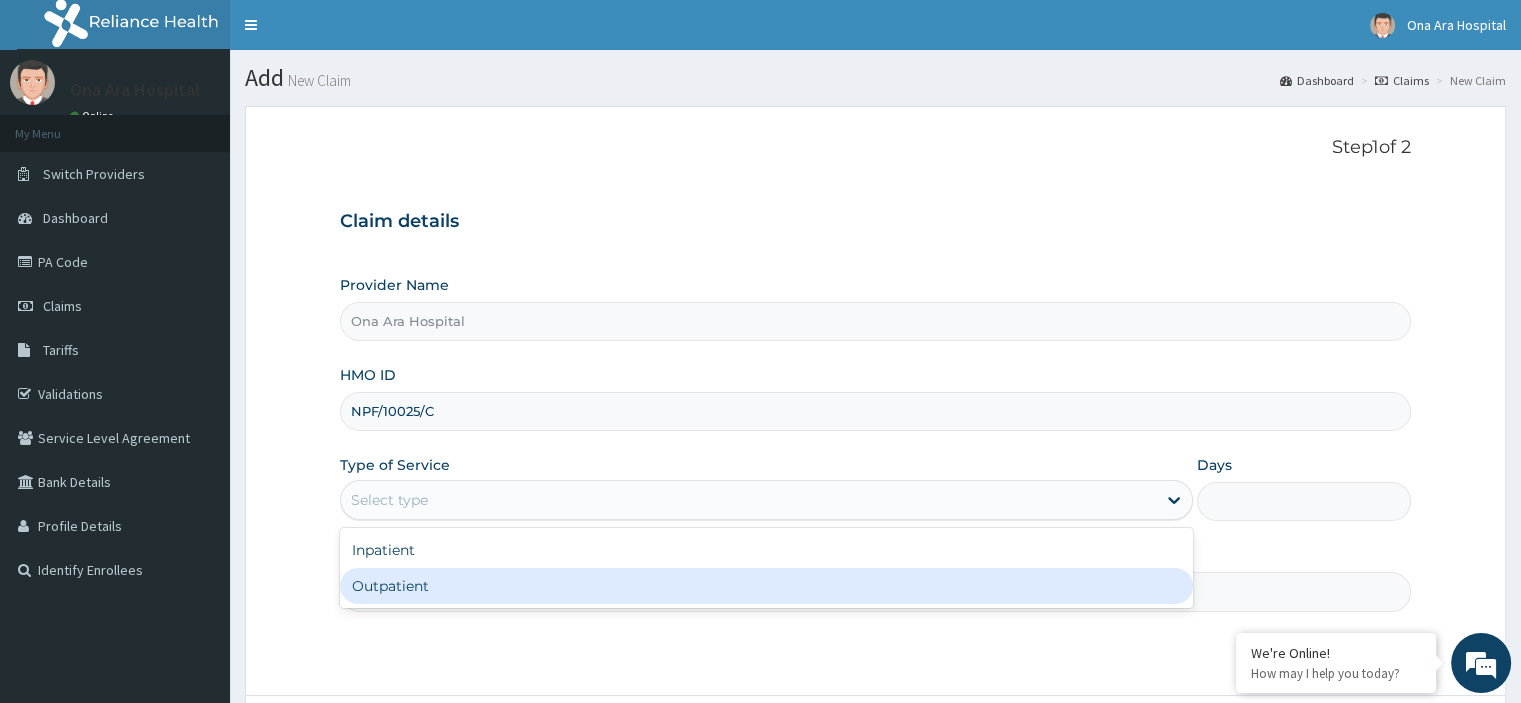 click on "Outpatient" at bounding box center [766, 586] 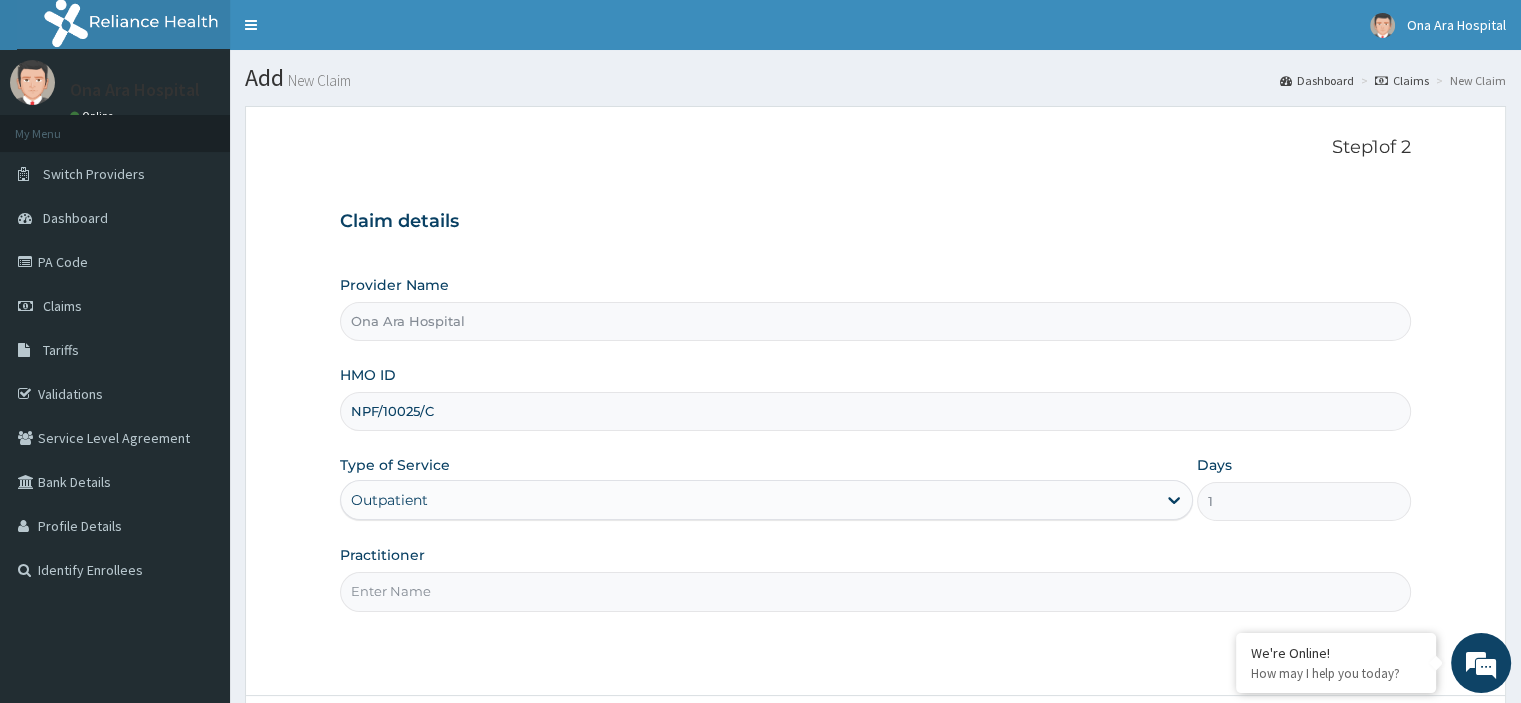 click on "Practitioner" at bounding box center (875, 591) 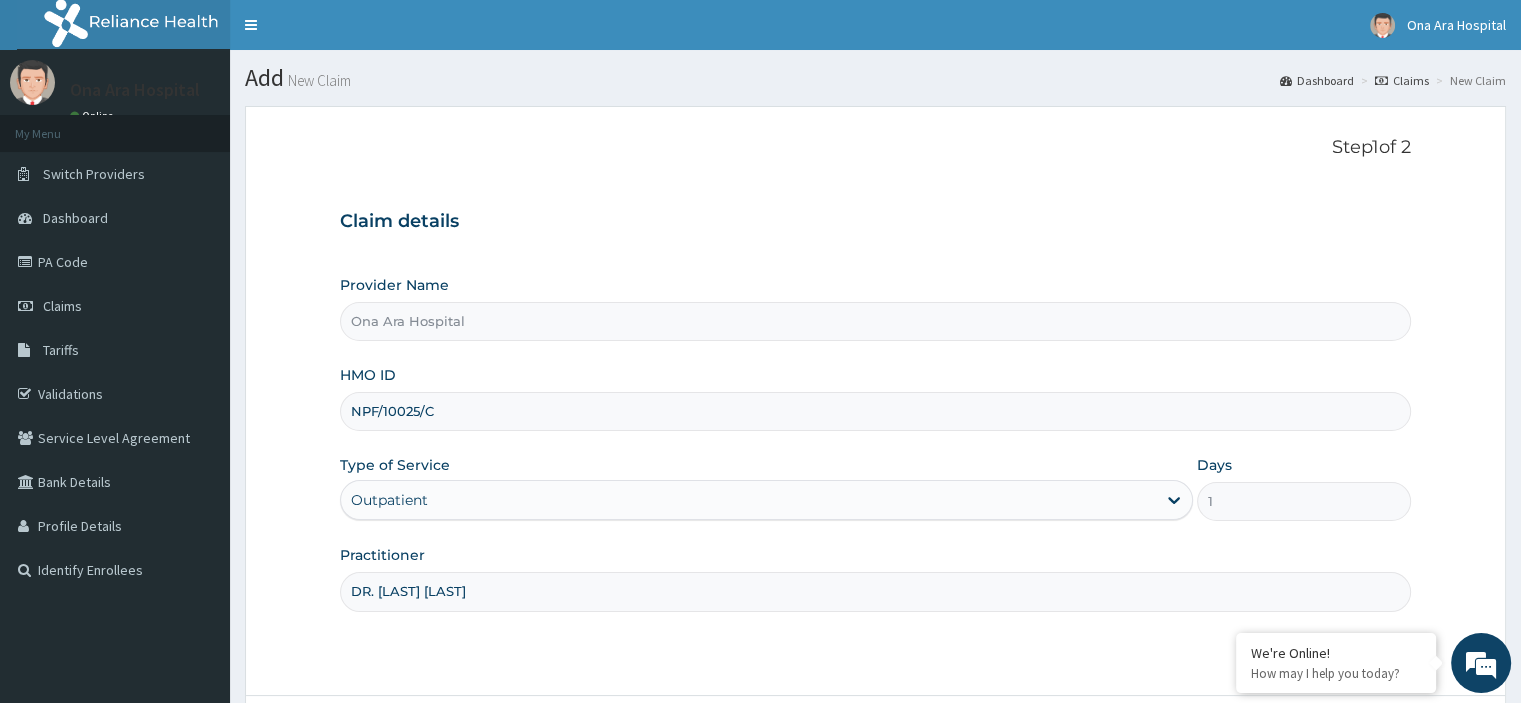 scroll, scrollTop: 0, scrollLeft: 0, axis: both 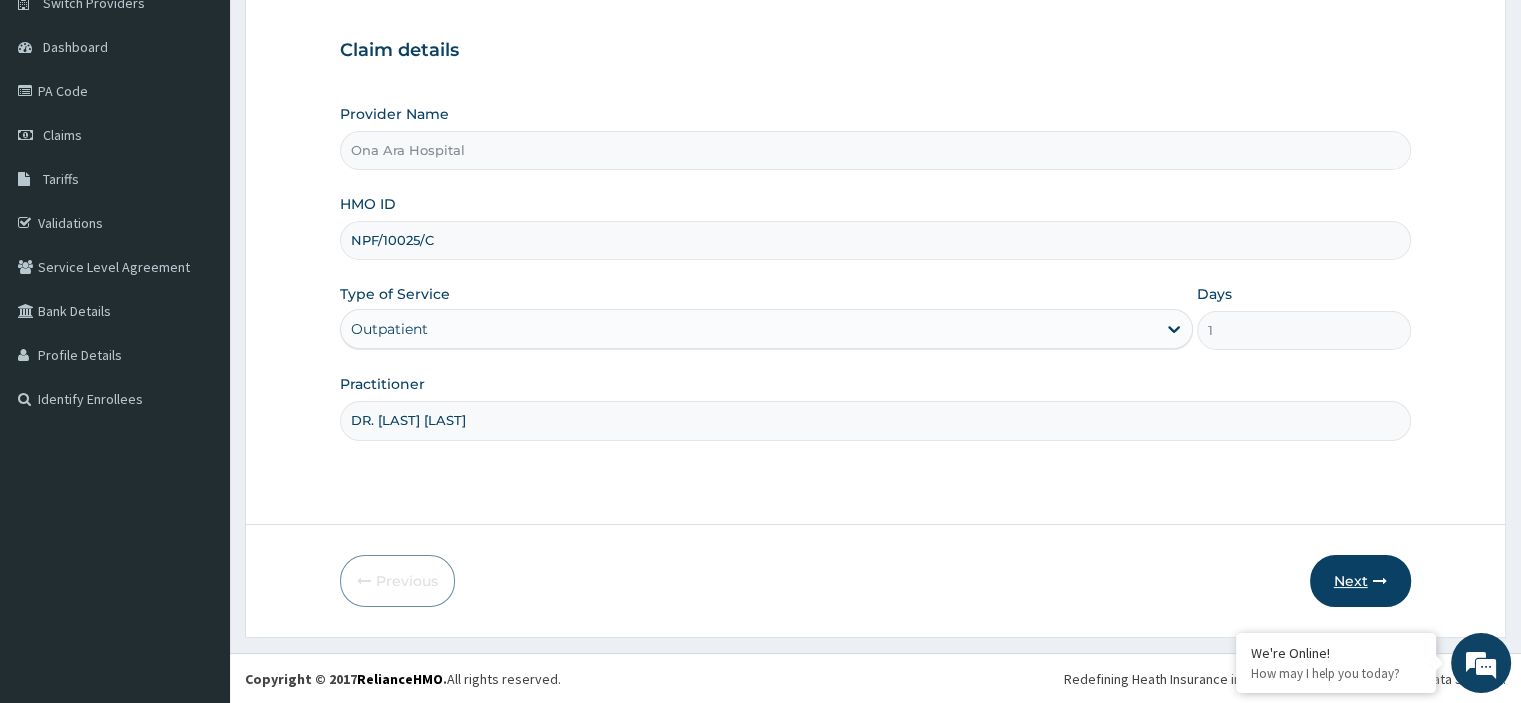 type on "DR. E.A OLADIPO" 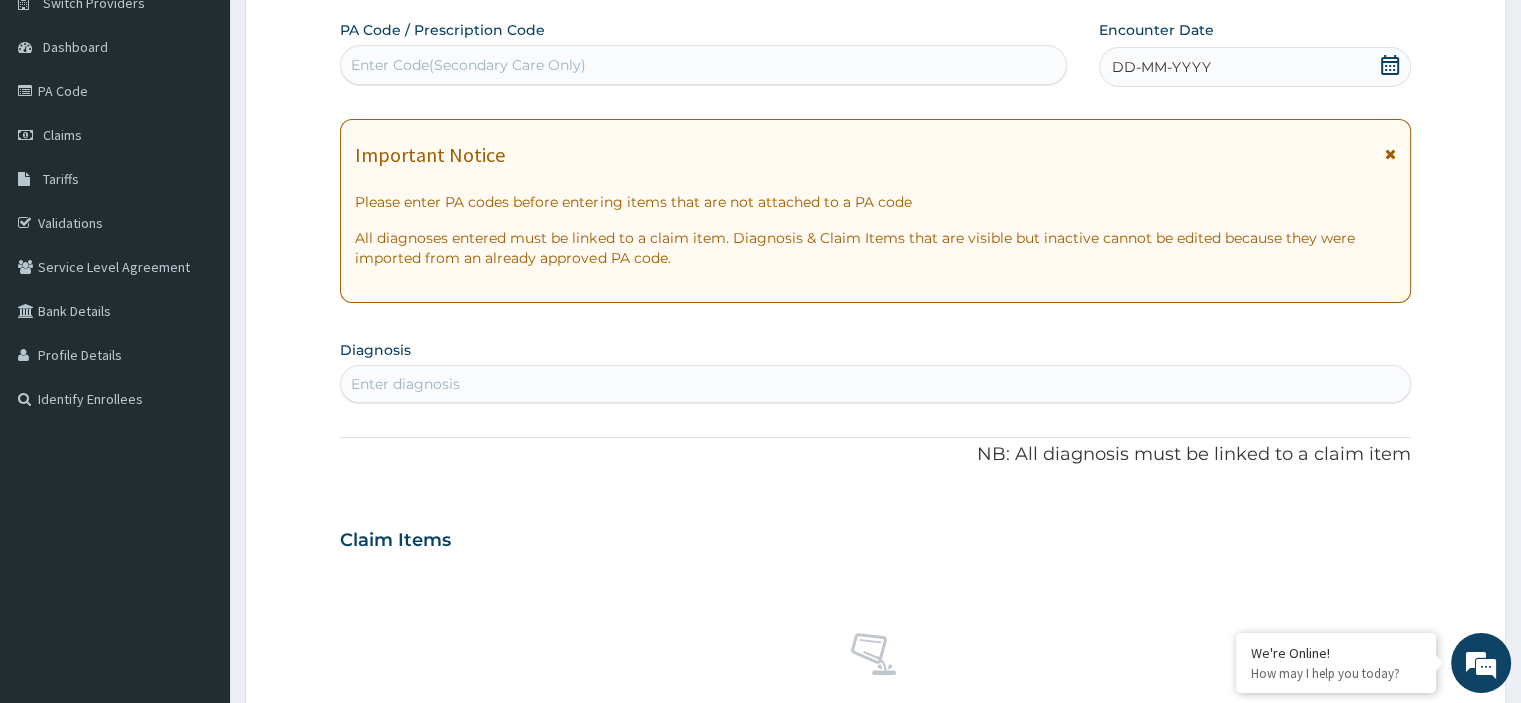 click 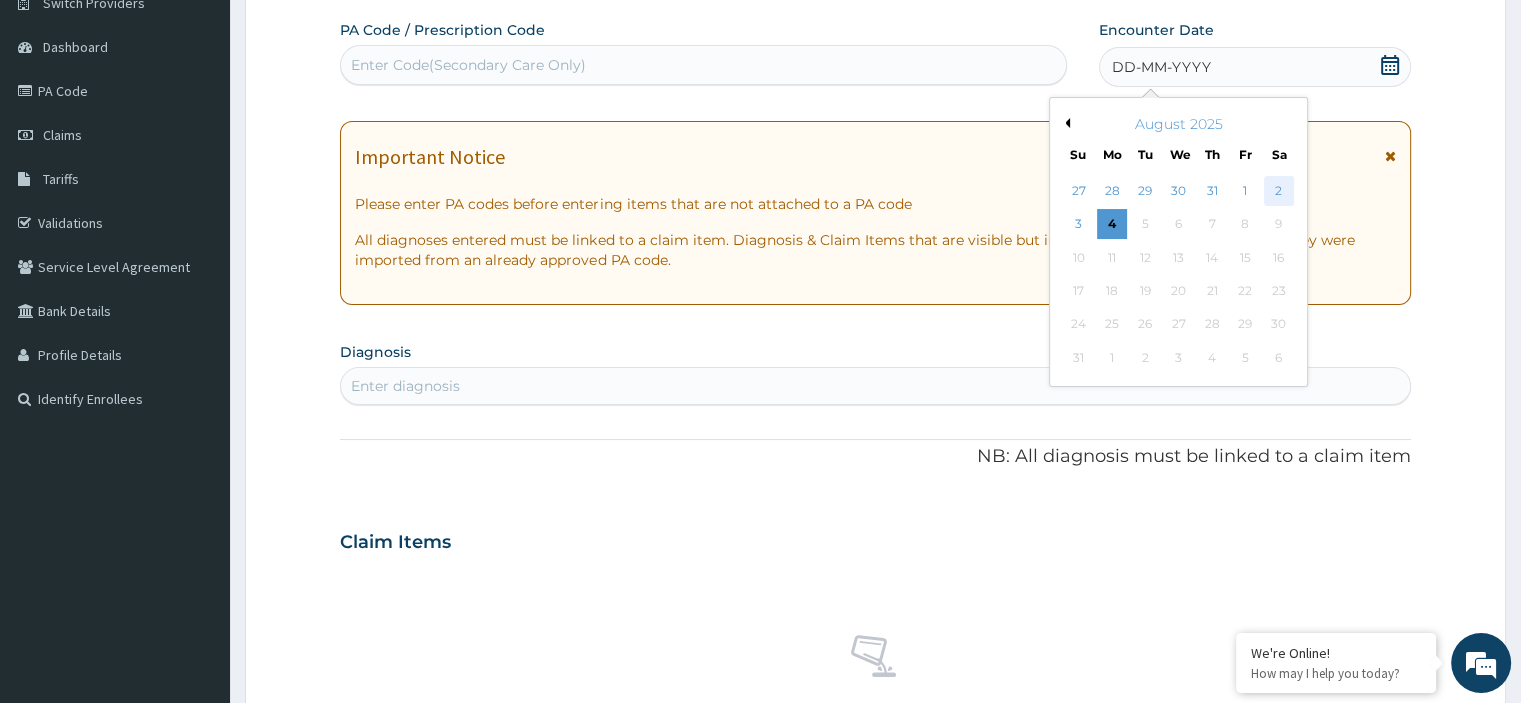 click on "2" at bounding box center (1279, 191) 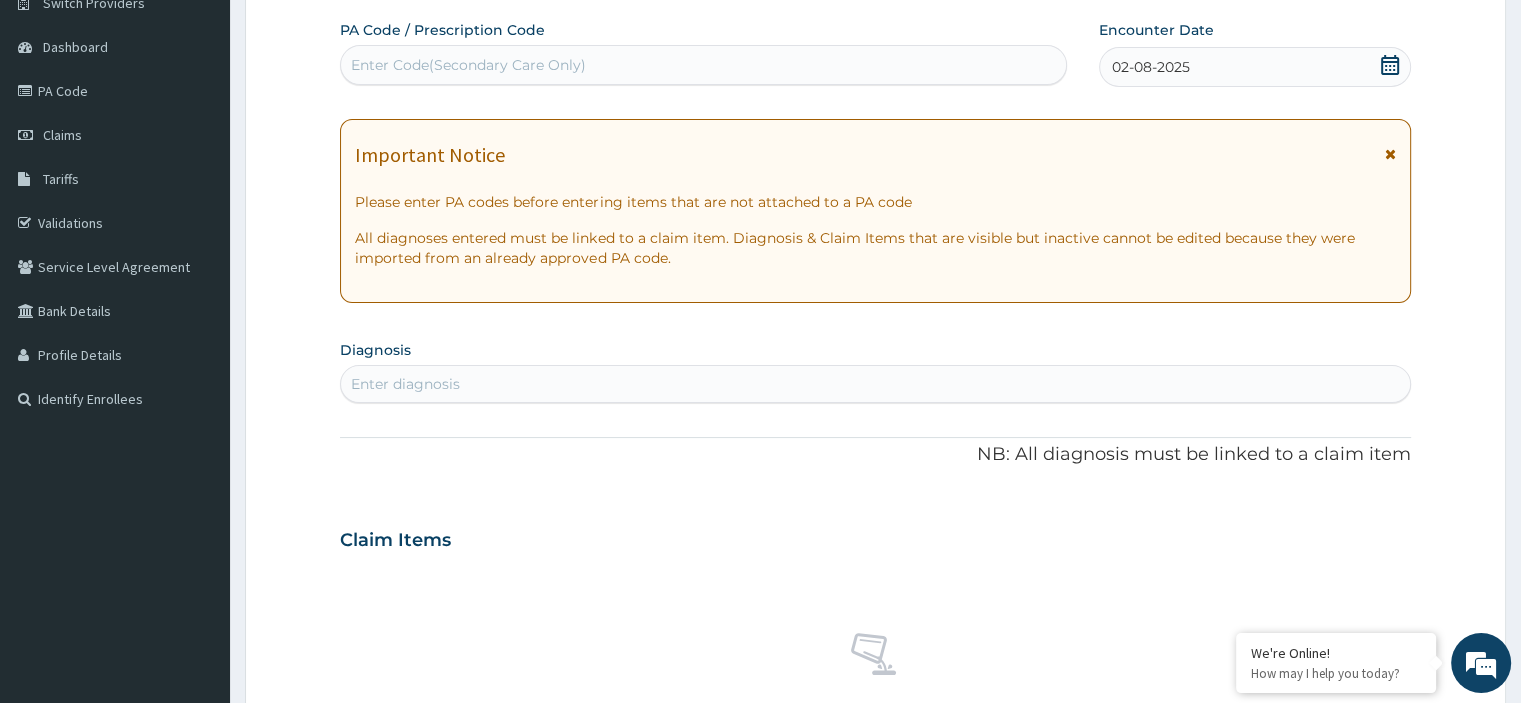 click on "Enter diagnosis" at bounding box center [405, 384] 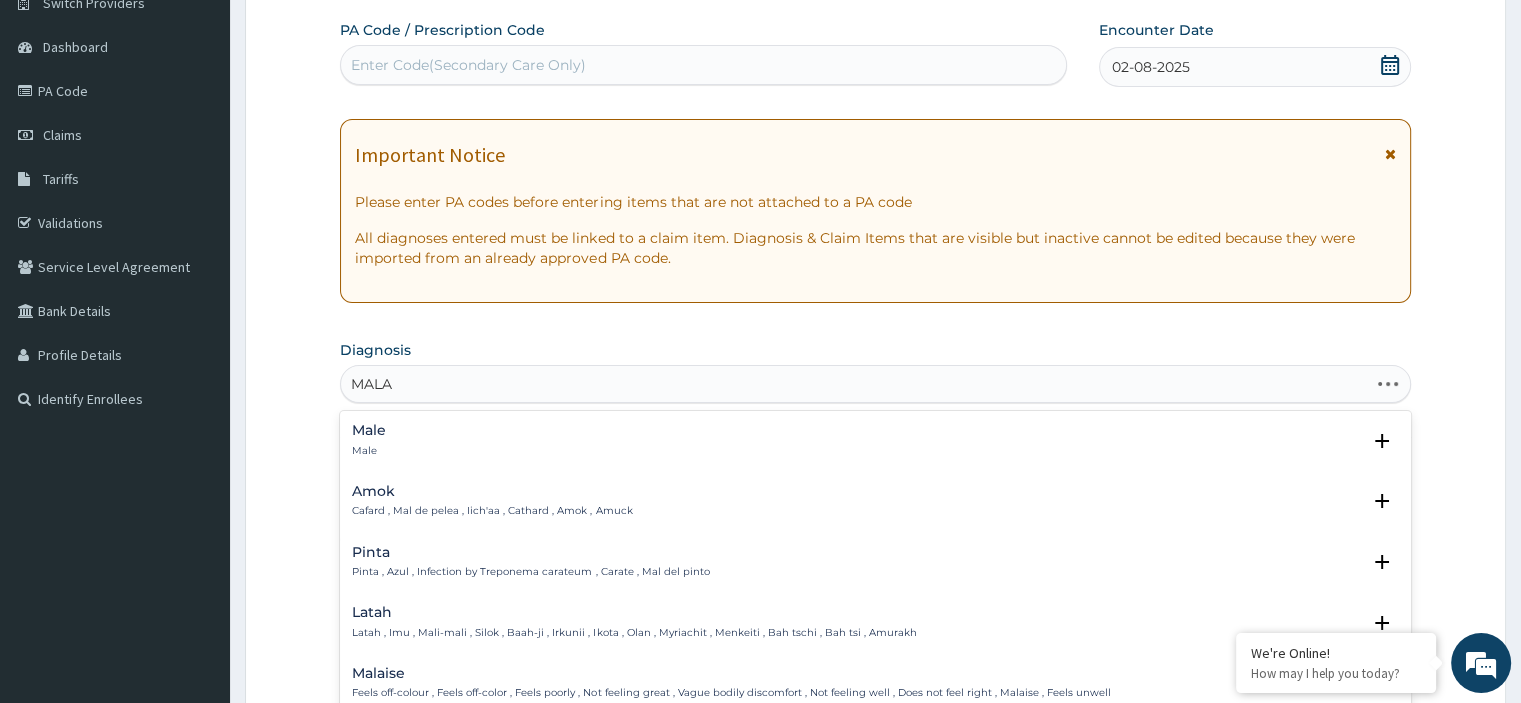 type on "MALAR" 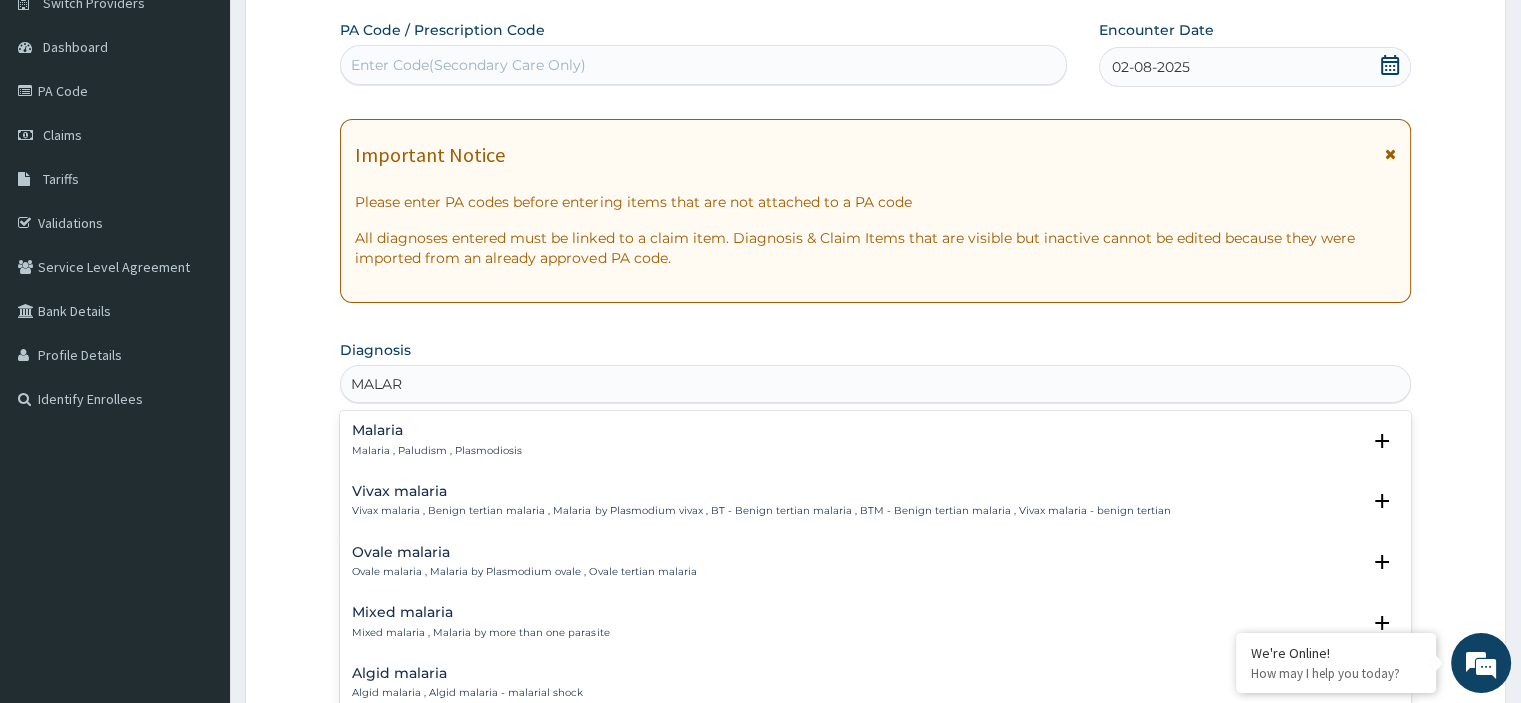 click on "Malaria" at bounding box center (437, 430) 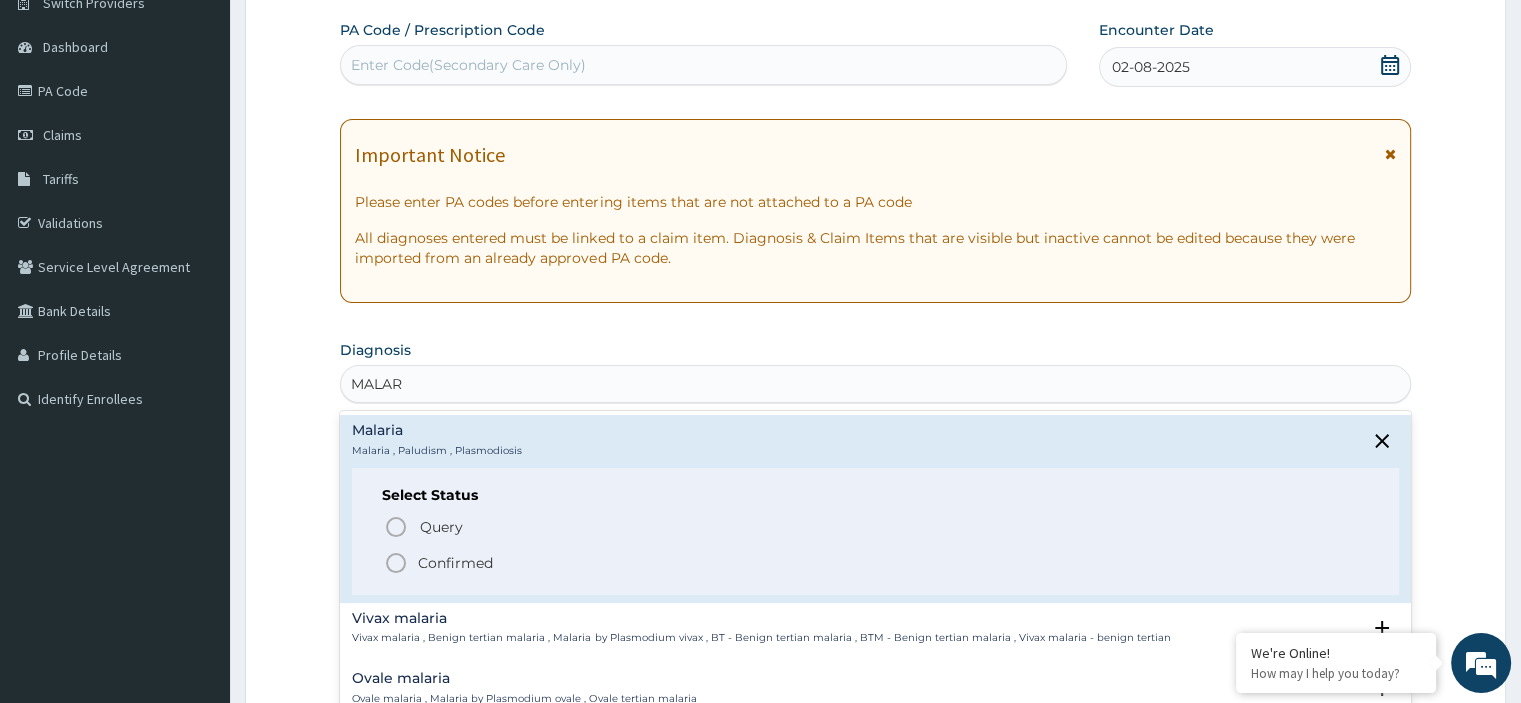 click on "Confirmed" at bounding box center [876, 563] 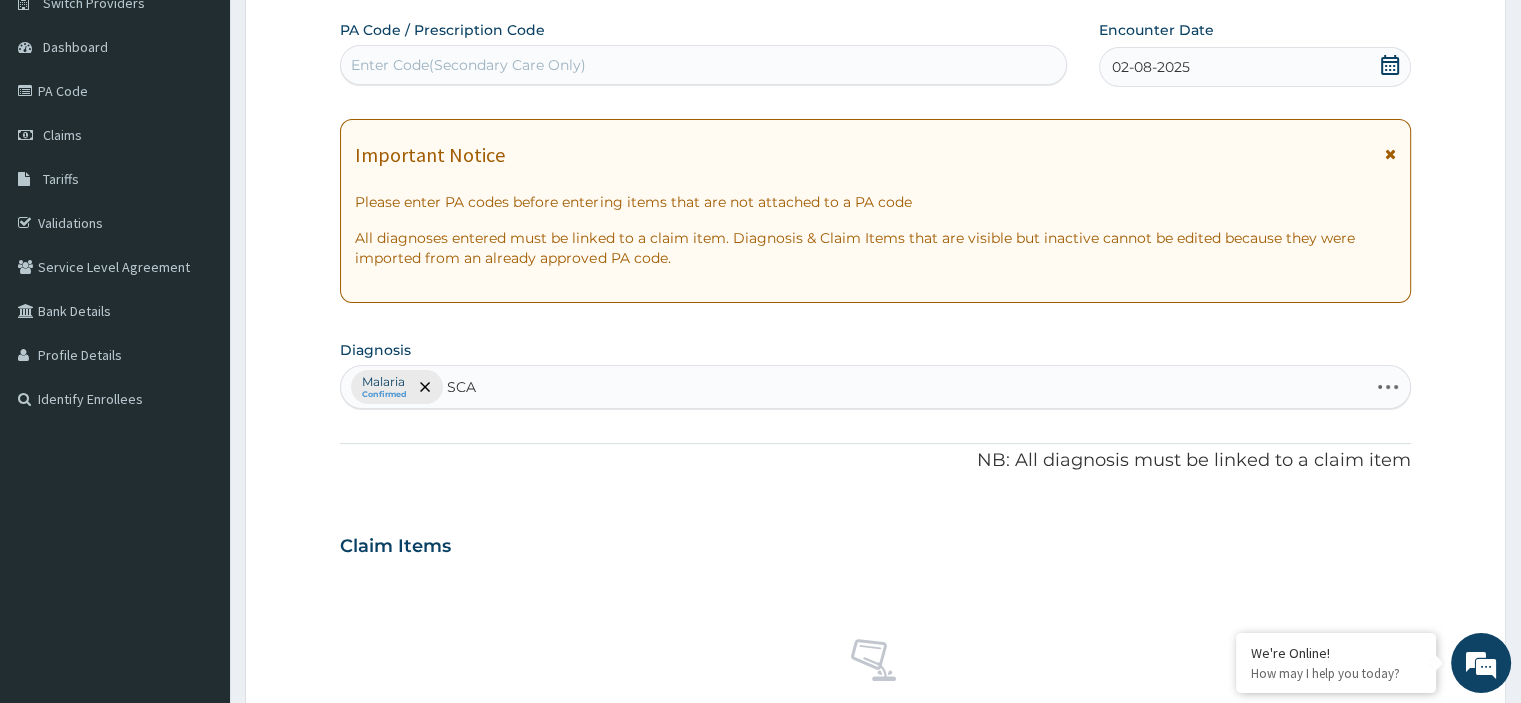 type on "SCAB" 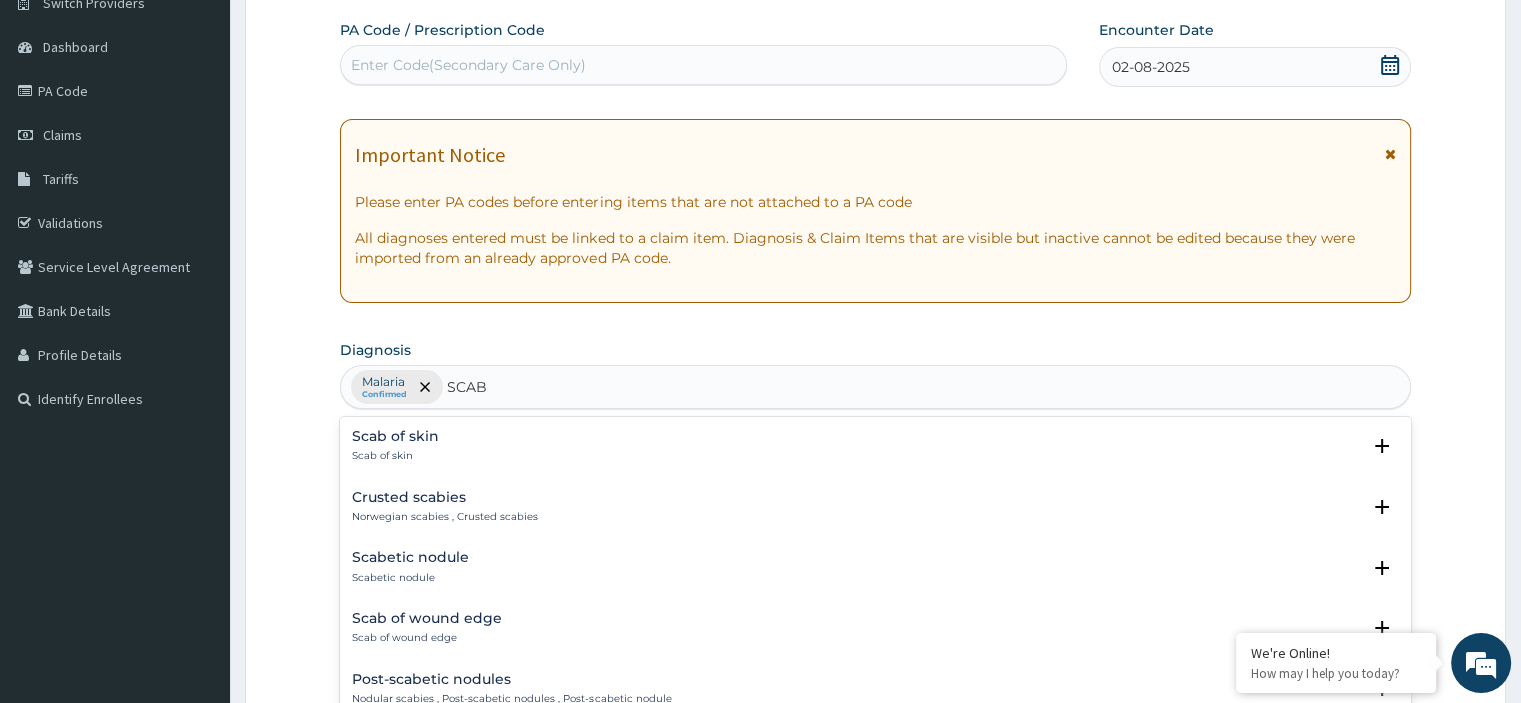 click on "Norwegian scabies , Crusted scabies" at bounding box center (445, 517) 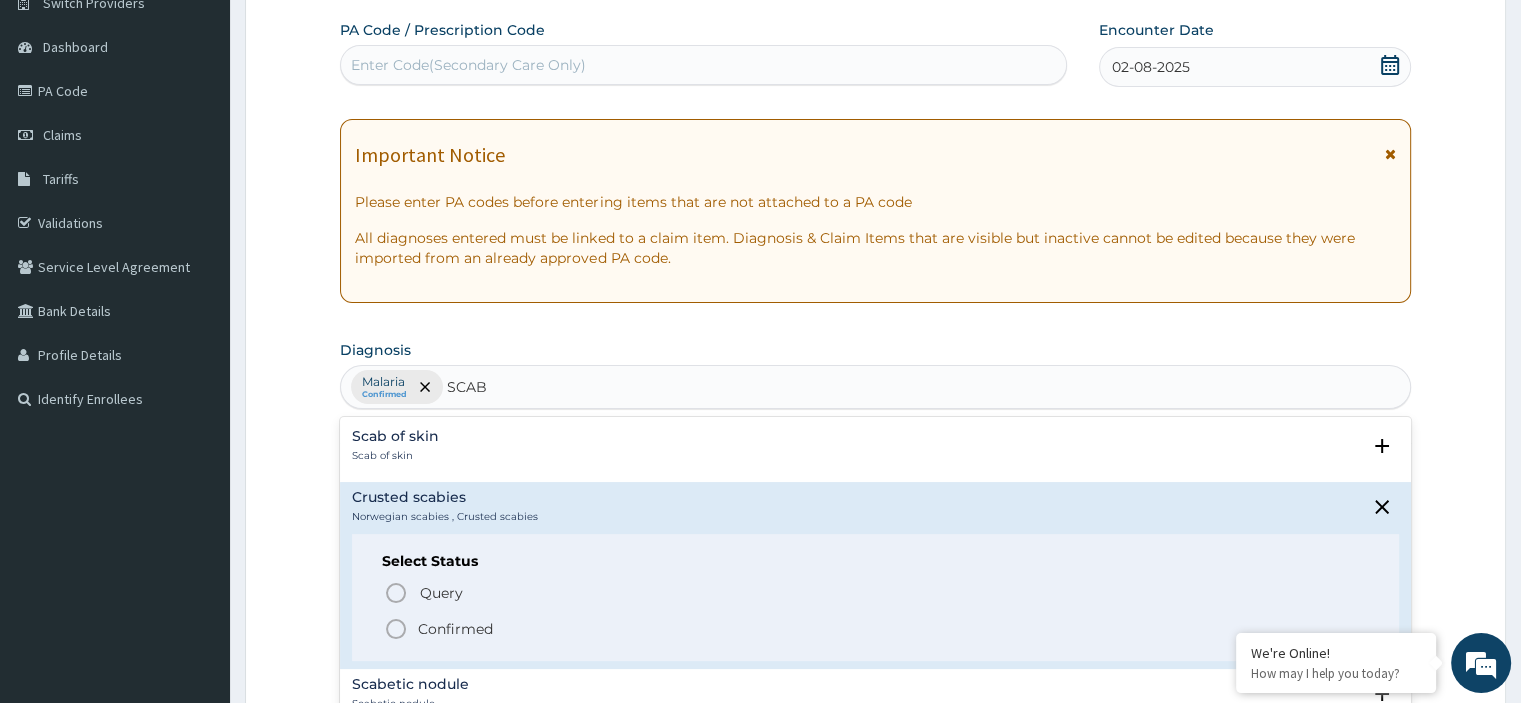 click 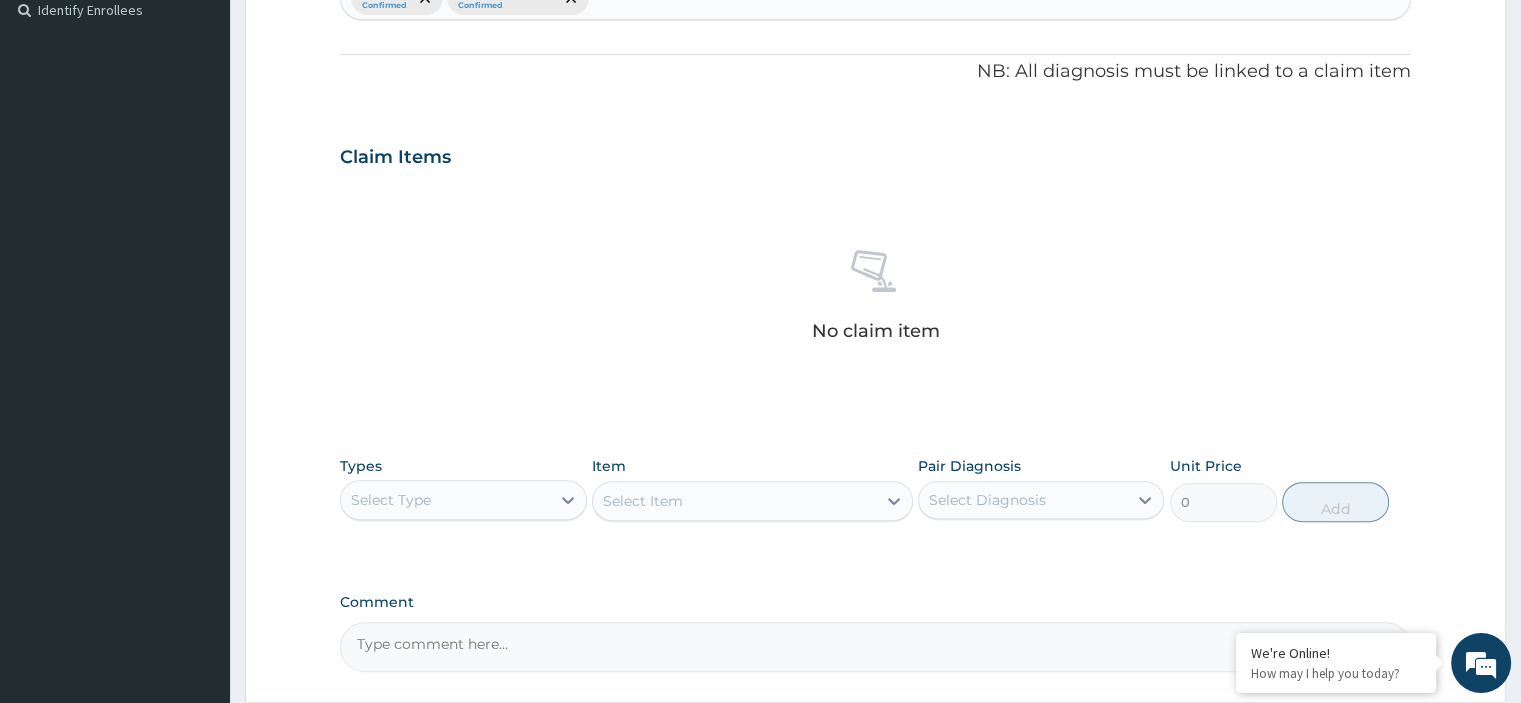 scroll, scrollTop: 571, scrollLeft: 0, axis: vertical 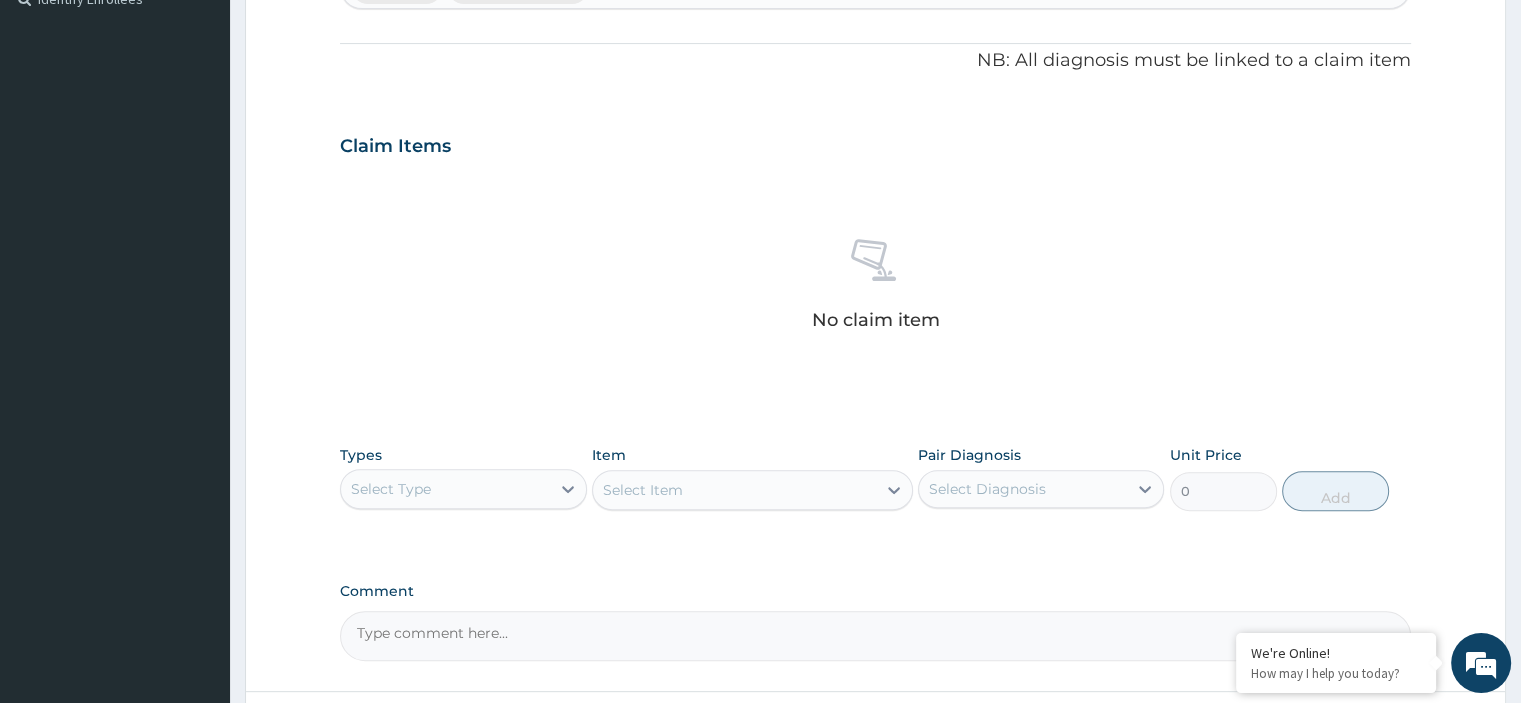 click on "Select Type" at bounding box center [445, 489] 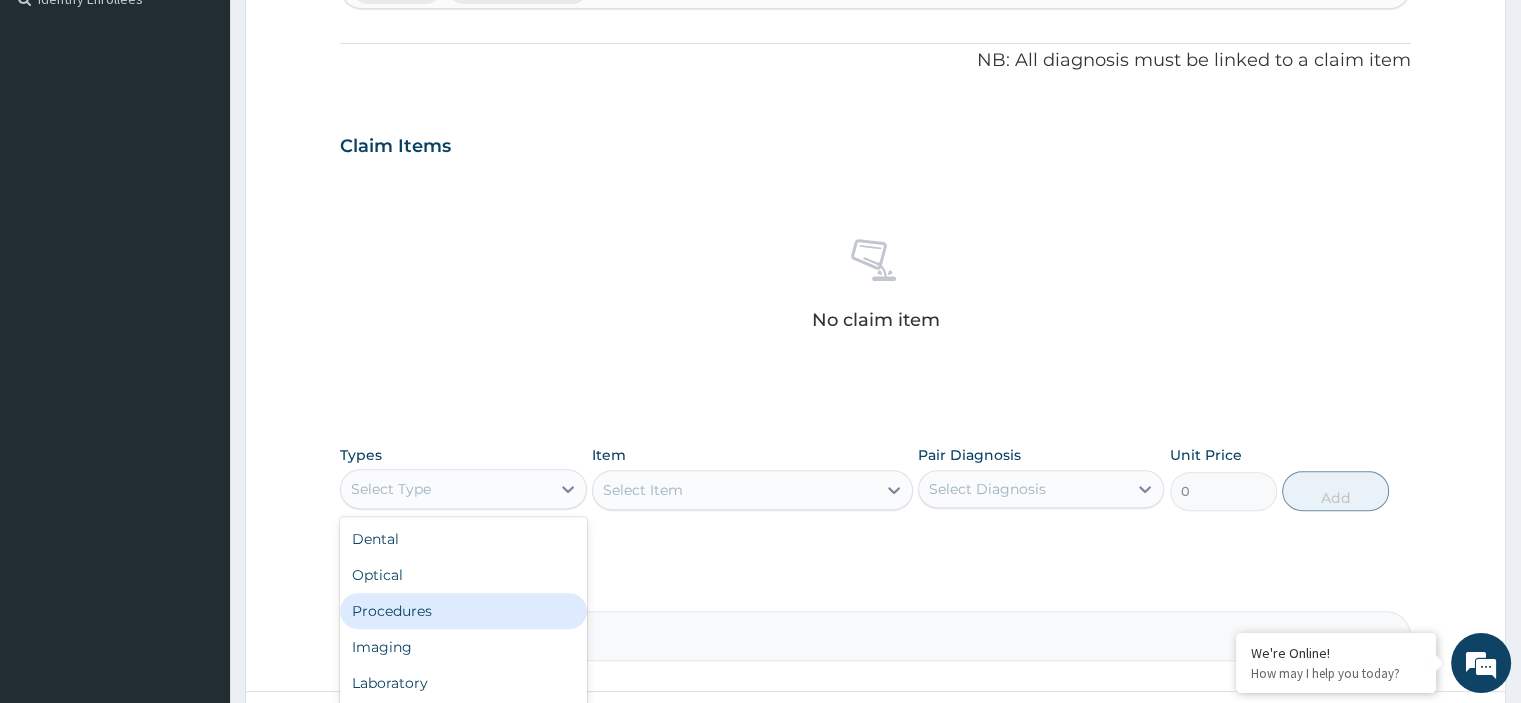 click on "Procedures" at bounding box center (463, 611) 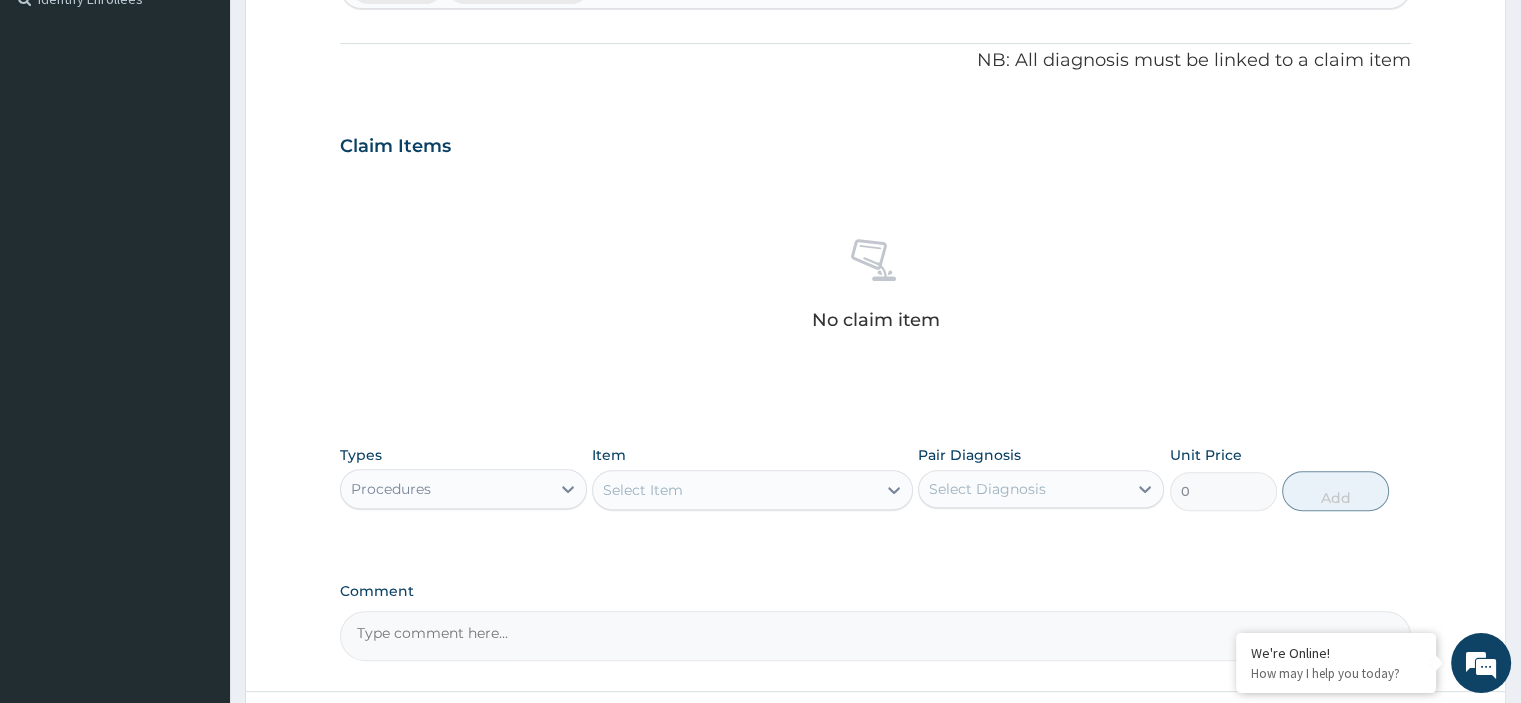 click on "Select Item" at bounding box center (734, 490) 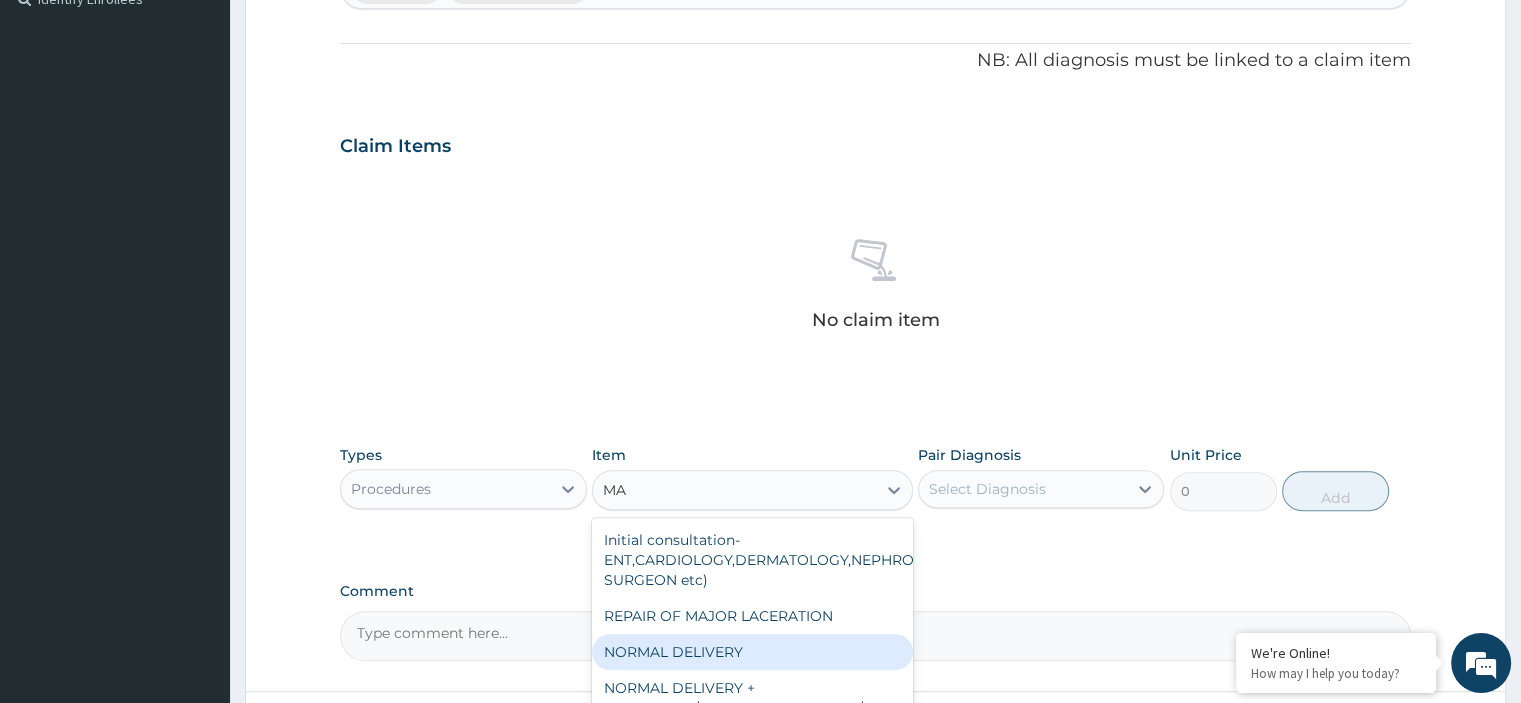 type on "M" 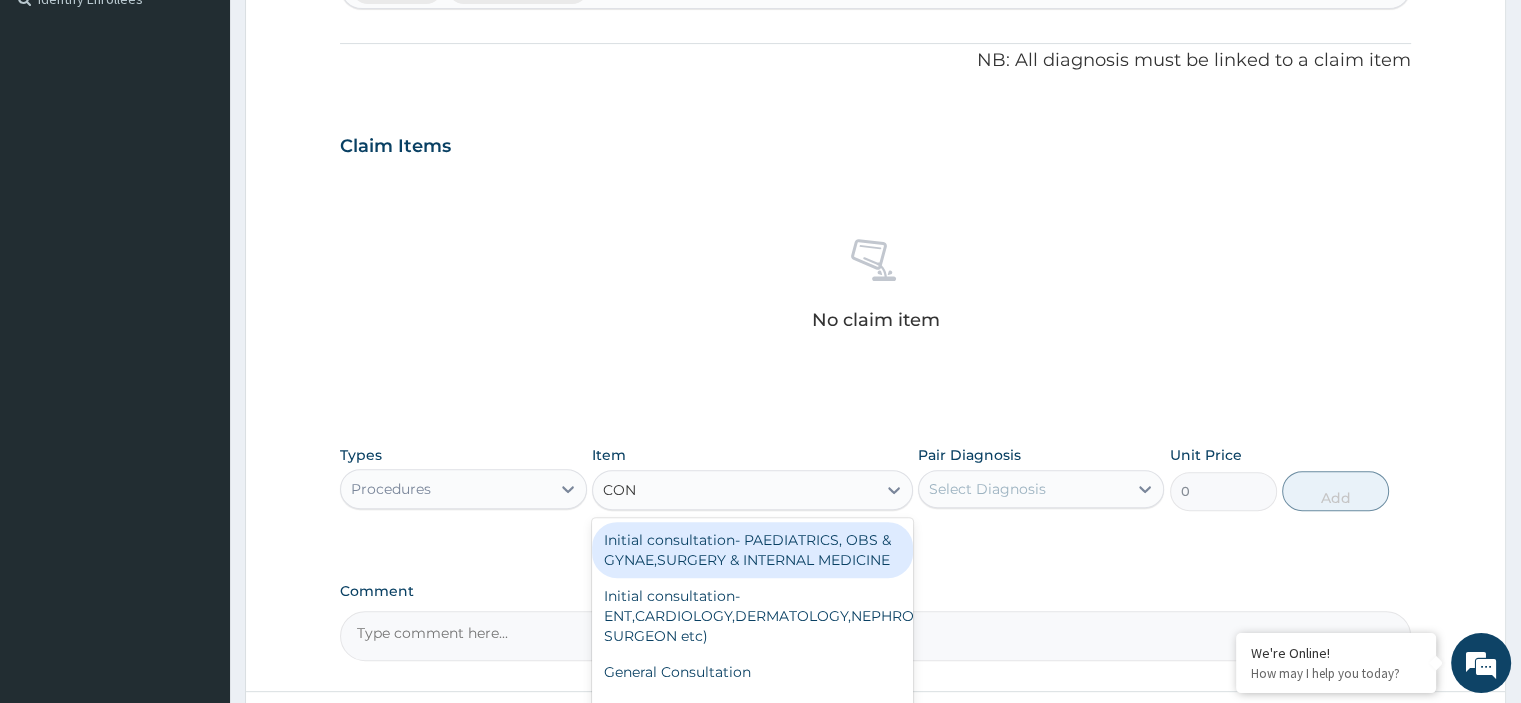 type on "CONS" 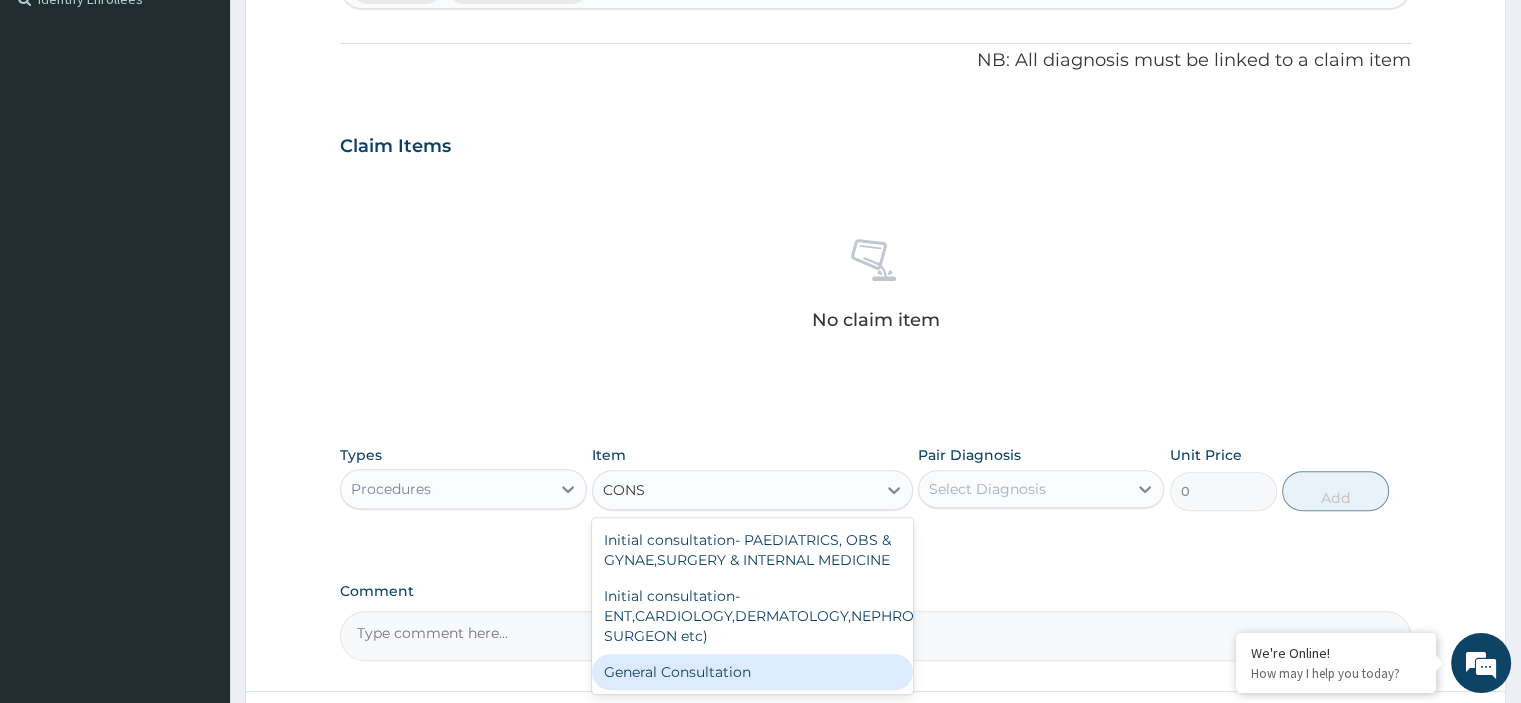 click on "General Consultation" at bounding box center [752, 672] 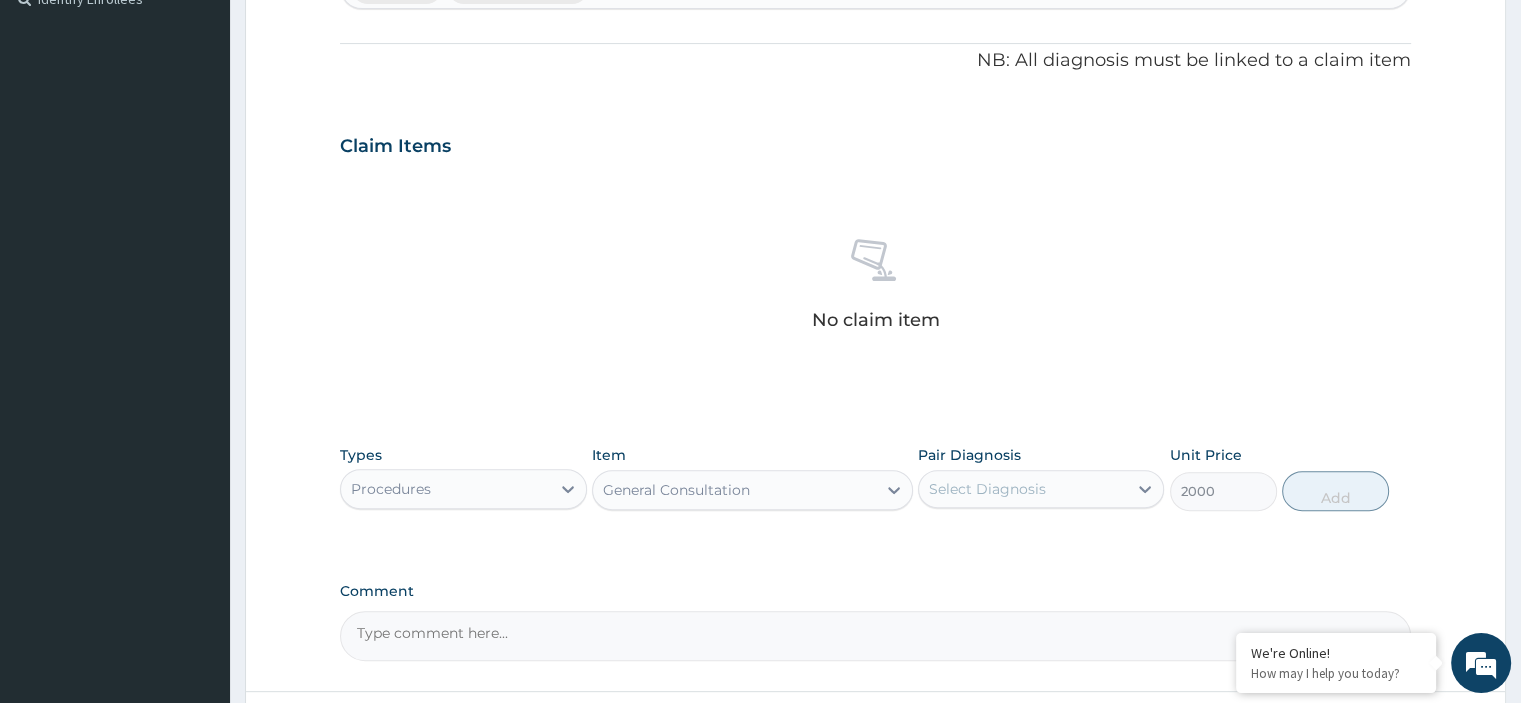 click on "Select Diagnosis" at bounding box center [1023, 489] 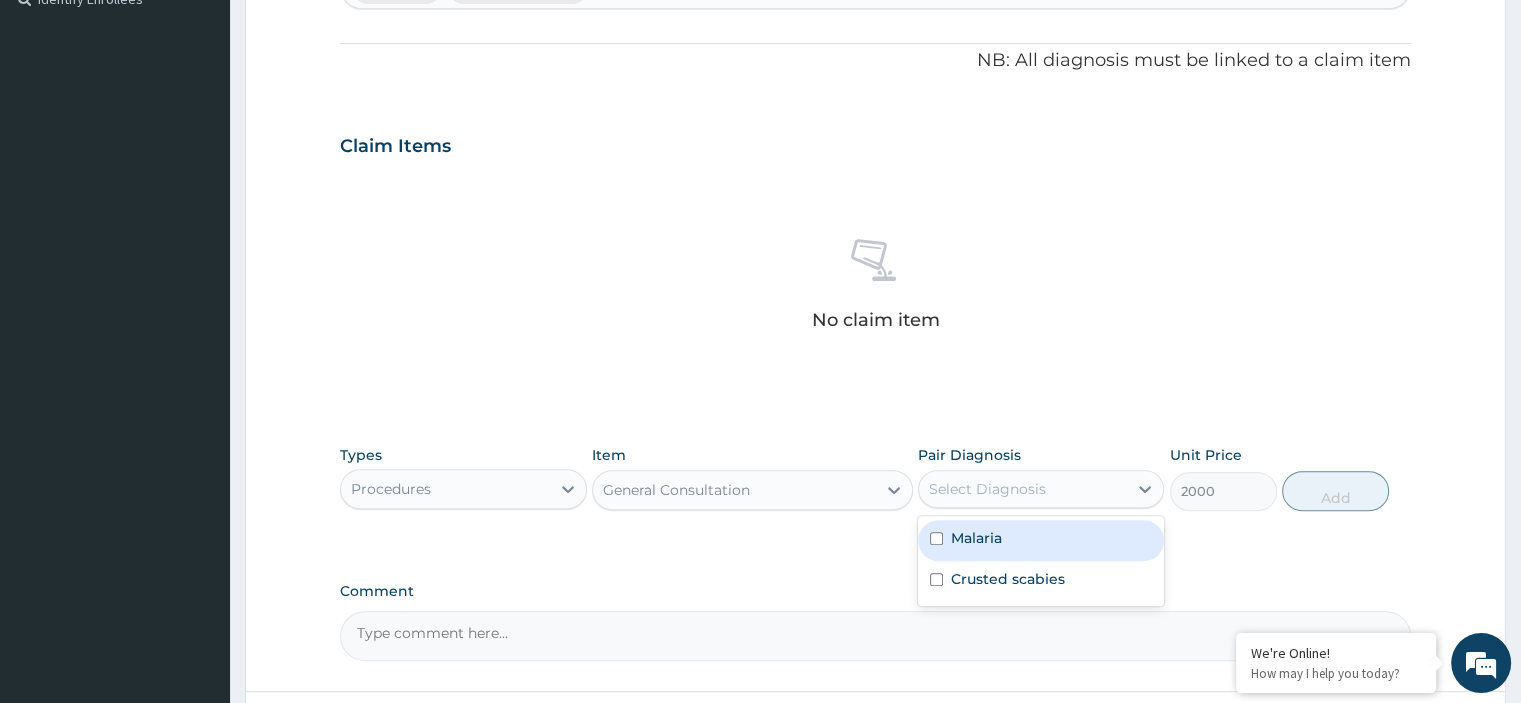 click on "Malaria" at bounding box center [1041, 540] 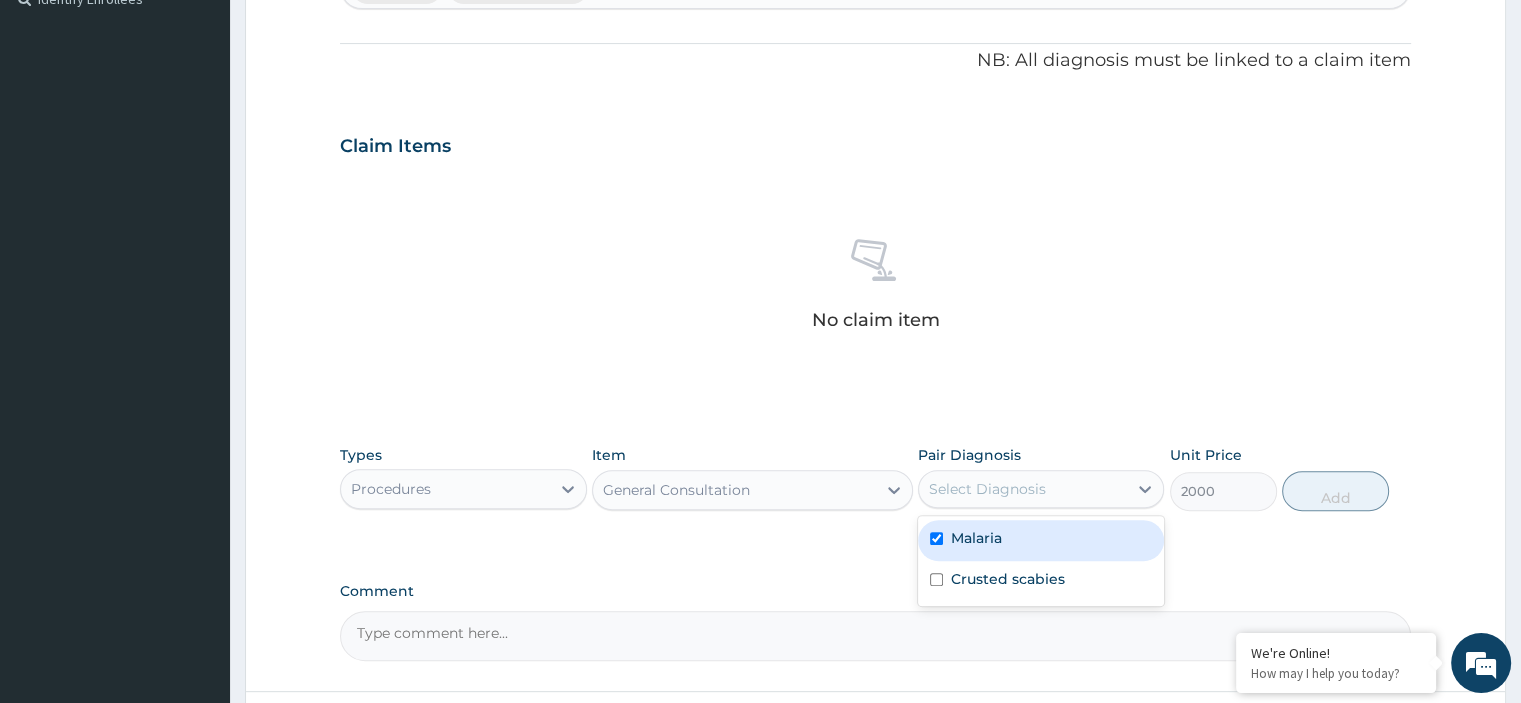 checkbox on "true" 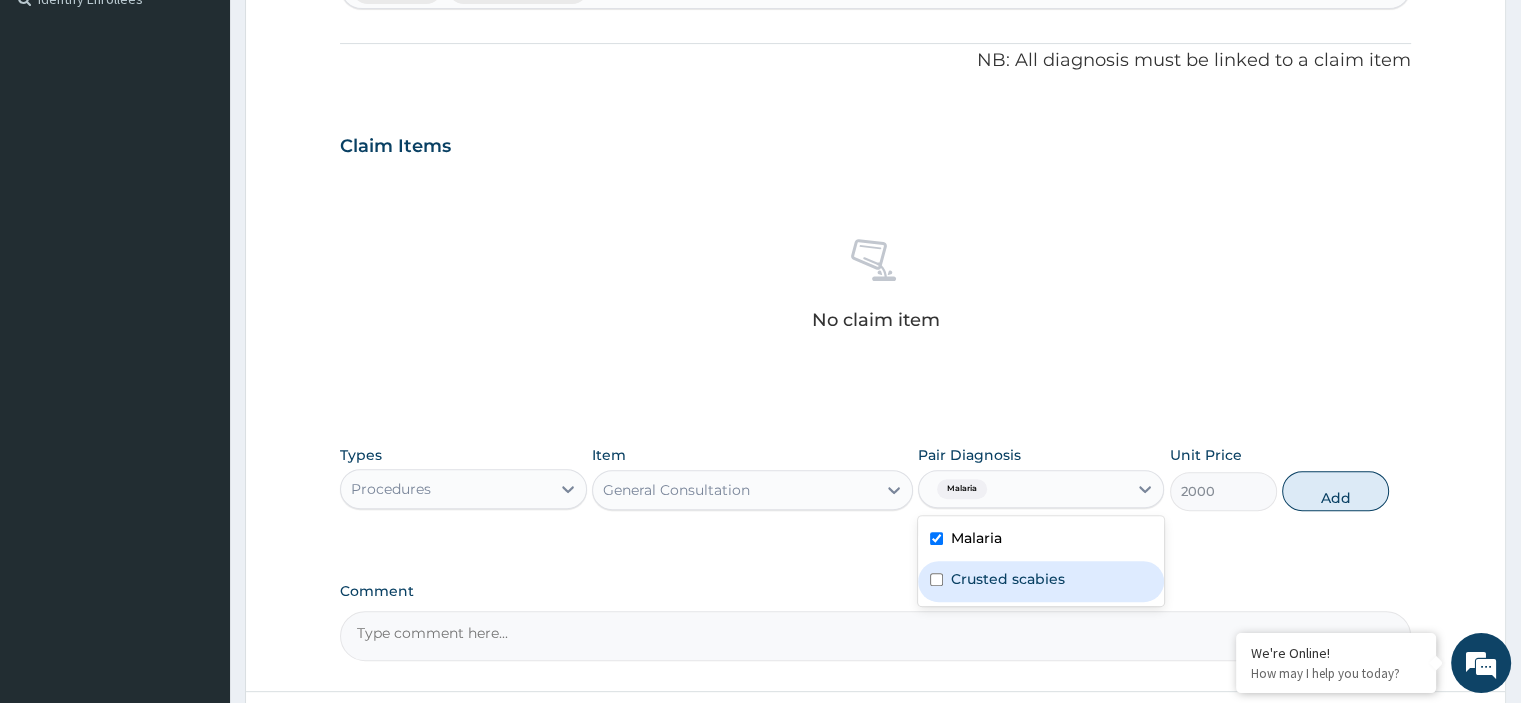 drag, startPoint x: 1033, startPoint y: 575, endPoint x: 1255, endPoint y: 559, distance: 222.57584 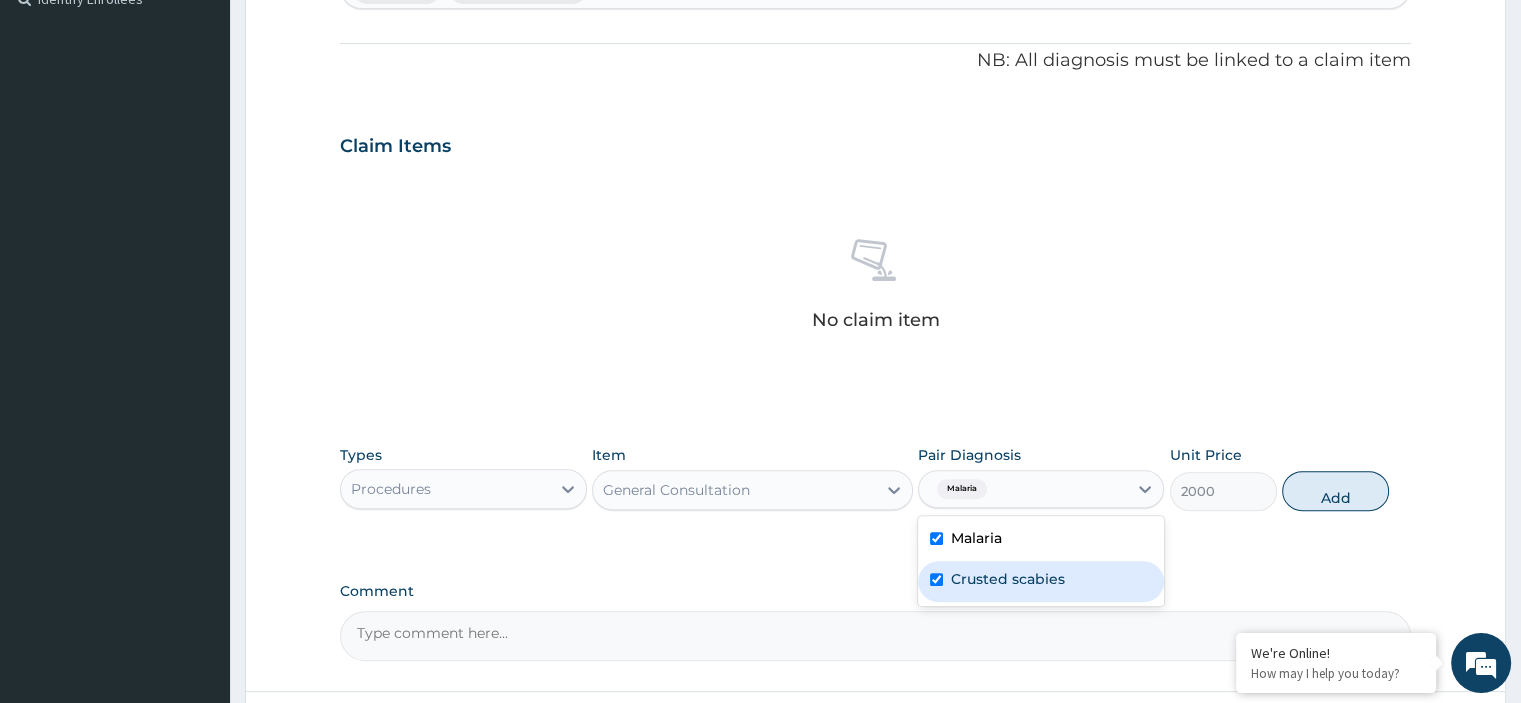 checkbox on "true" 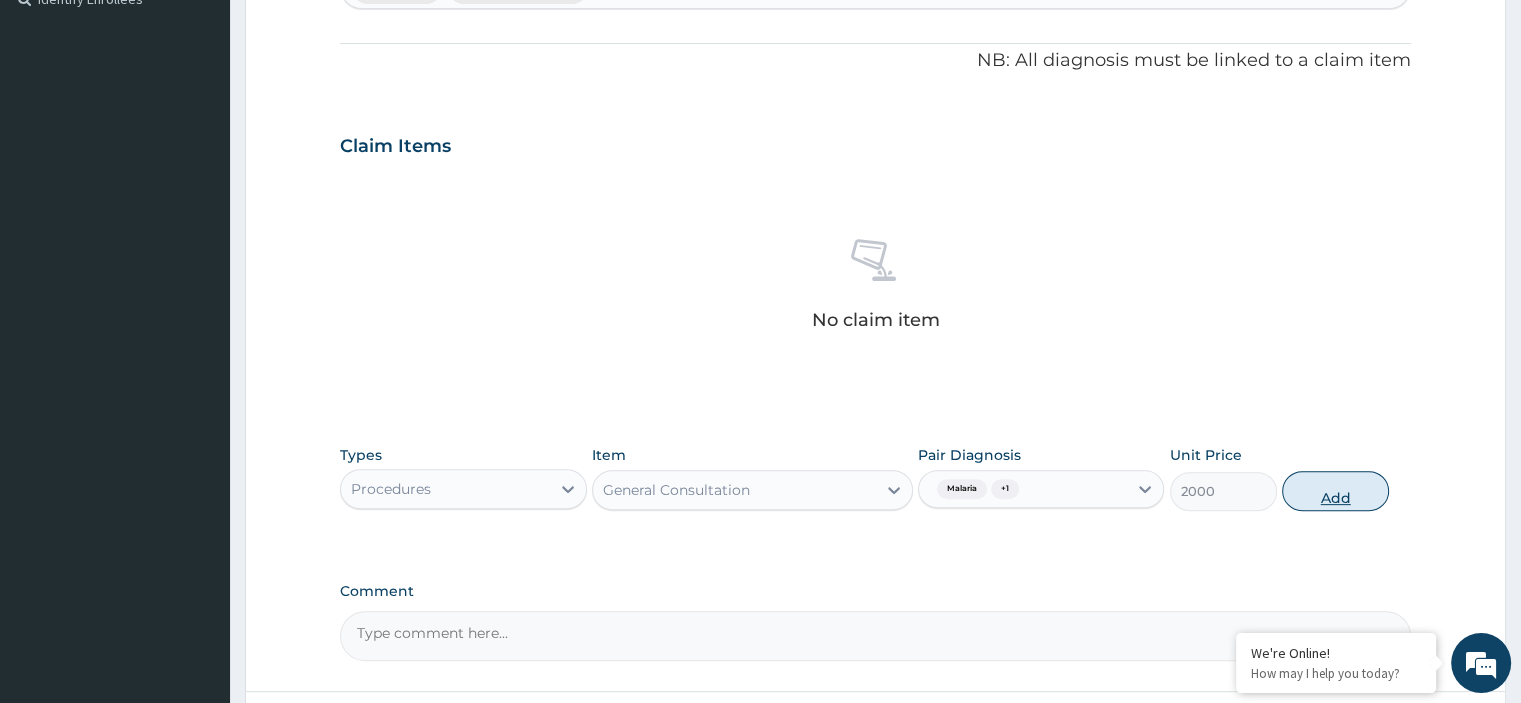 click on "Add" at bounding box center [1335, 491] 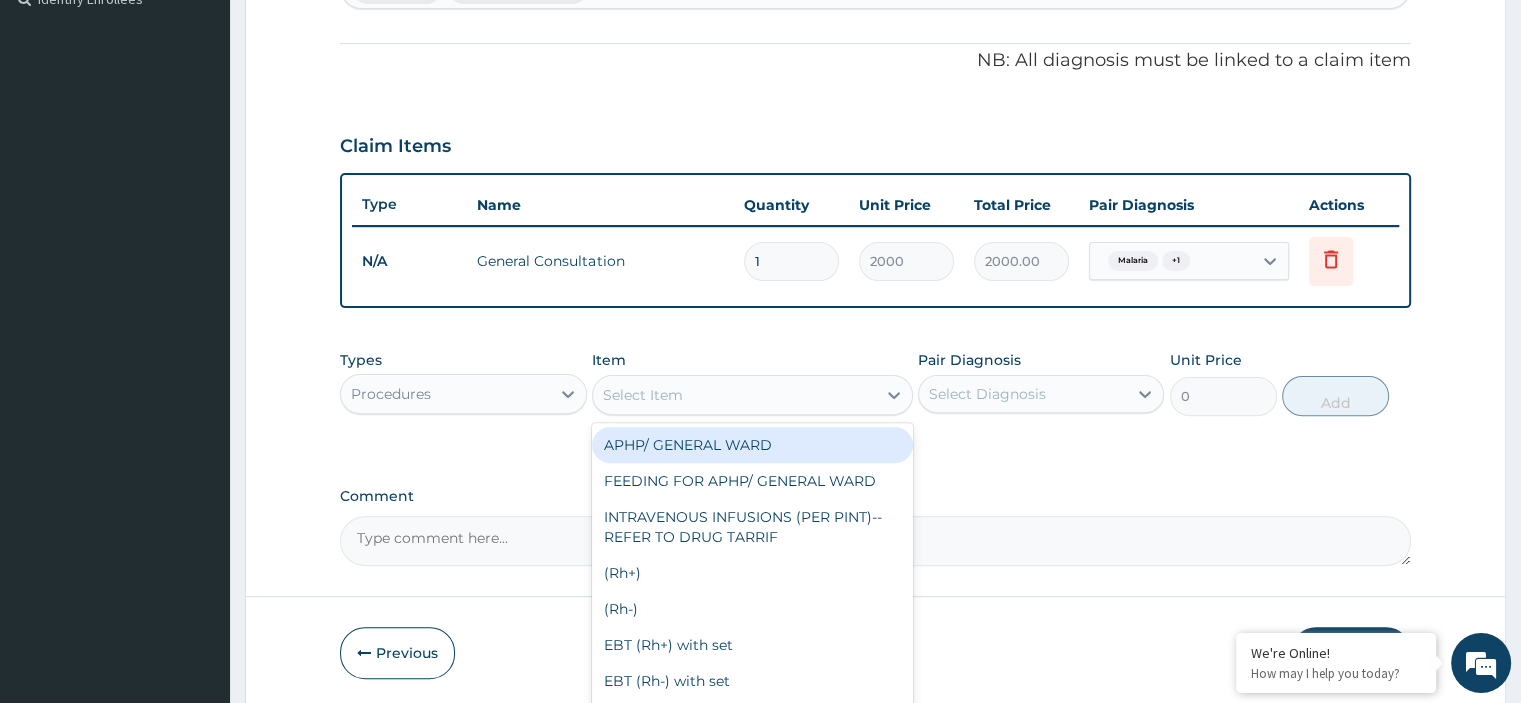 click on "Select Item" at bounding box center [734, 395] 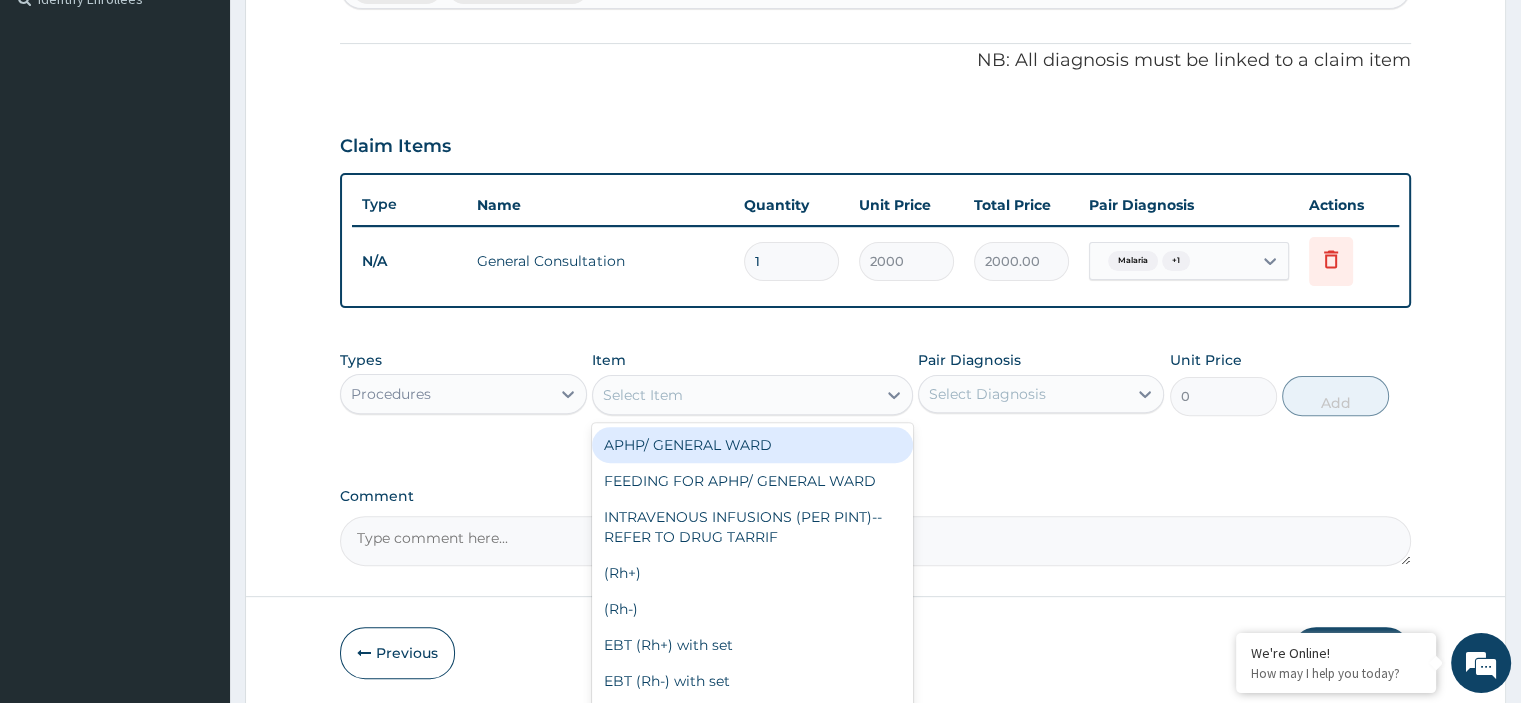 click on "Procedures" at bounding box center (445, 394) 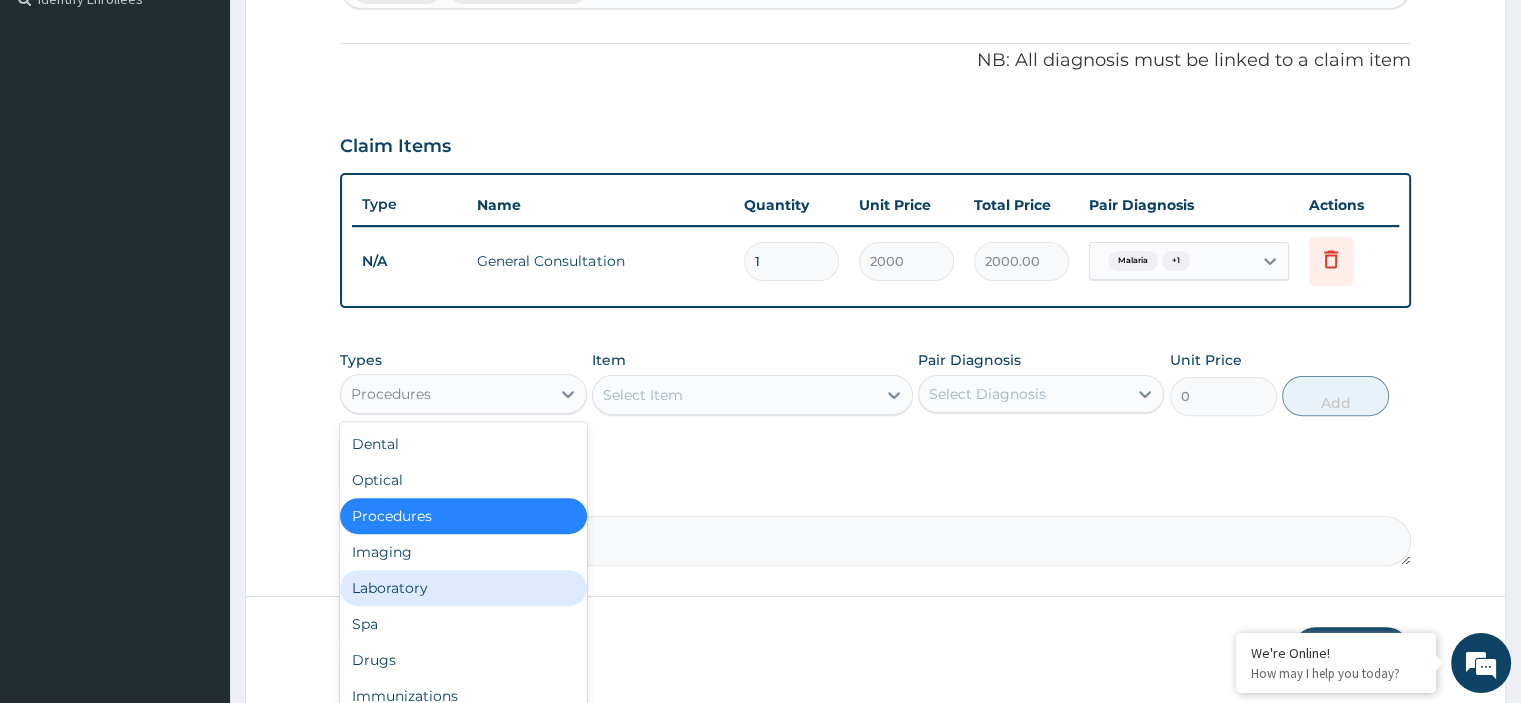 click on "Laboratory" at bounding box center (463, 588) 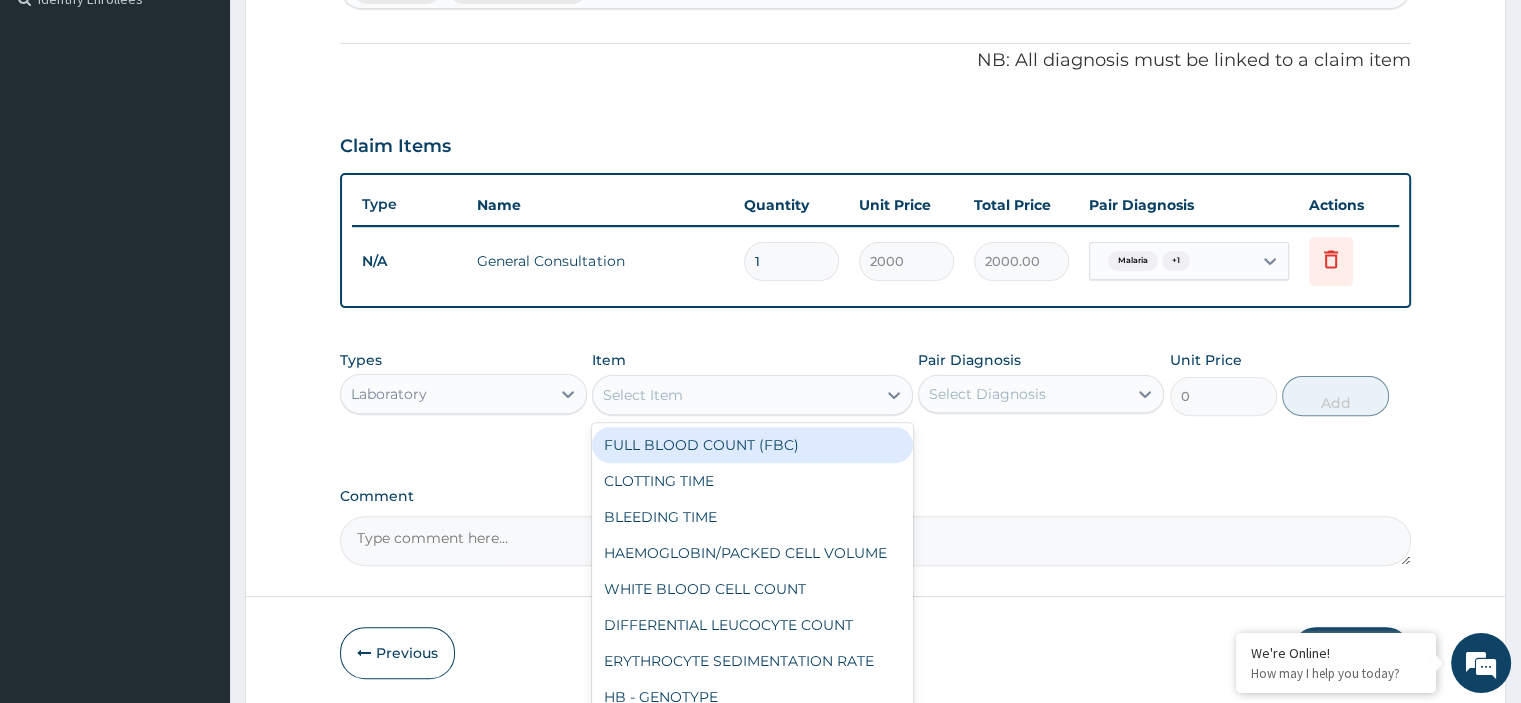 click on "Select Item" at bounding box center (734, 395) 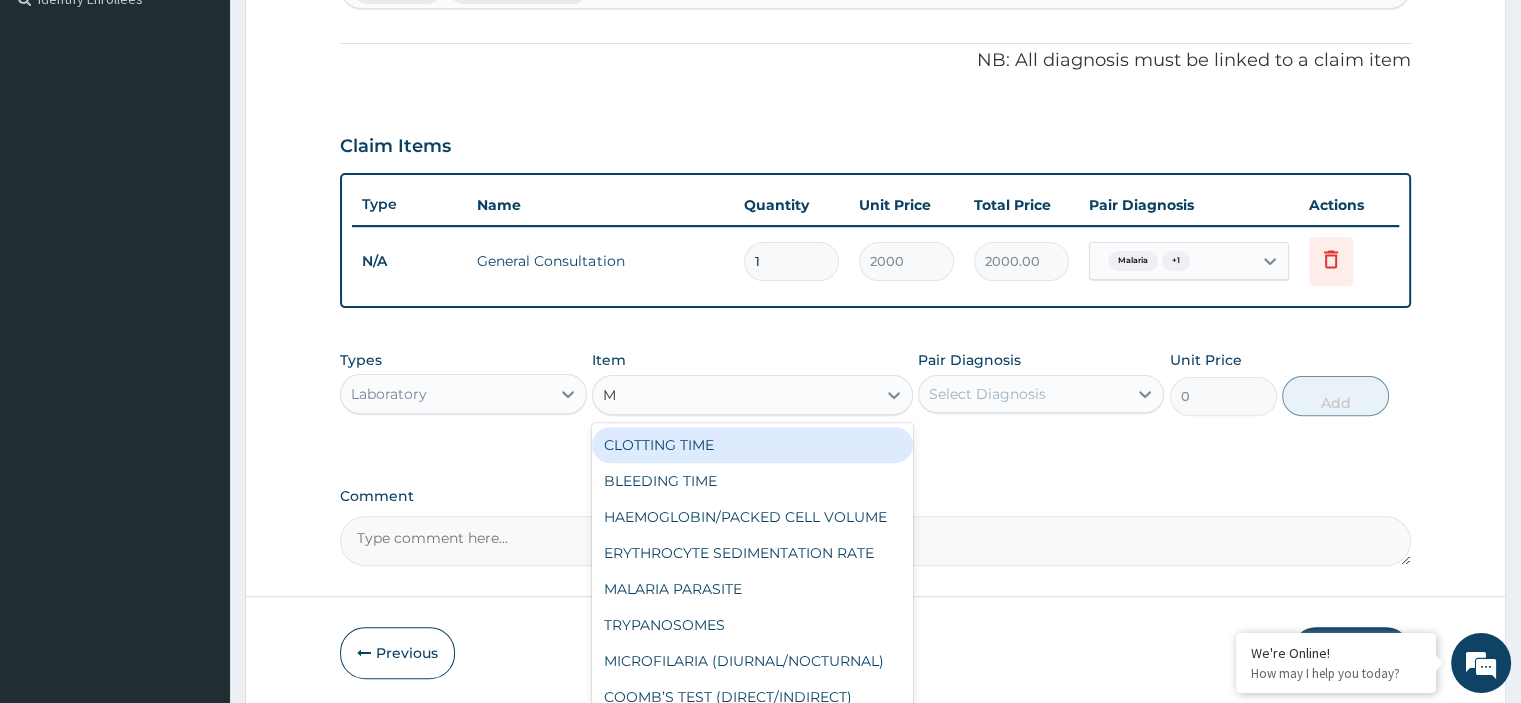 type on "MA" 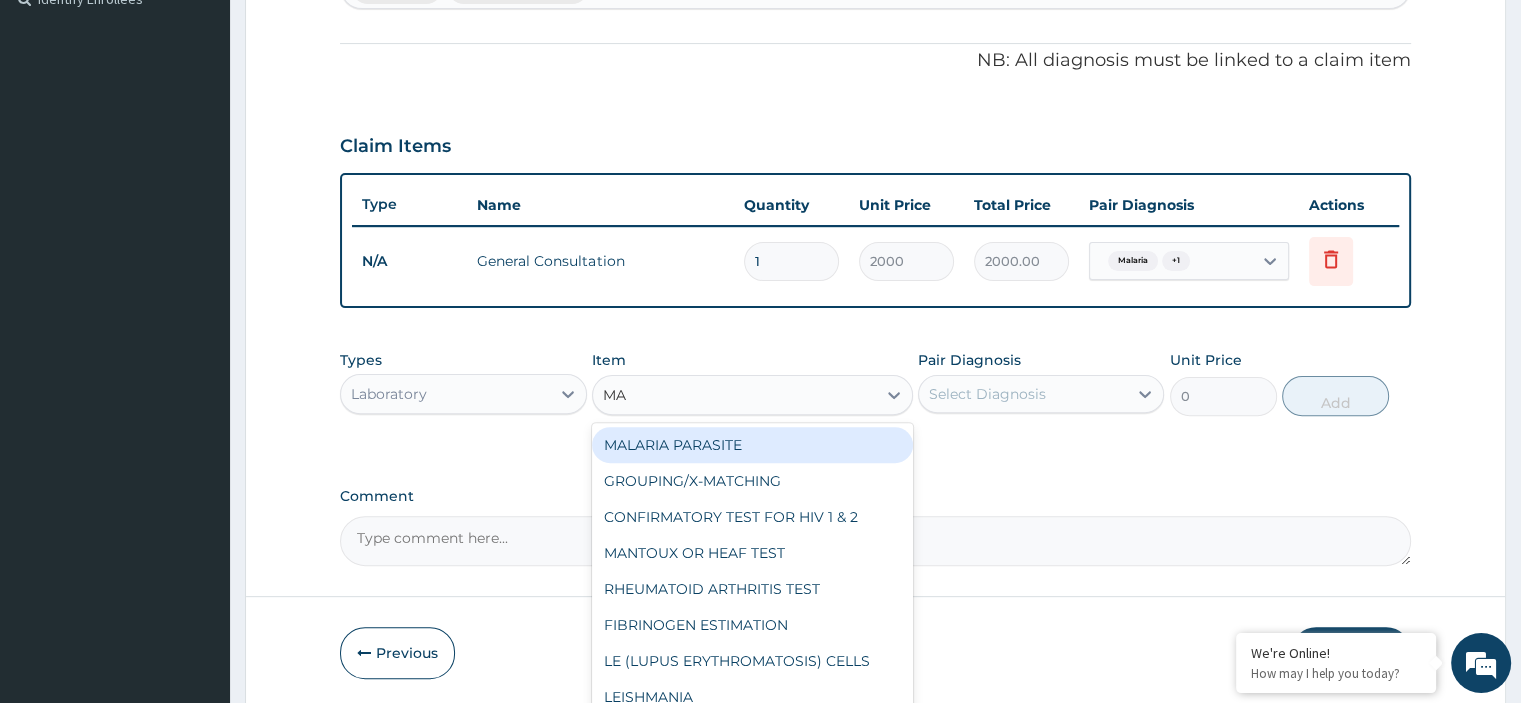 click on "MALARIA PARASITE" at bounding box center [752, 445] 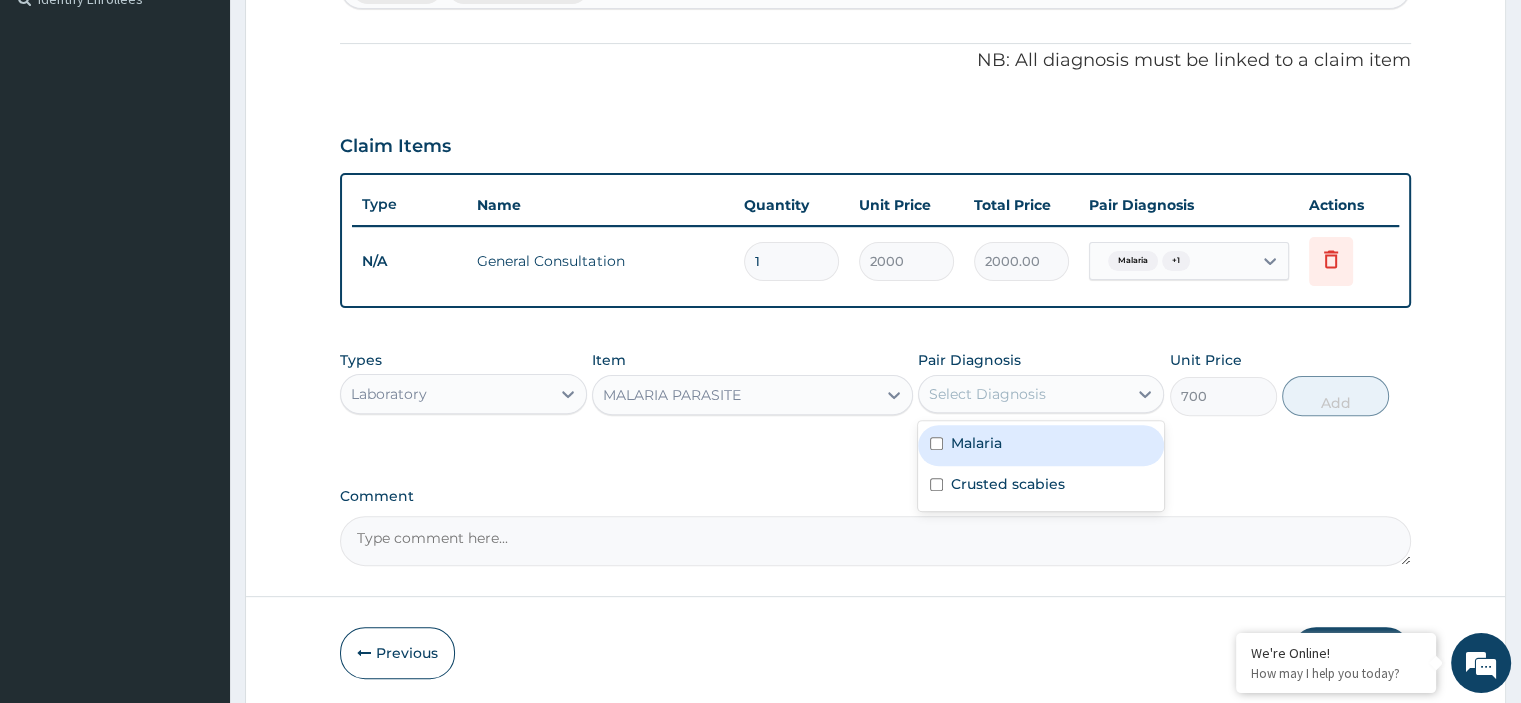 click on "Select Diagnosis" at bounding box center [987, 394] 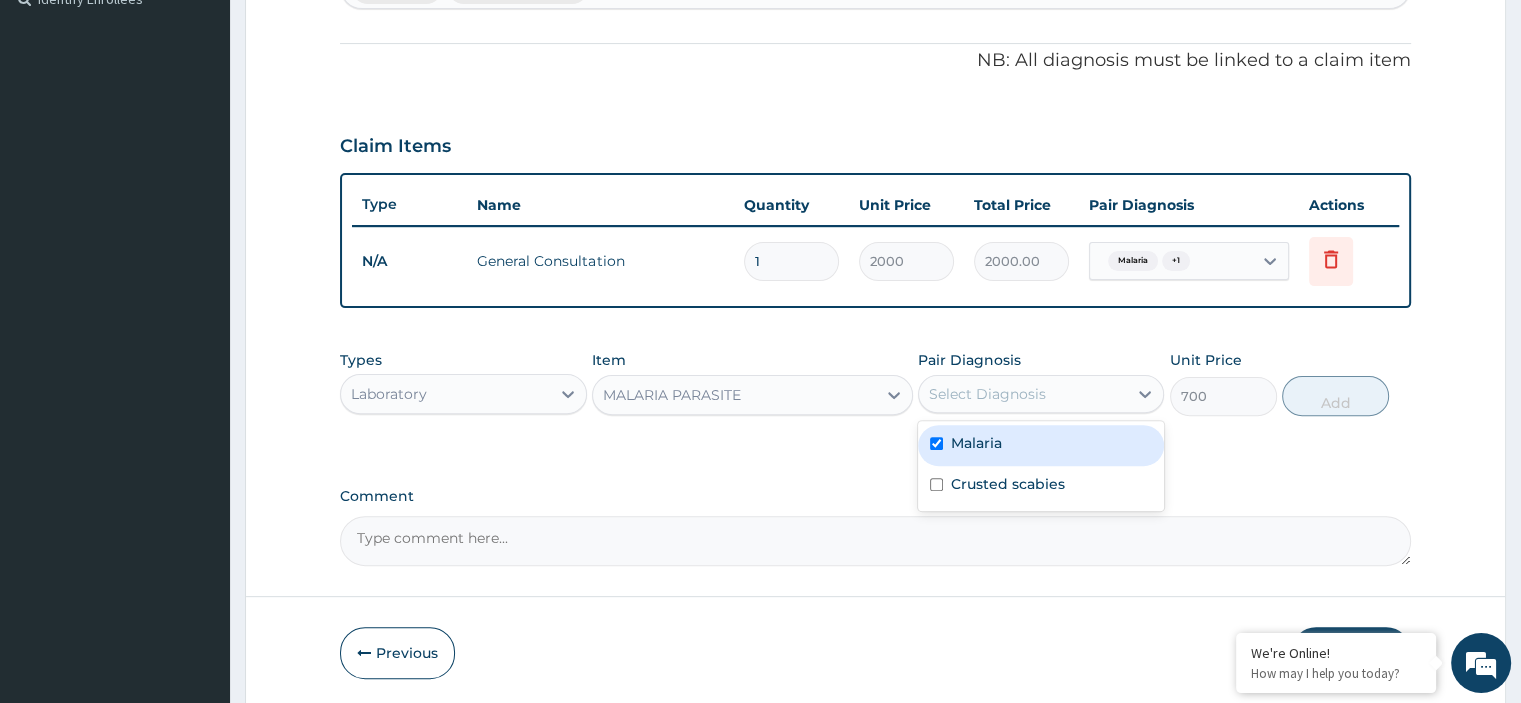 checkbox on "true" 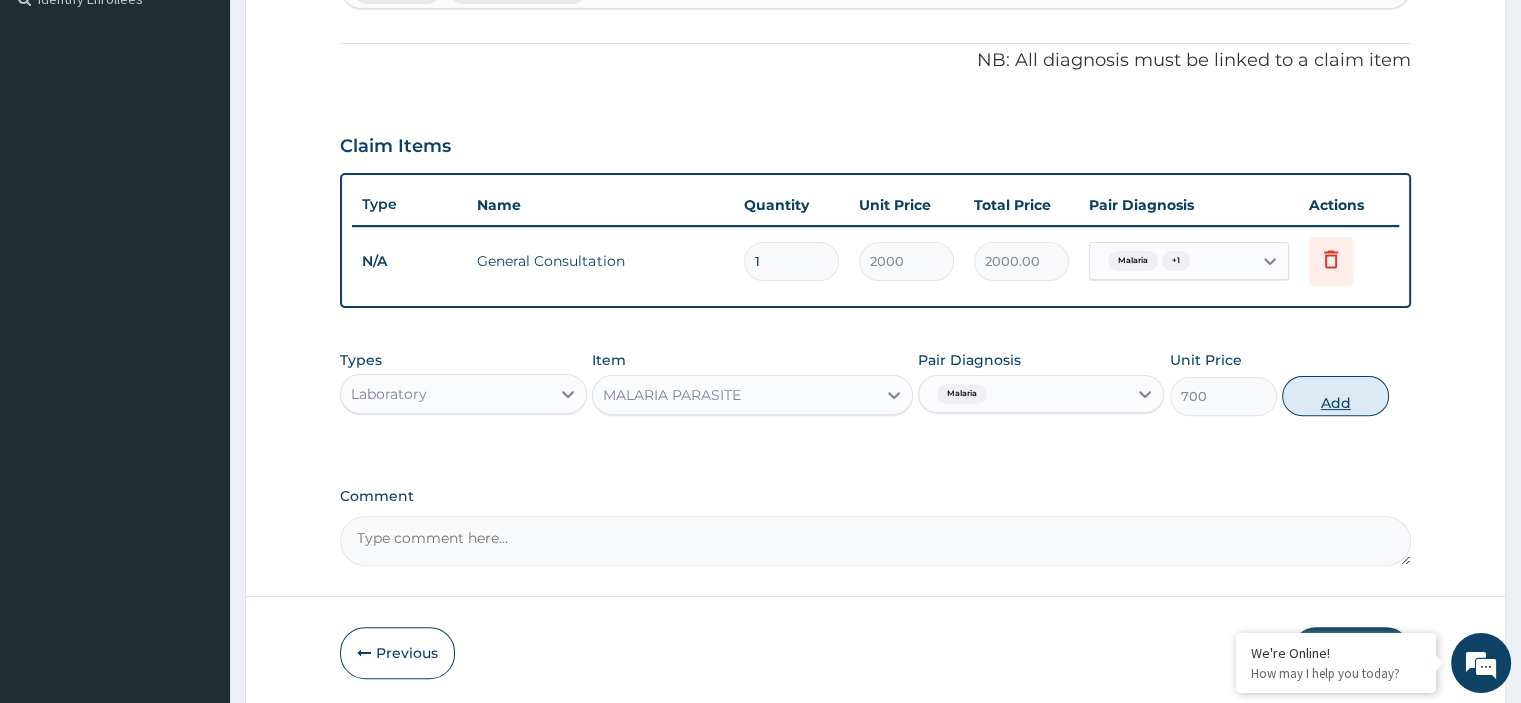 click on "Add" at bounding box center (1335, 396) 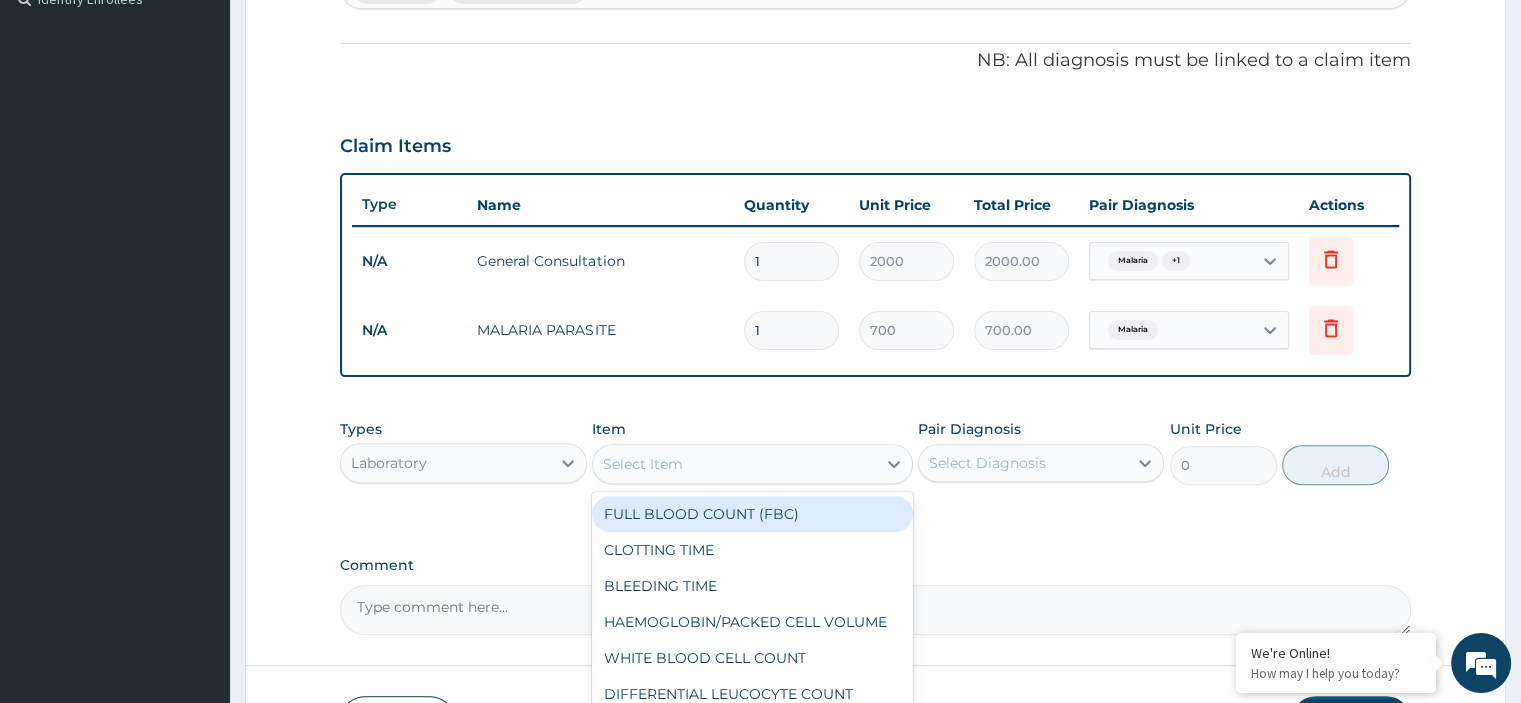 click on "Select Item" at bounding box center (734, 464) 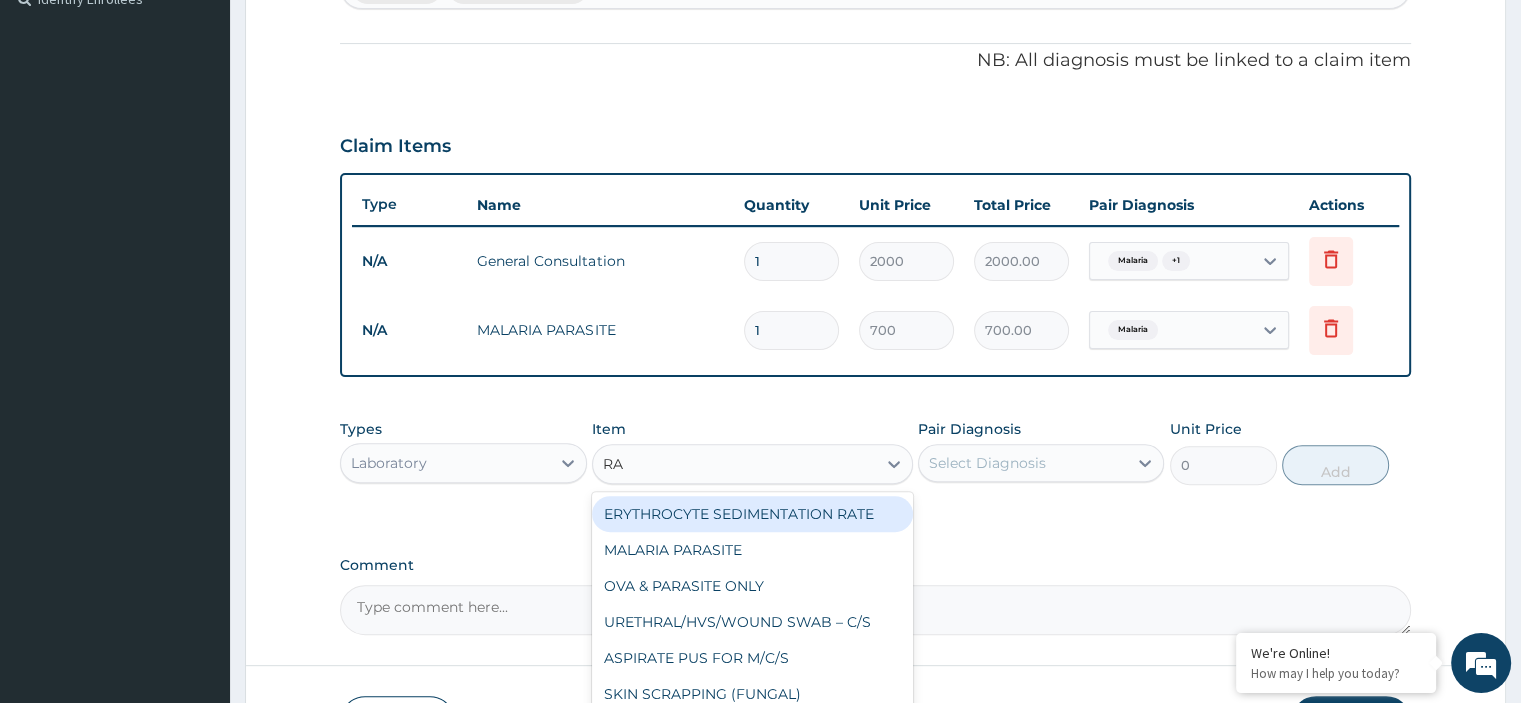 type on "RAN" 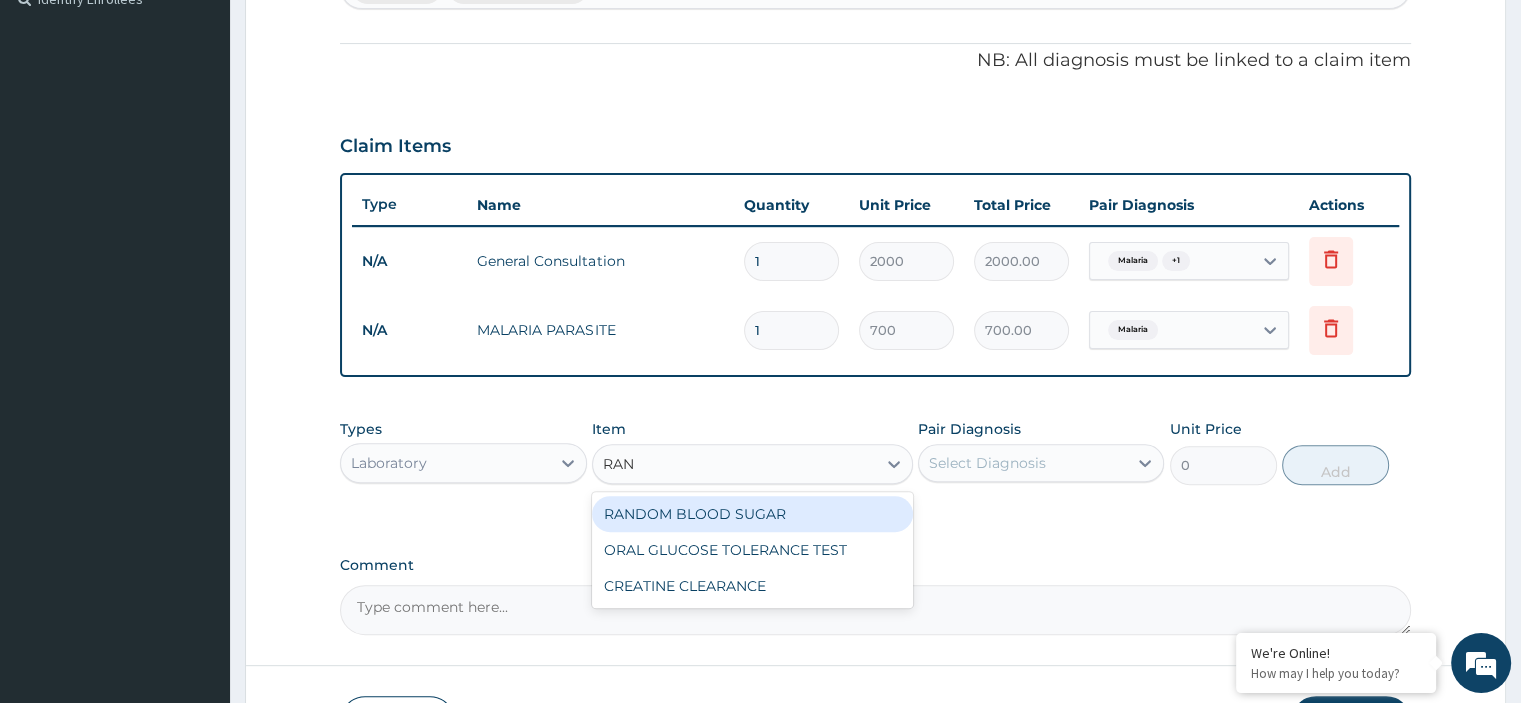 click on "RANDOM BLOOD SUGAR" at bounding box center (752, 514) 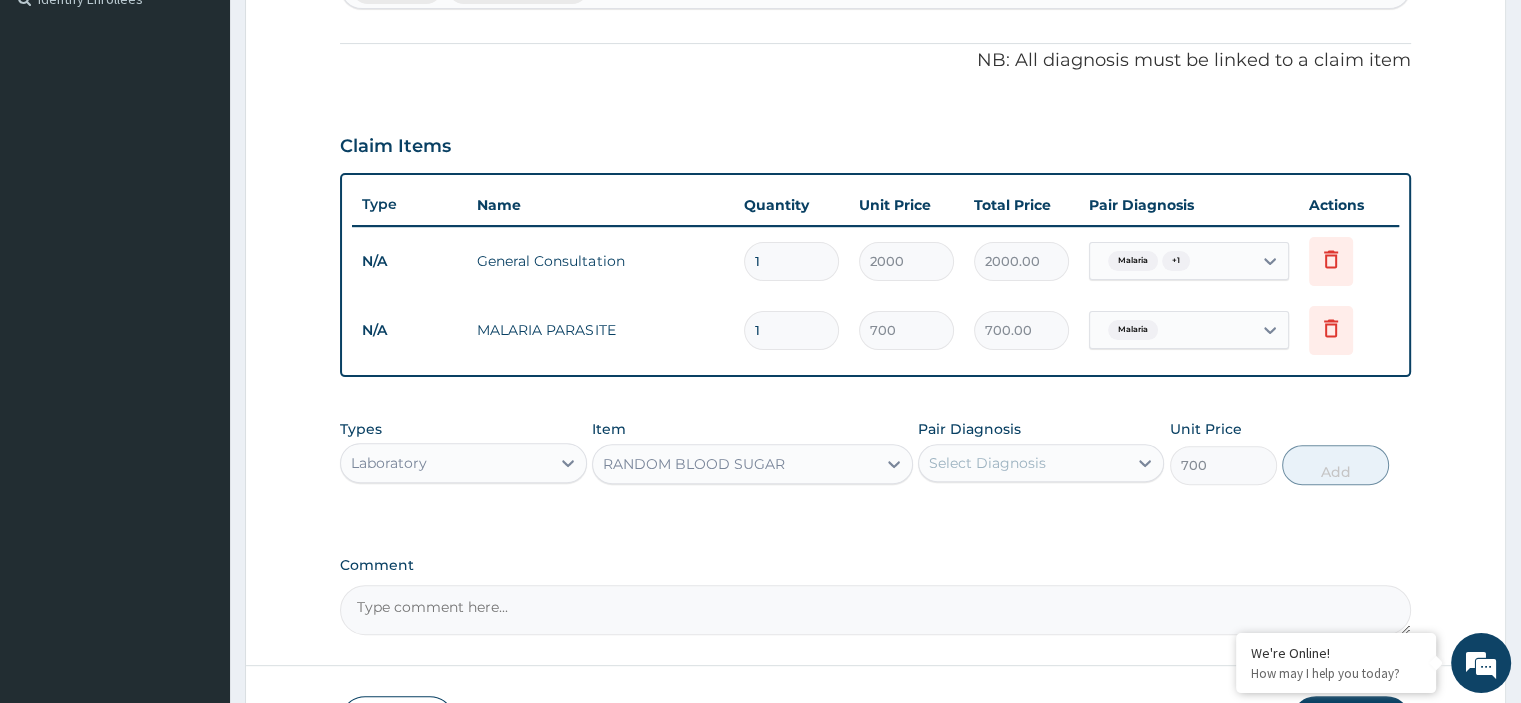 click on "Select Diagnosis" at bounding box center [987, 463] 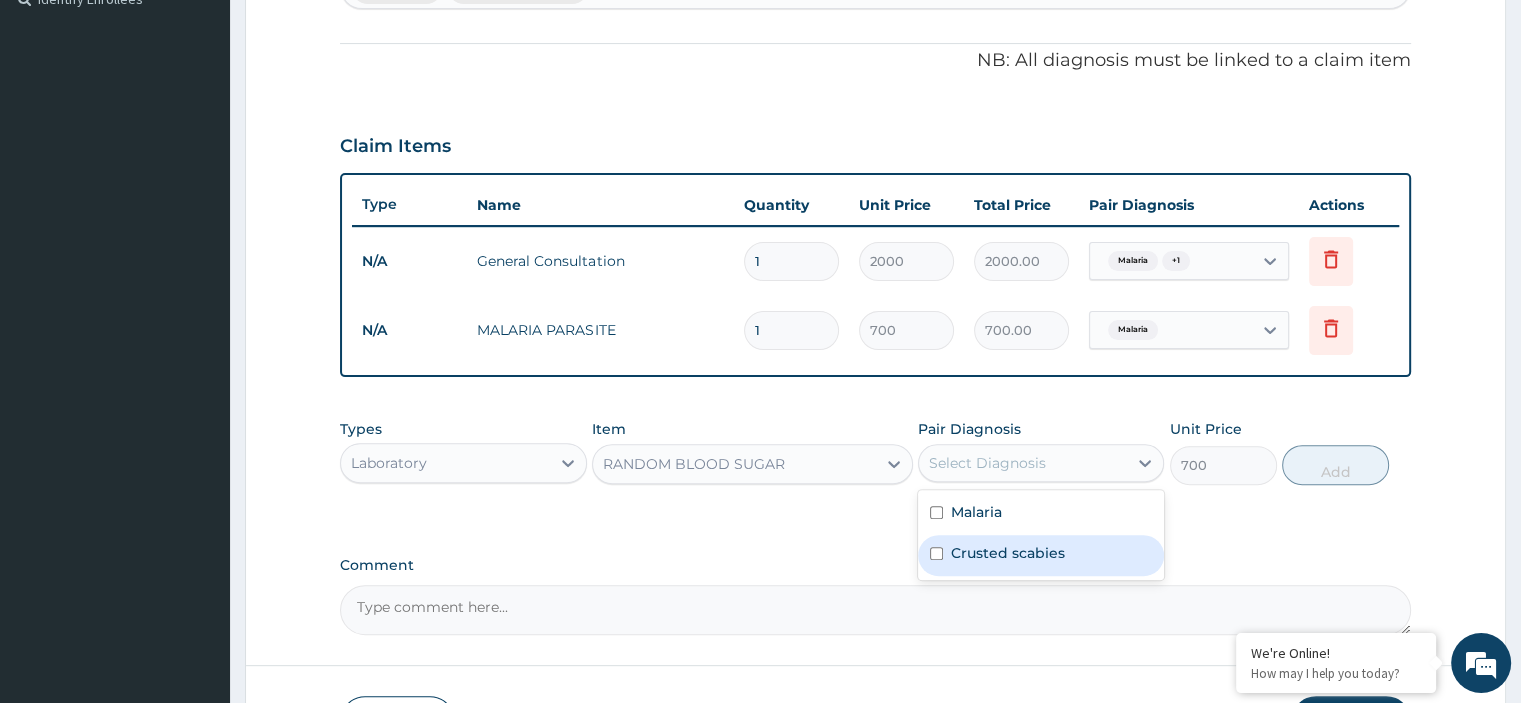 click on "Crusted scabies" at bounding box center (1008, 553) 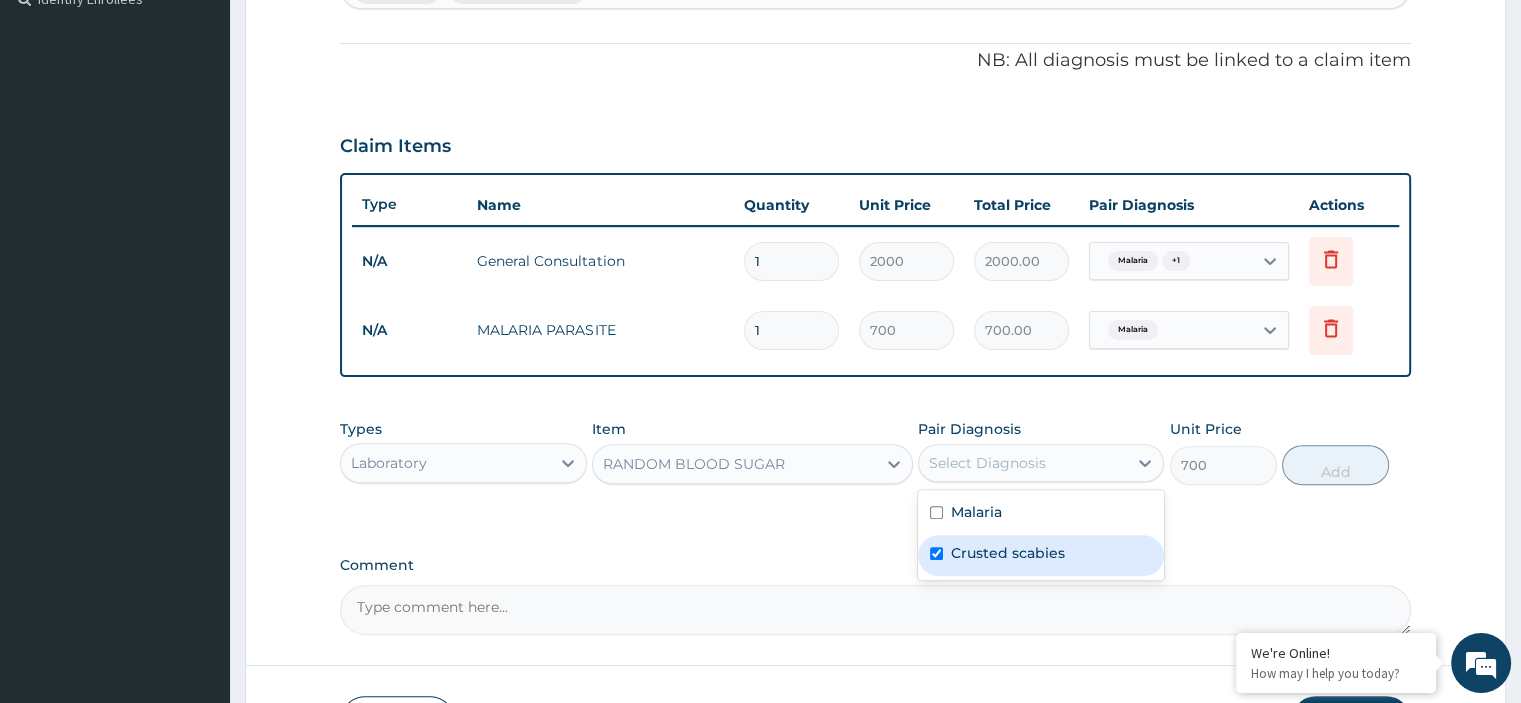 checkbox on "true" 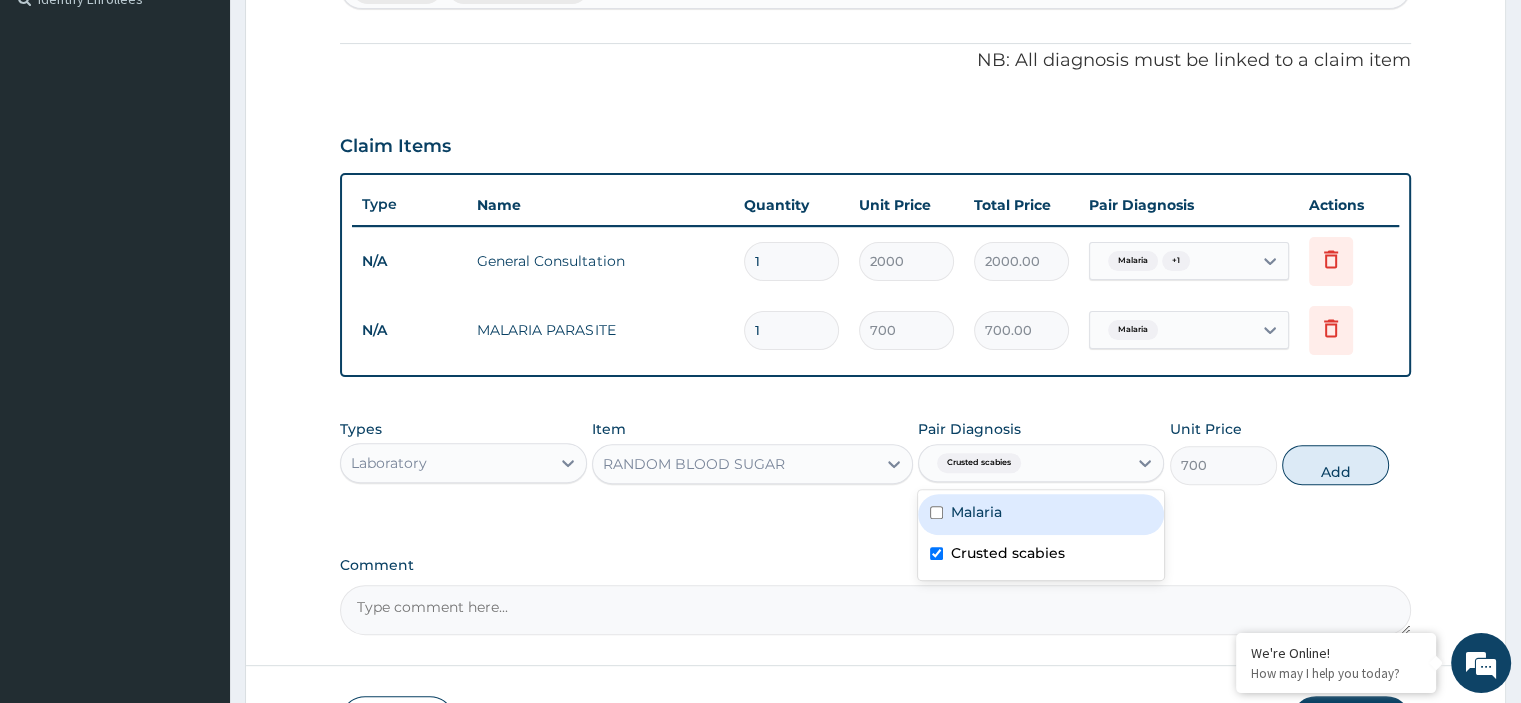 click on "Malaria" at bounding box center [1041, 514] 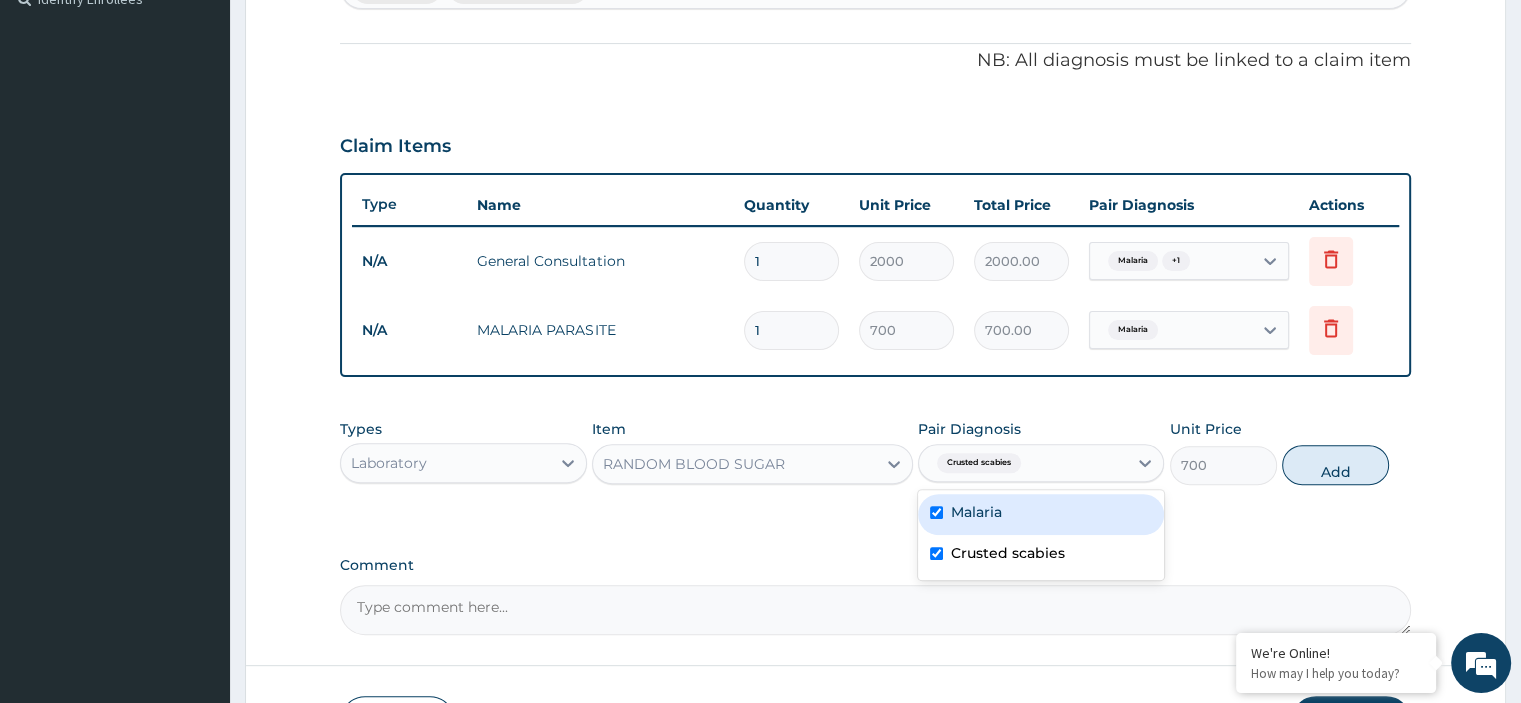 checkbox on "true" 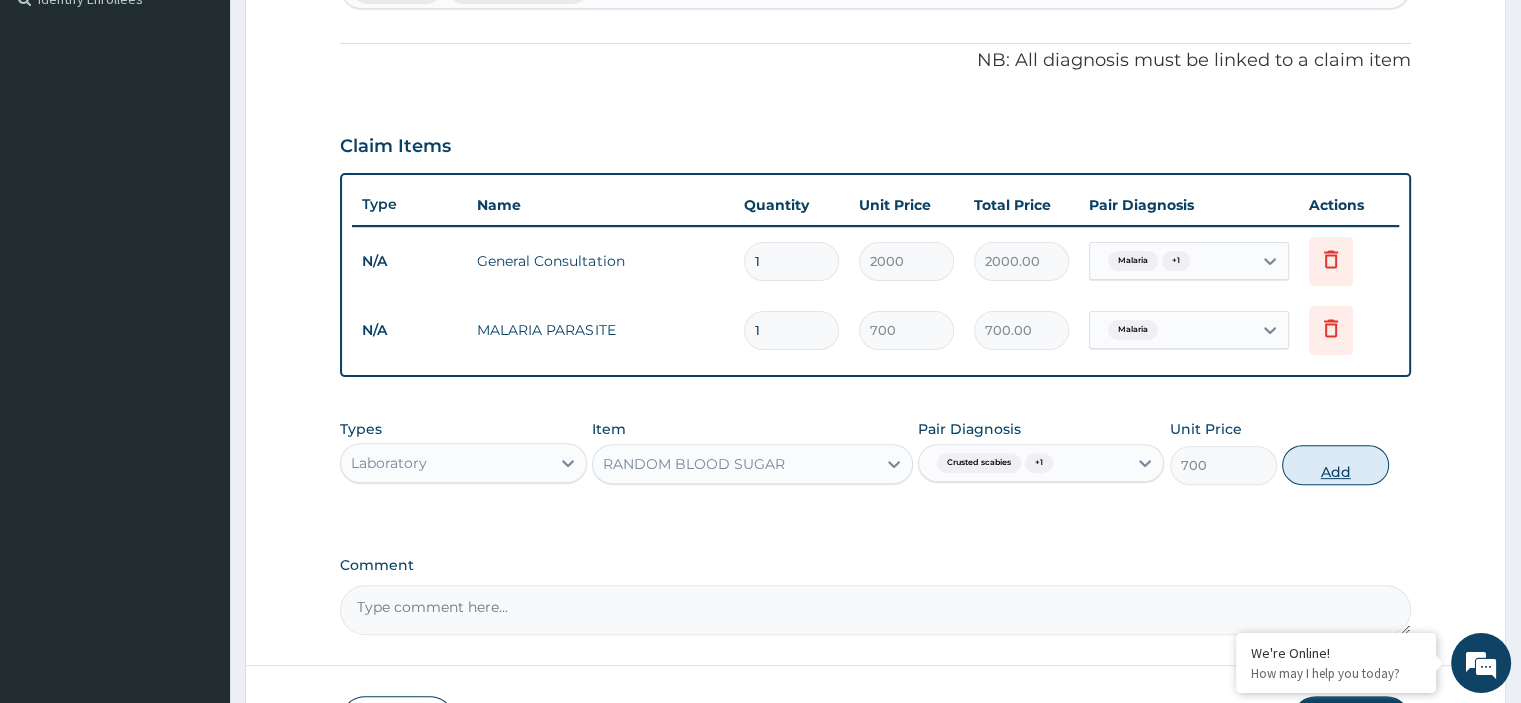 click on "Add" at bounding box center [1335, 465] 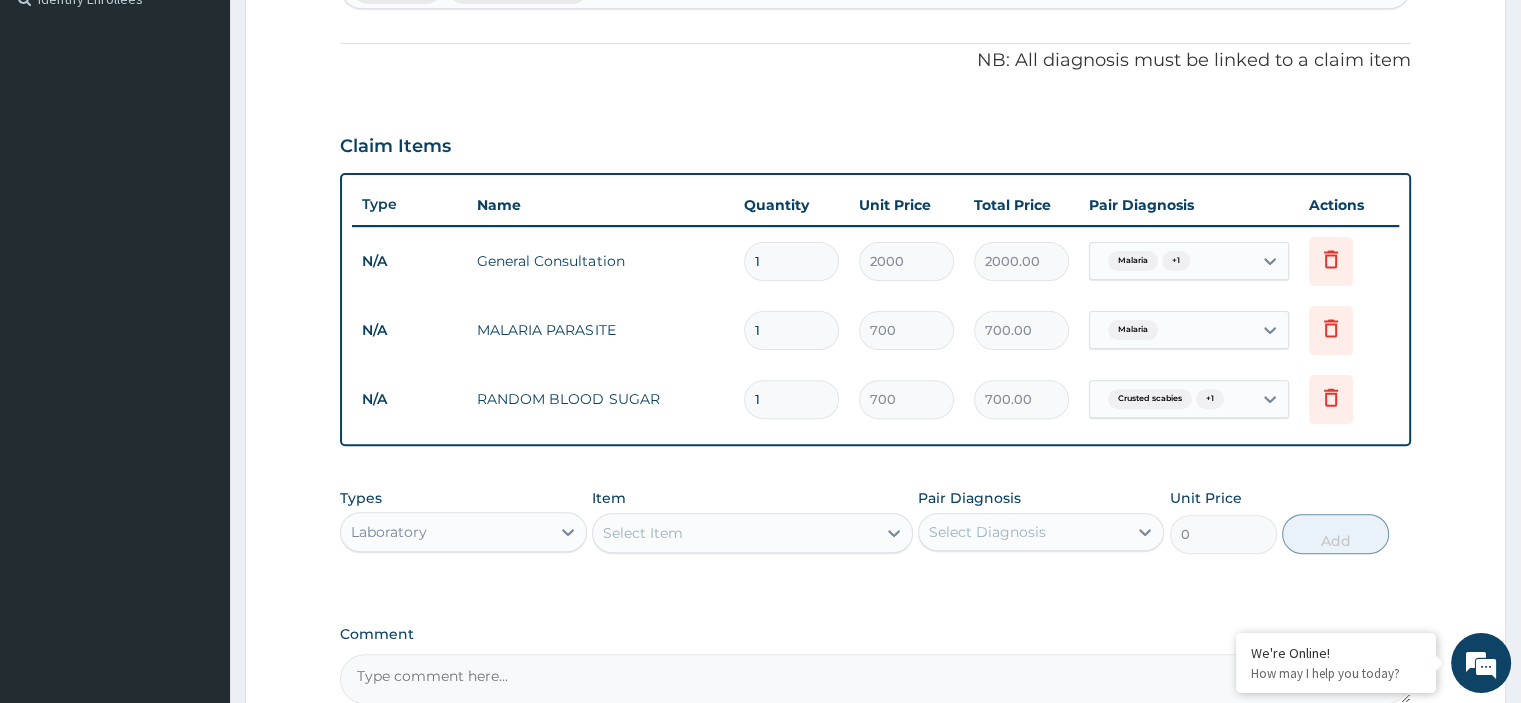click on "Select Item" at bounding box center [734, 533] 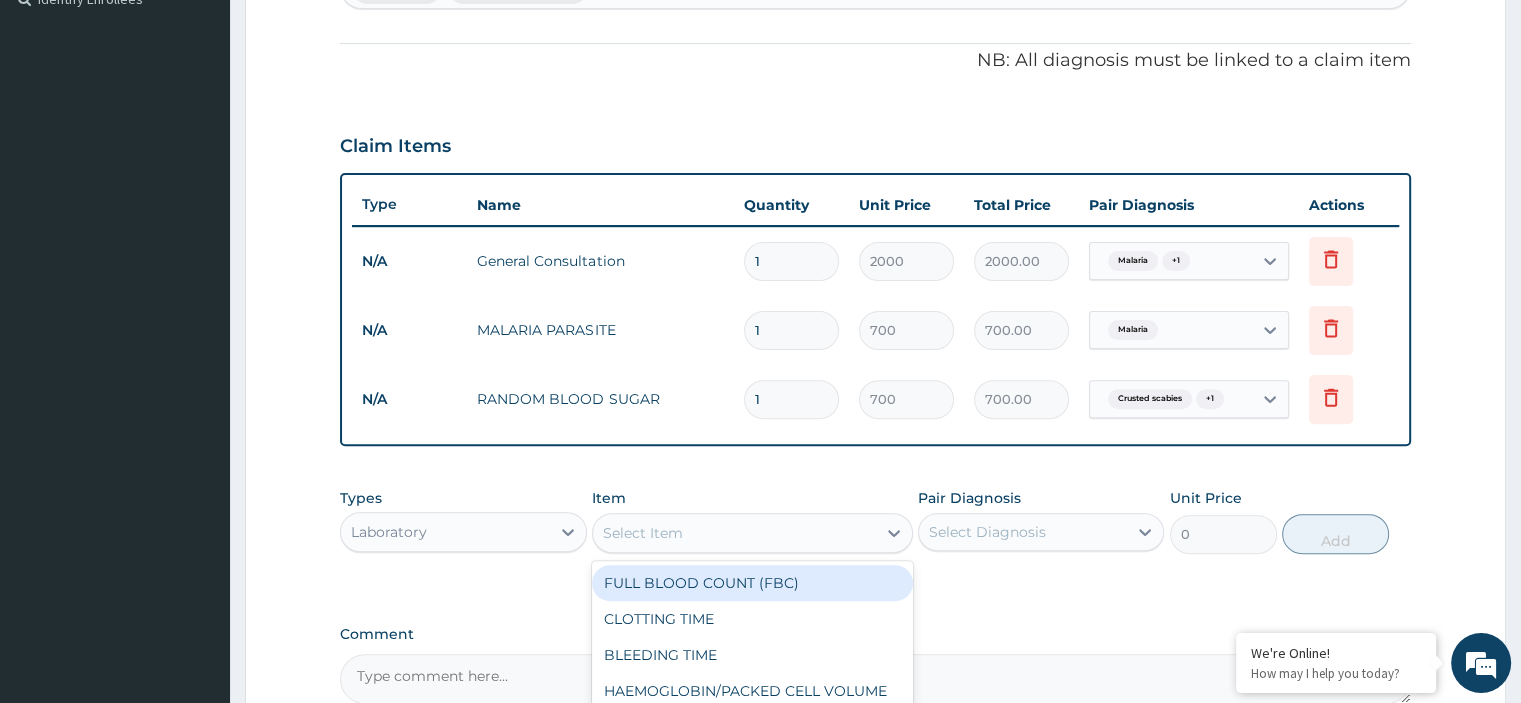 click on "FULL BLOOD COUNT (FBC)" at bounding box center [752, 583] 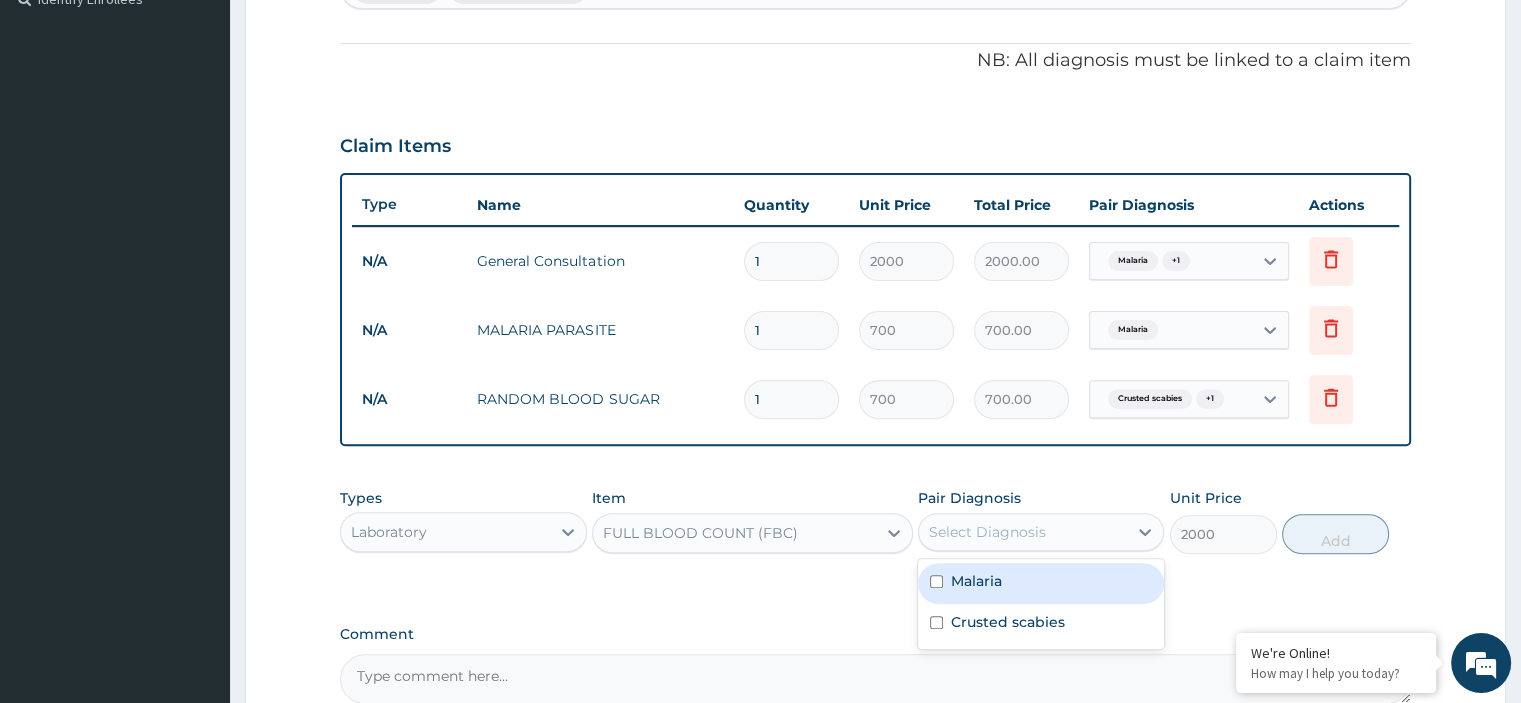 click on "Select Diagnosis" at bounding box center [1023, 532] 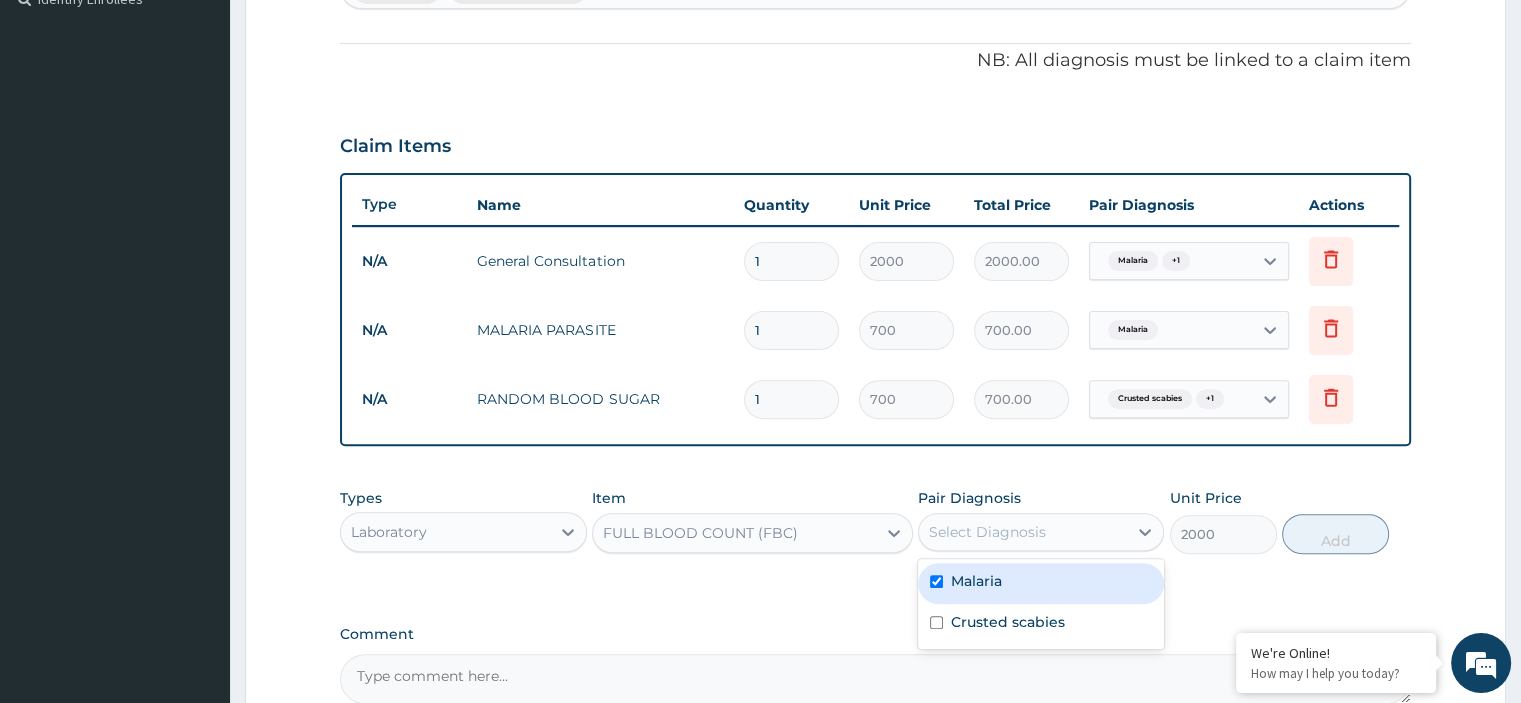 checkbox on "true" 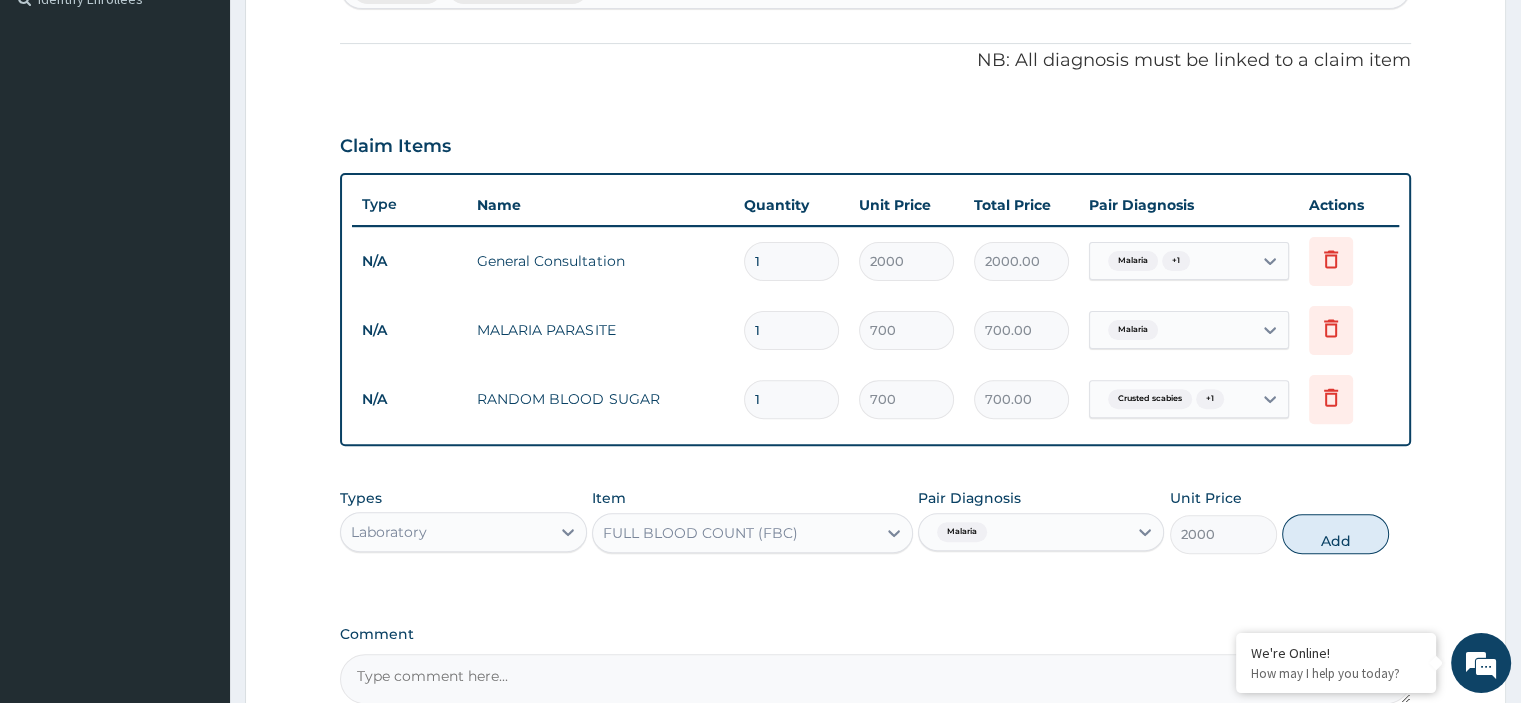 click on "Add" at bounding box center [1335, 534] 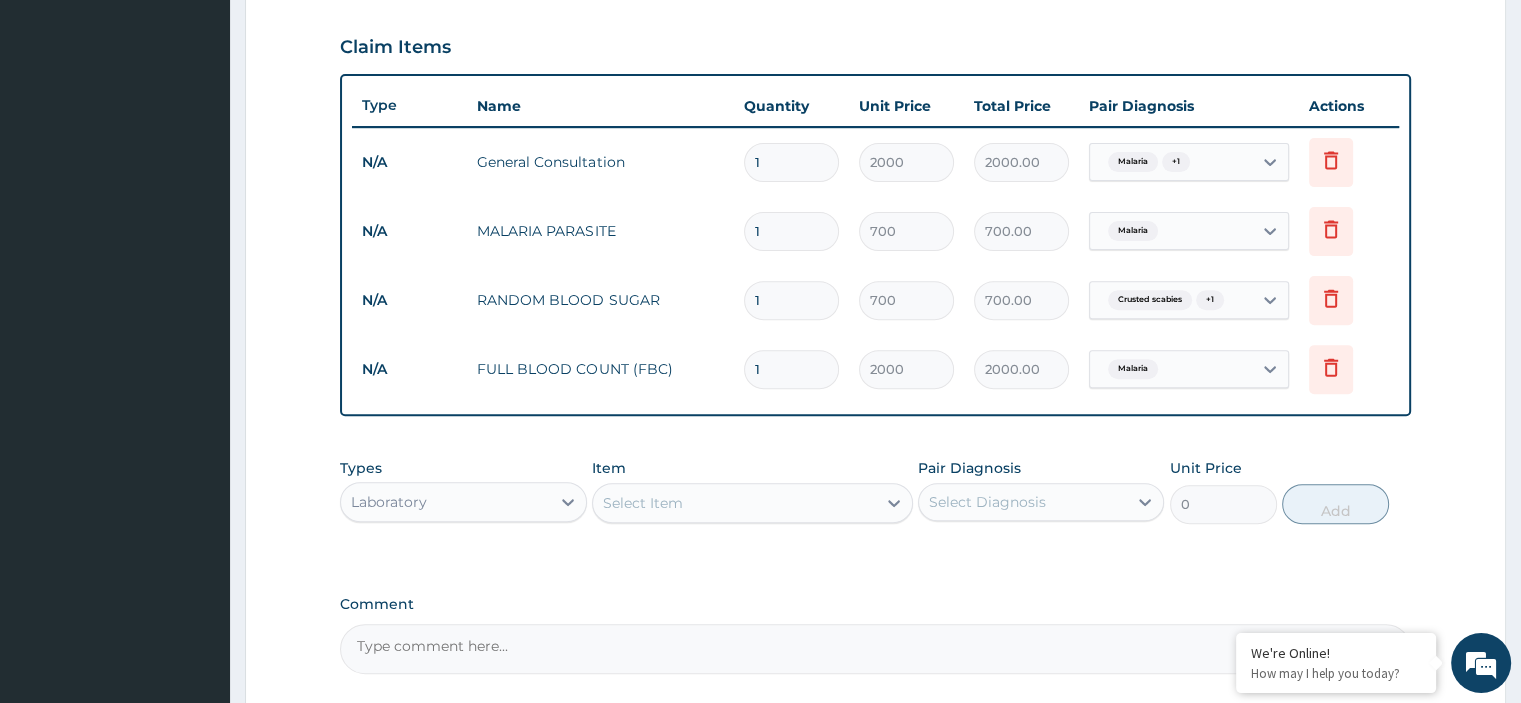 scroll, scrollTop: 771, scrollLeft: 0, axis: vertical 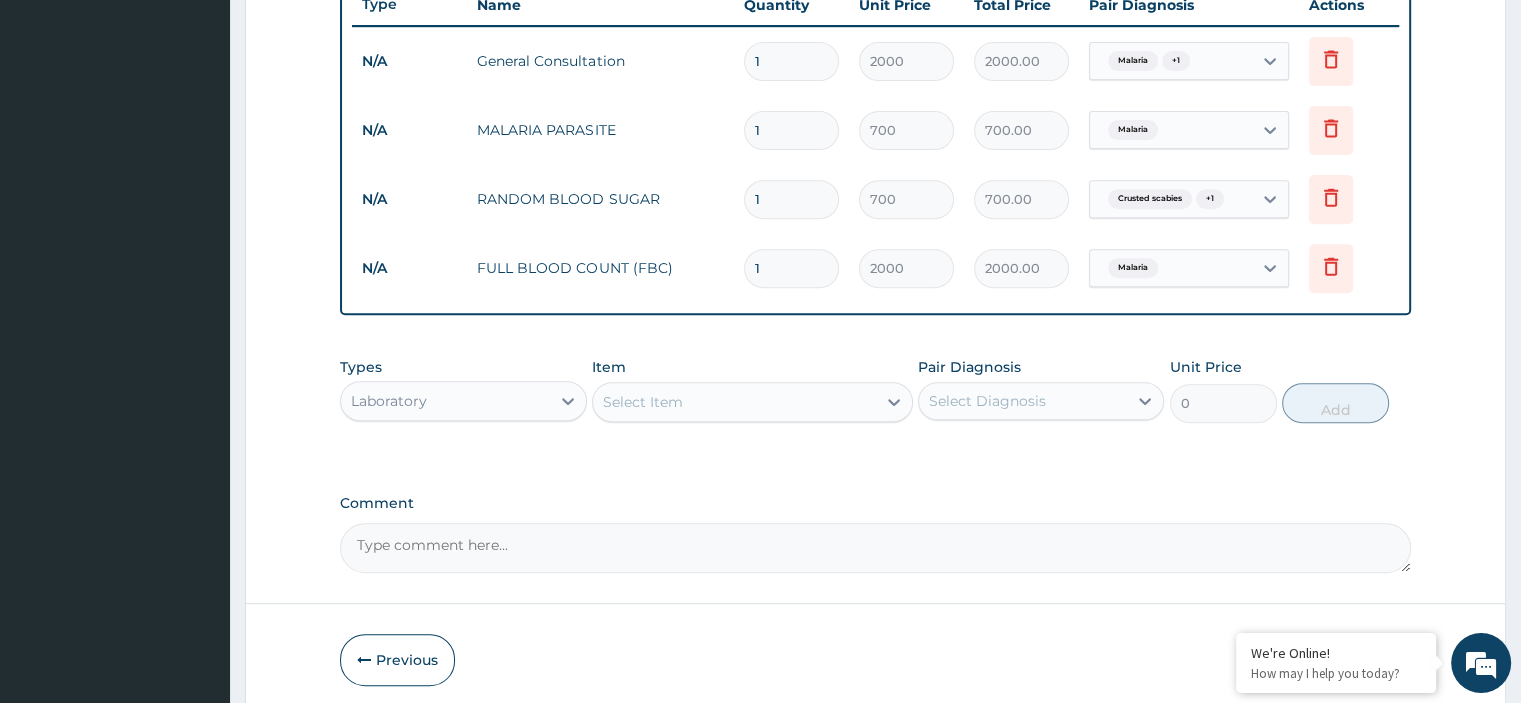 click on "Laboratory" at bounding box center [445, 401] 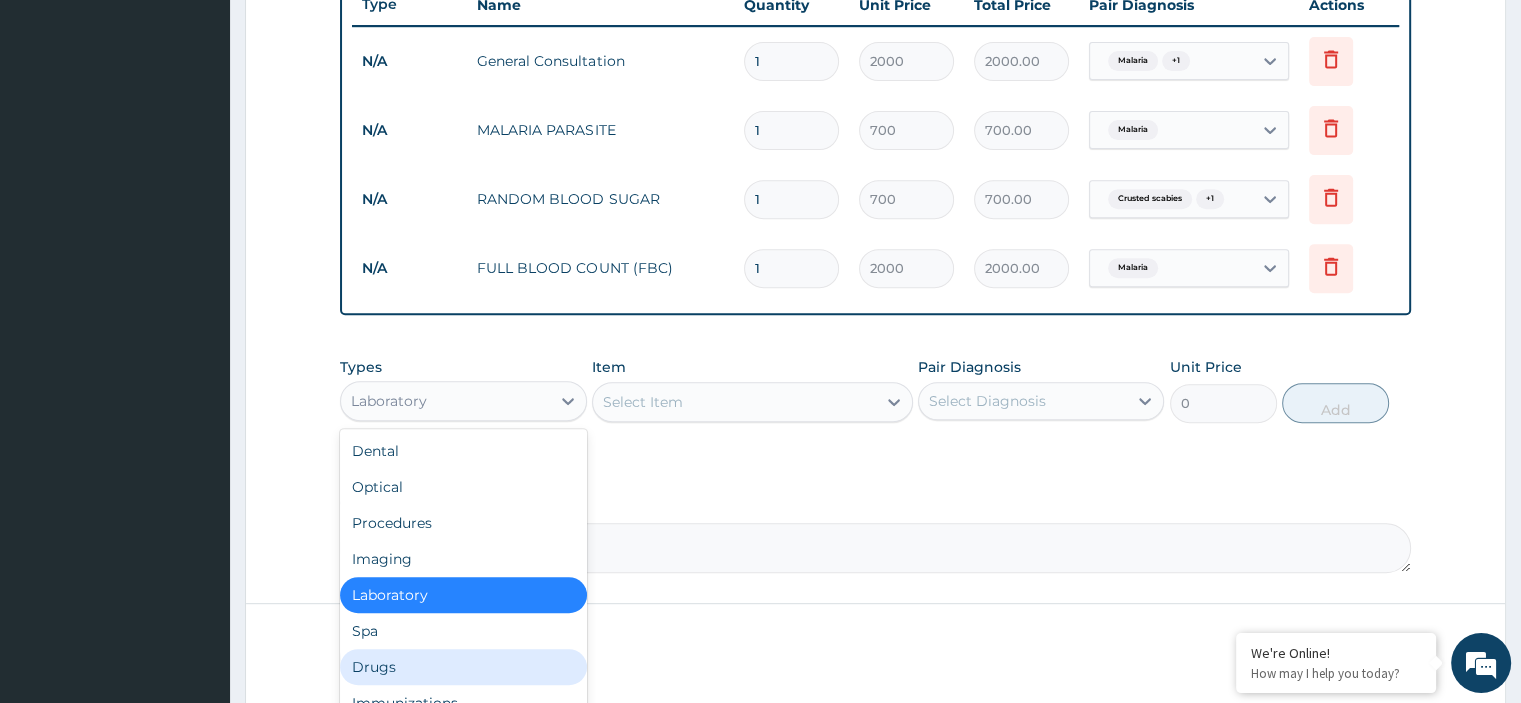 click on "Drugs" at bounding box center (463, 667) 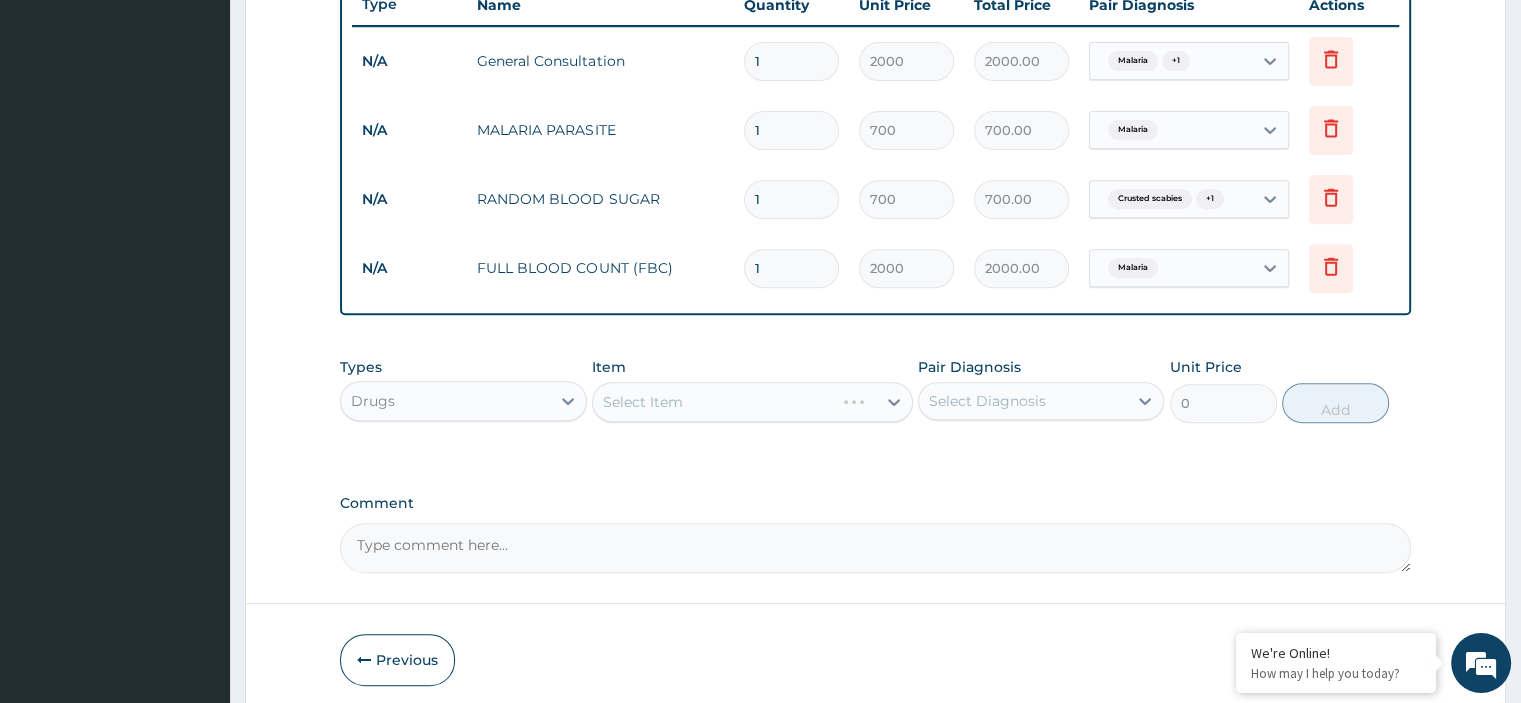 click on "Select Item" at bounding box center [643, 402] 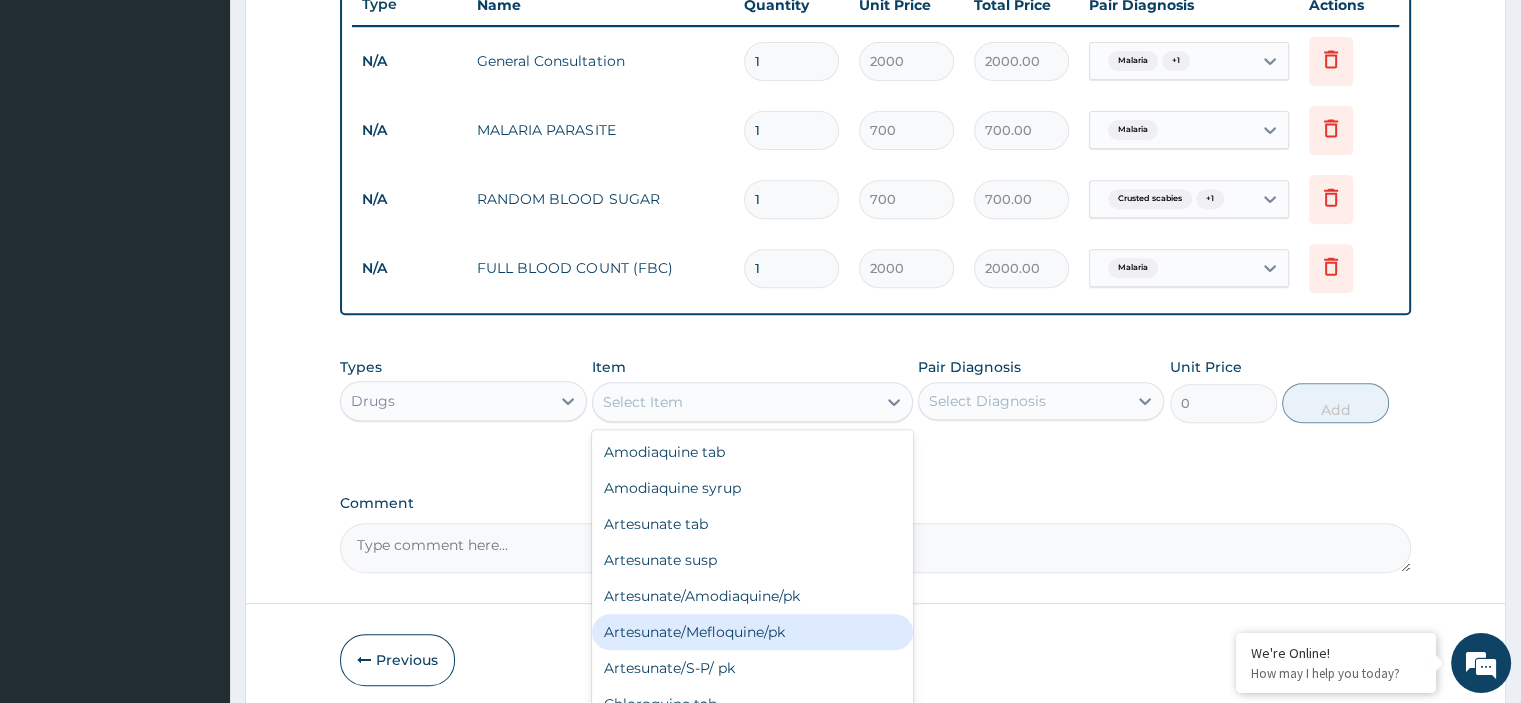 click on "Artesunate/Mefloquine/pk" at bounding box center [752, 632] 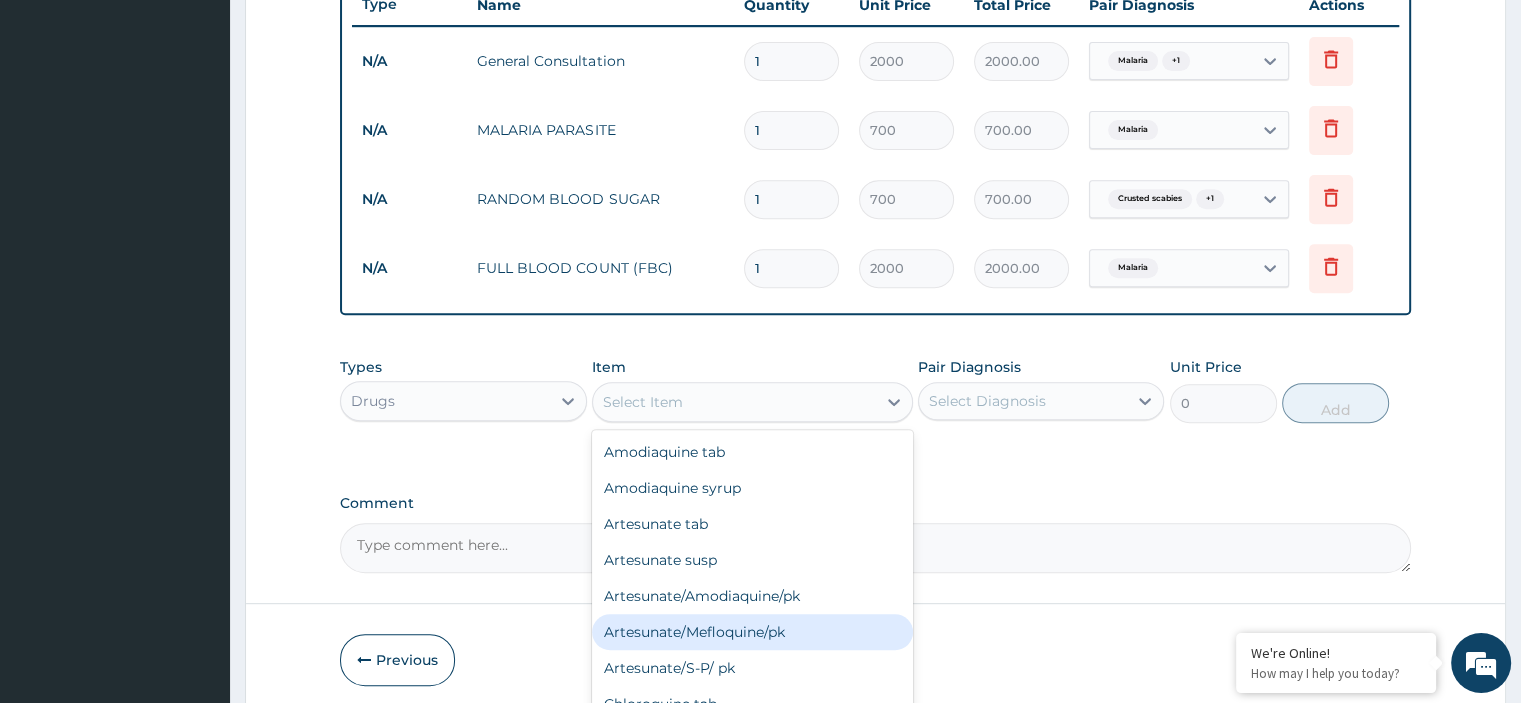 type on "1600" 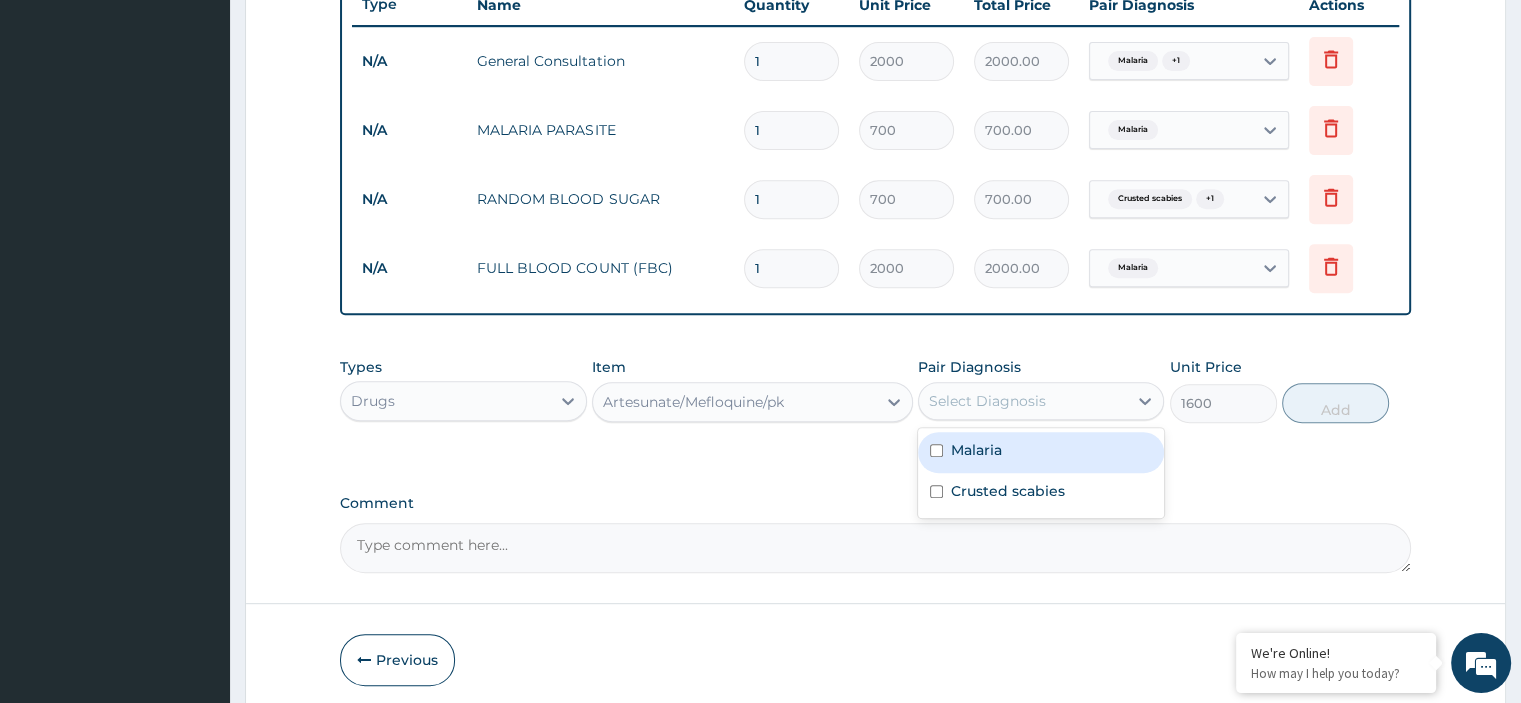 click on "Select Diagnosis" at bounding box center [987, 401] 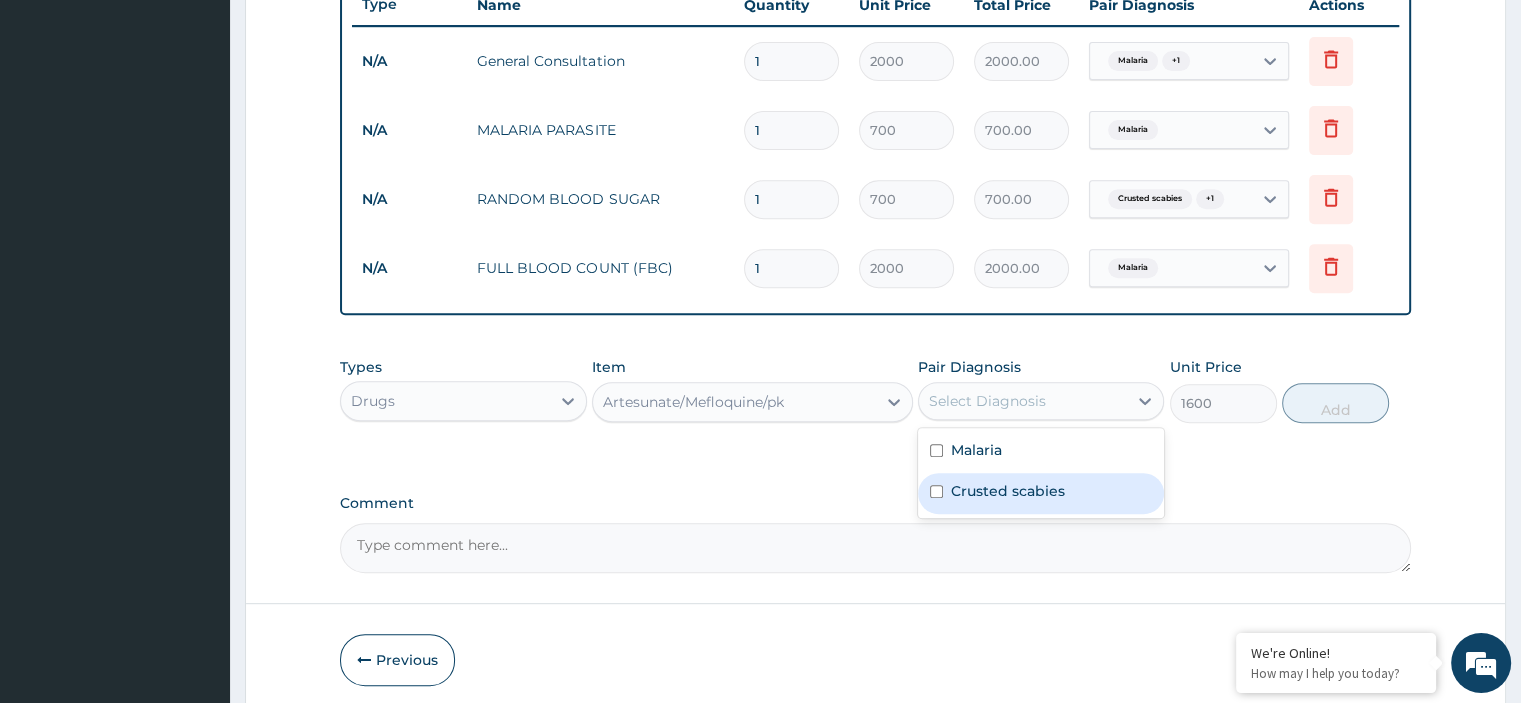 click on "Crusted scabies" at bounding box center (1041, 493) 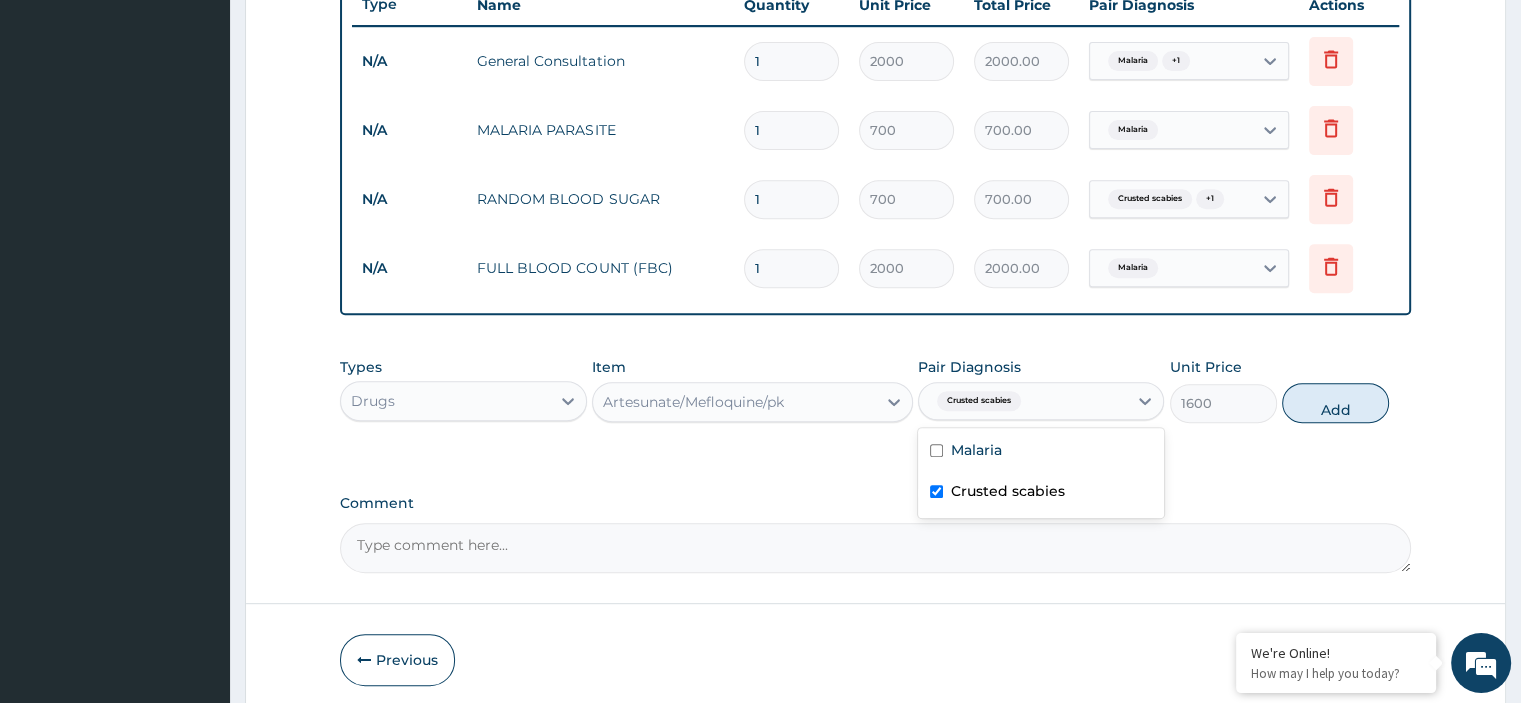 click on "Crusted scabies" at bounding box center (1008, 491) 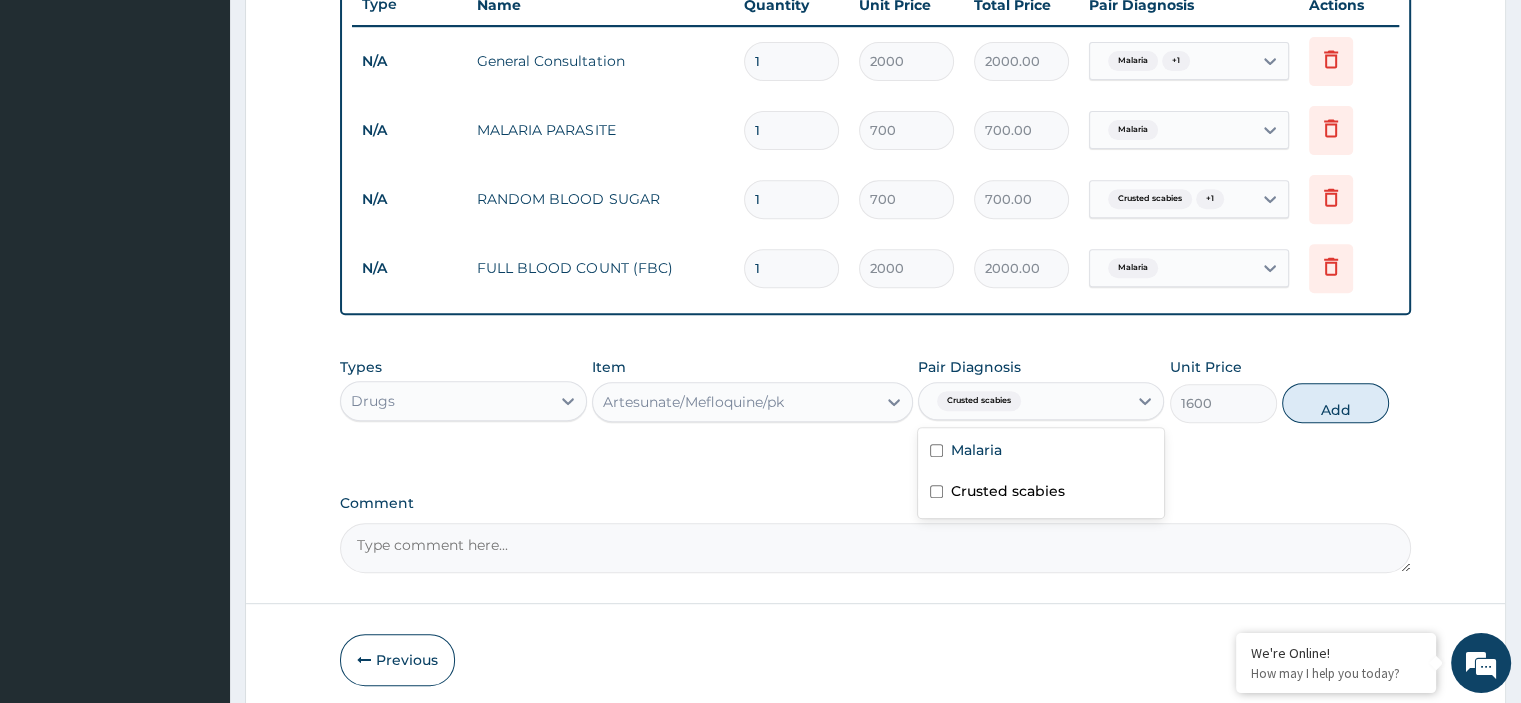 checkbox on "false" 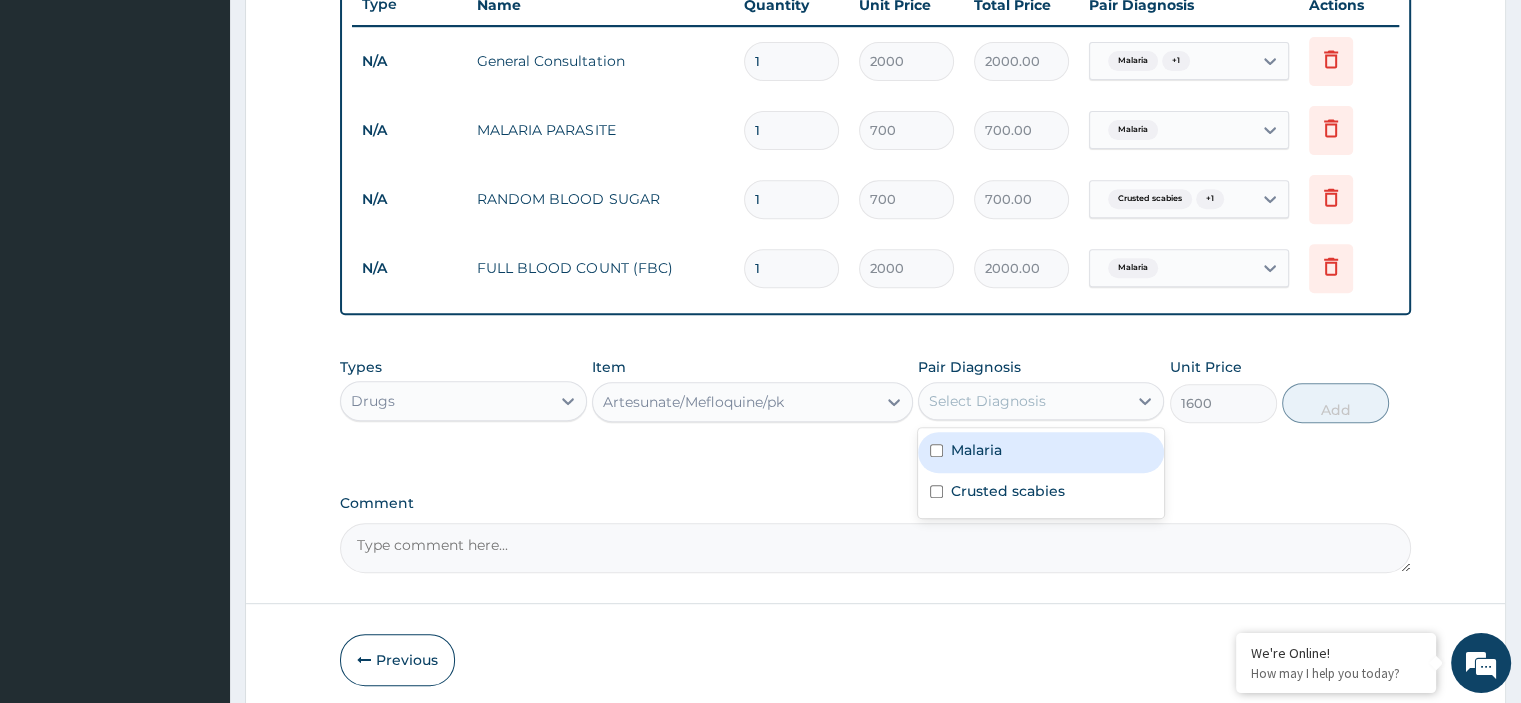 click on "Malaria" at bounding box center (976, 450) 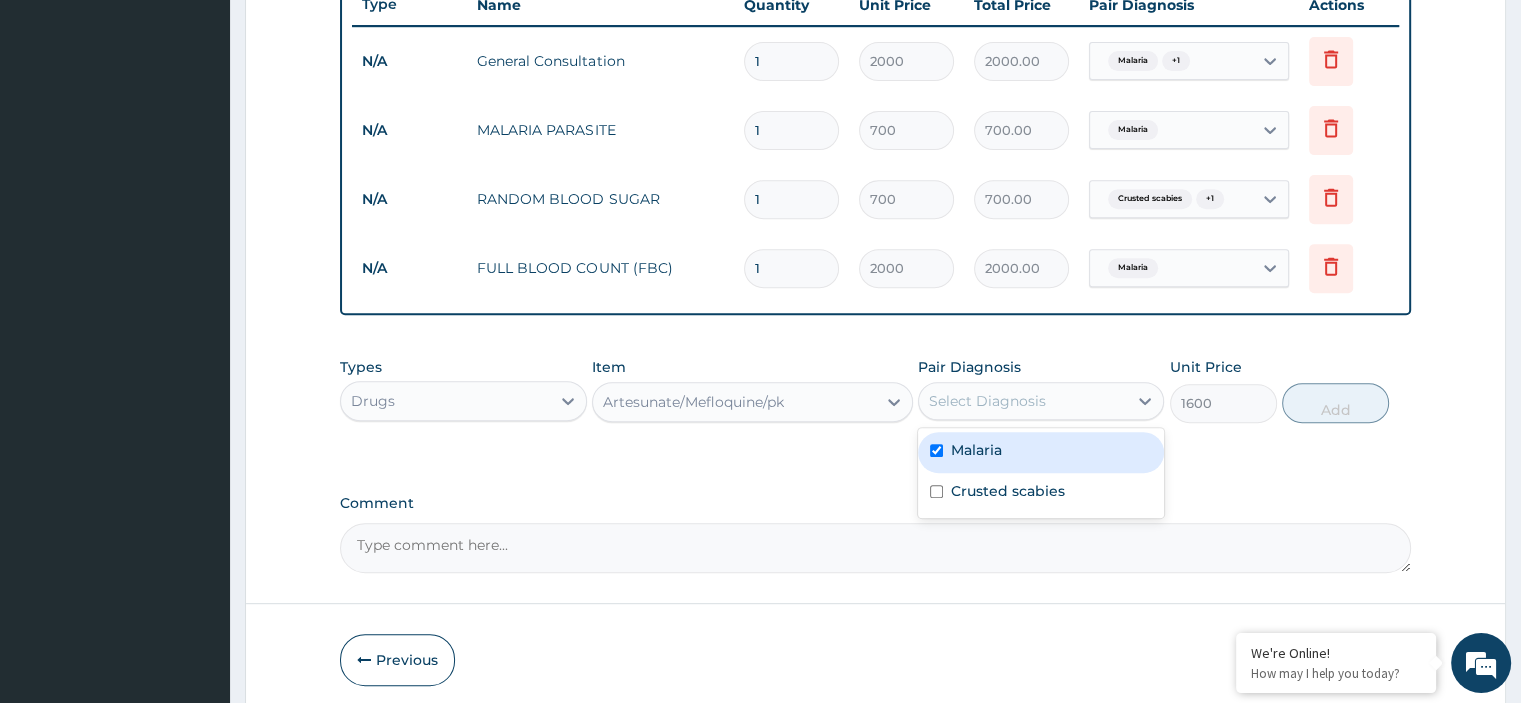 checkbox on "true" 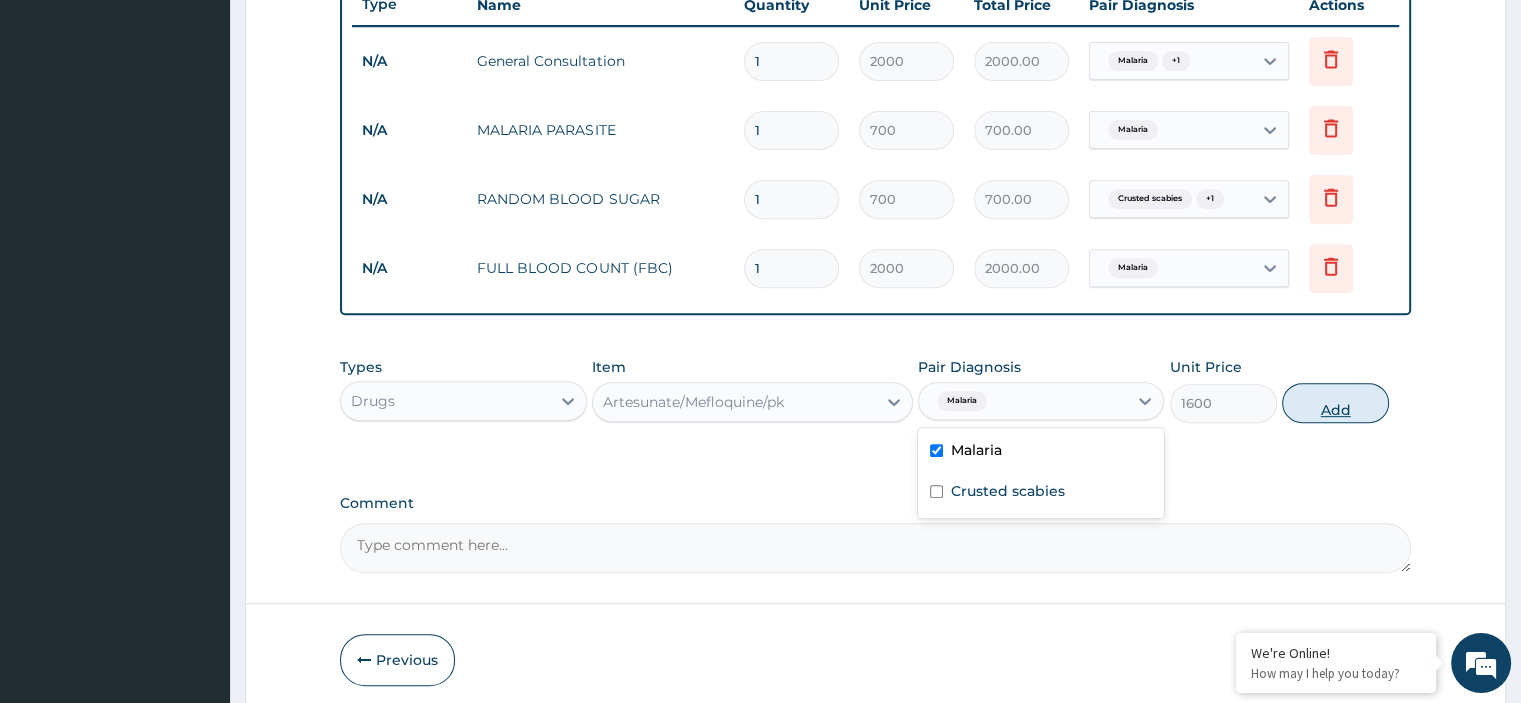 click on "Add" at bounding box center [1335, 403] 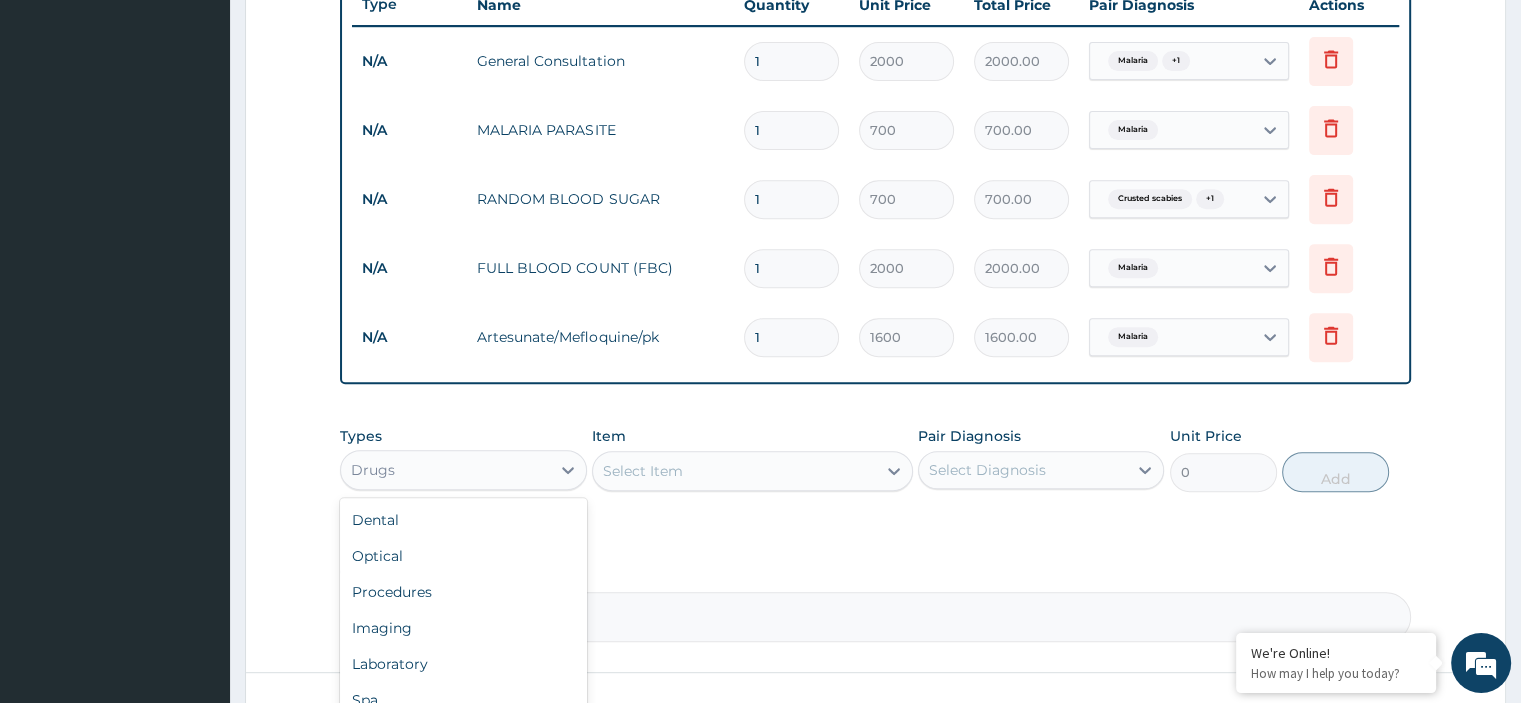 click on "Drugs" at bounding box center (445, 470) 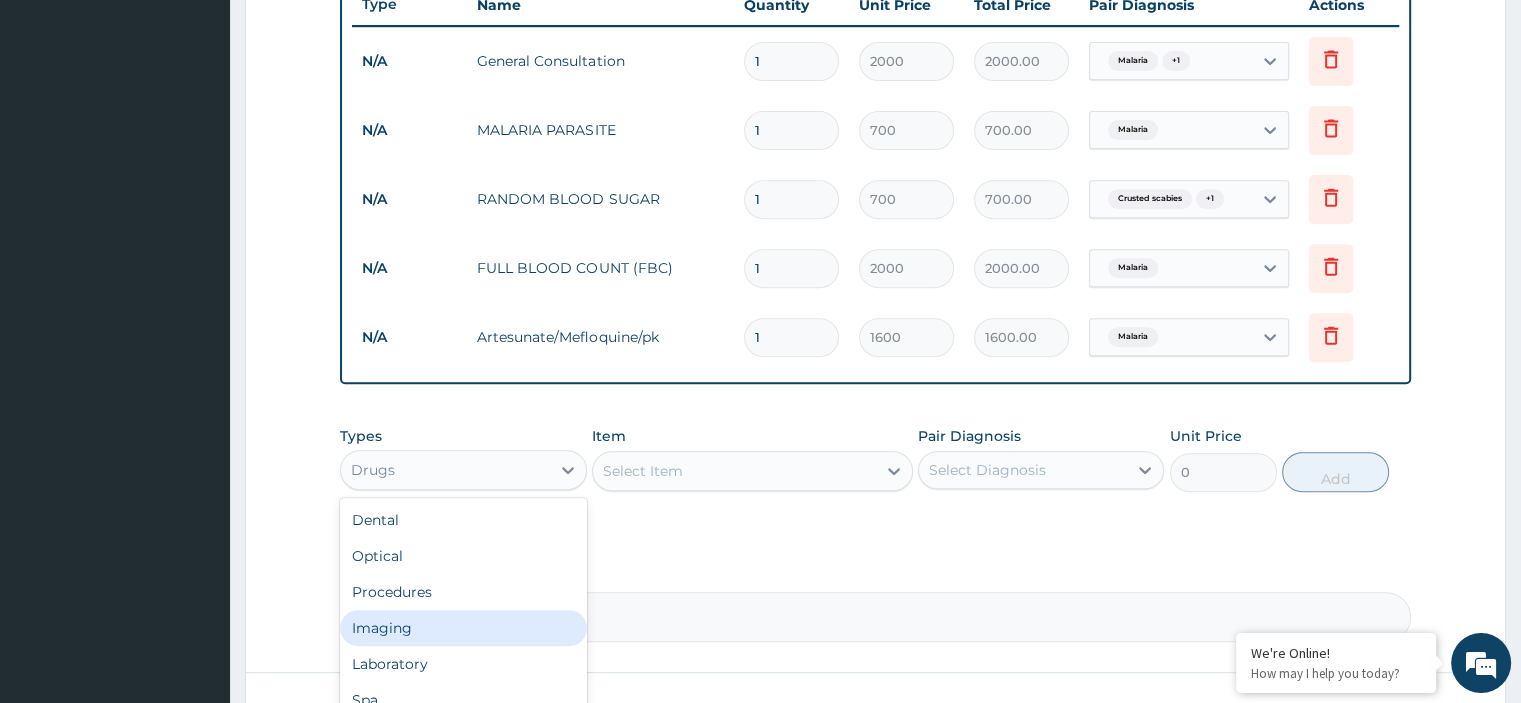 scroll, scrollTop: 68, scrollLeft: 0, axis: vertical 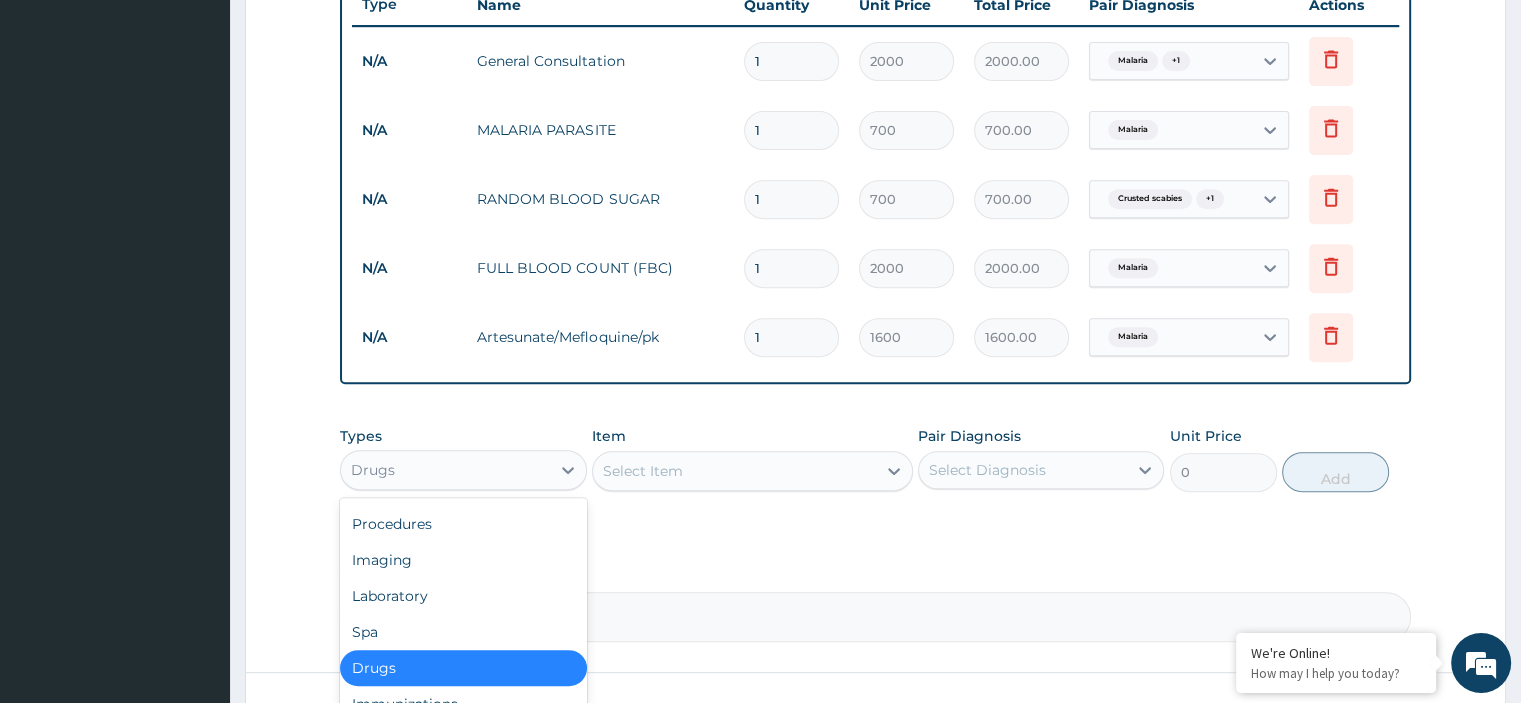 click on "Drugs" at bounding box center (463, 668) 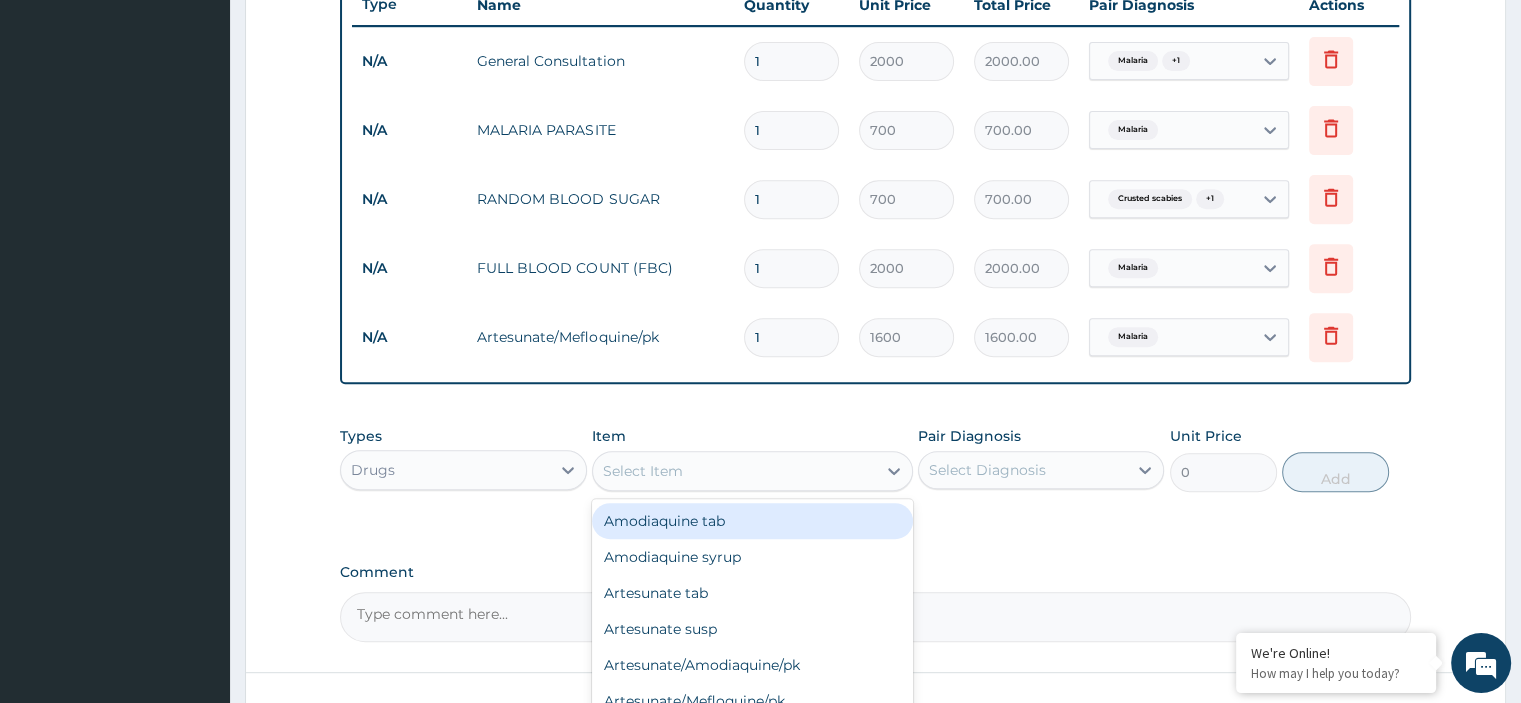 click on "Select Item" at bounding box center (734, 471) 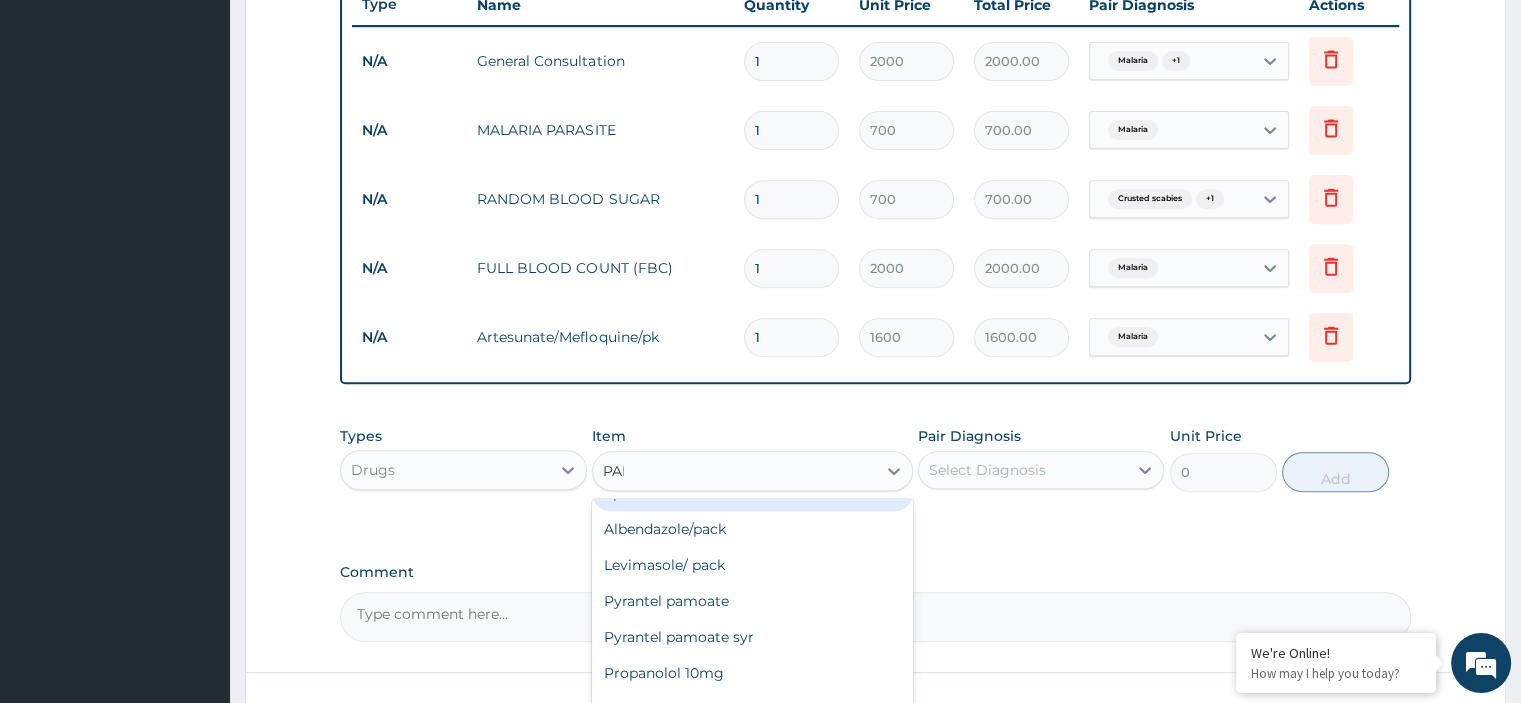 scroll, scrollTop: 0, scrollLeft: 0, axis: both 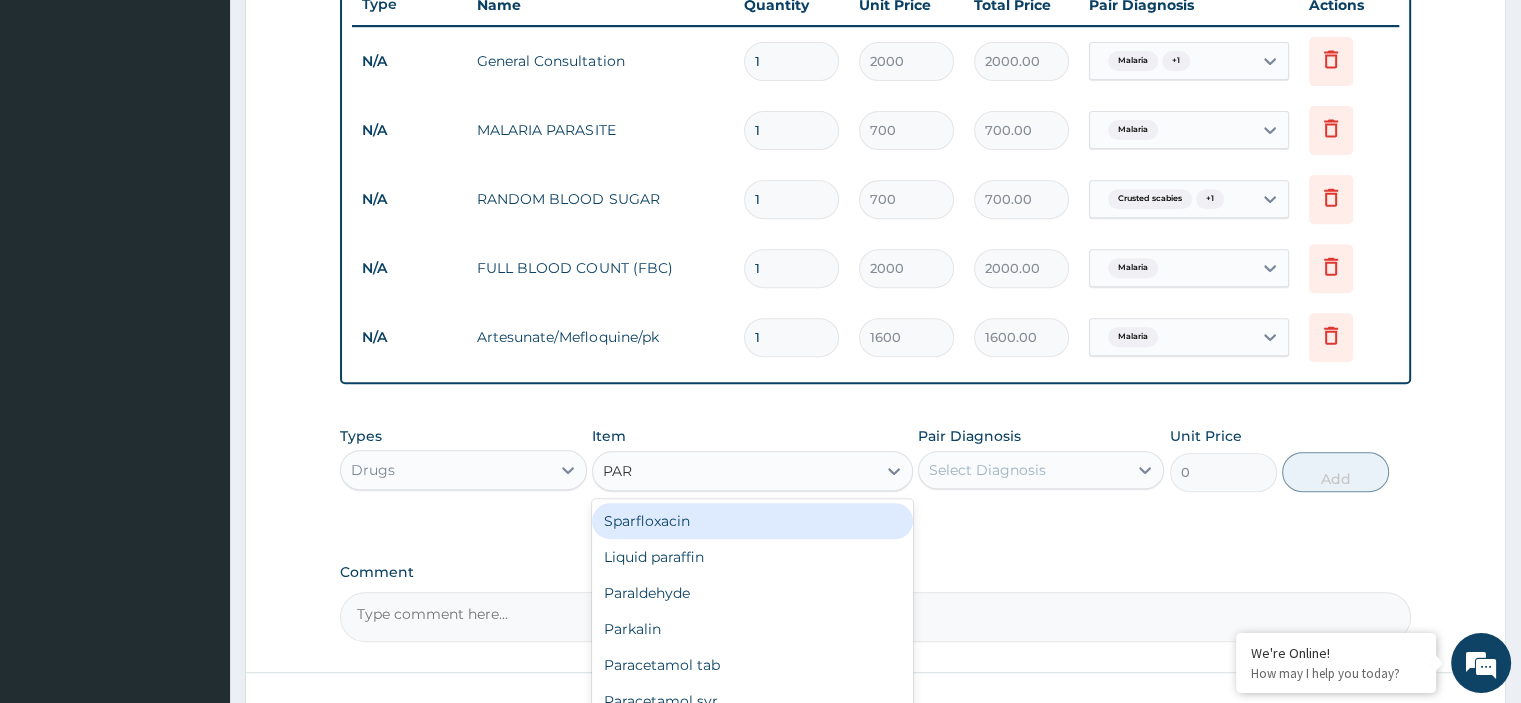 type on "PARA" 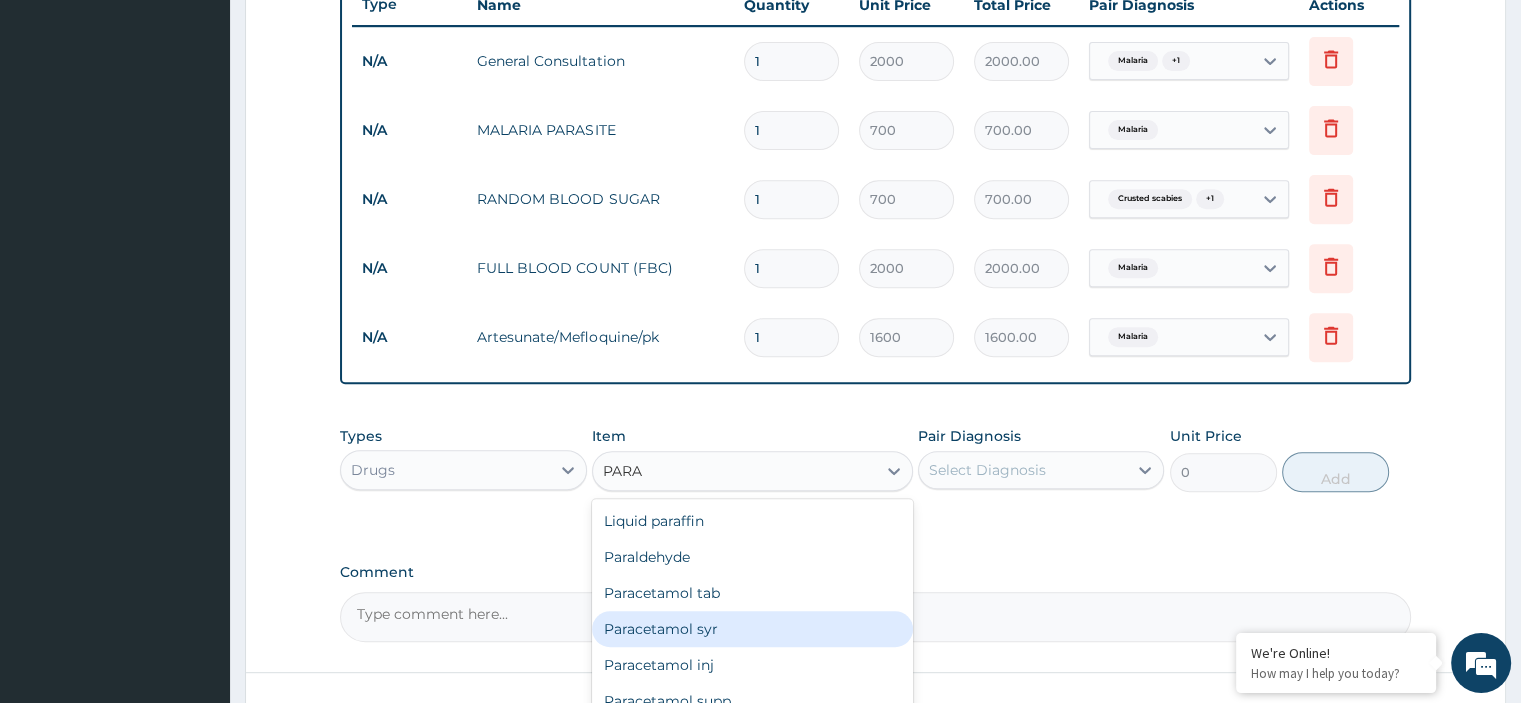 click on "Paracetamol syr" at bounding box center [752, 629] 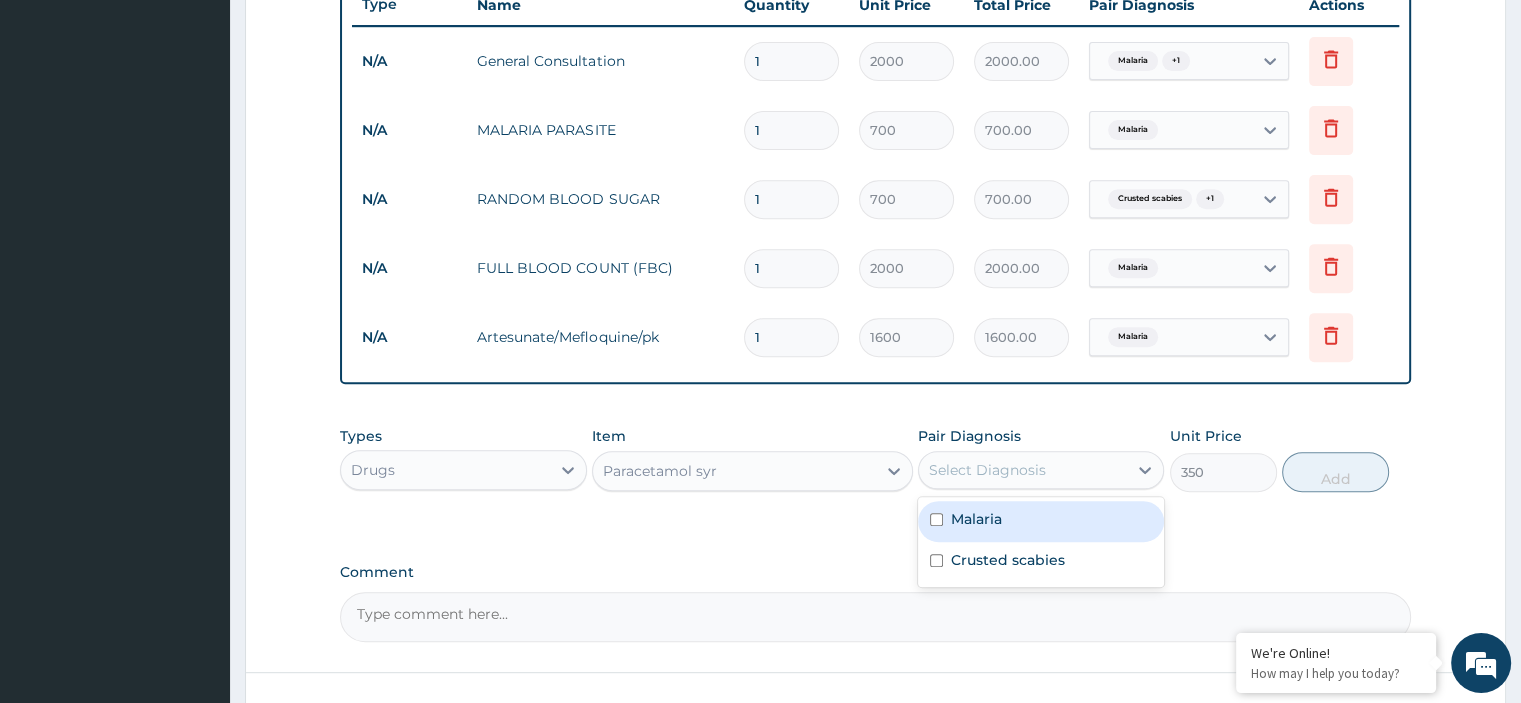 click on "Select Diagnosis" at bounding box center [1023, 470] 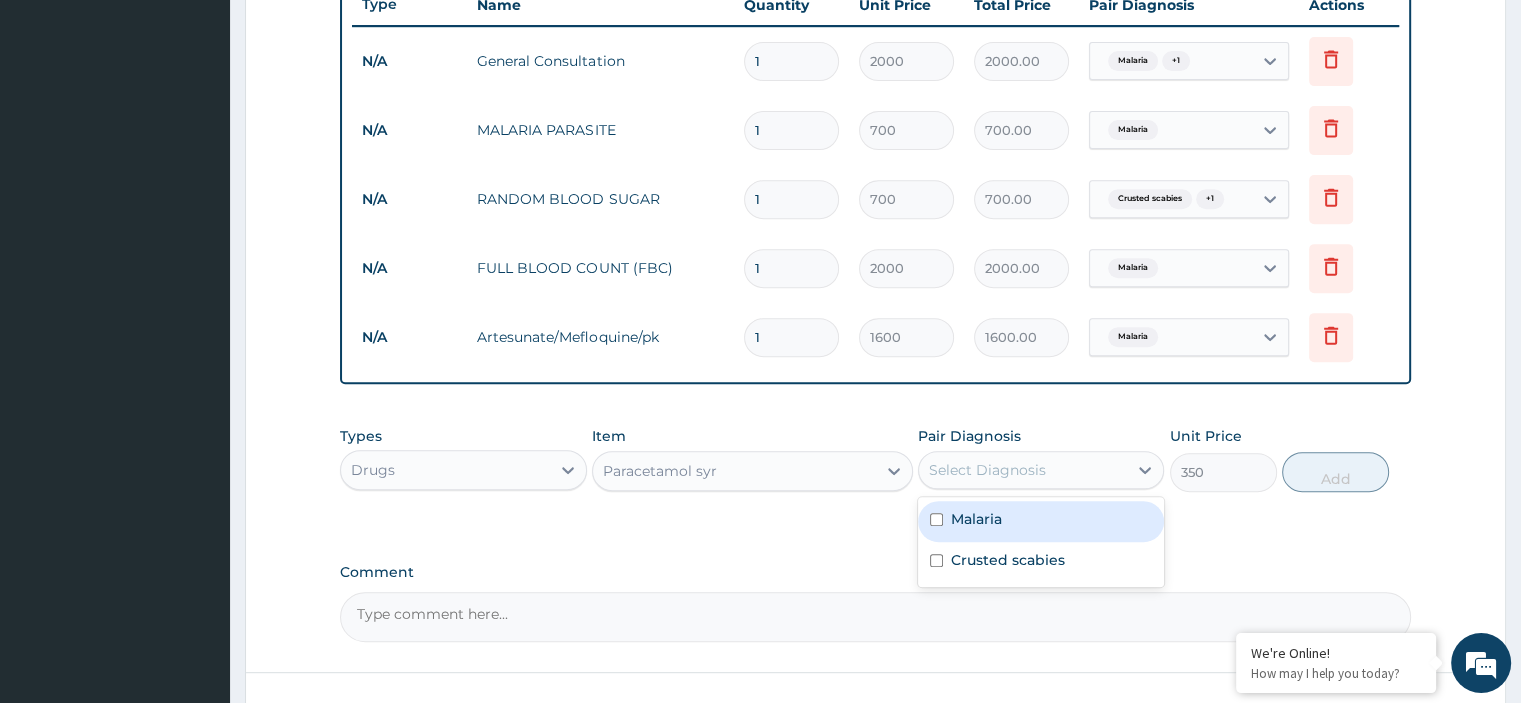 click on "Malaria" at bounding box center [1041, 521] 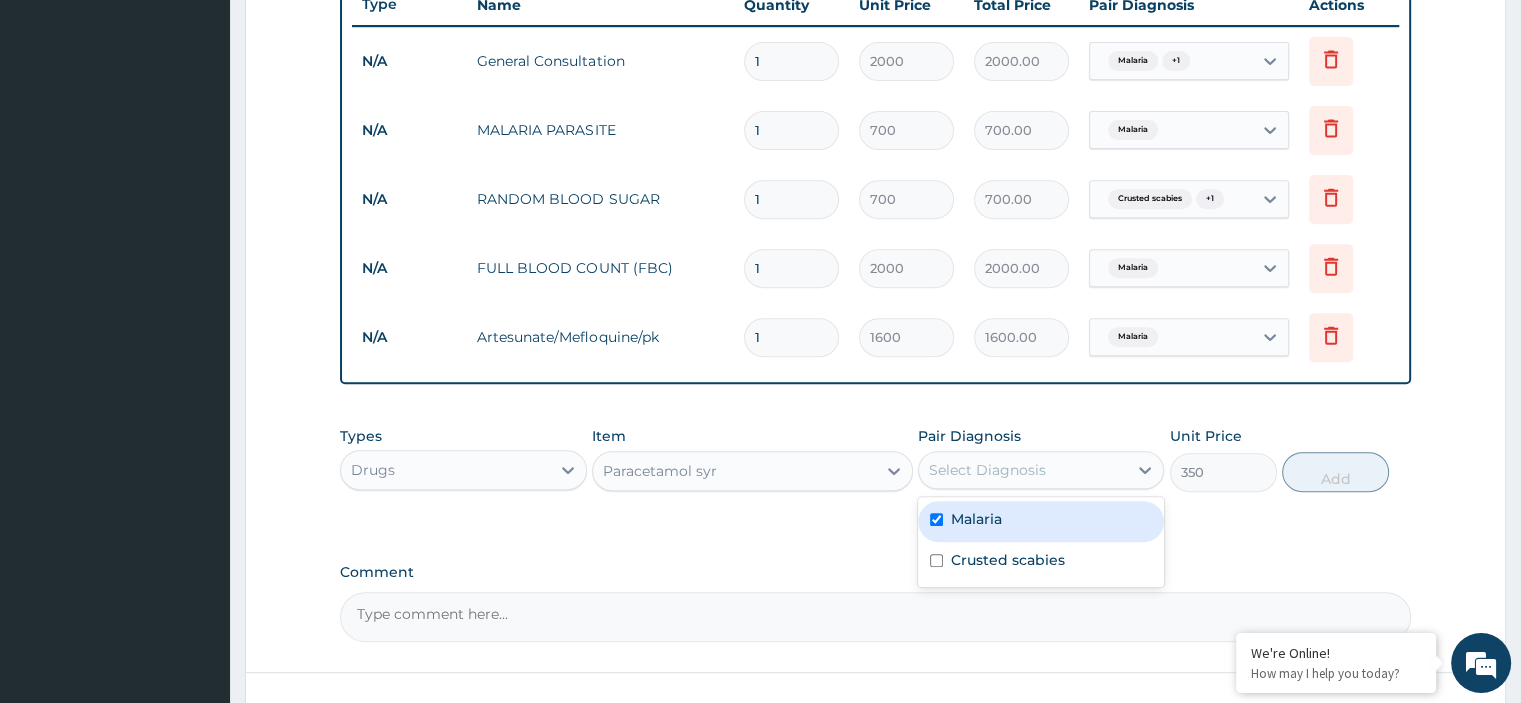checkbox on "true" 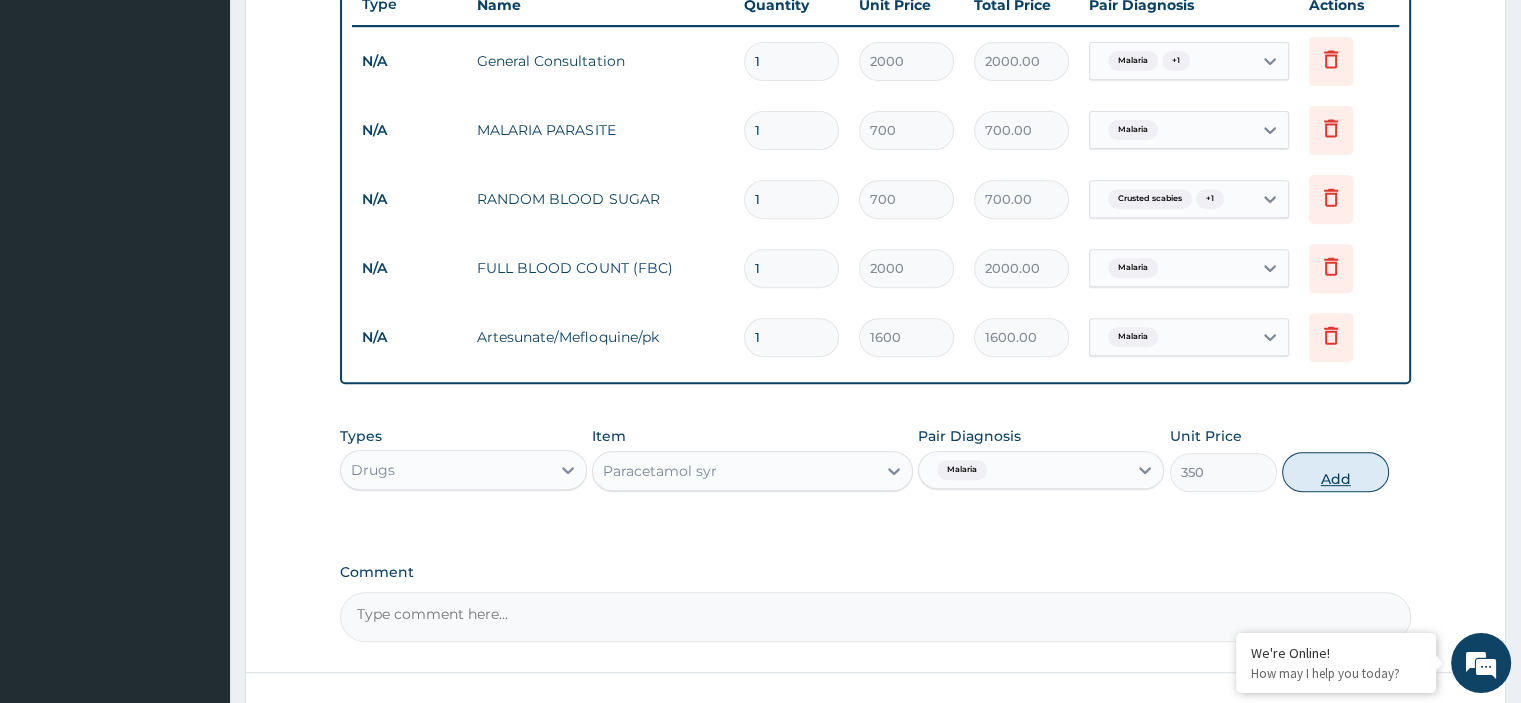 click on "Add" at bounding box center (1335, 472) 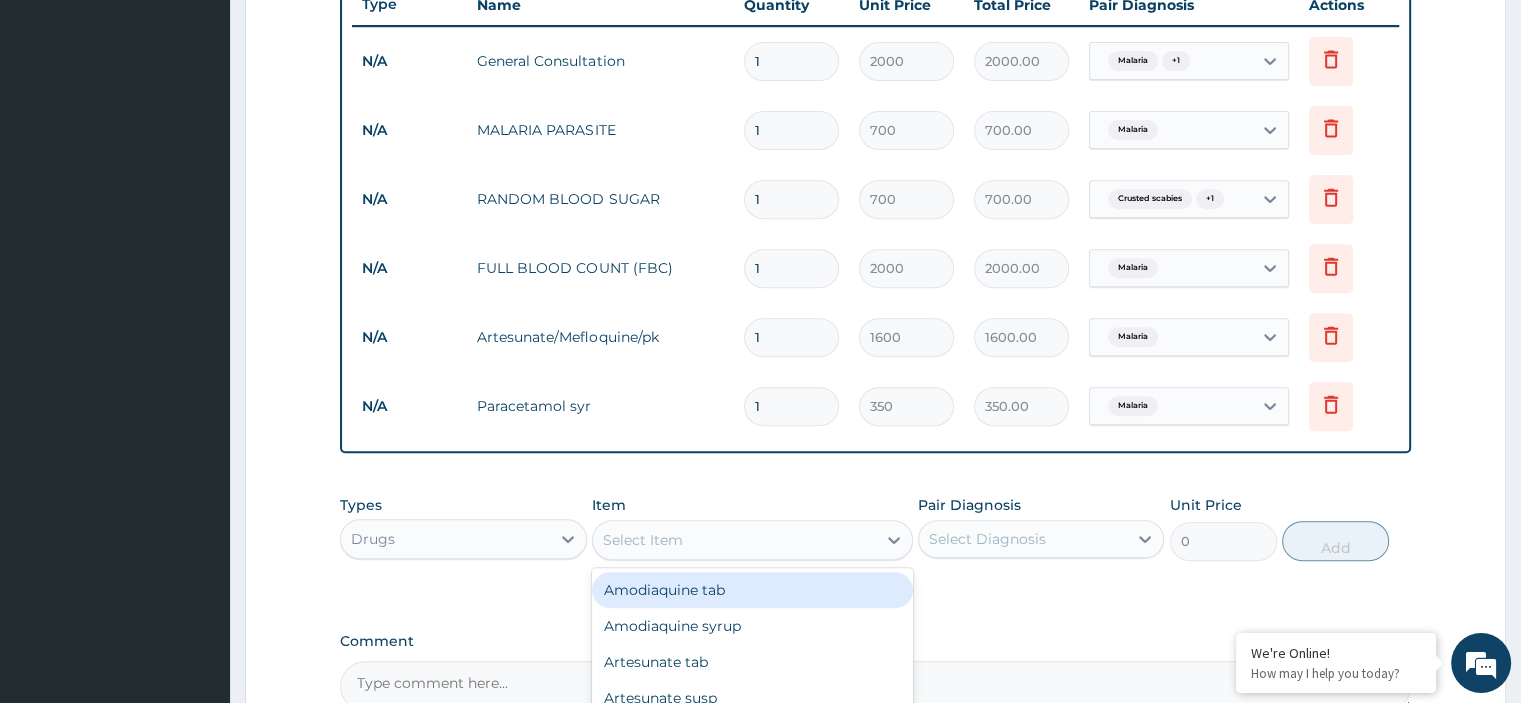 click on "Select Item" at bounding box center (734, 540) 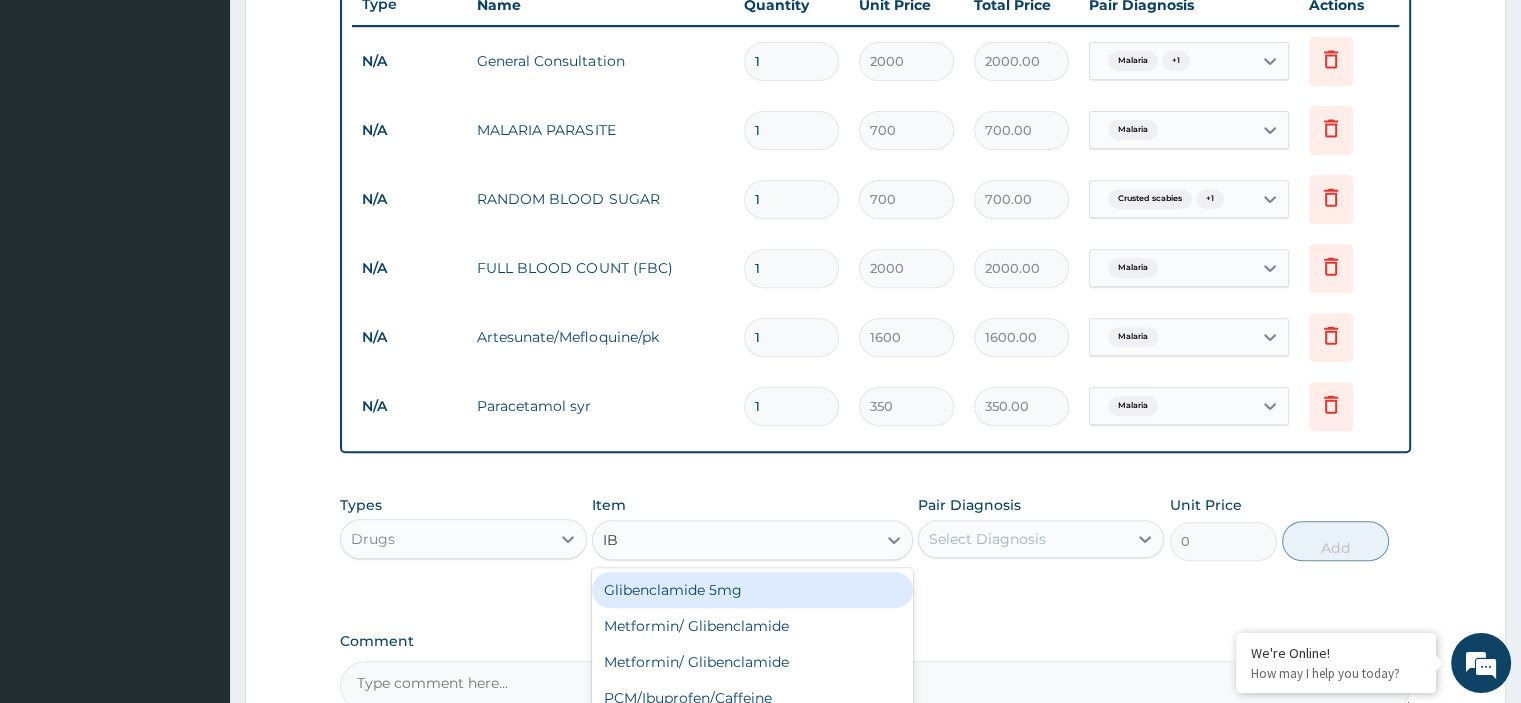 type on "IBU" 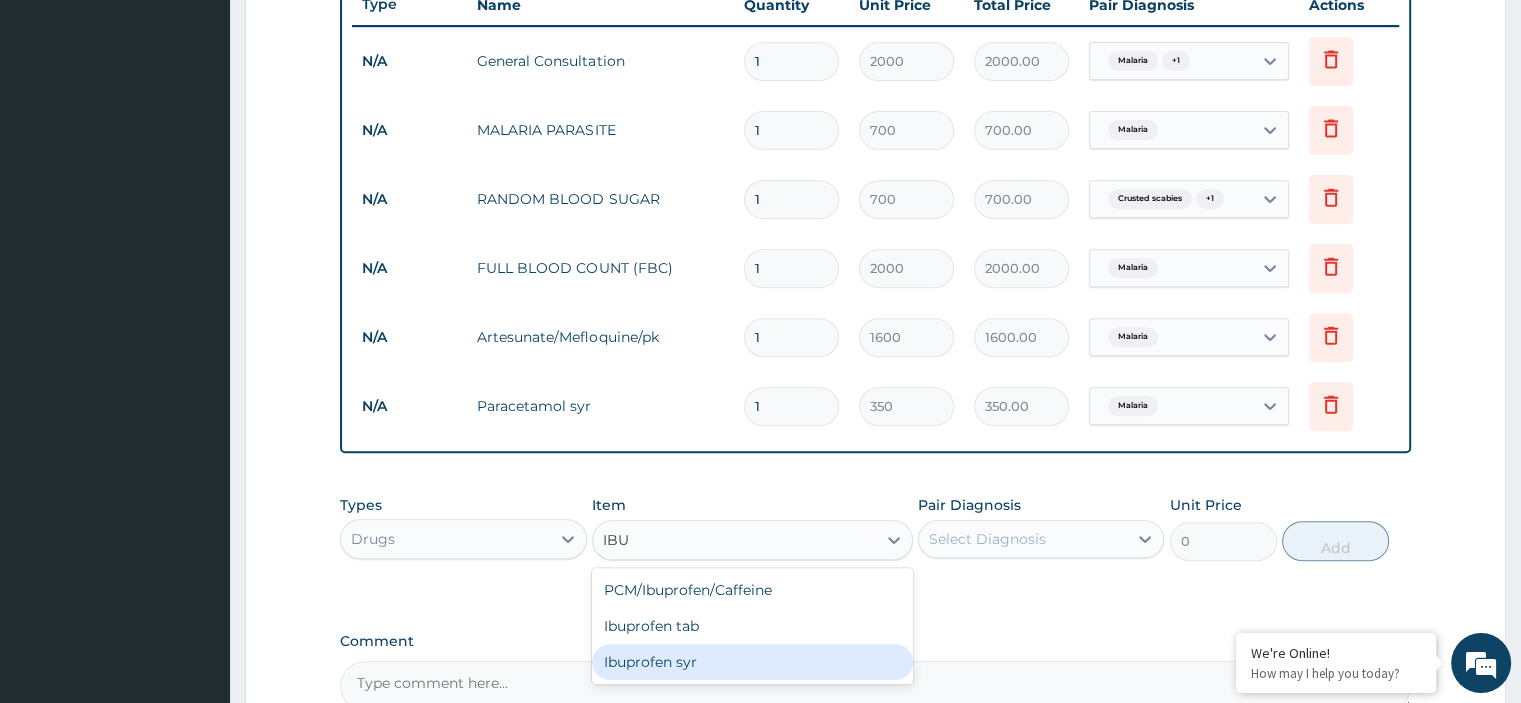 click on "Ibuprofen syr" at bounding box center (752, 662) 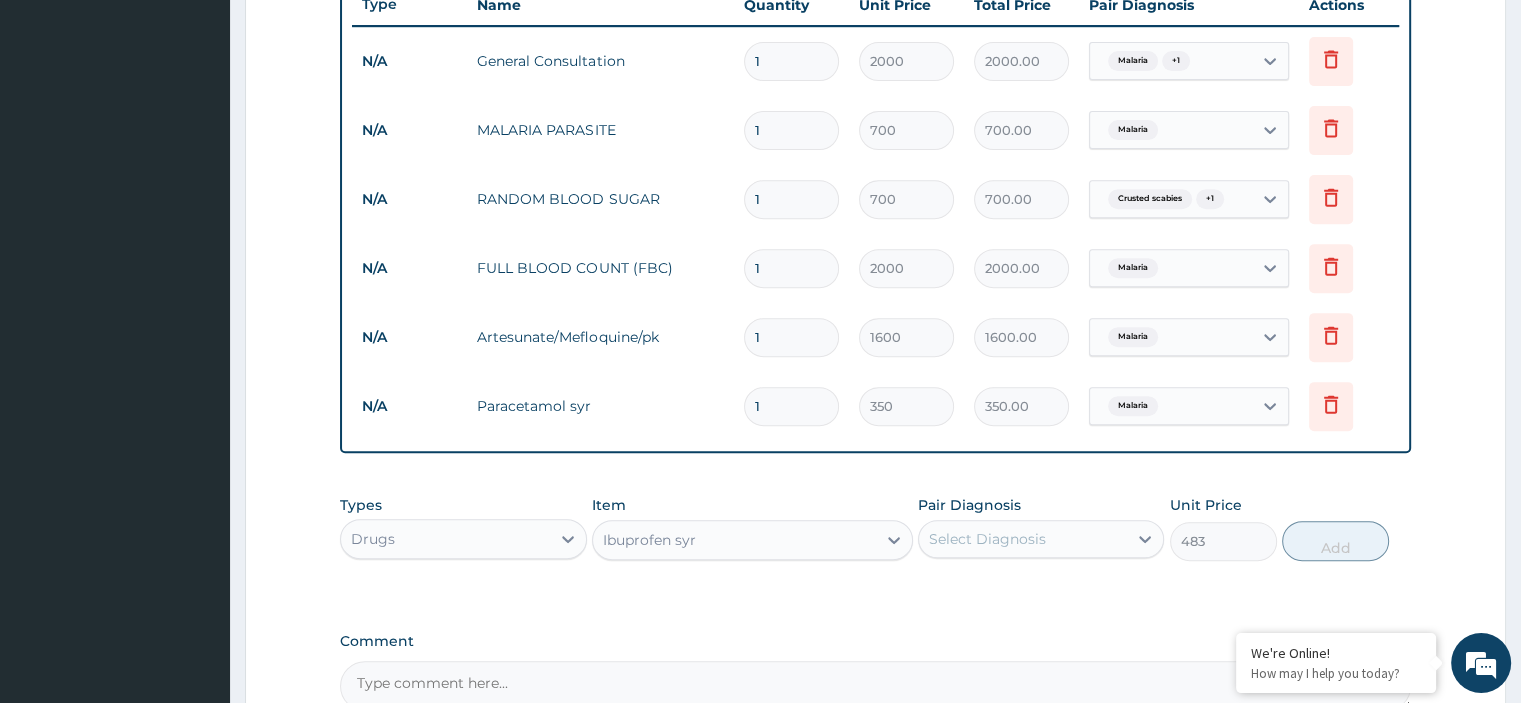 click on "Select Diagnosis" at bounding box center [987, 539] 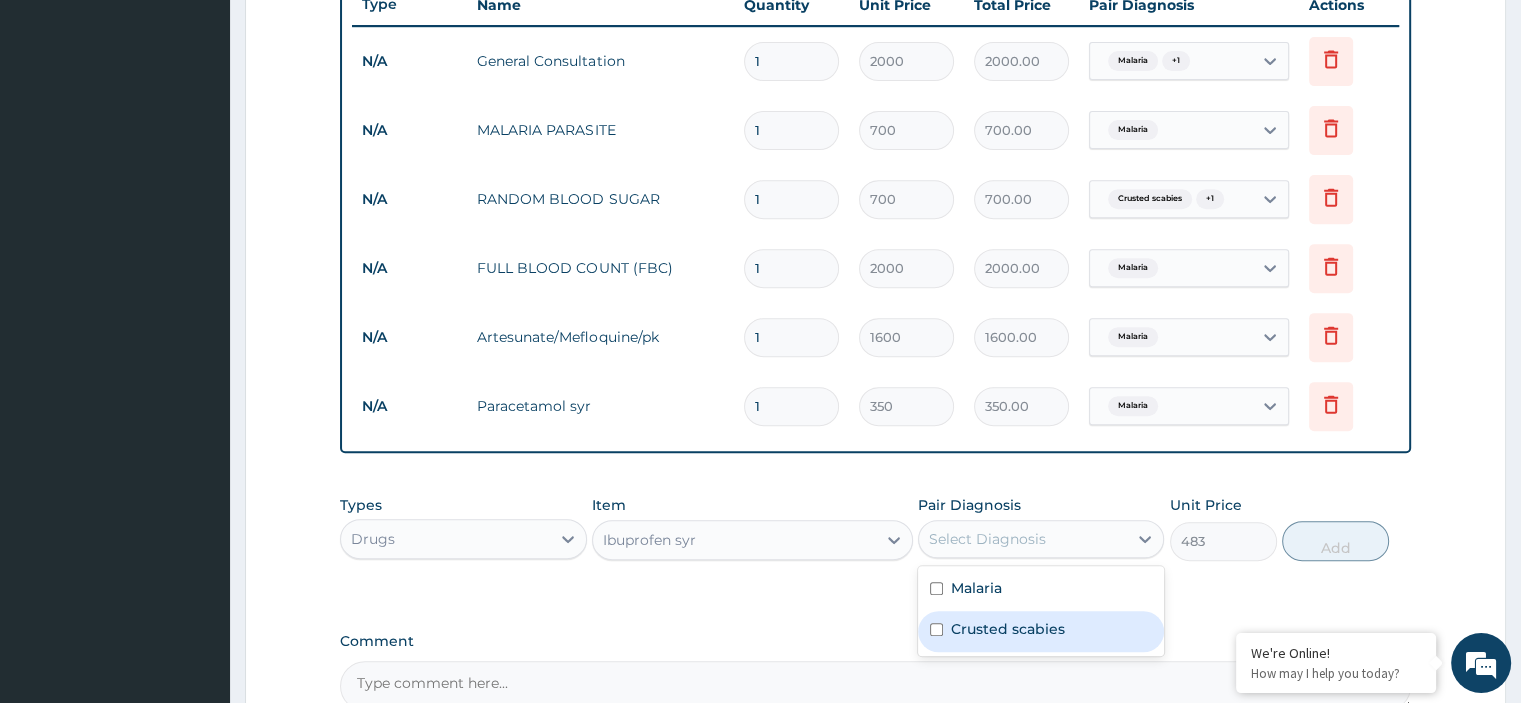 click on "Crusted scabies" at bounding box center (1008, 629) 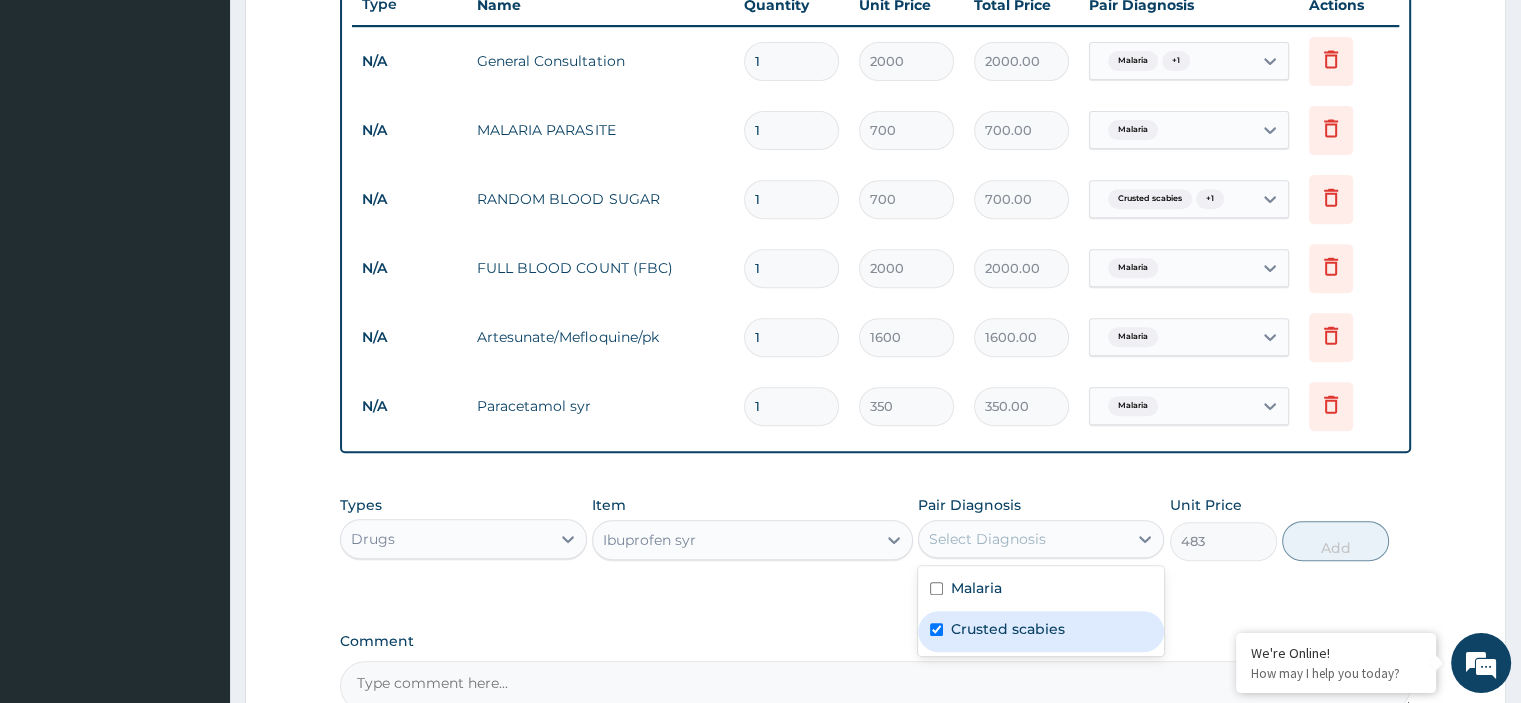 checkbox on "true" 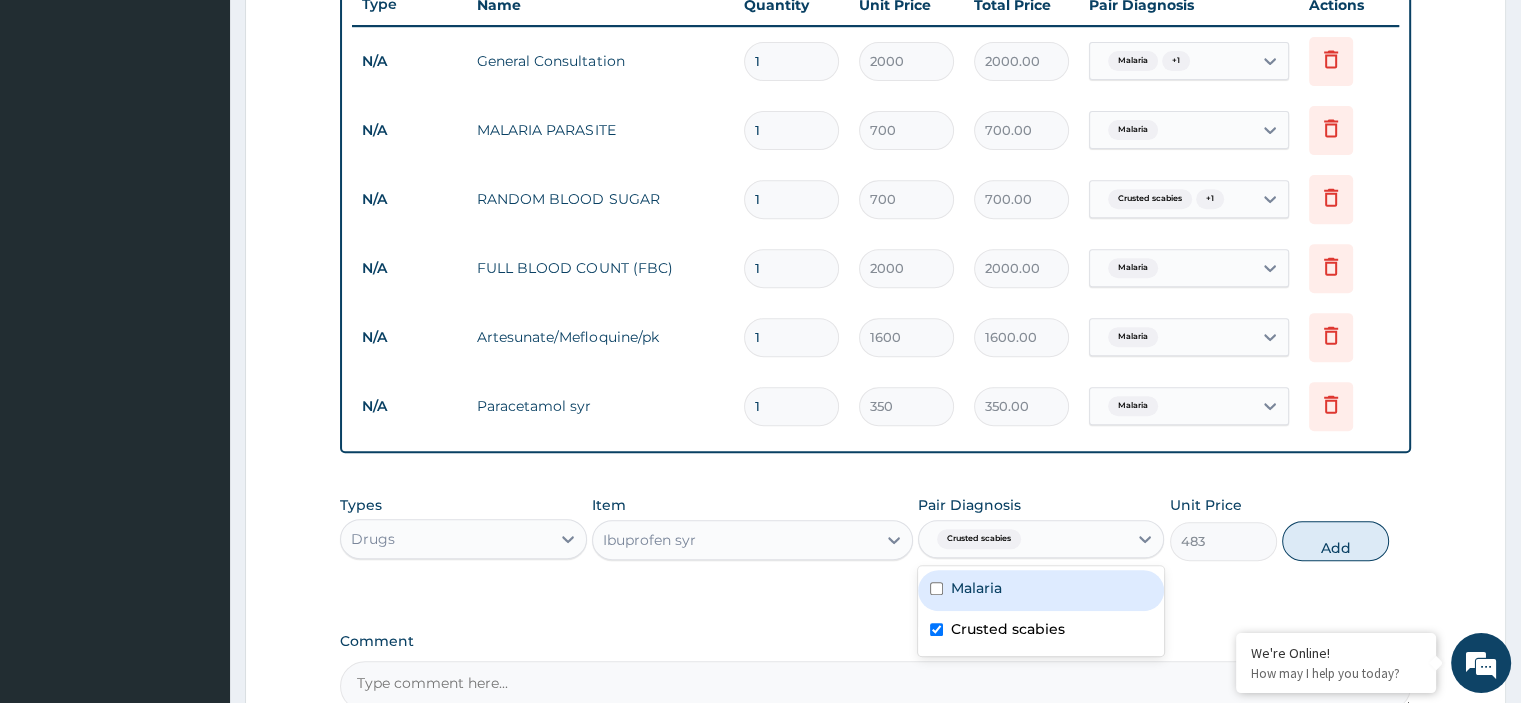 click on "Malaria" at bounding box center (976, 588) 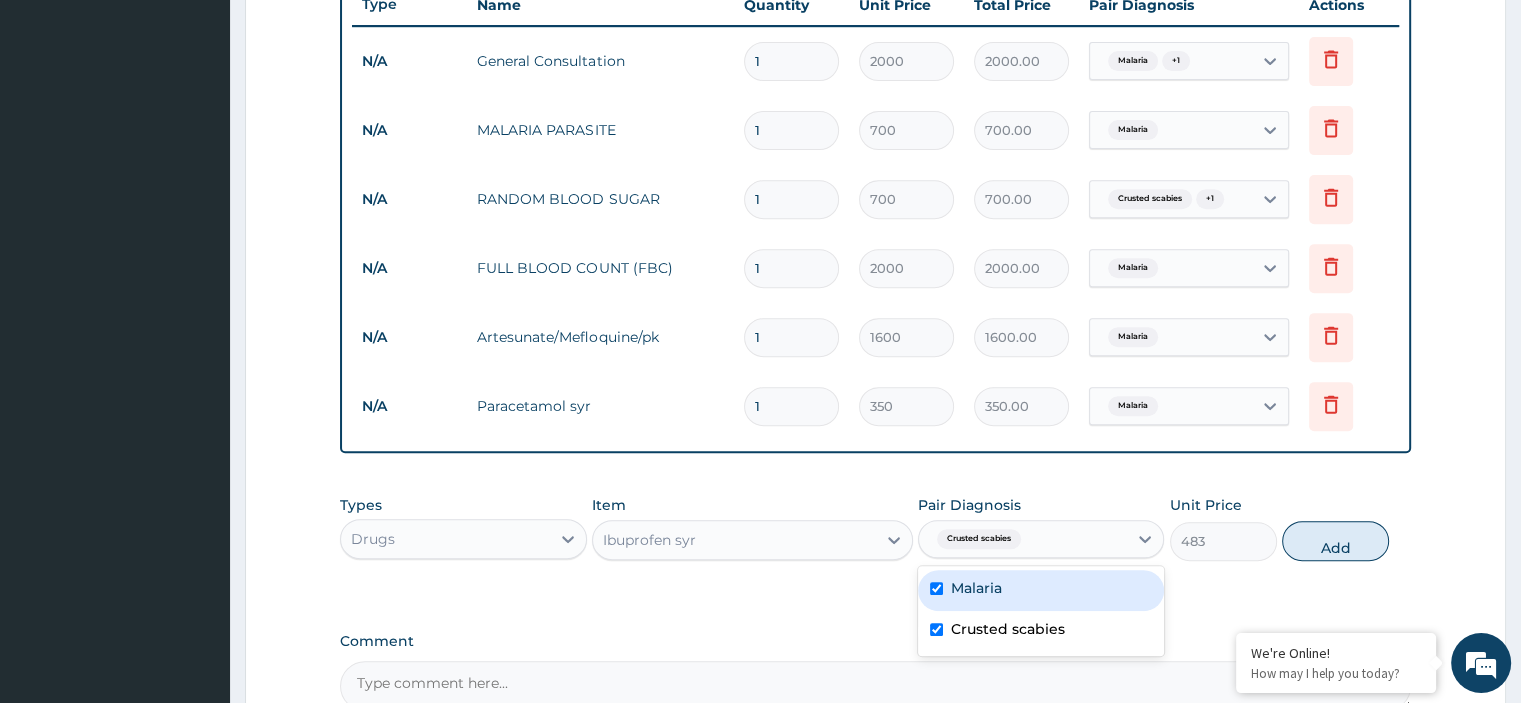 checkbox on "true" 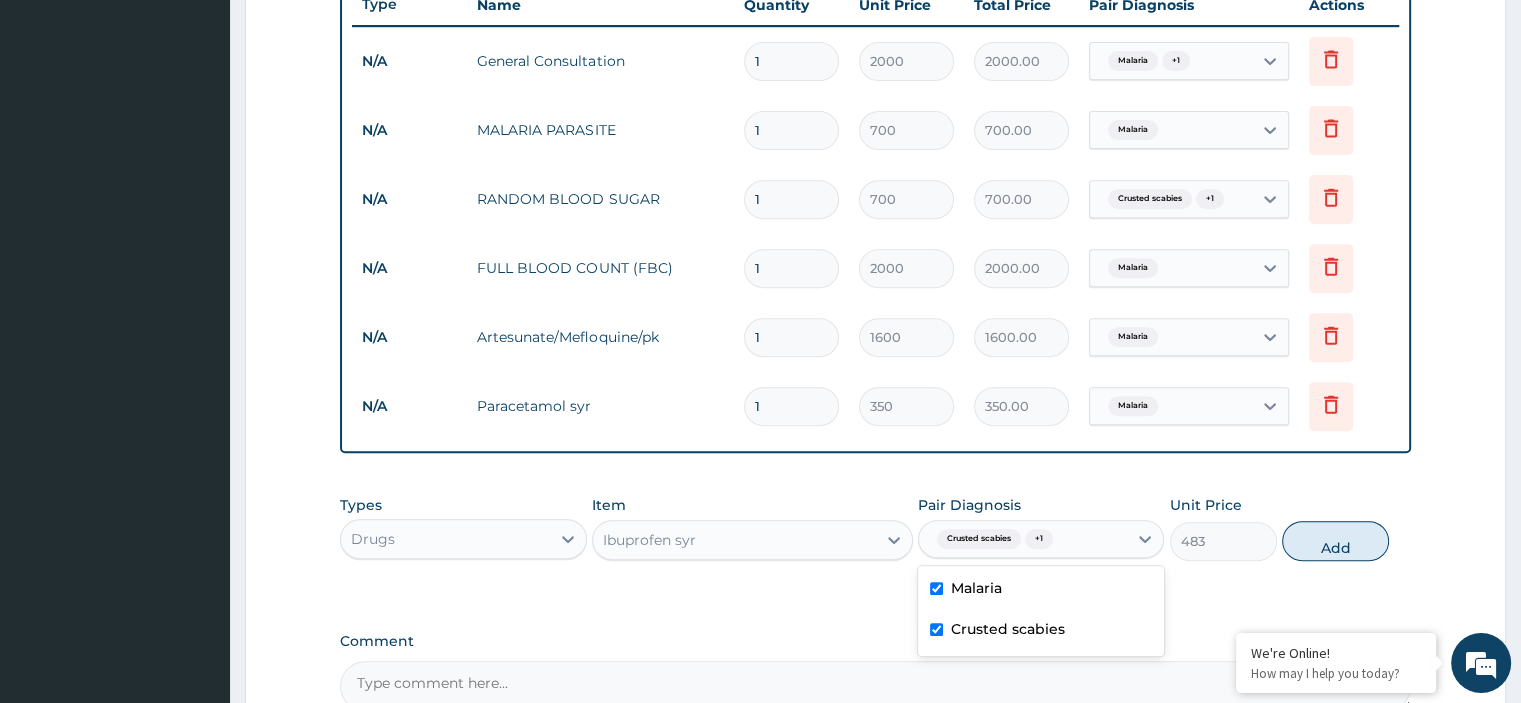click on "Crusted scabies" at bounding box center (1008, 629) 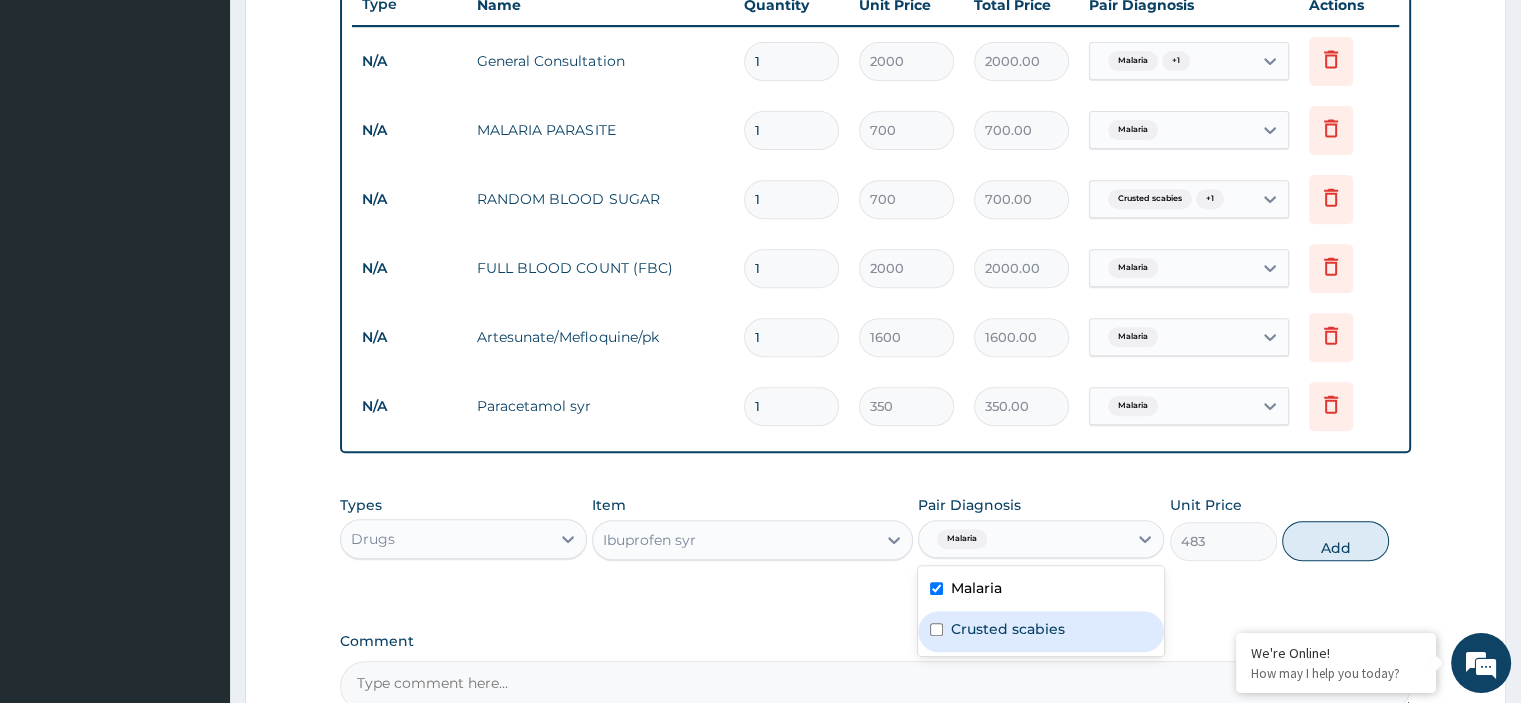 click on "Crusted scabies" at bounding box center [1008, 629] 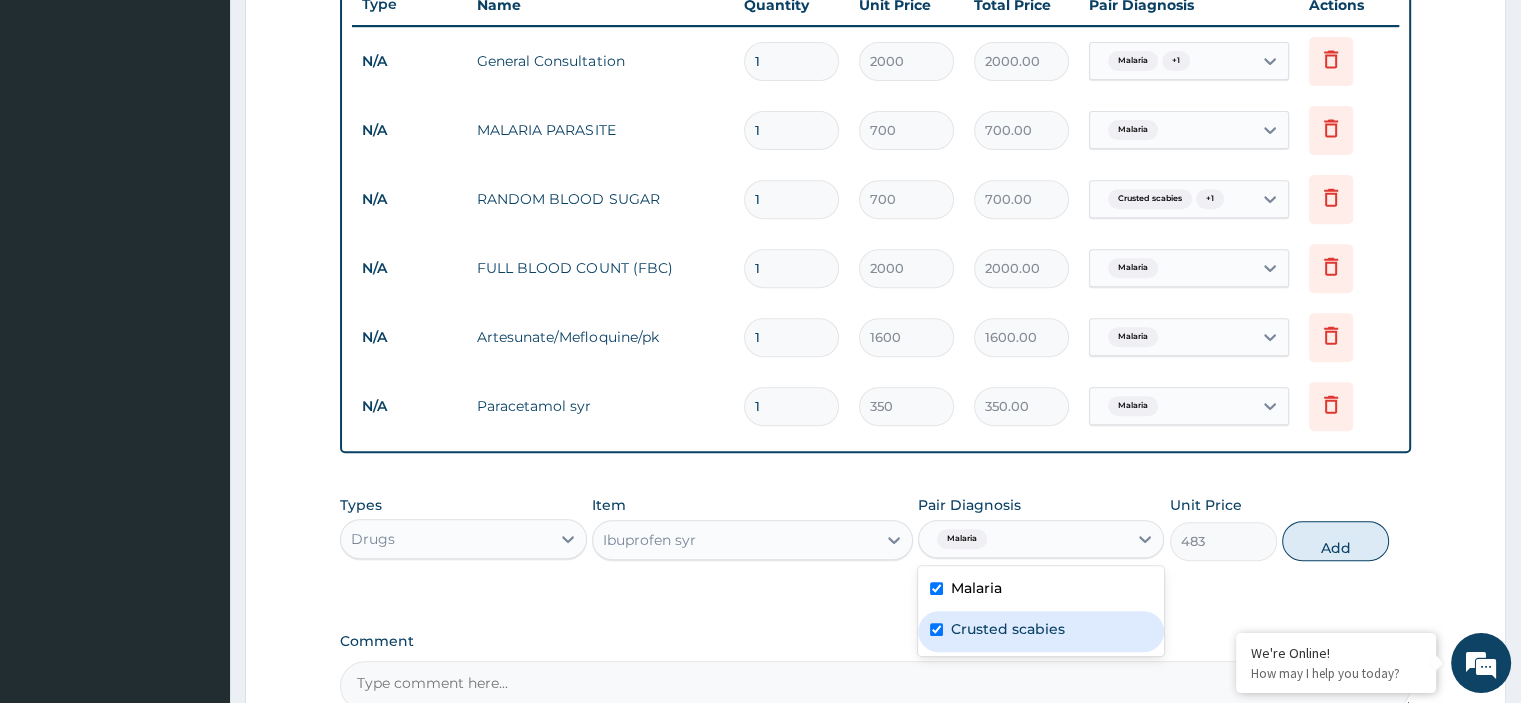 checkbox on "true" 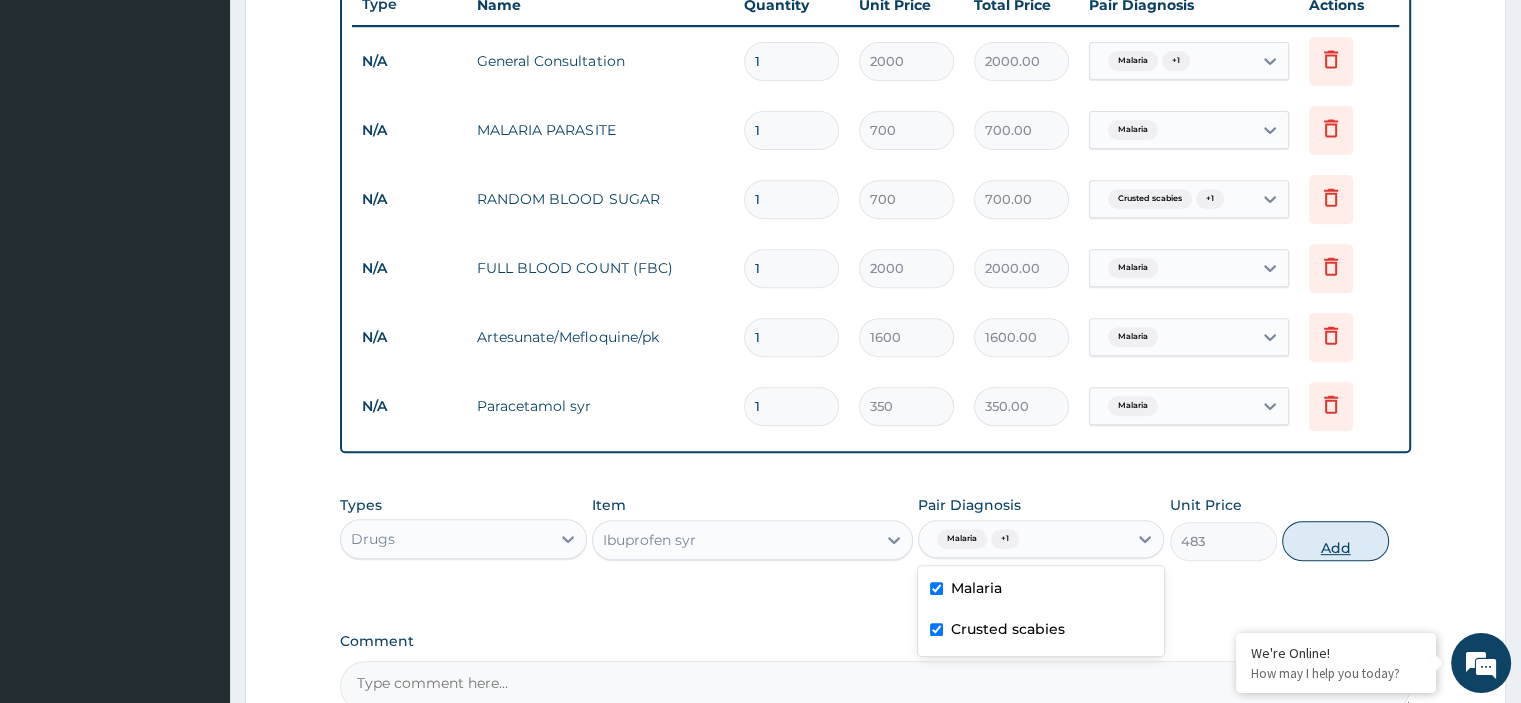 click on "Add" at bounding box center [1335, 541] 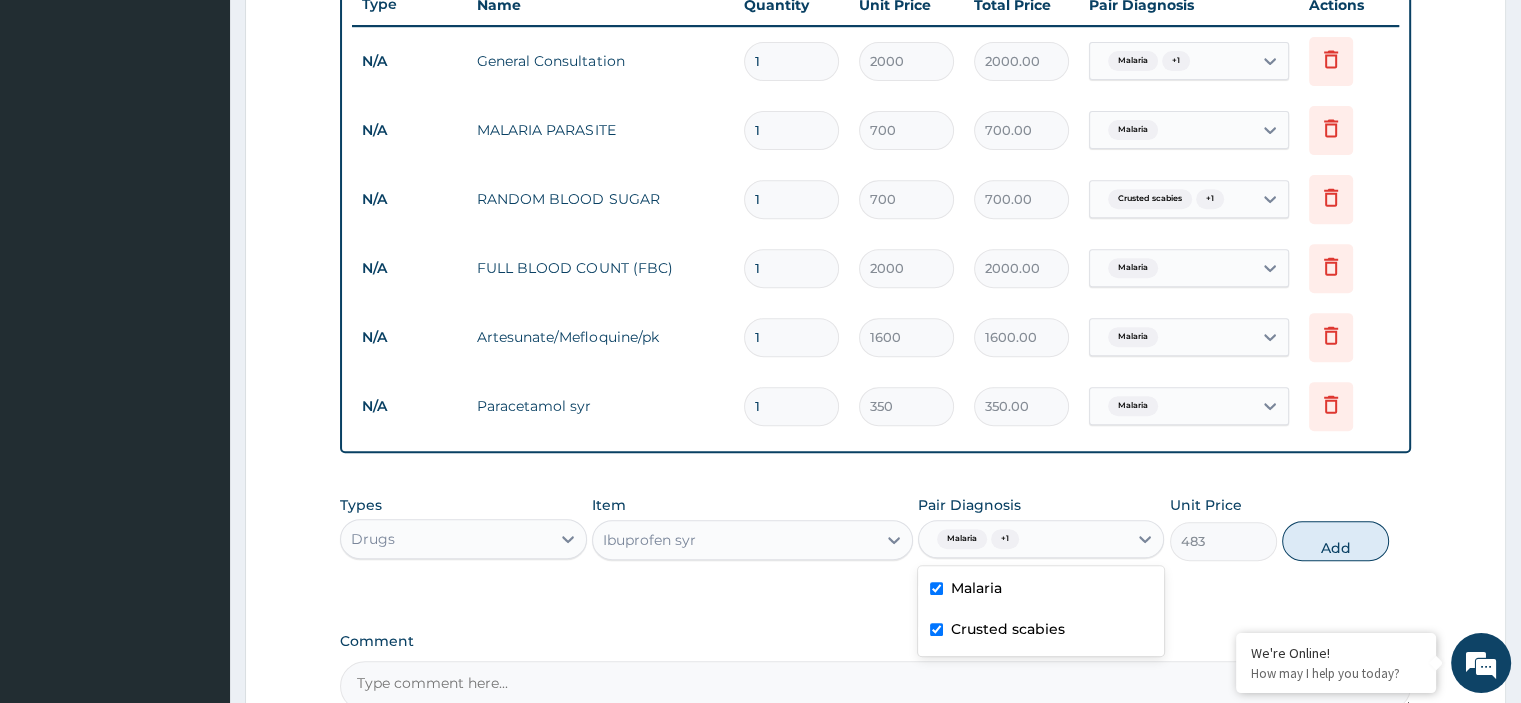 type on "0" 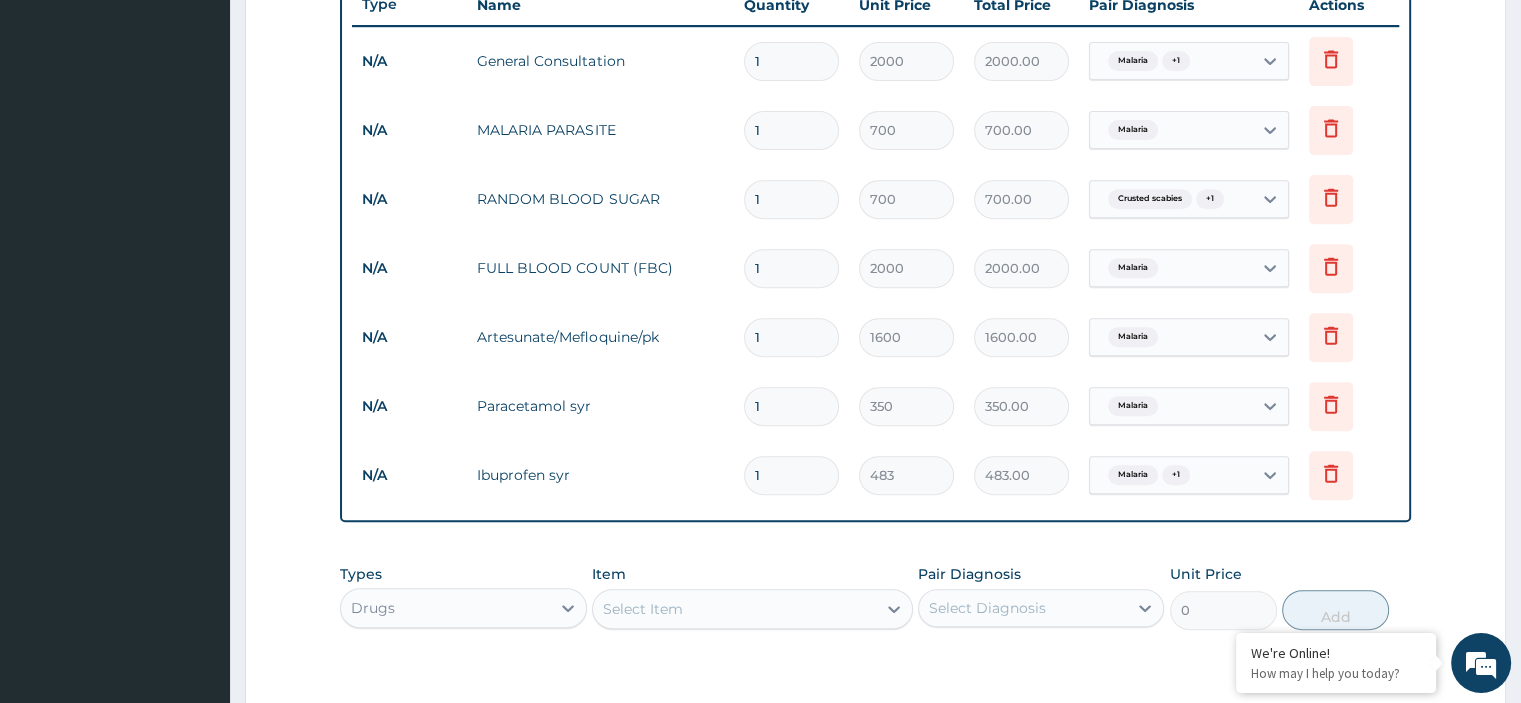 click on "Select Item" at bounding box center [643, 609] 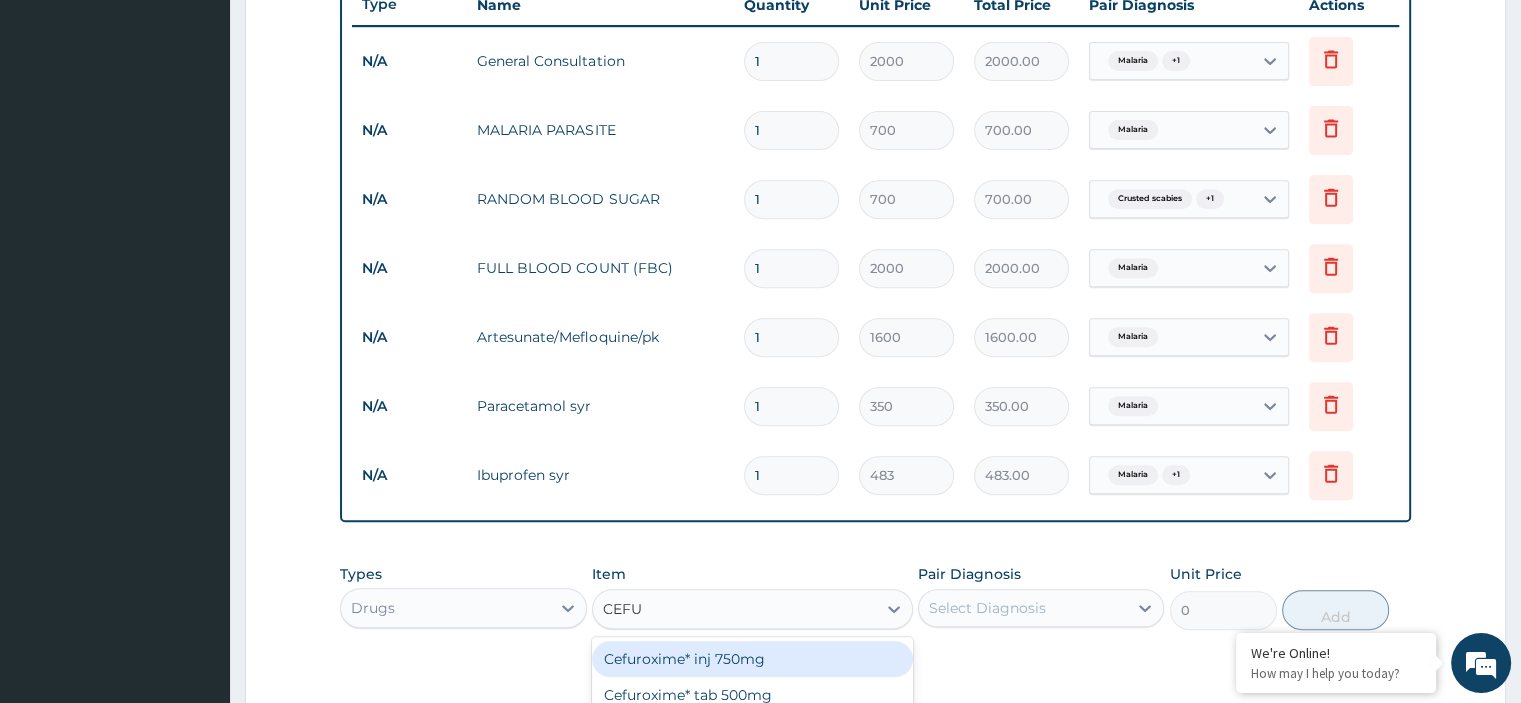 type on "CEFUR" 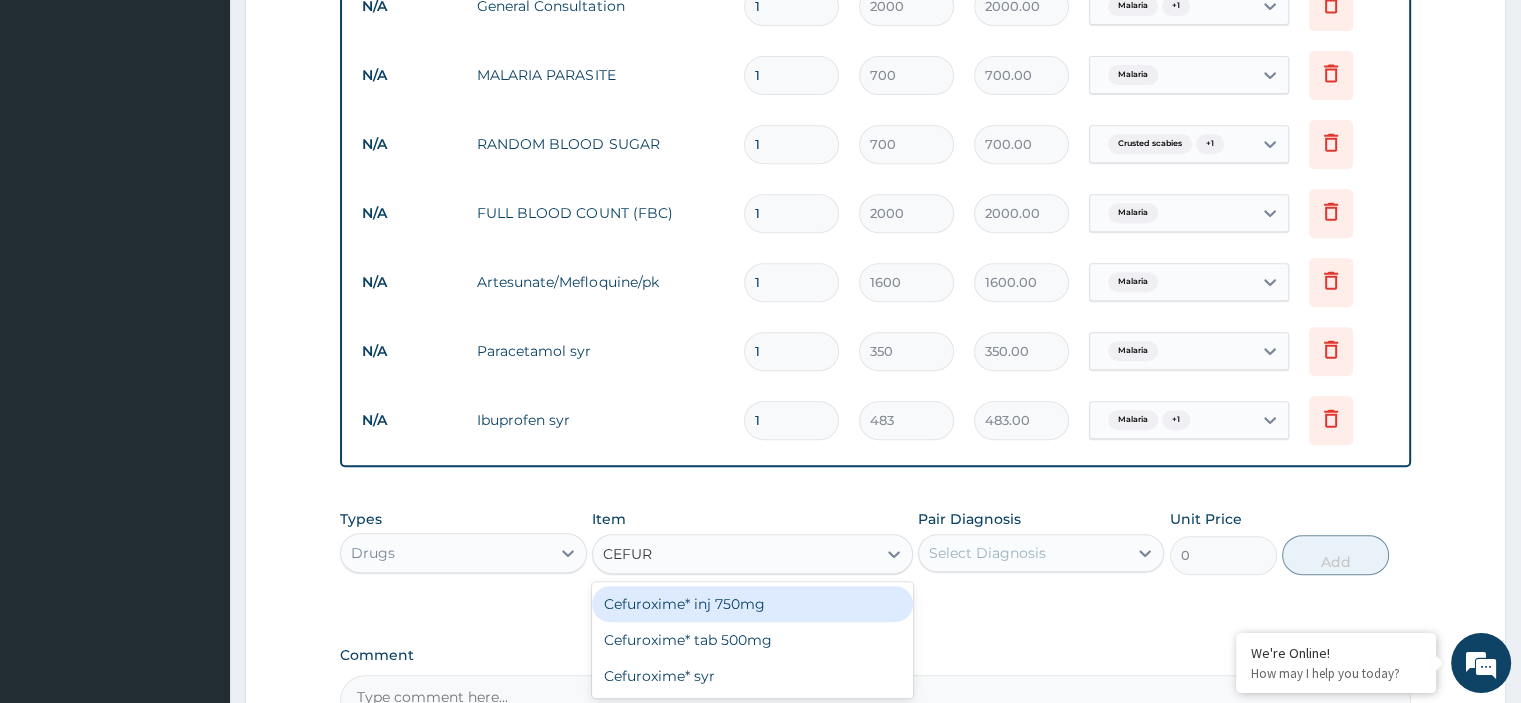 scroll, scrollTop: 871, scrollLeft: 0, axis: vertical 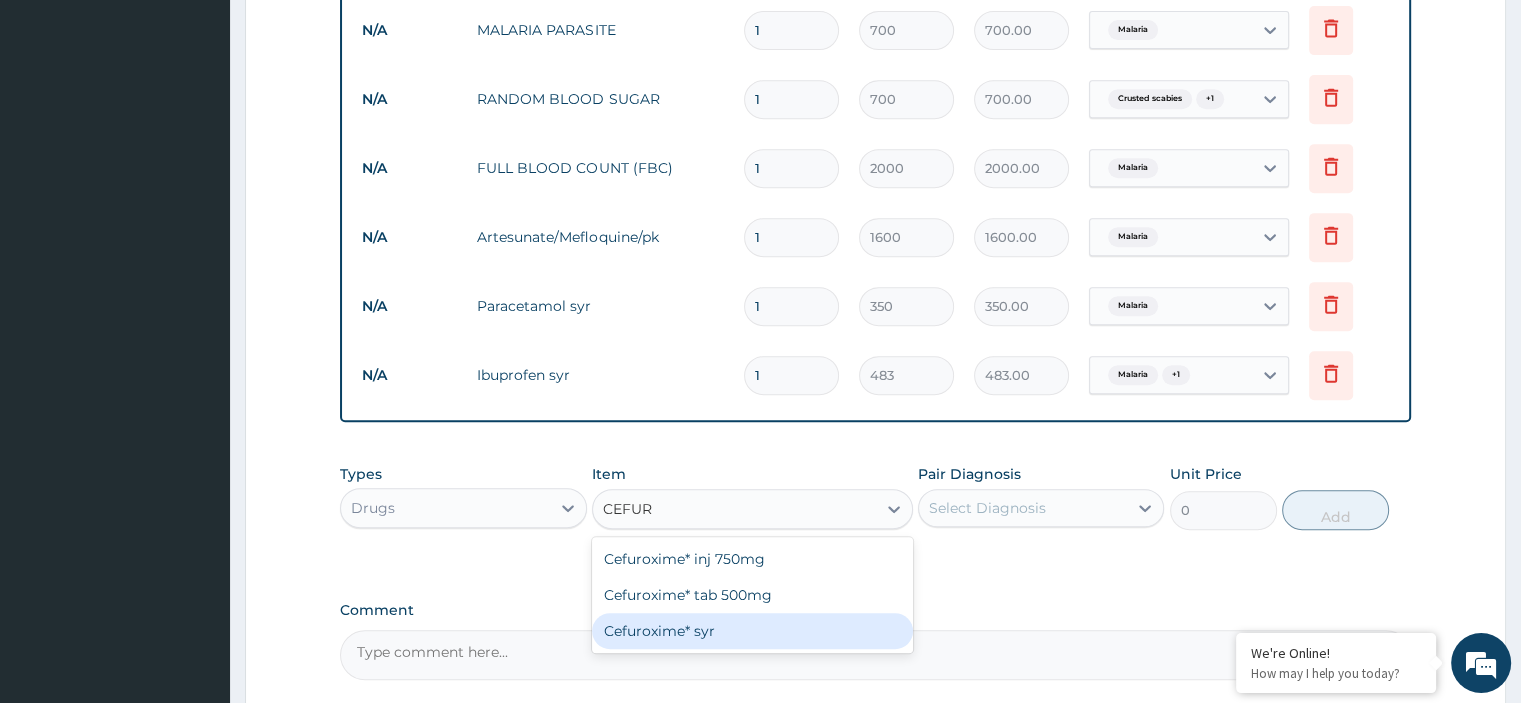 click on "Cefuroxime* syr" at bounding box center [752, 631] 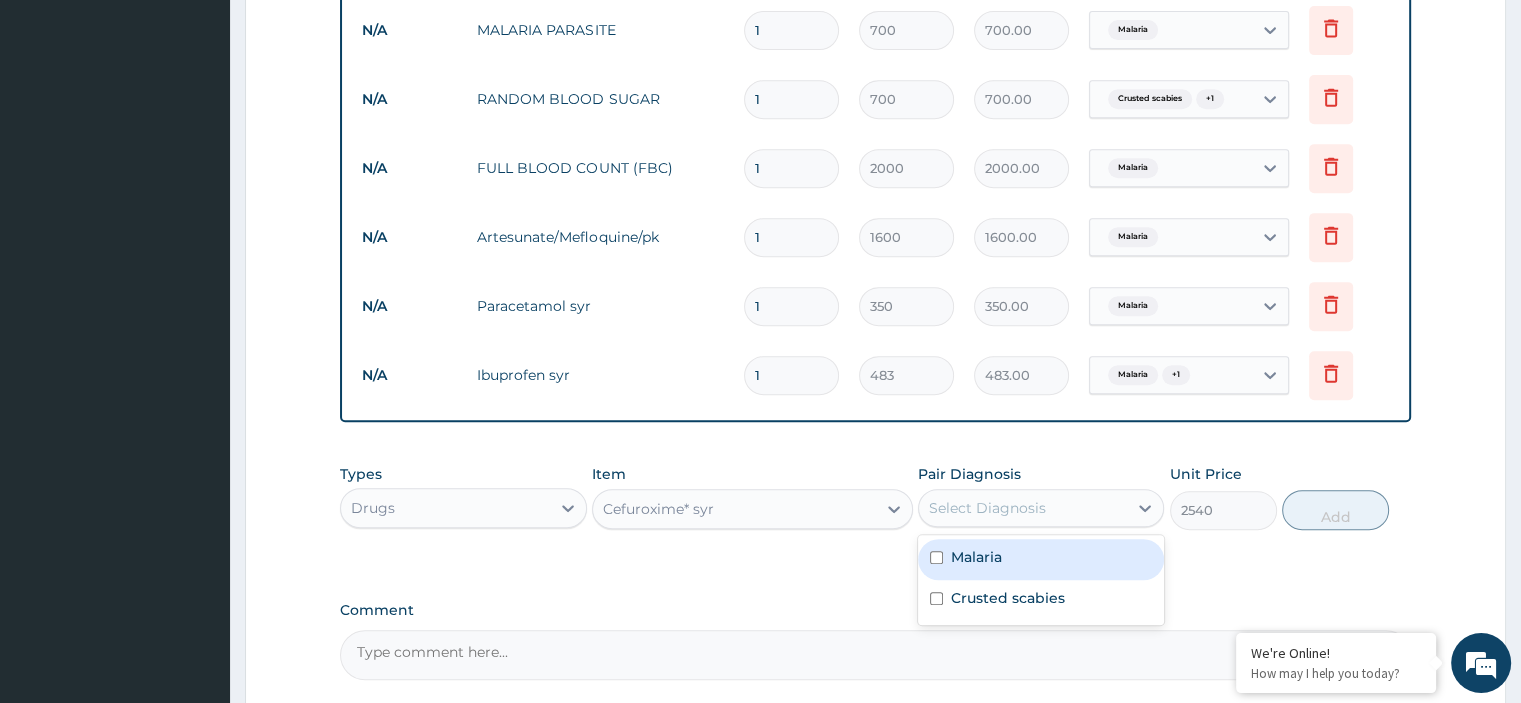click on "Select Diagnosis" at bounding box center (1023, 508) 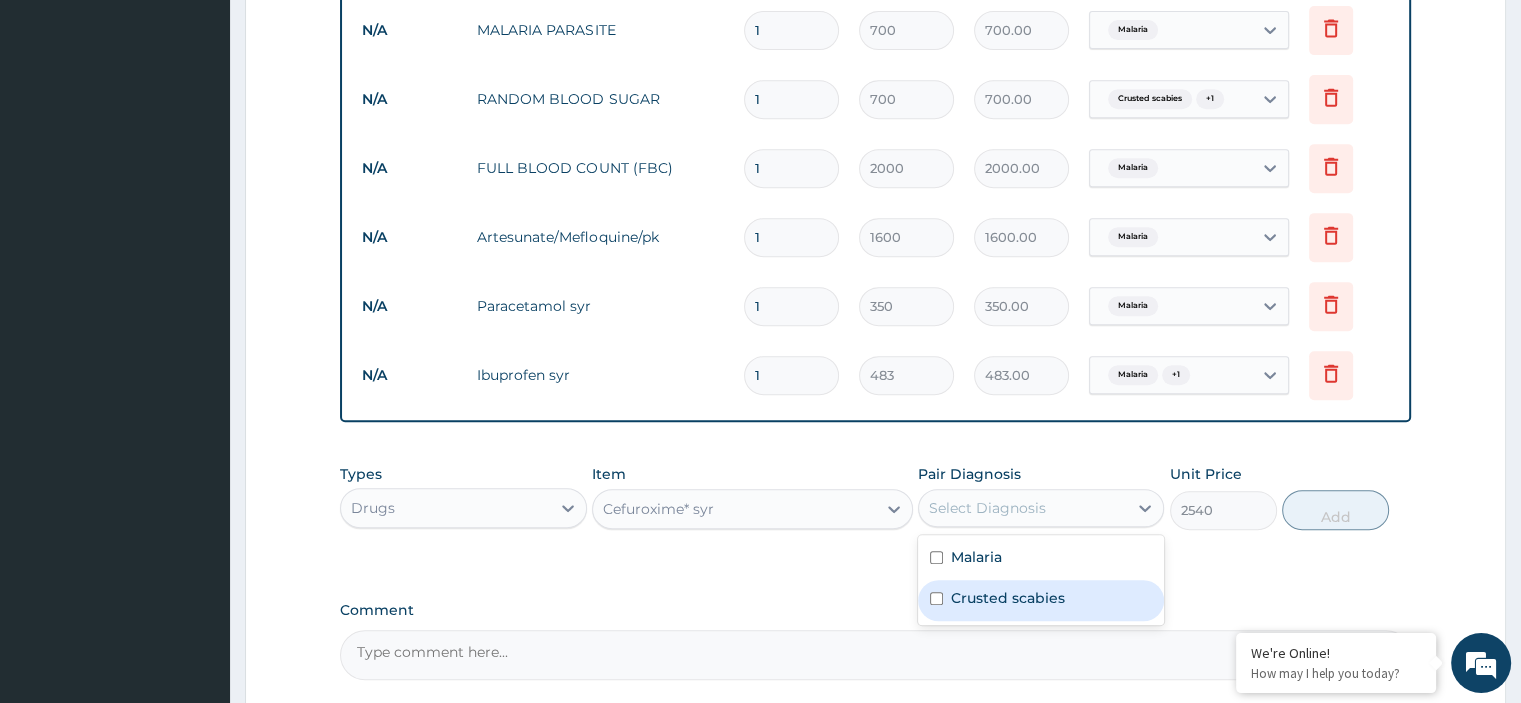 click on "Crusted scabies" at bounding box center (1008, 598) 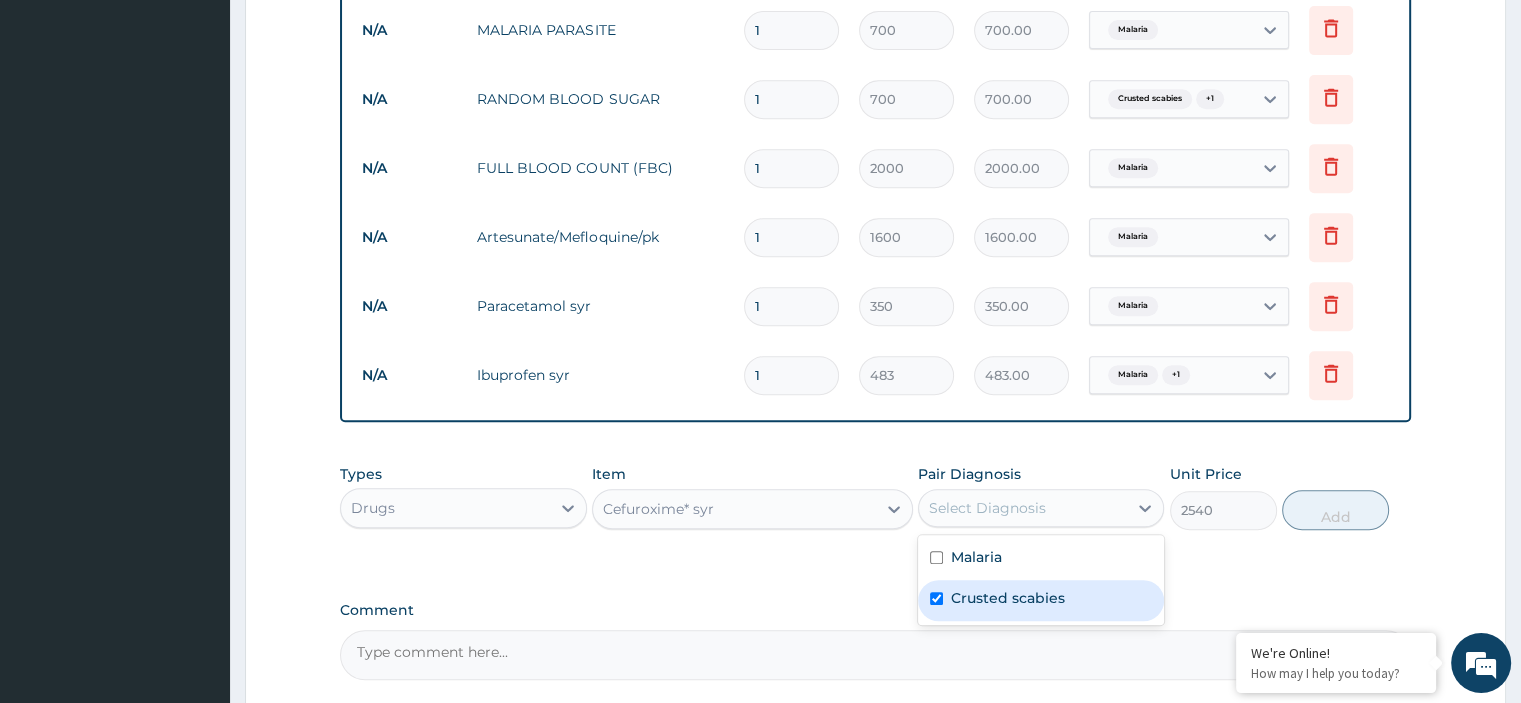 checkbox on "true" 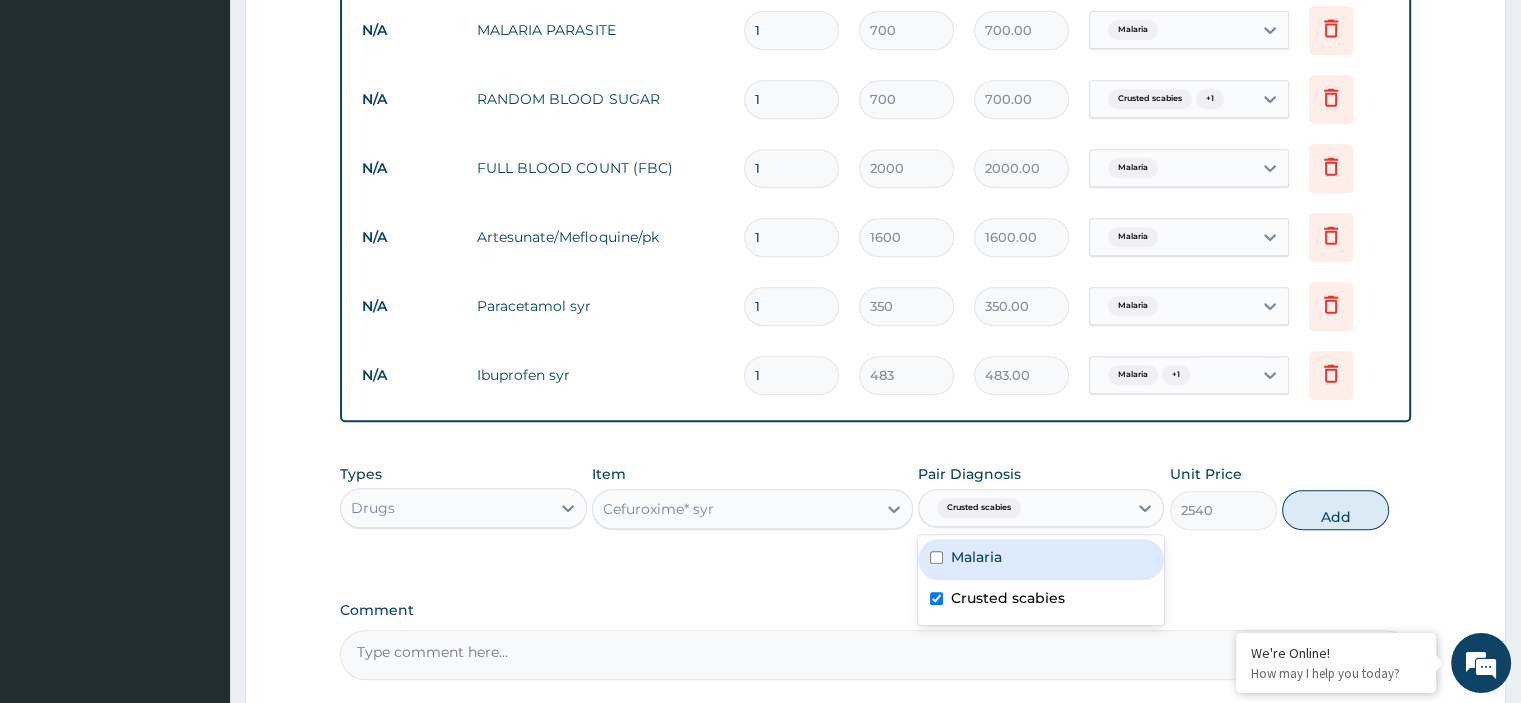 click on "Malaria" at bounding box center (1041, 559) 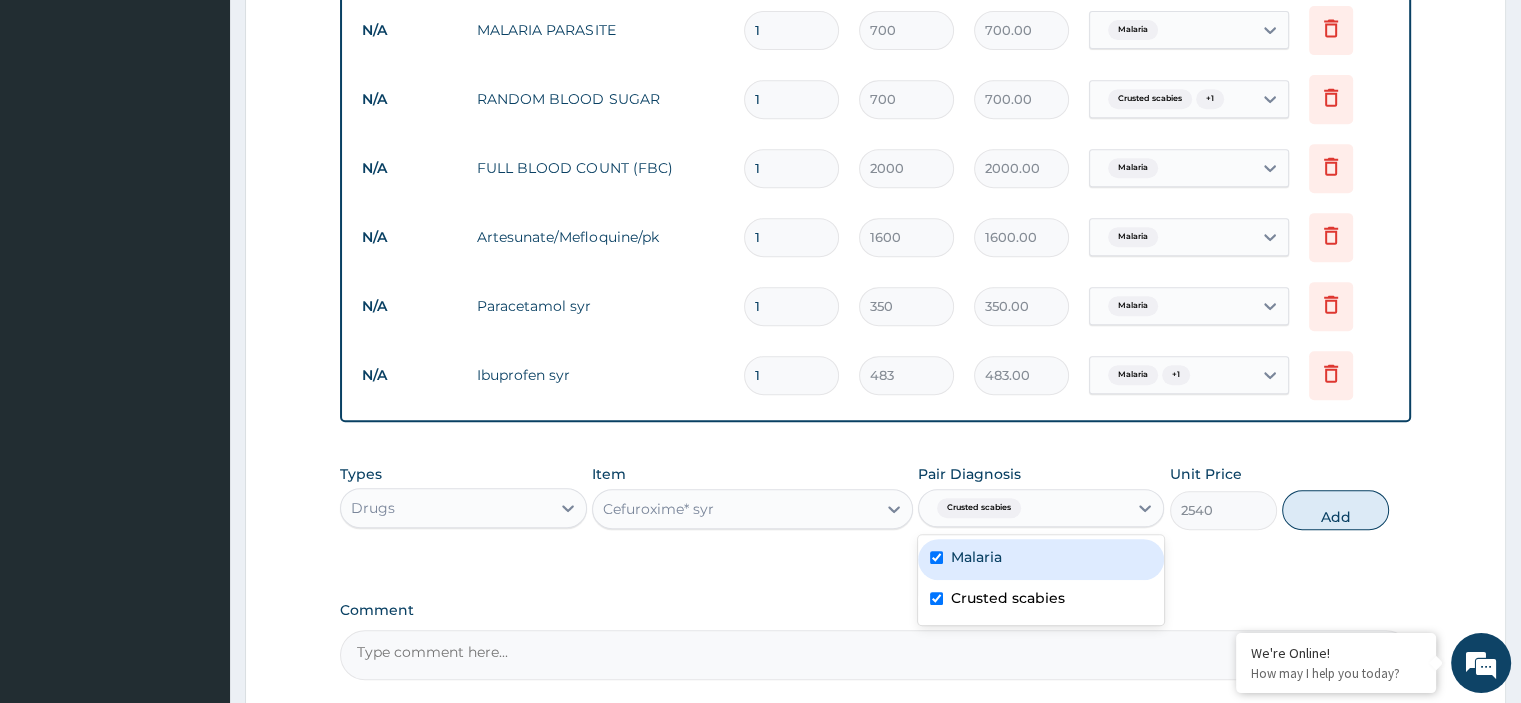 checkbox on "true" 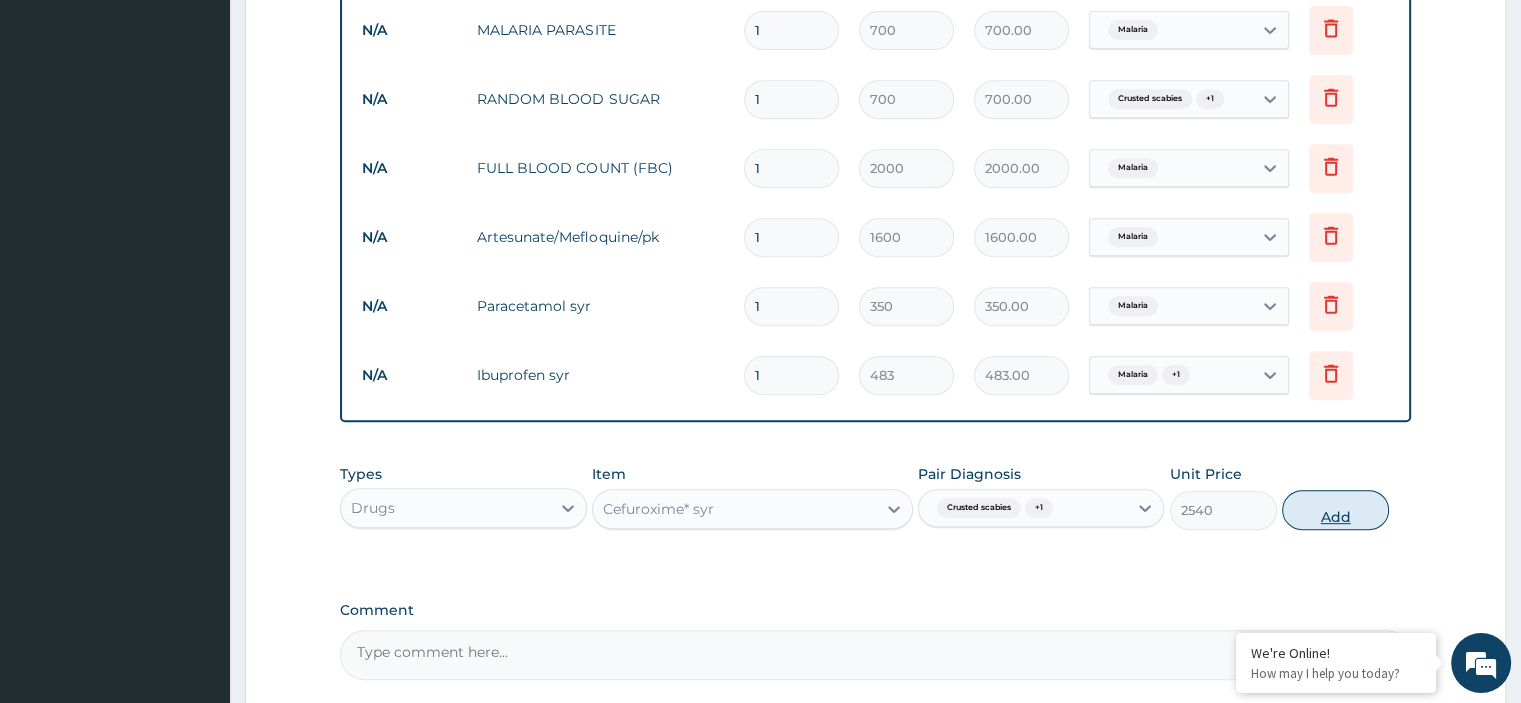 click on "Add" at bounding box center [1335, 510] 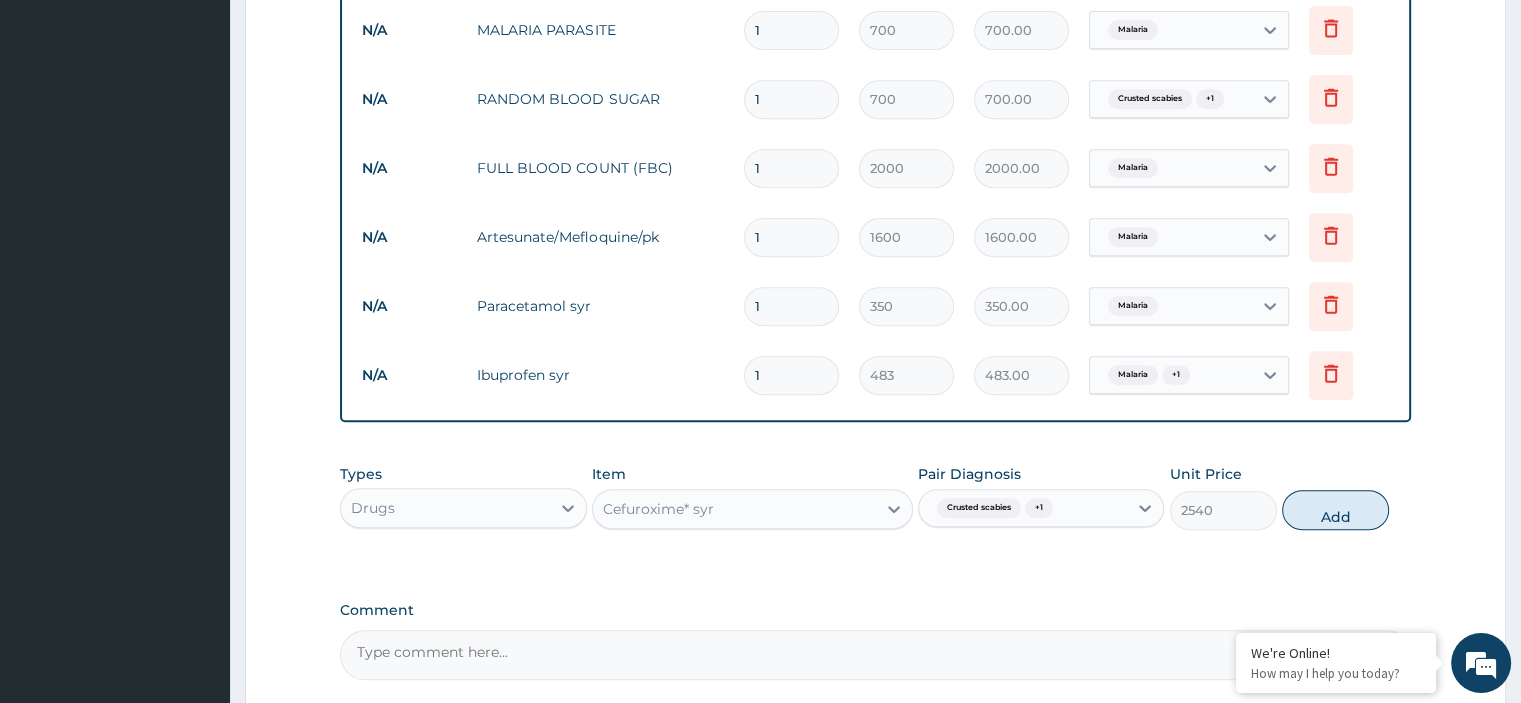 type on "0" 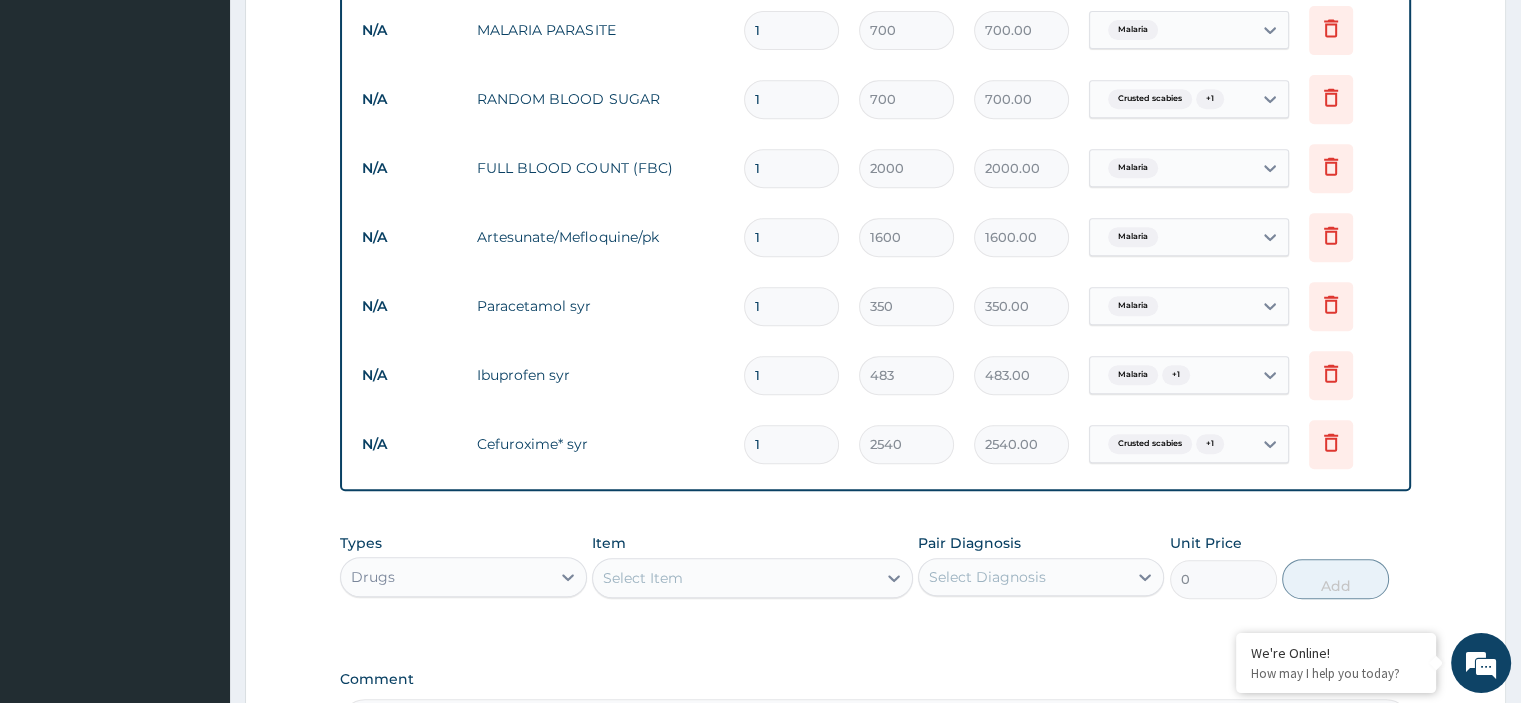 click on "Select Item" at bounding box center [734, 578] 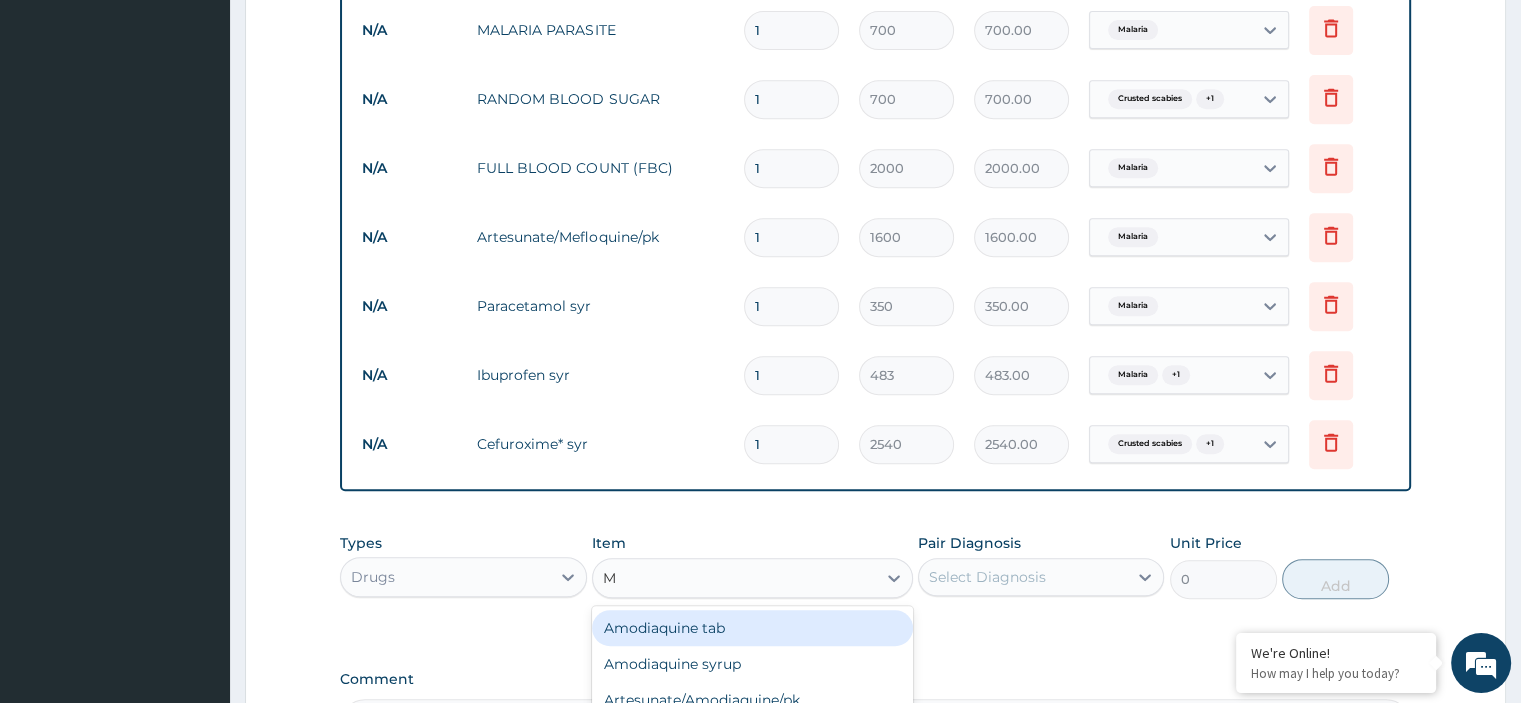 type on "MU" 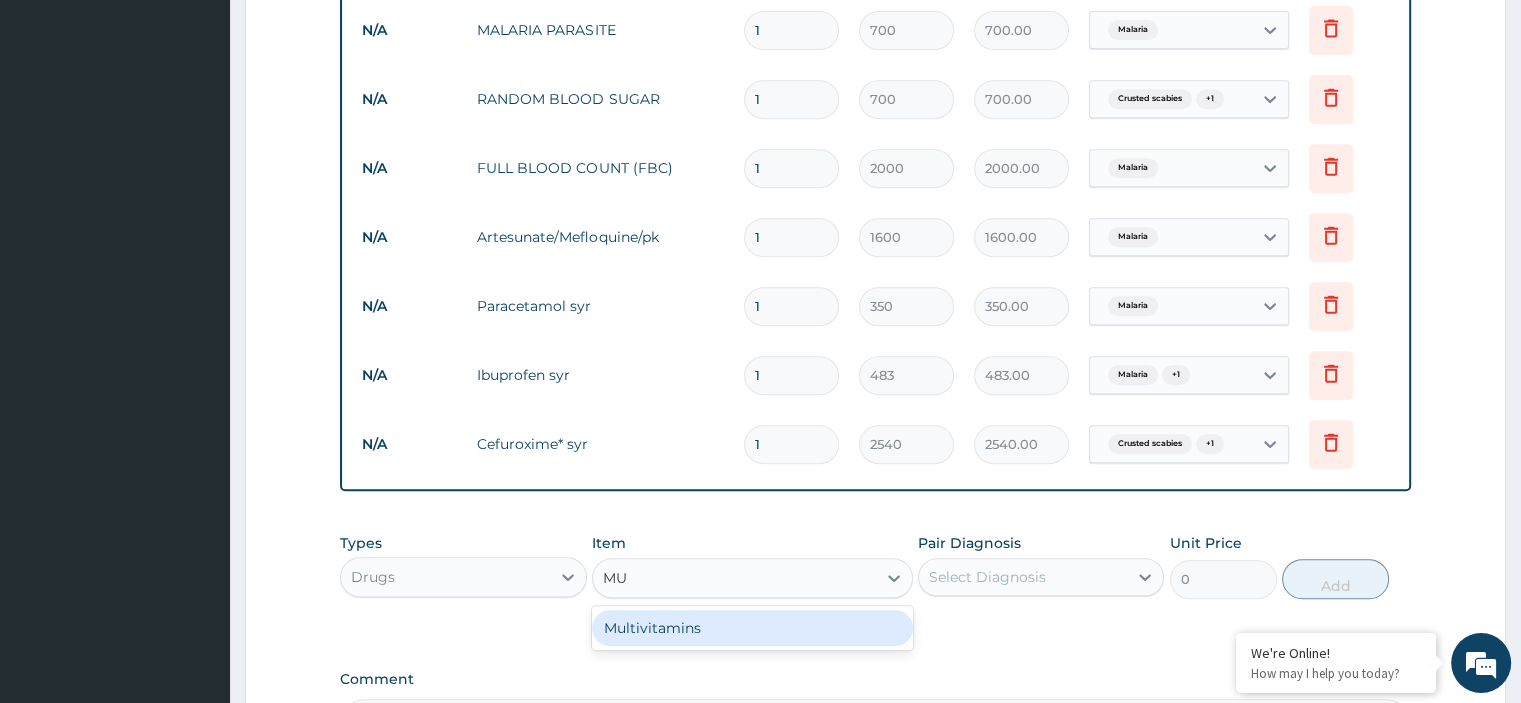 click on "Multivitamins" at bounding box center [752, 628] 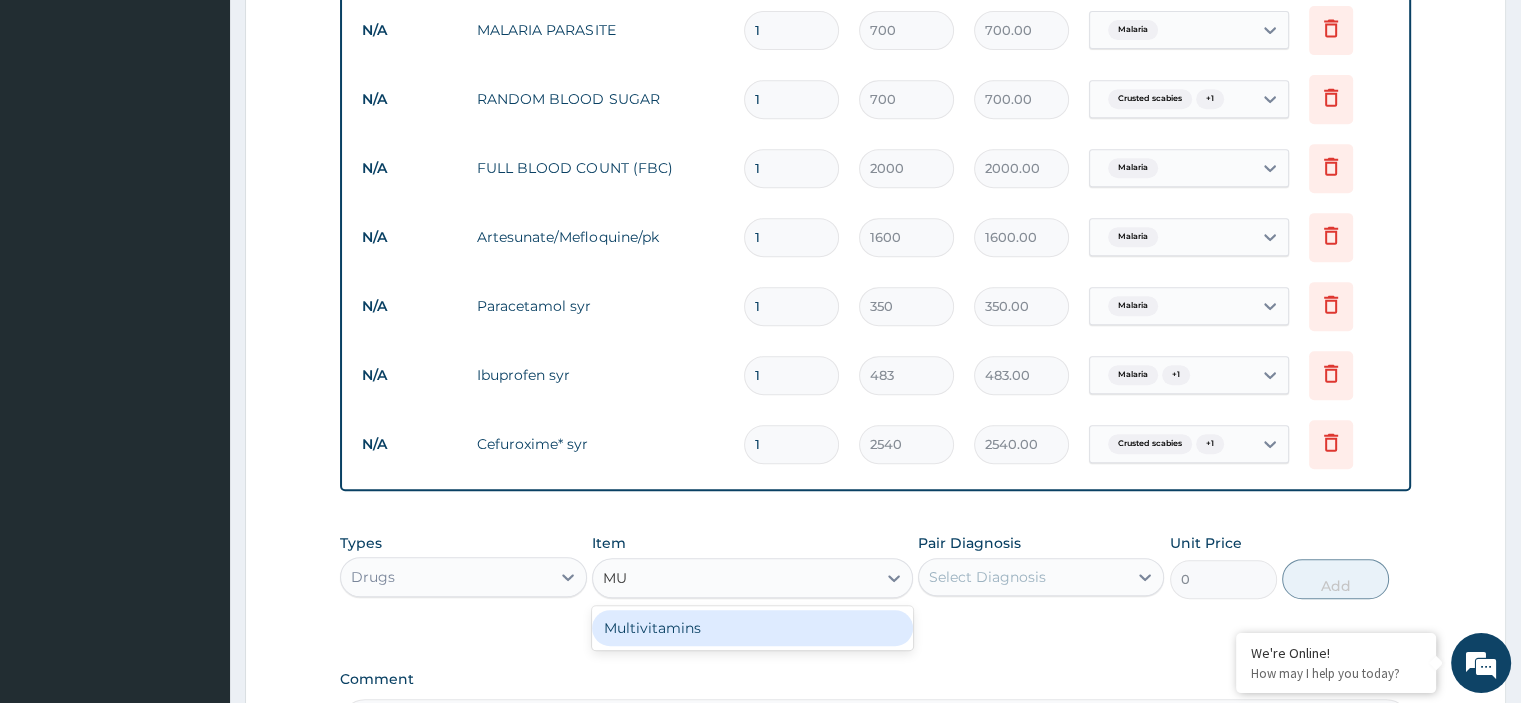 type 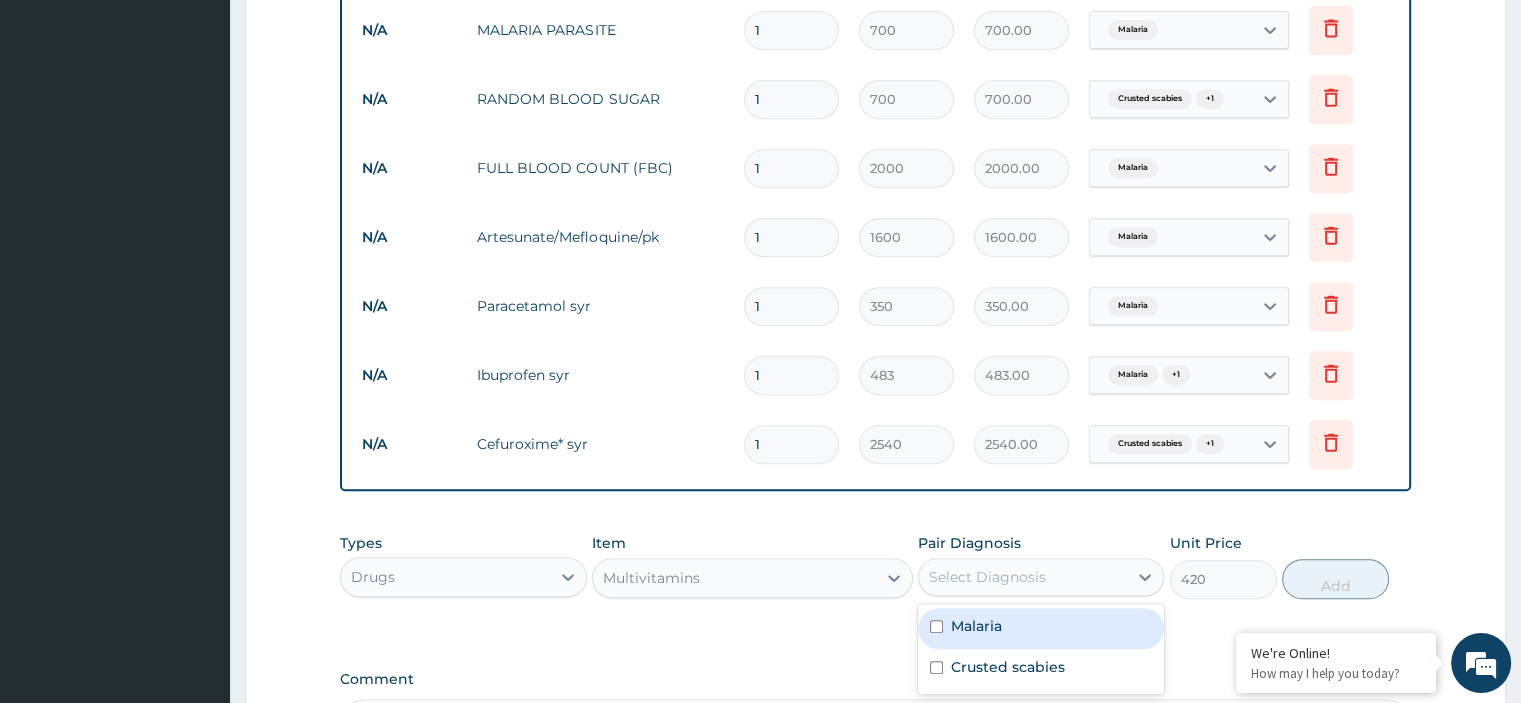 click on "Select Diagnosis" at bounding box center [987, 577] 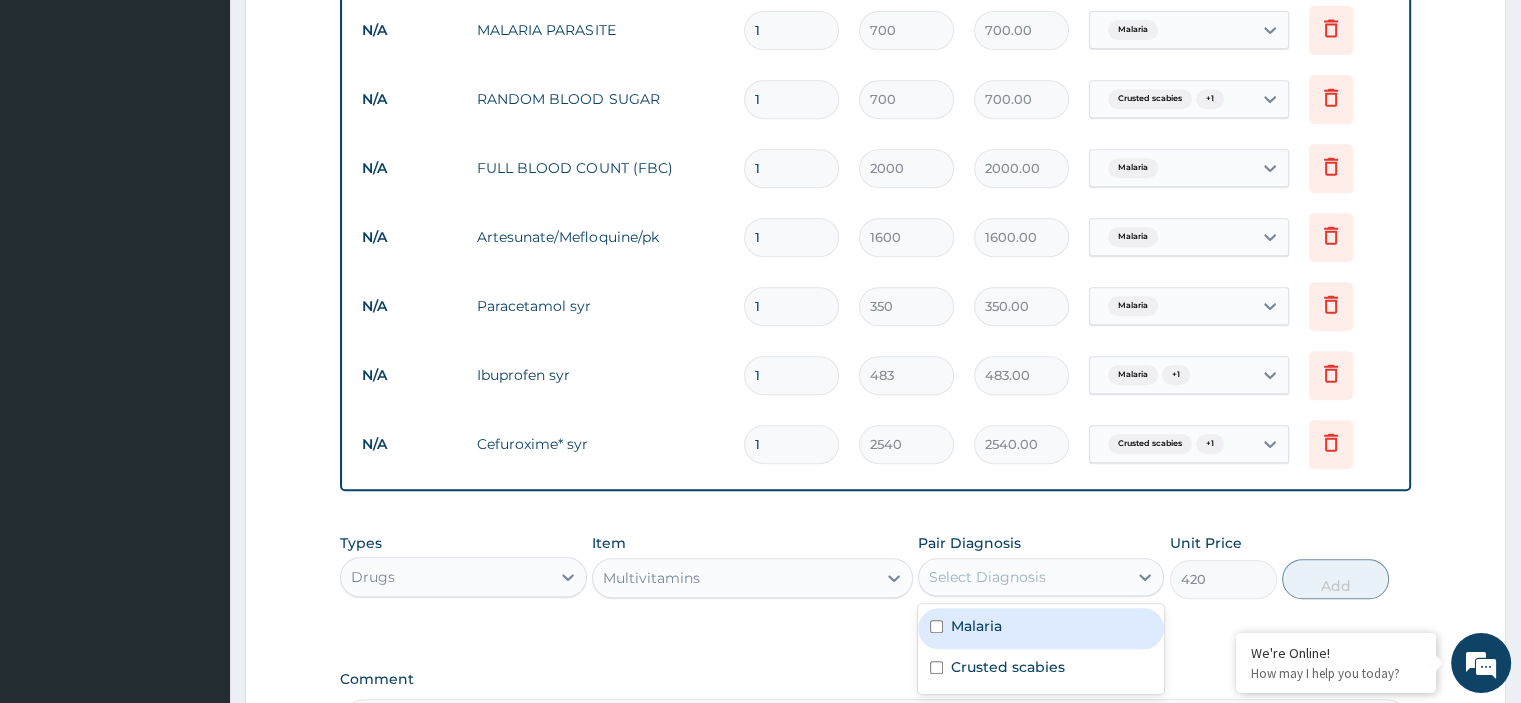 click on "Malaria" at bounding box center [1041, 628] 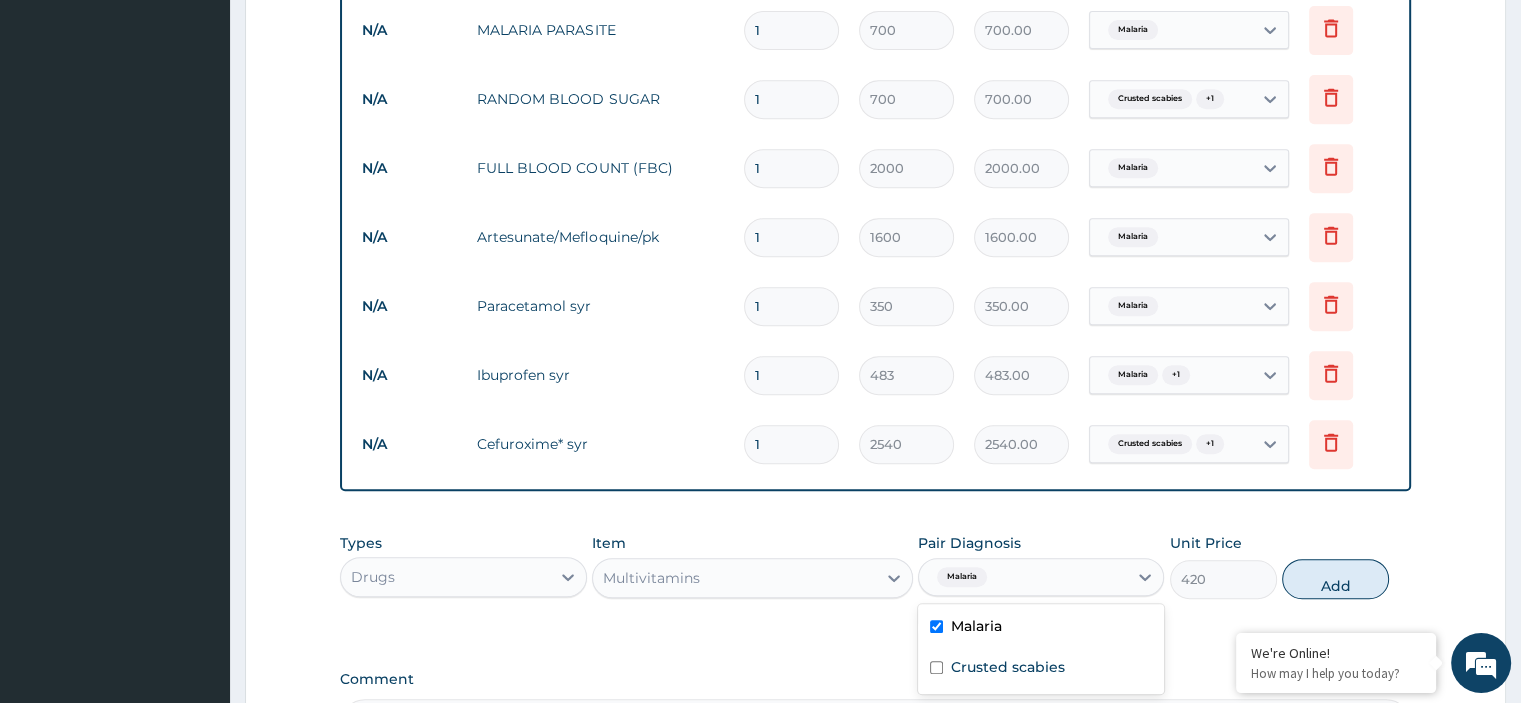 click on "Malaria" at bounding box center [1041, 628] 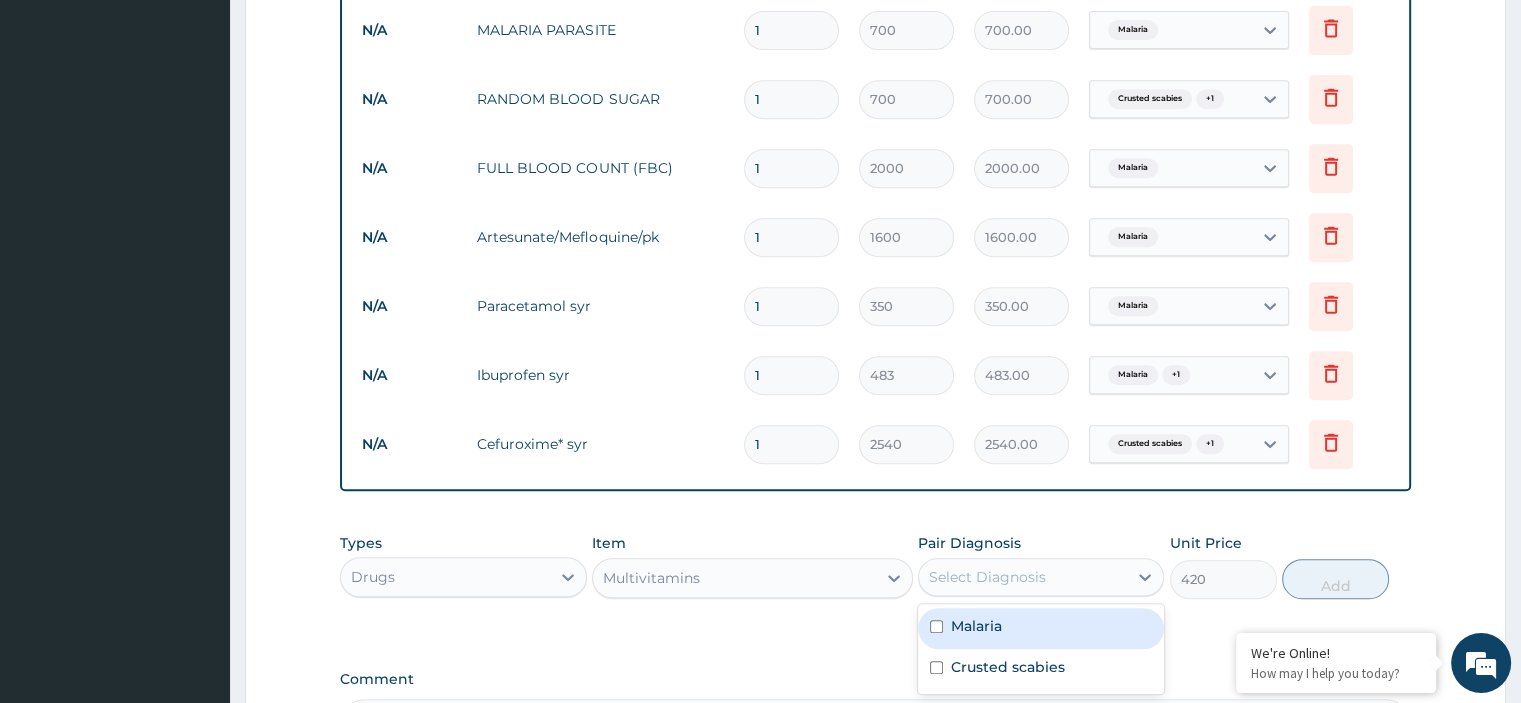 click on "Malaria" at bounding box center [976, 626] 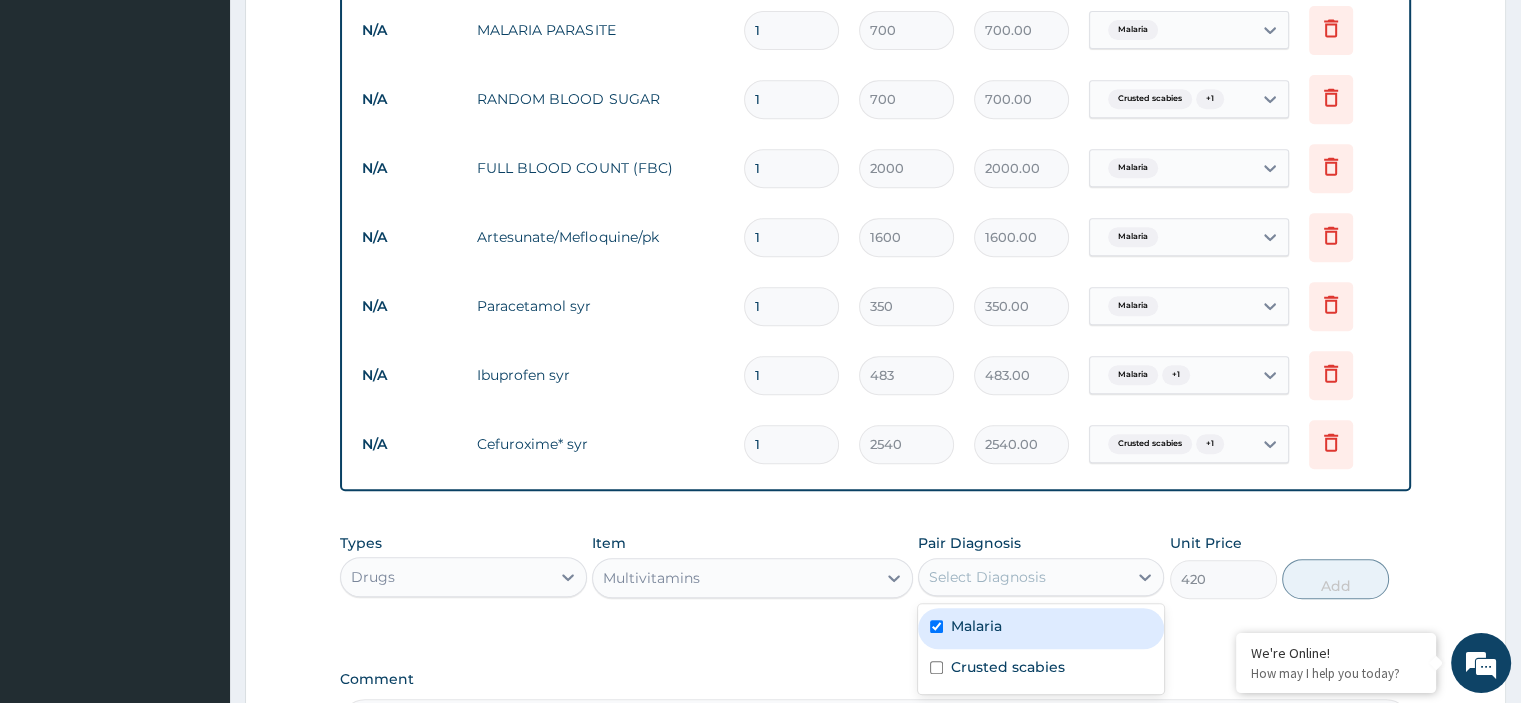 checkbox on "true" 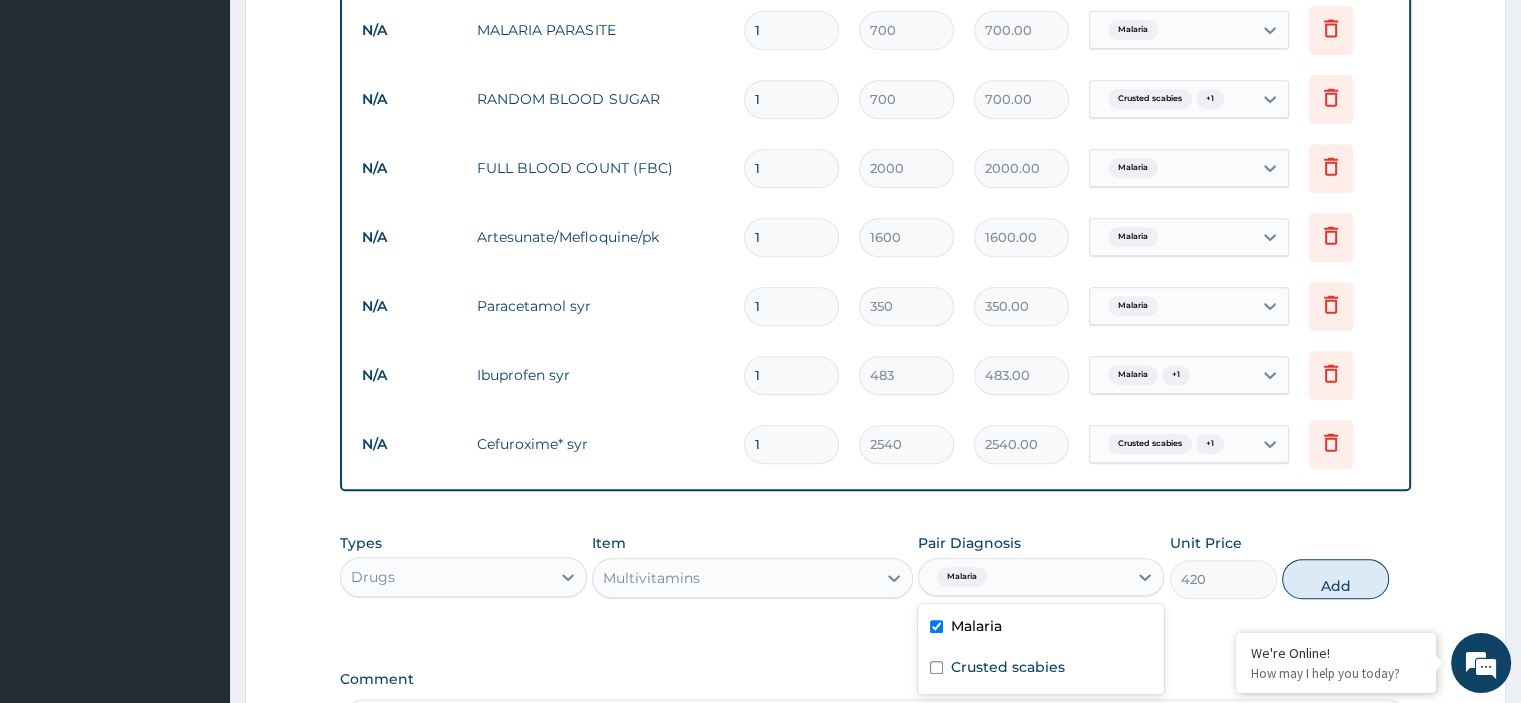 click on "PA Code / Prescription Code Enter Code(Secondary Care Only) Encounter Date 02-08-2025 Important Notice Please enter PA codes before entering items that are not attached to a PA code   All diagnoses entered must be linked to a claim item. Diagnosis & Claim Items that are visible but inactive cannot be edited because they were imported from an already approved PA code. Diagnosis Malaria Confirmed Crusted scabies Confirmed NB: All diagnosis must be linked to a claim item Claim Items Type Name Quantity Unit Price Total Price Pair Diagnosis Actions N/A General Consultation 1 2000 2000.00 Malaria  + 1 Delete N/A MALARIA PARASITE 1 700 700.00 Malaria Delete N/A RANDOM BLOOD SUGAR 1 700 700.00 Crusted scabies  + 1 Delete N/A FULL BLOOD COUNT (FBC) 1 2000 2000.00 Malaria Delete N/A  Artesunate/Mefloquine/pk 1 1600 1600.00 Malaria Delete N/A Paracetamol syr 1 350 350.00 Malaria Delete N/A Ibuprofen syr 1 483 483.00 Malaria  + 1 Delete N/A Cefuroxime* syr 1 2540 2540.00 Crusted scabies  + 1 Delete Types Drugs Item 420" at bounding box center [875, 34] 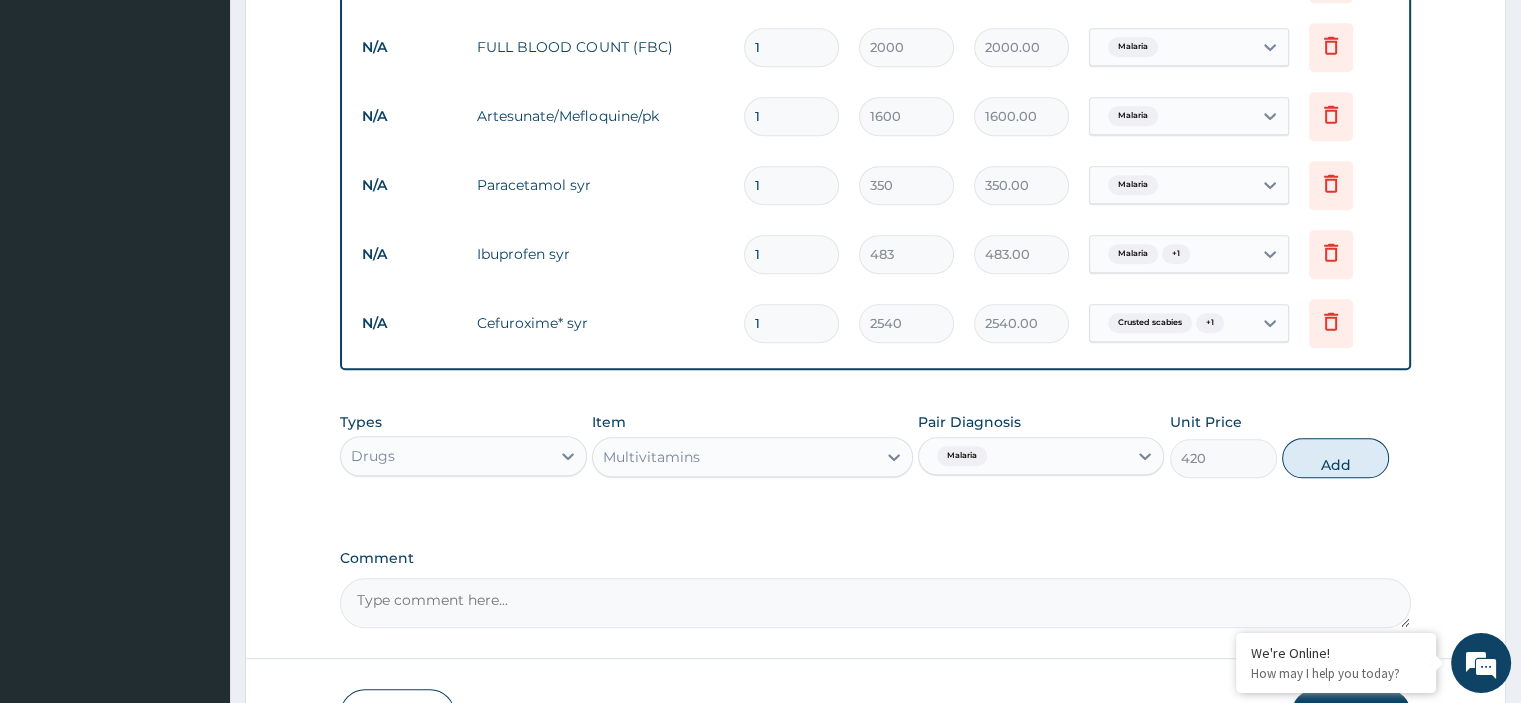 scroll, scrollTop: 1122, scrollLeft: 0, axis: vertical 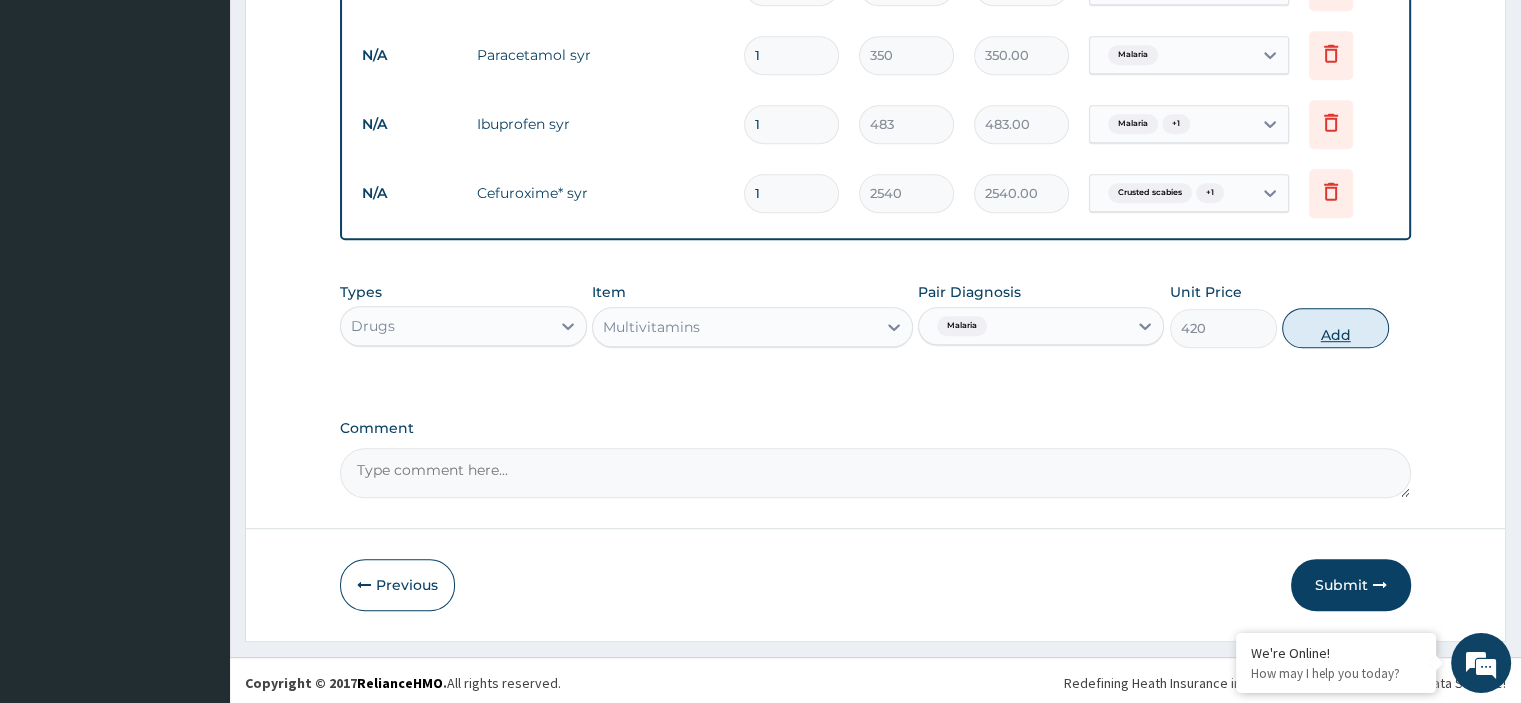click on "Add" at bounding box center (1335, 328) 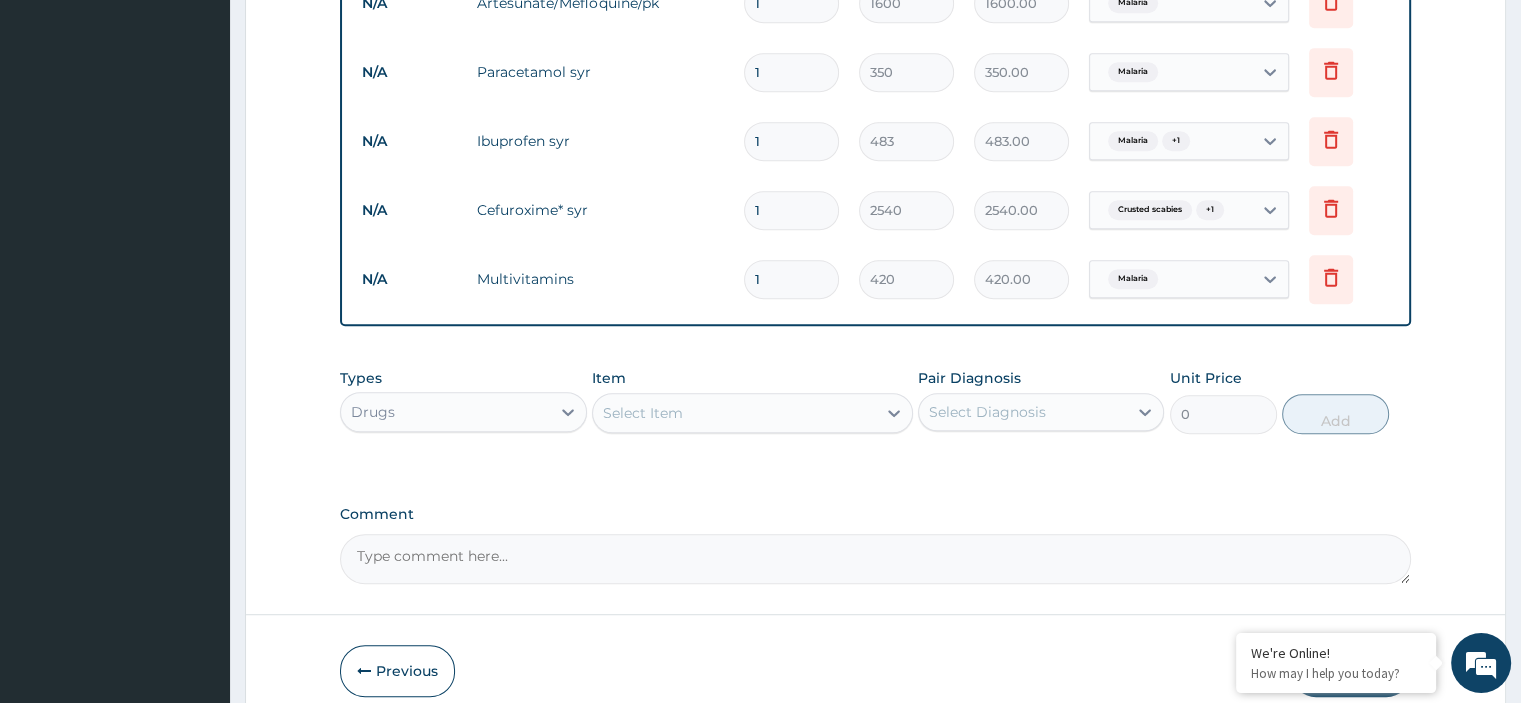 scroll, scrollTop: 1191, scrollLeft: 0, axis: vertical 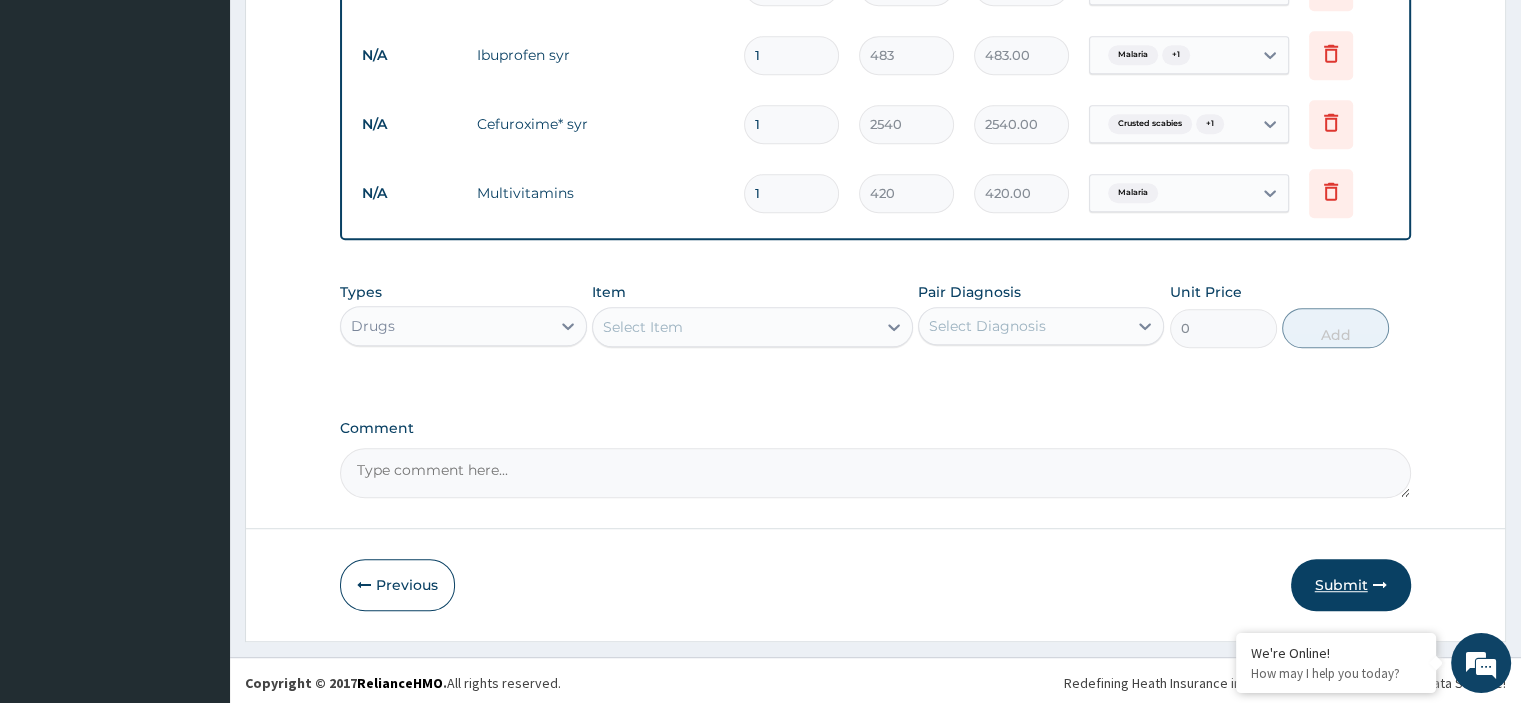 click on "Submit" at bounding box center [1351, 585] 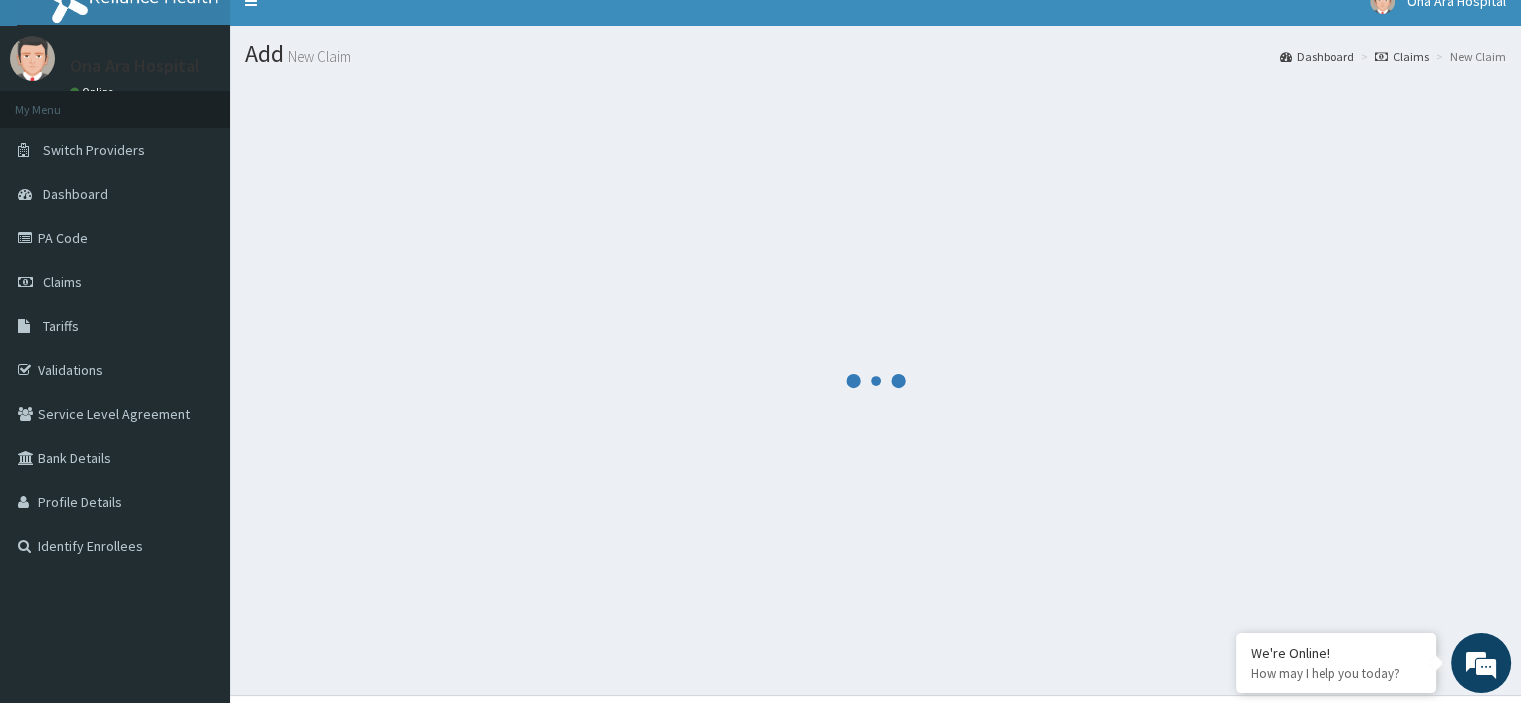 scroll, scrollTop: 0, scrollLeft: 0, axis: both 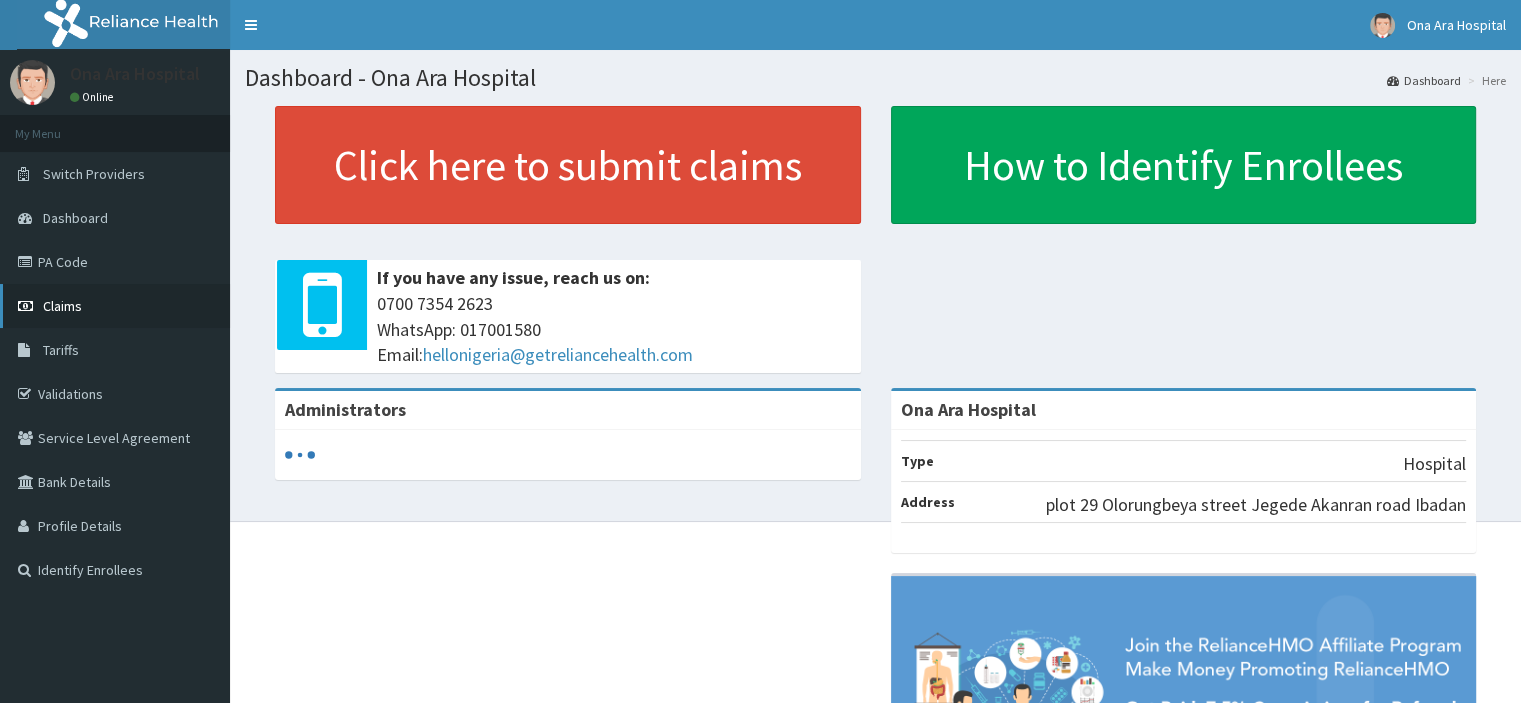 click on "Claims" at bounding box center [115, 306] 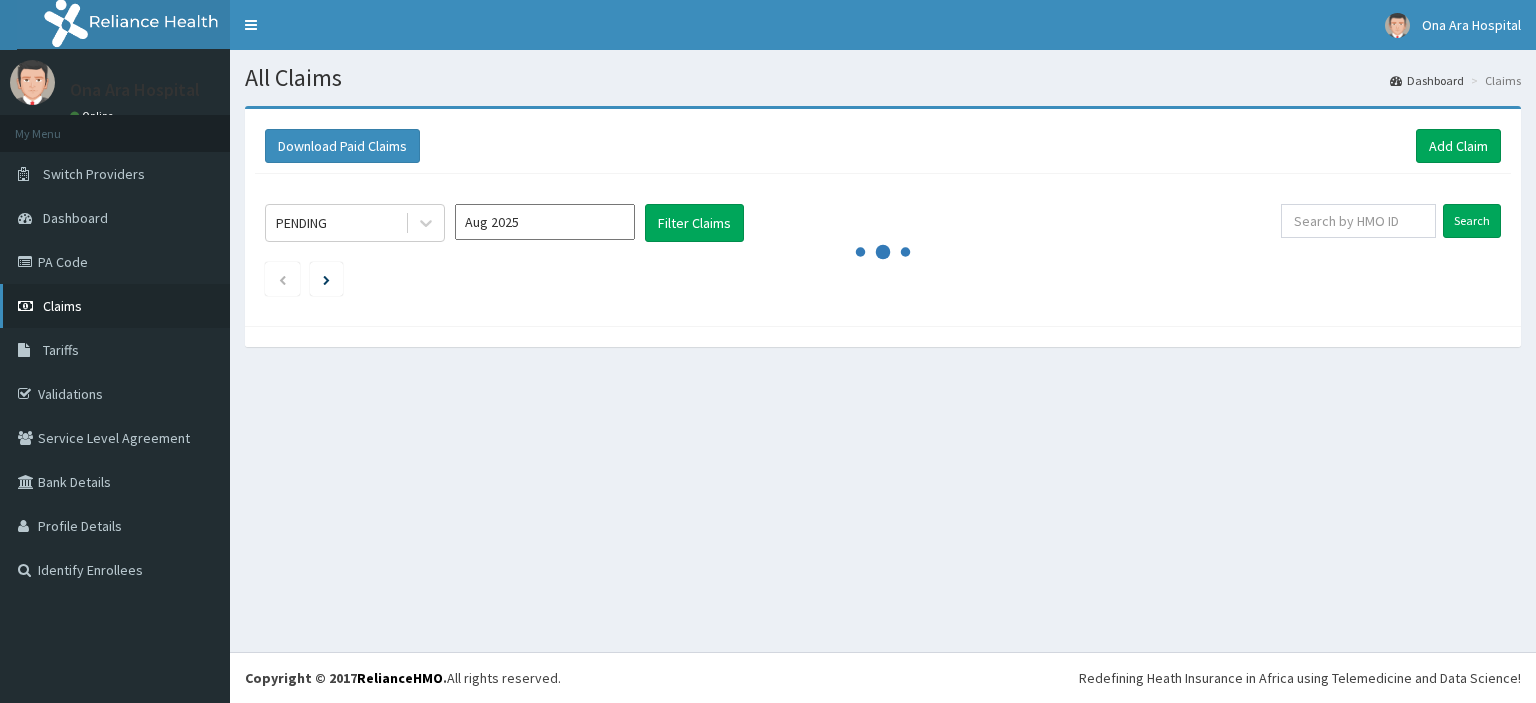 scroll, scrollTop: 0, scrollLeft: 0, axis: both 